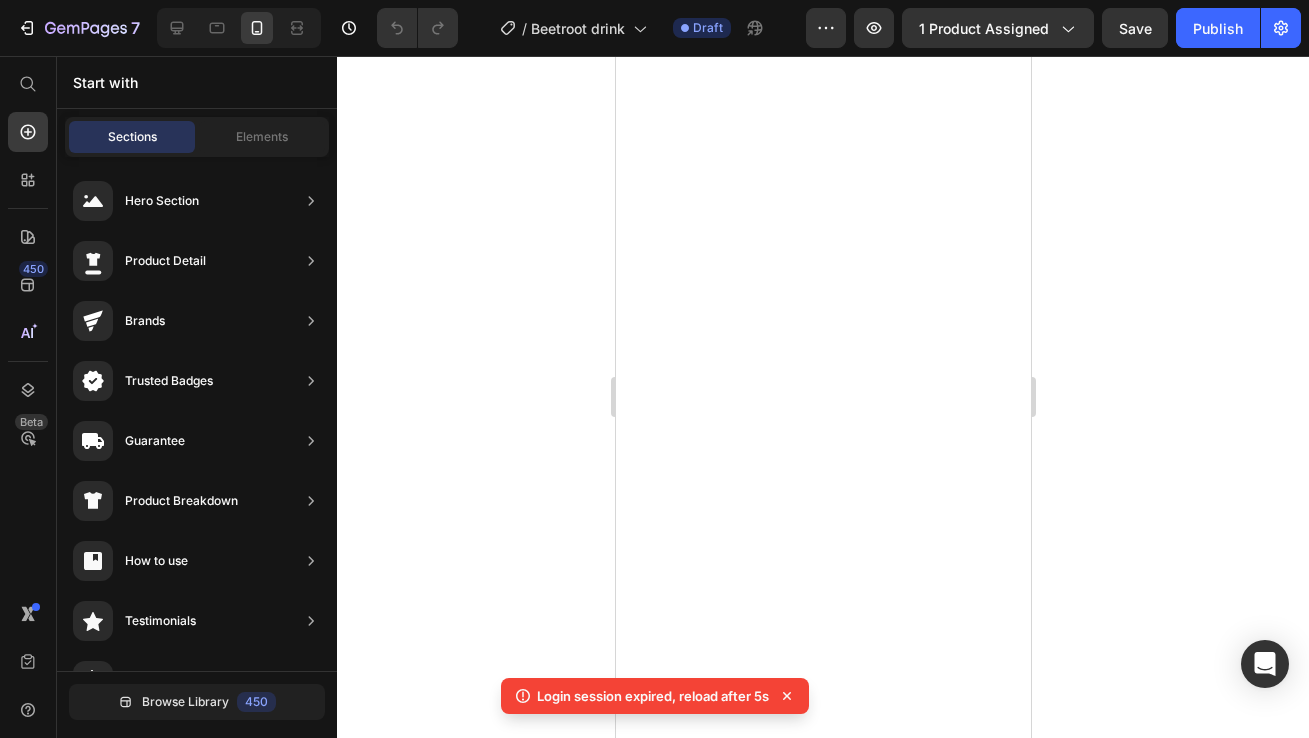 scroll, scrollTop: 0, scrollLeft: 0, axis: both 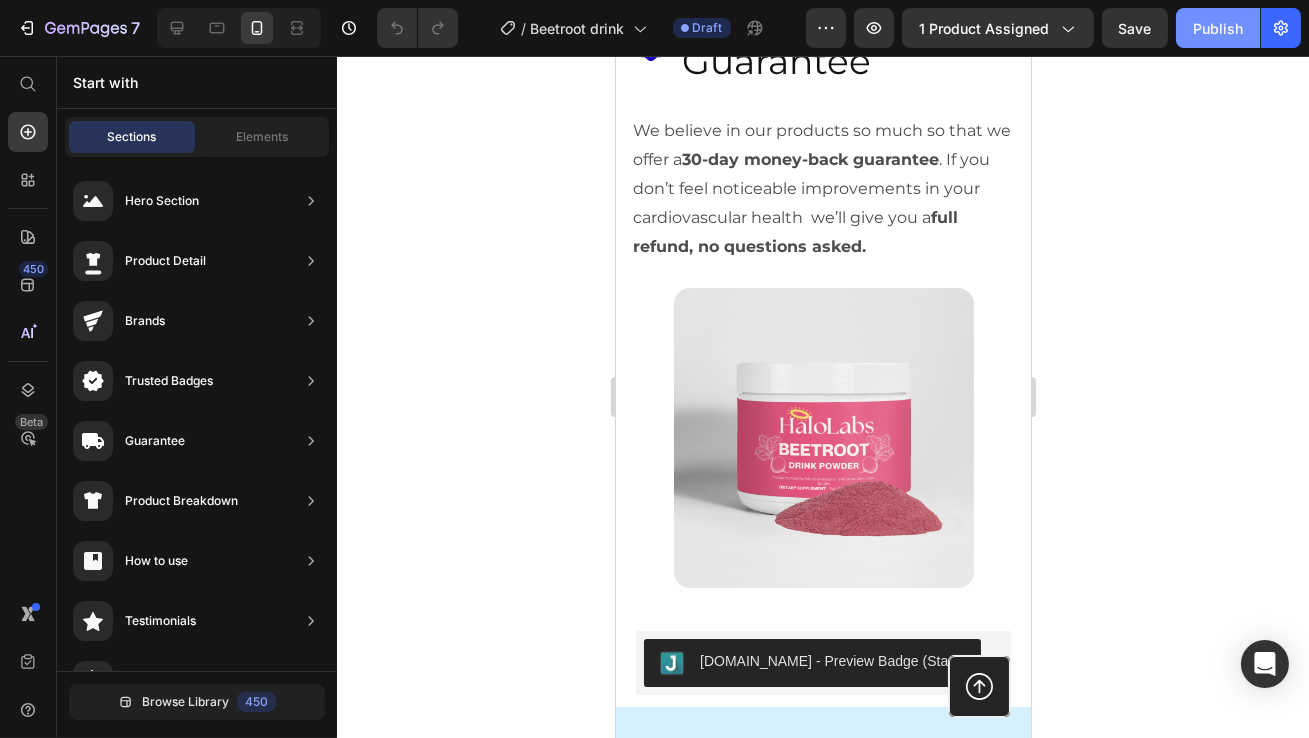 click on "Publish" at bounding box center (1218, 28) 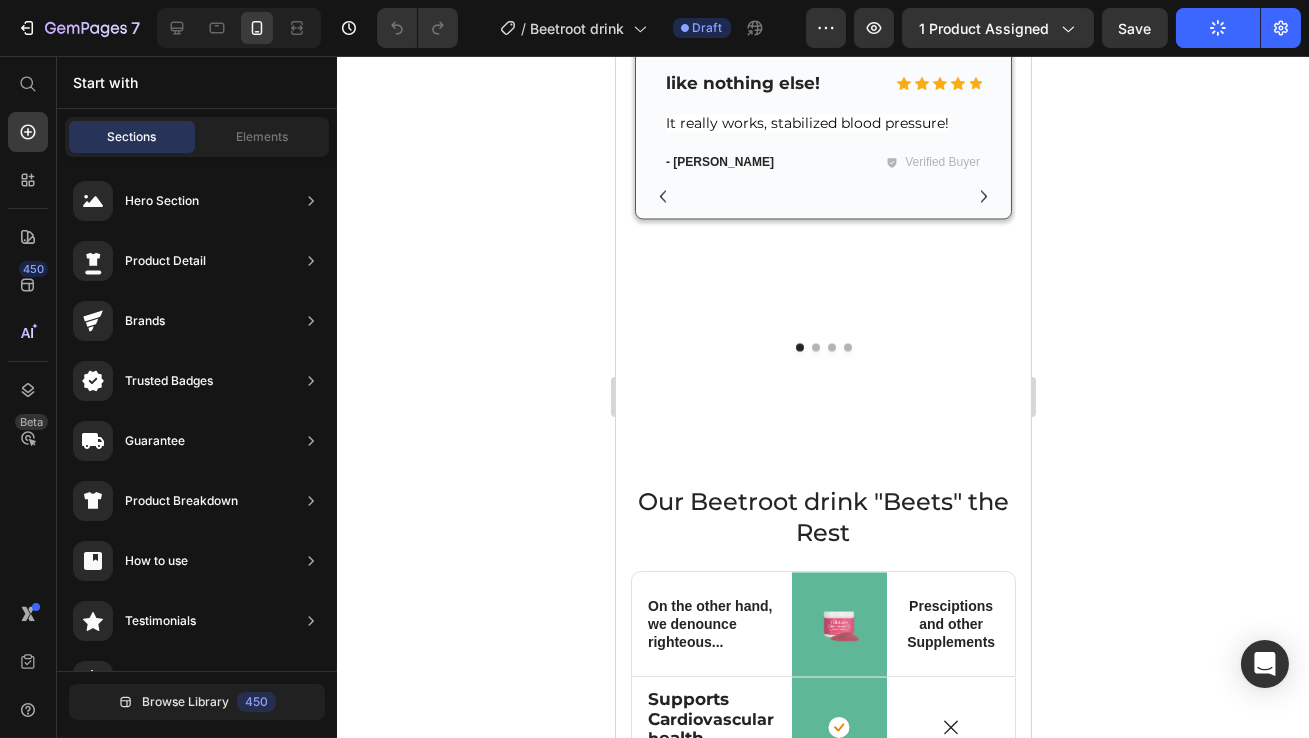 scroll, scrollTop: 7326, scrollLeft: 0, axis: vertical 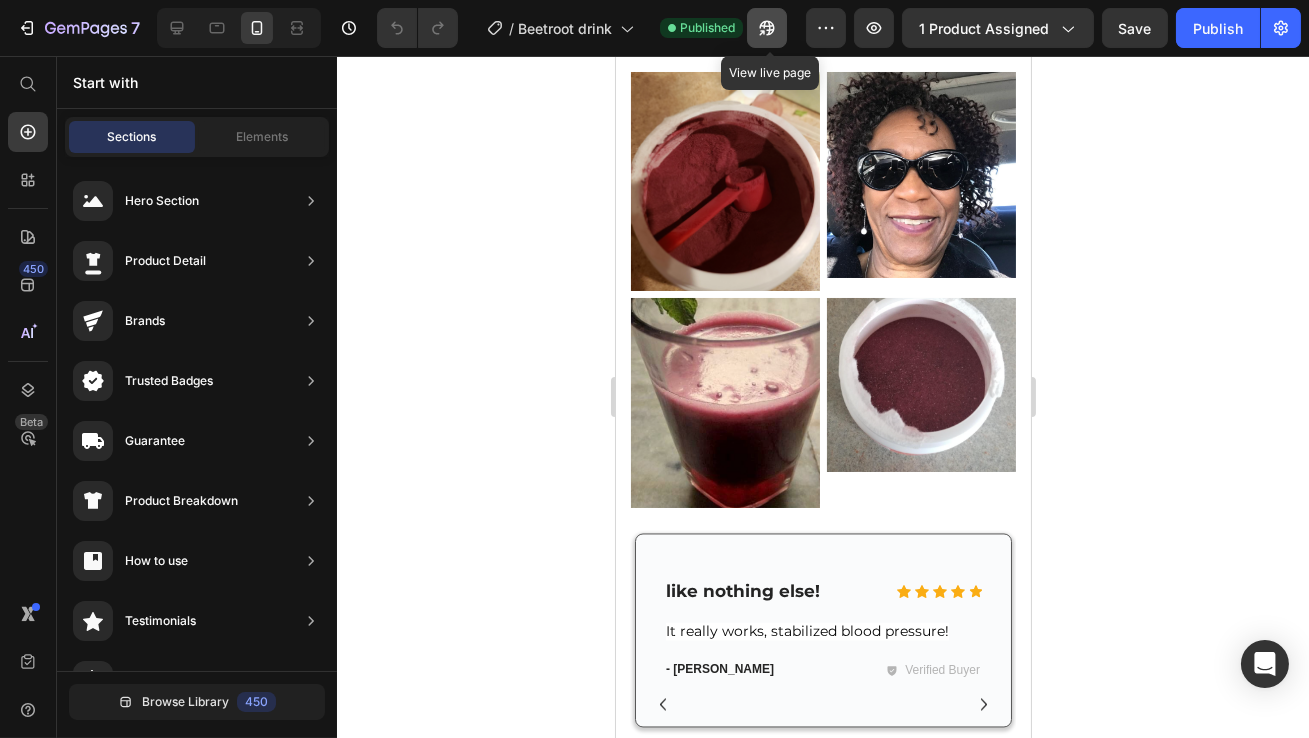 click 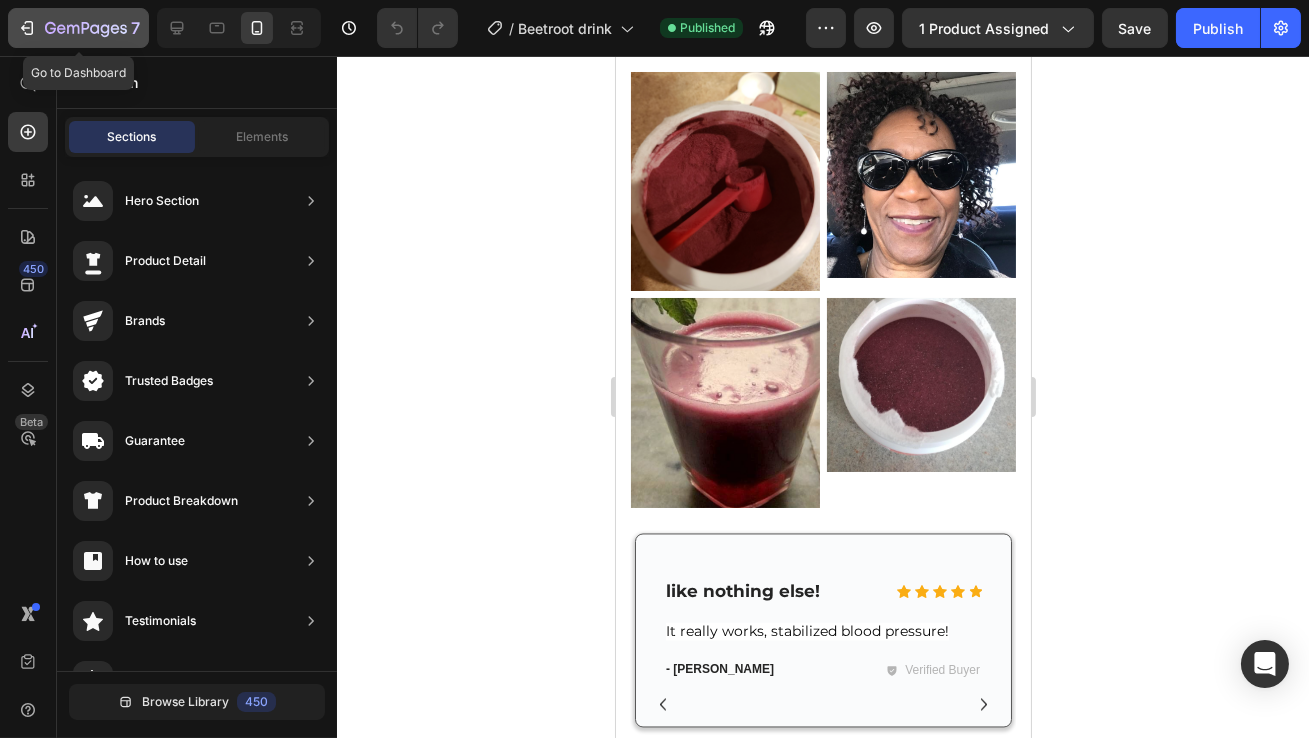 click 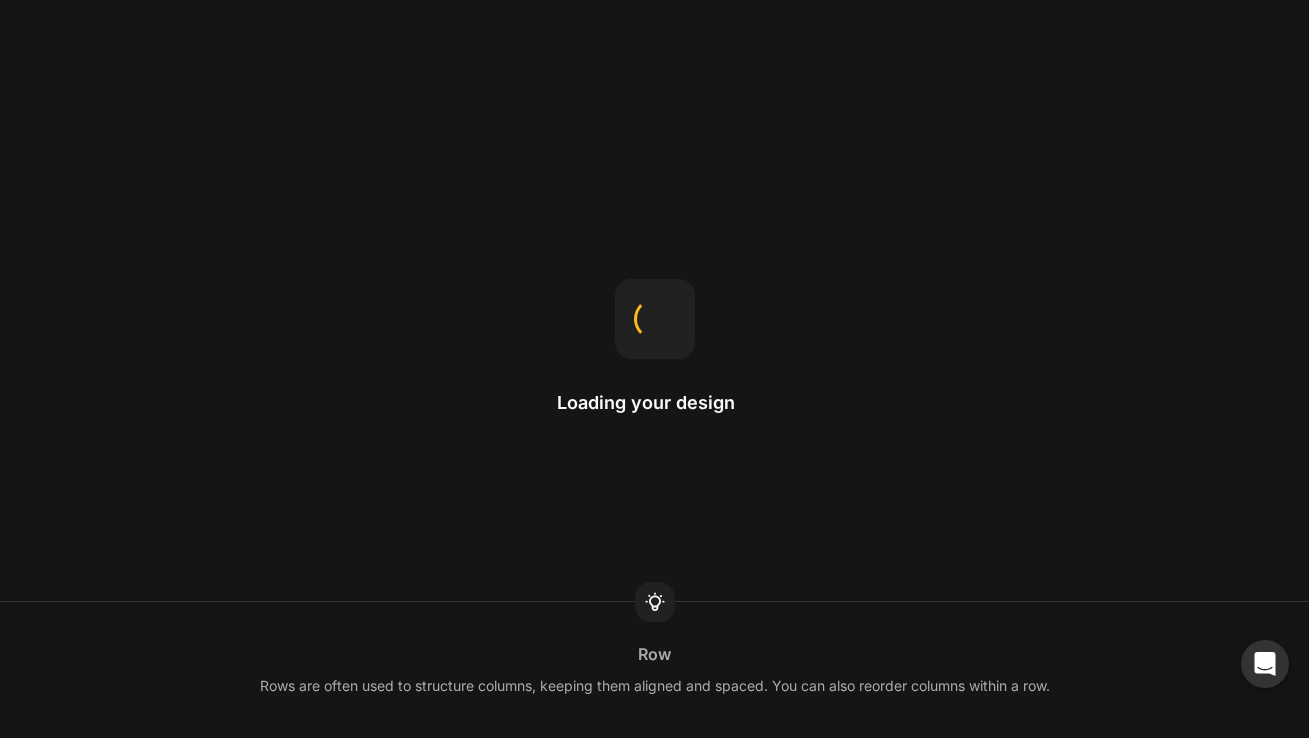 scroll, scrollTop: 0, scrollLeft: 0, axis: both 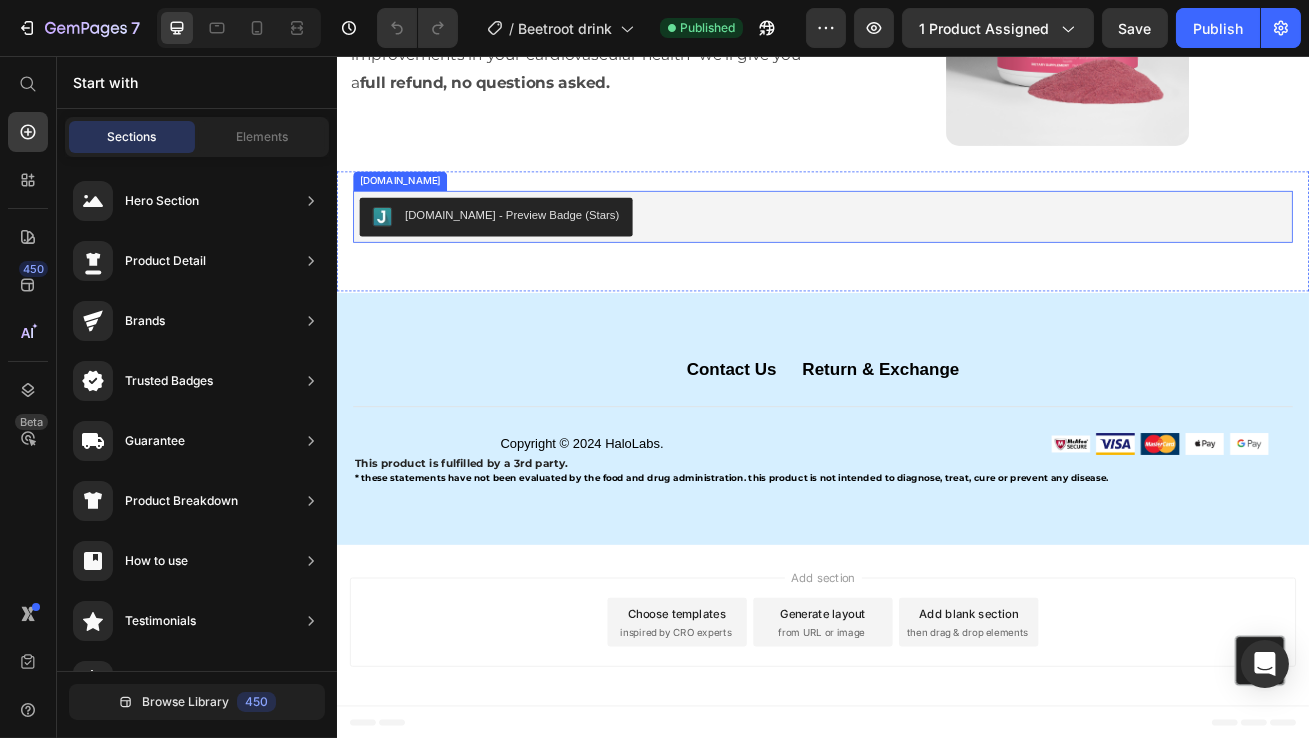 click on "[DOMAIN_NAME] - Preview Badge (Stars)" at bounding box center [552, 253] 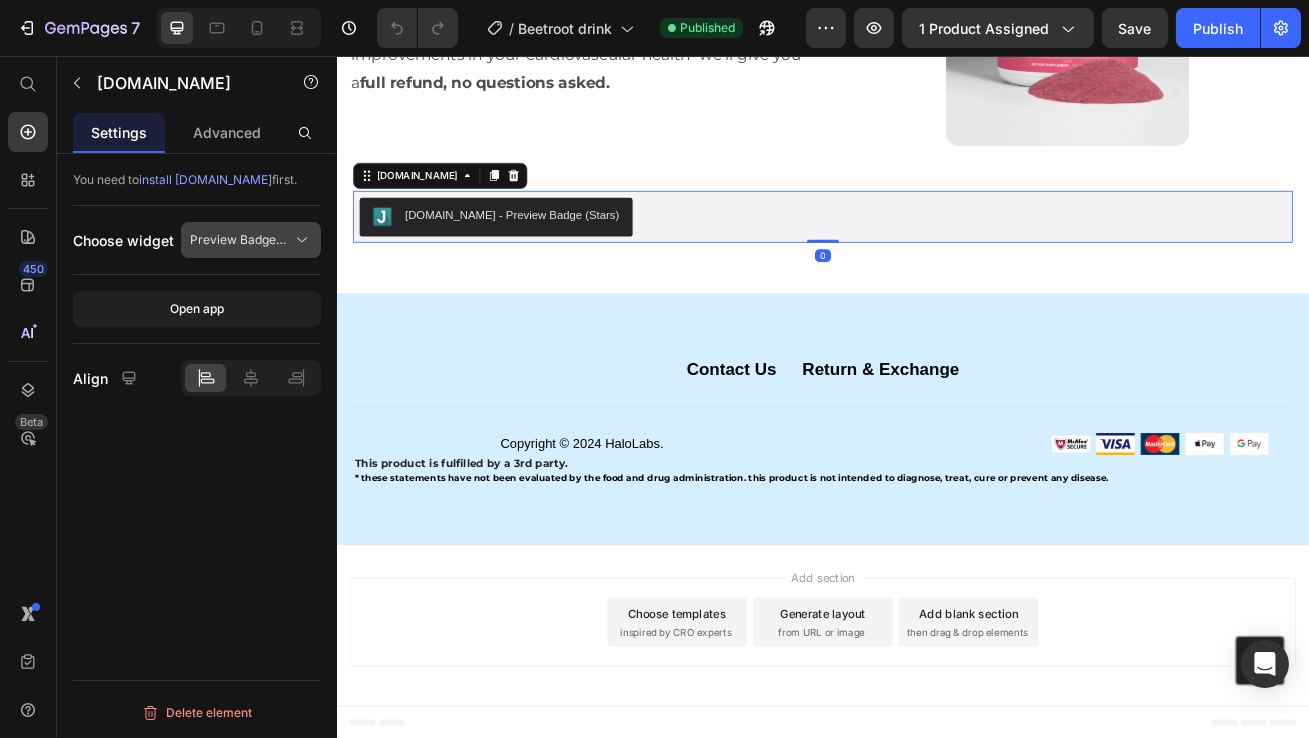 click on "Preview Badge (Stars)" at bounding box center (251, 240) 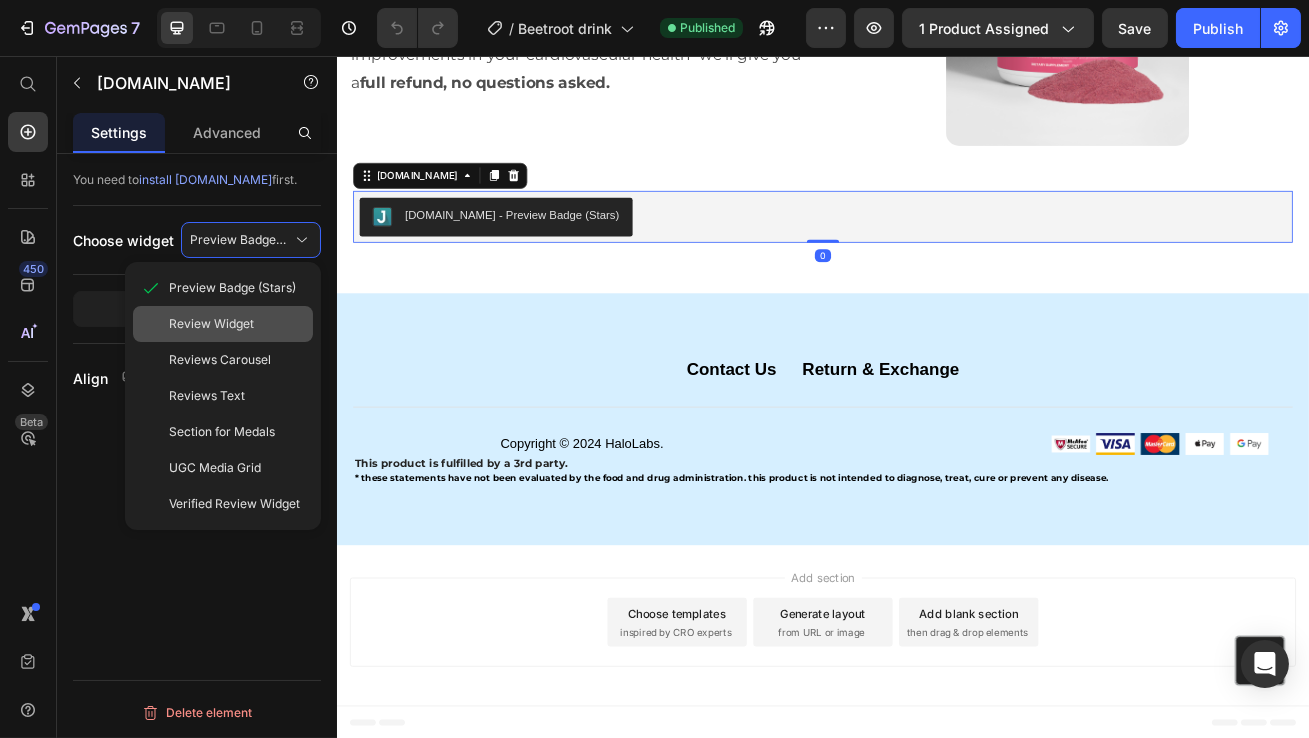 click on "Review Widget" at bounding box center (237, 324) 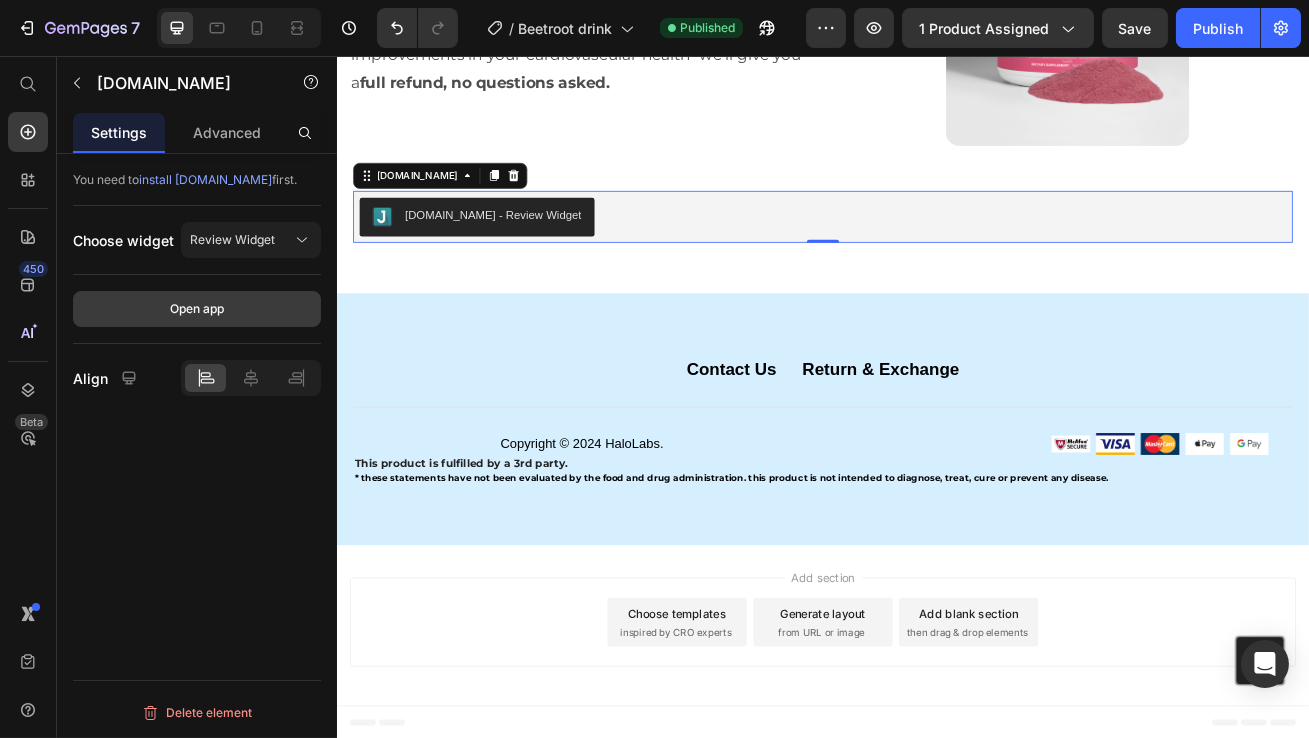 click on "Open app" at bounding box center (197, 309) 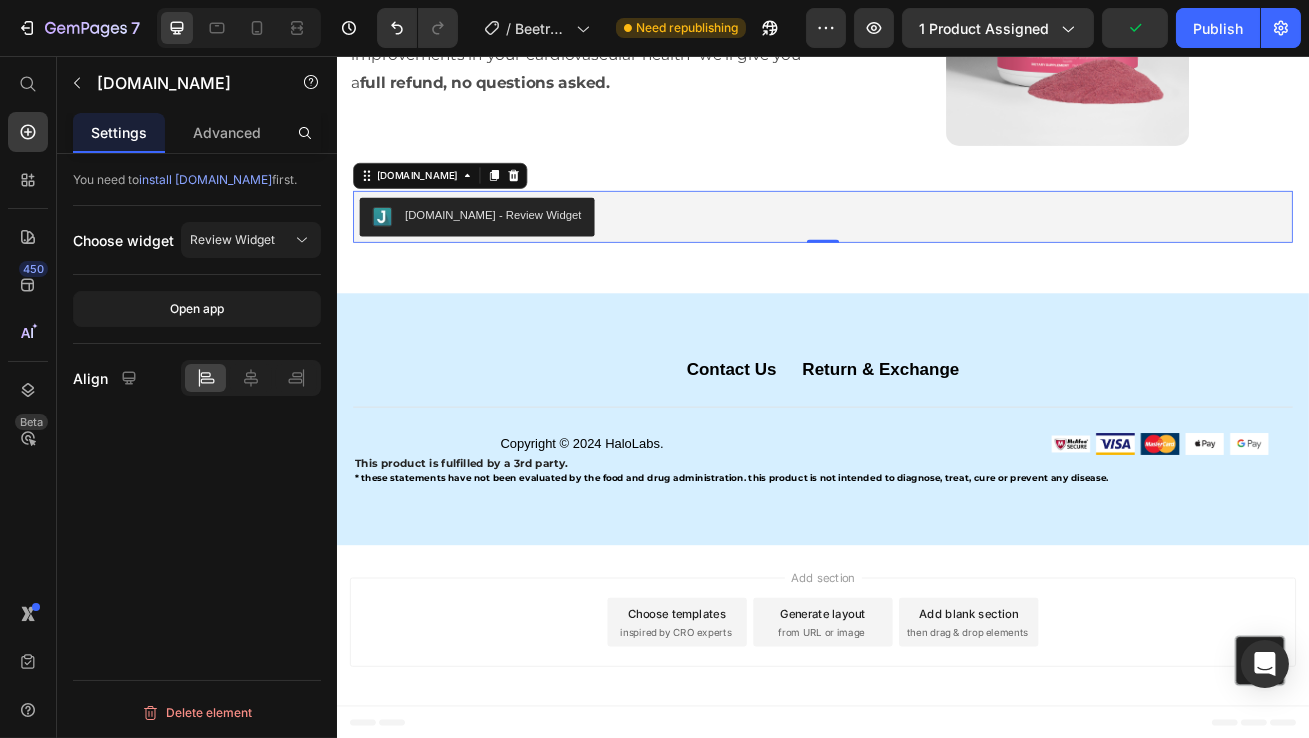 scroll, scrollTop: 7795, scrollLeft: 0, axis: vertical 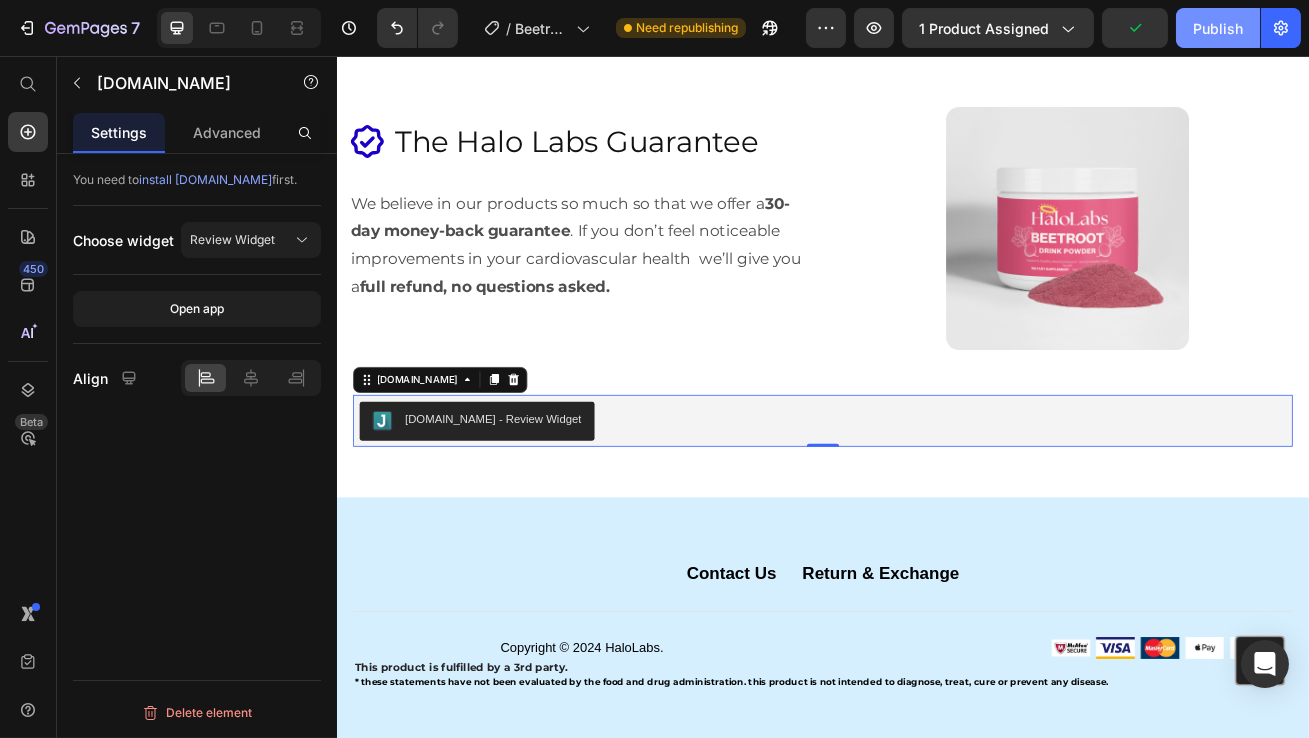 click on "Publish" at bounding box center (1218, 28) 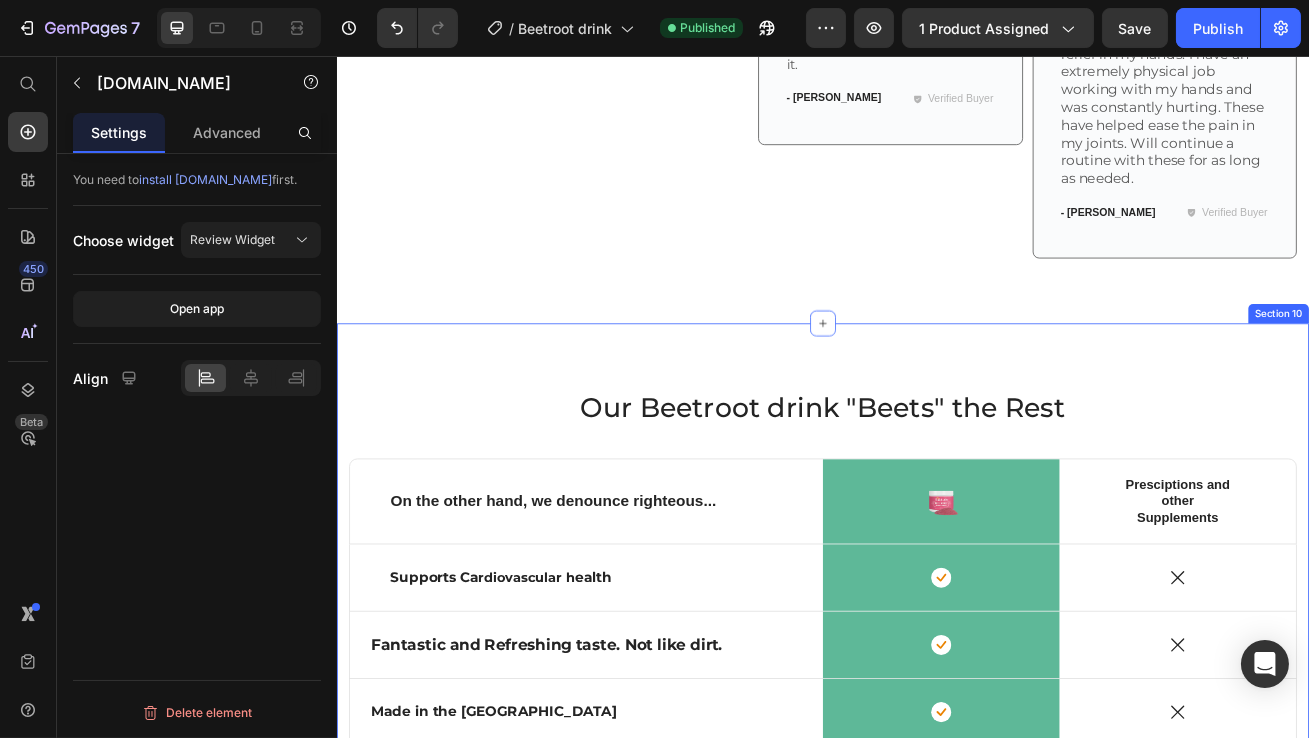 scroll, scrollTop: 6210, scrollLeft: 0, axis: vertical 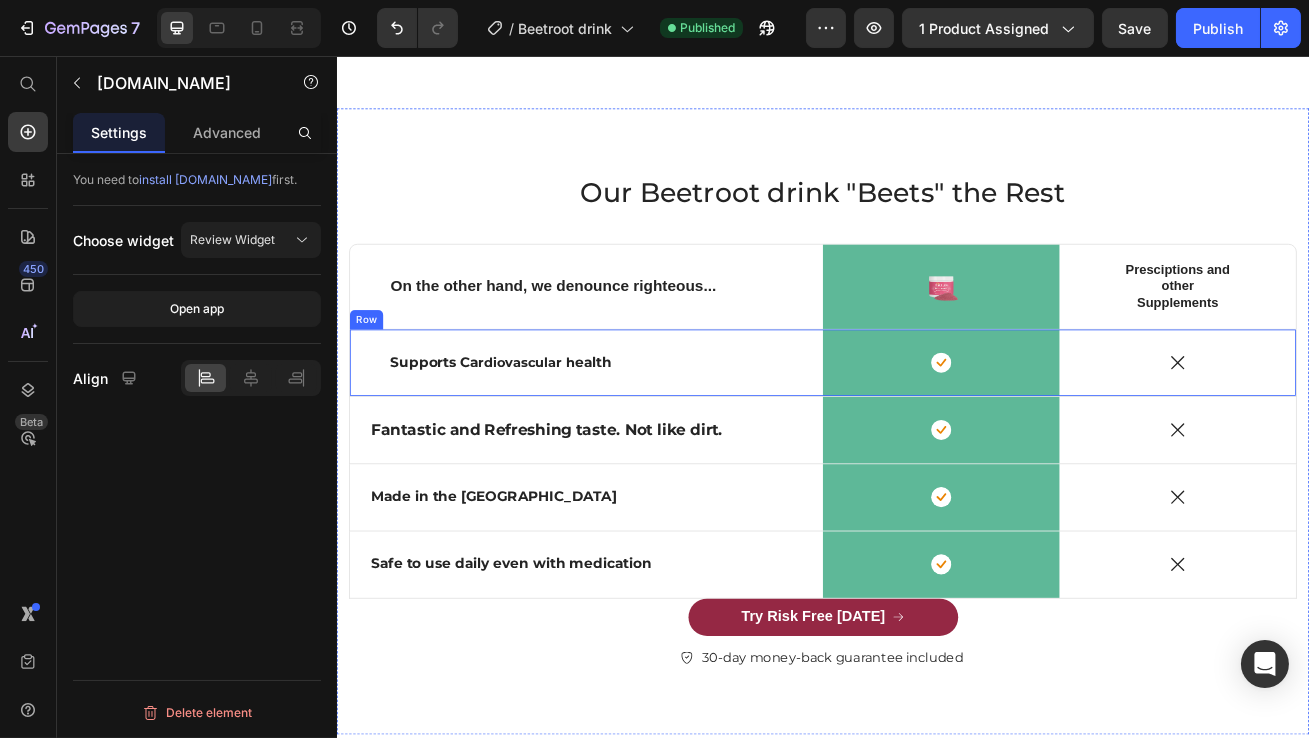 click on "Supports Ca rdiovascular h ealth  Text Block" at bounding box center (644, 435) 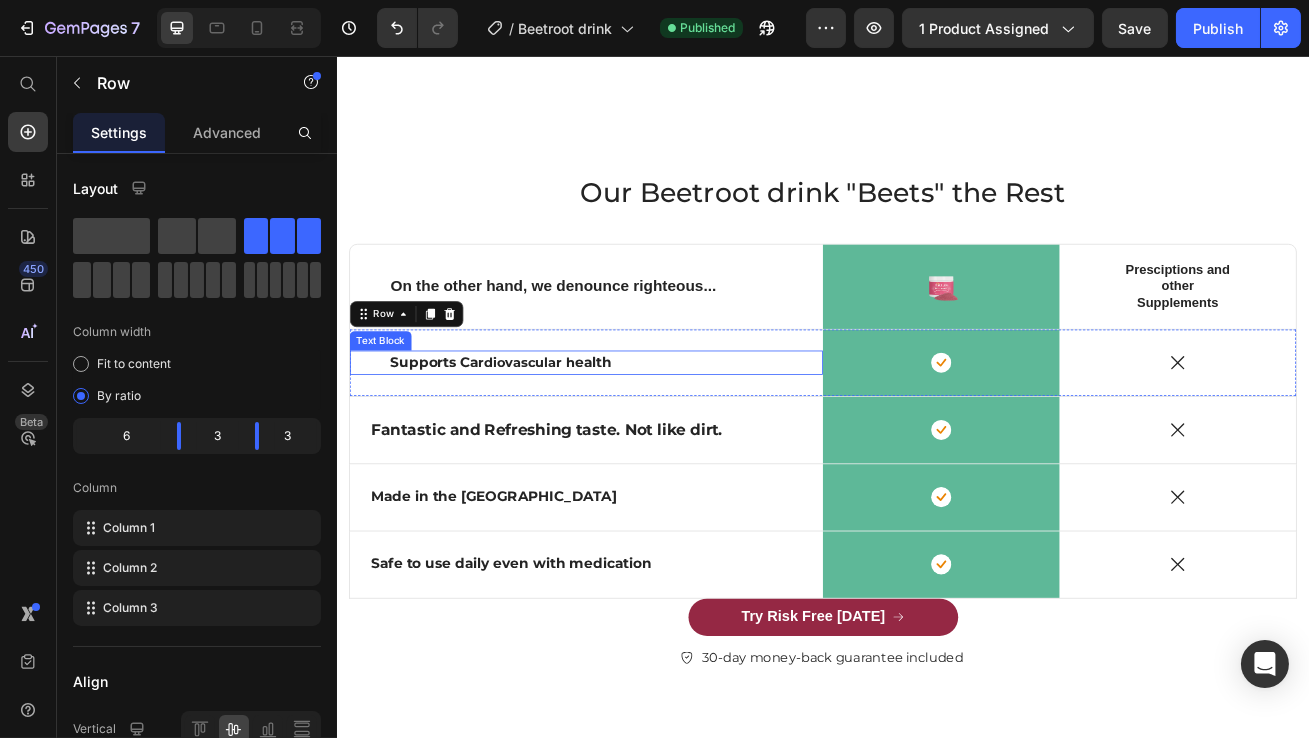 click on "Supports Ca rdiovascular h ealth" at bounding box center (644, 435) 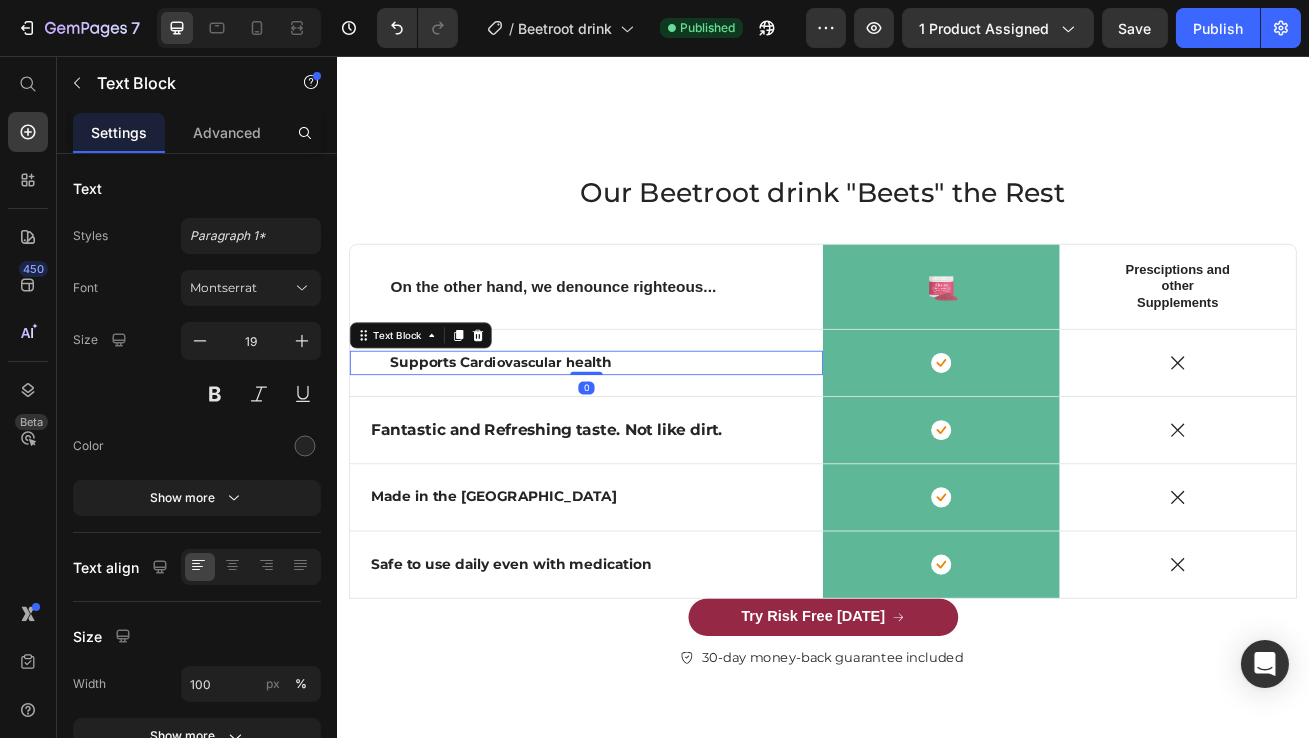 click on "Supports Ca" at bounding box center (456, 434) 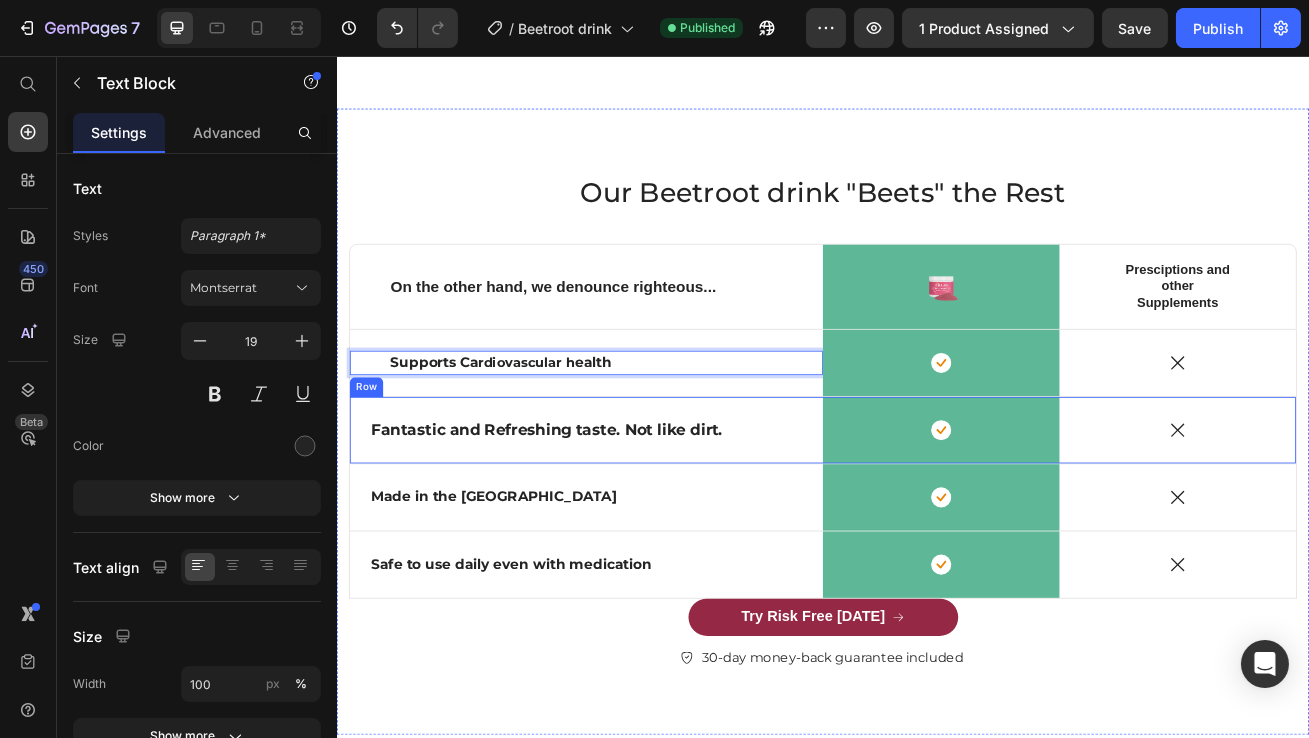click on "Fantastic and Refreshing taste. Not like dirt." at bounding box center [595, 518] 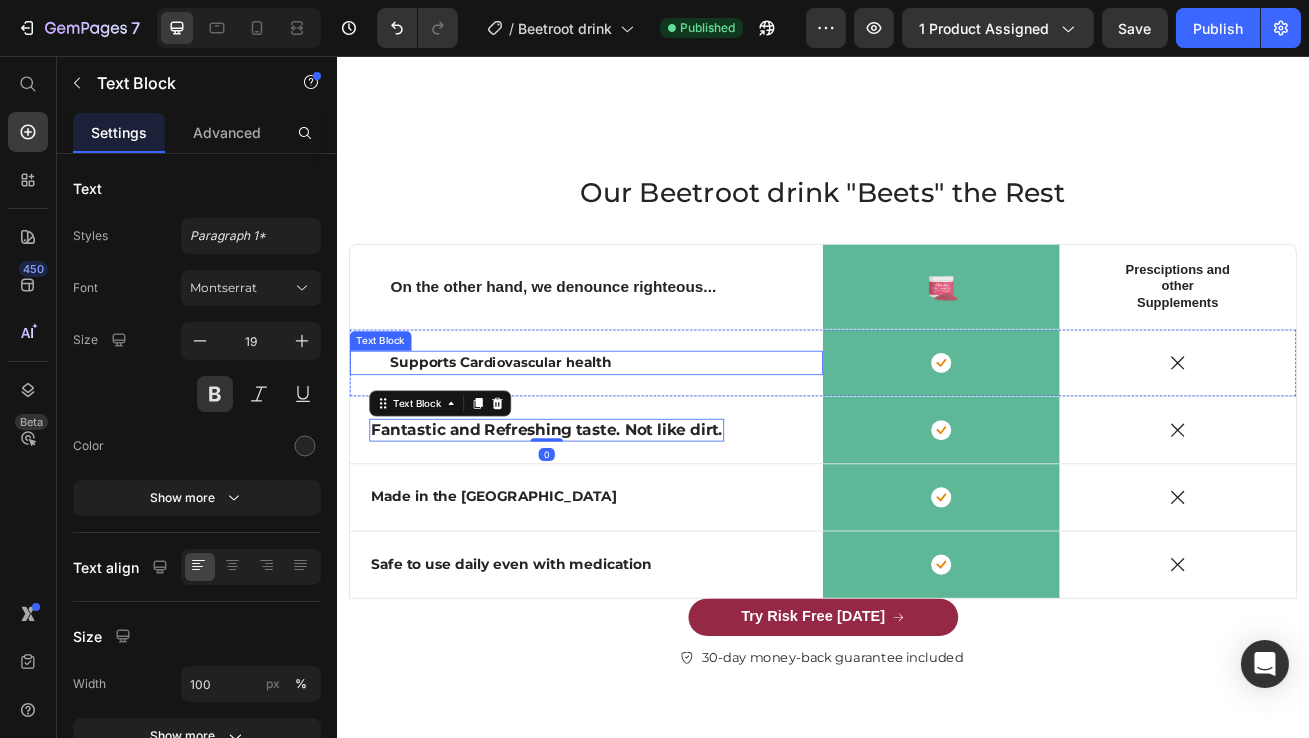 click on "Supports Ca rdiovascular h ealth" at bounding box center [644, 435] 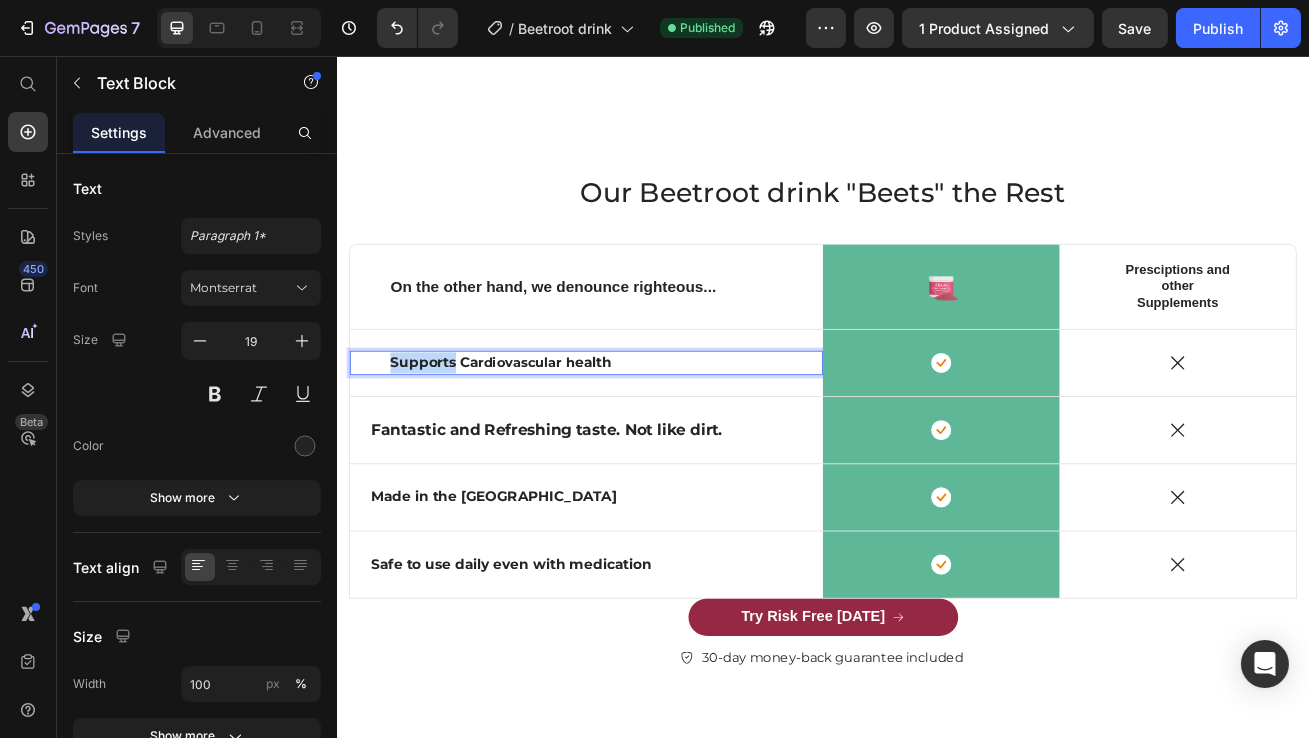 click on "Supports Ca" at bounding box center (456, 434) 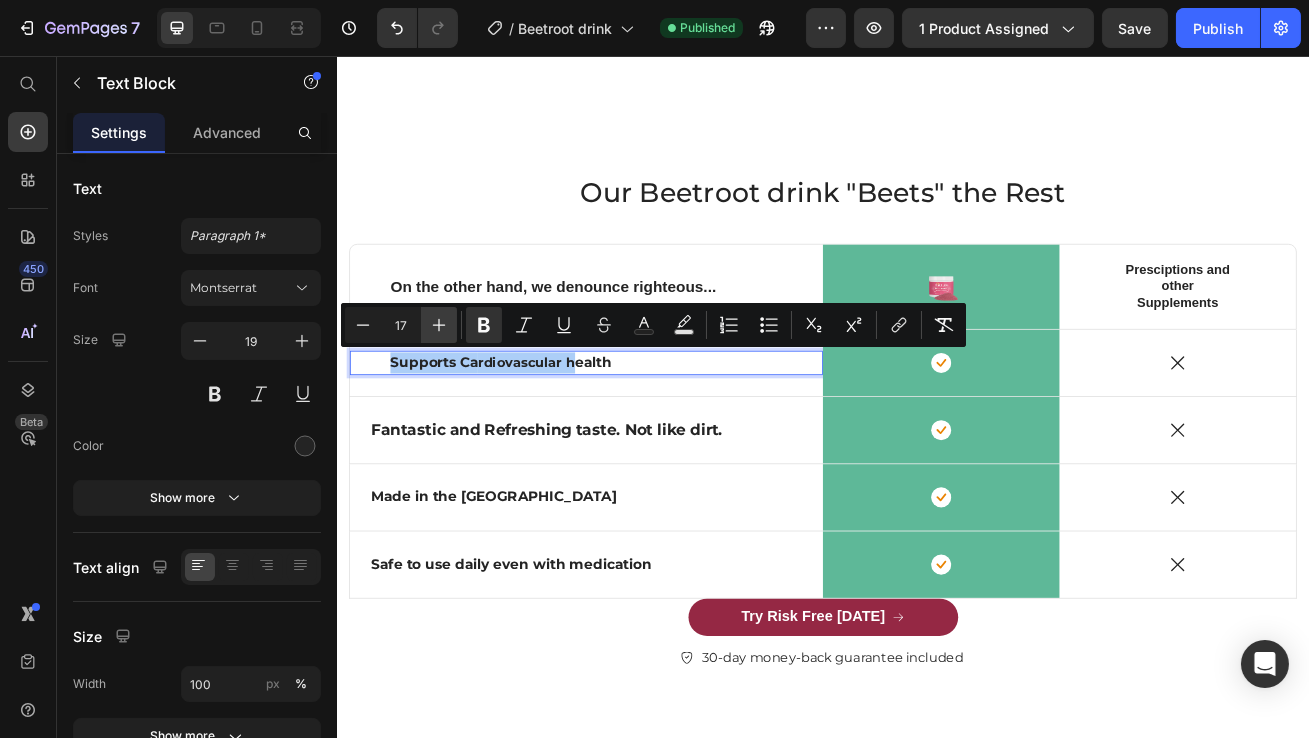 click 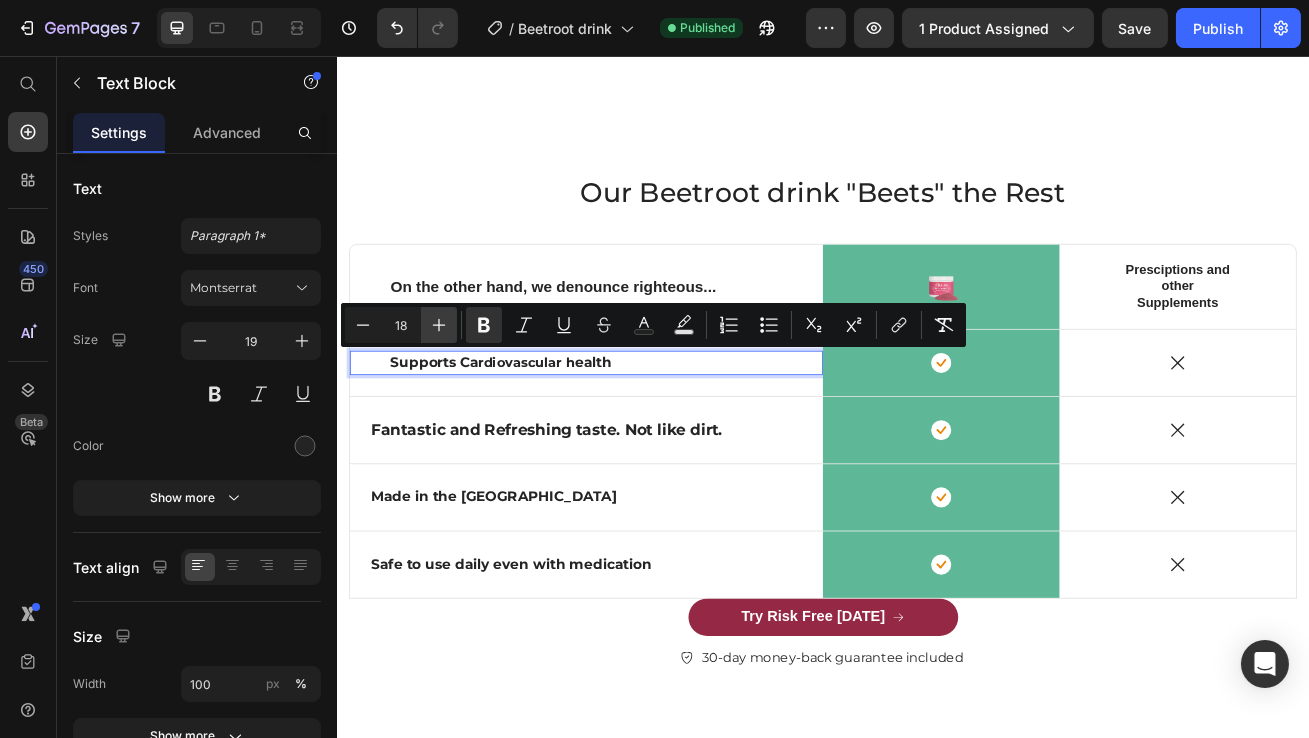click 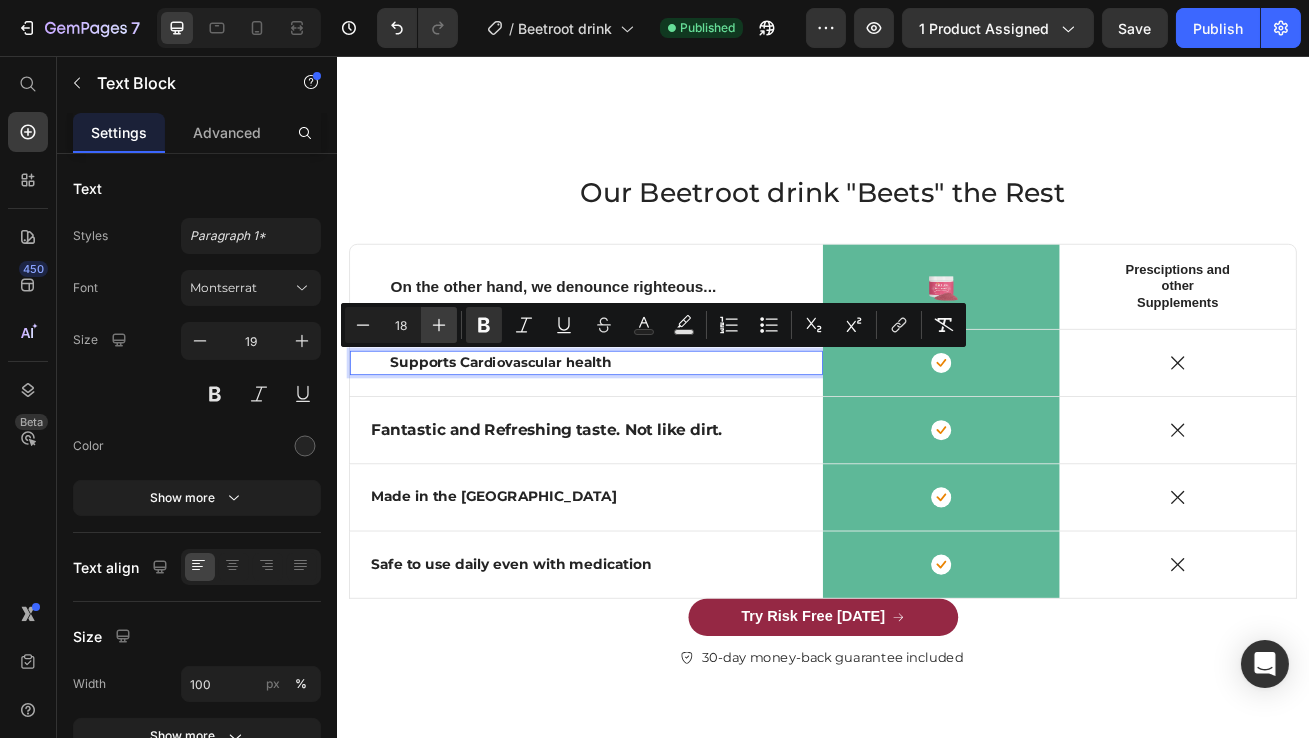 type on "19" 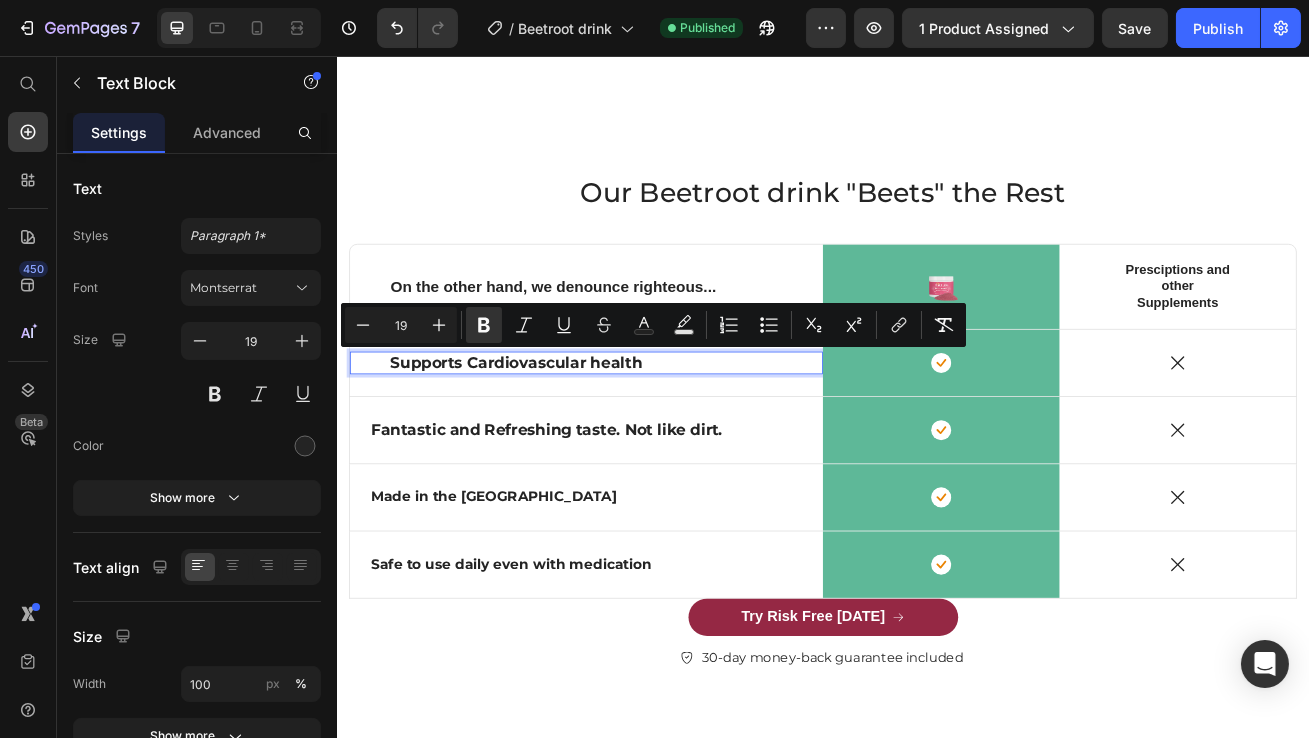 click on "Supports Cardiovascular health" at bounding box center (557, 434) 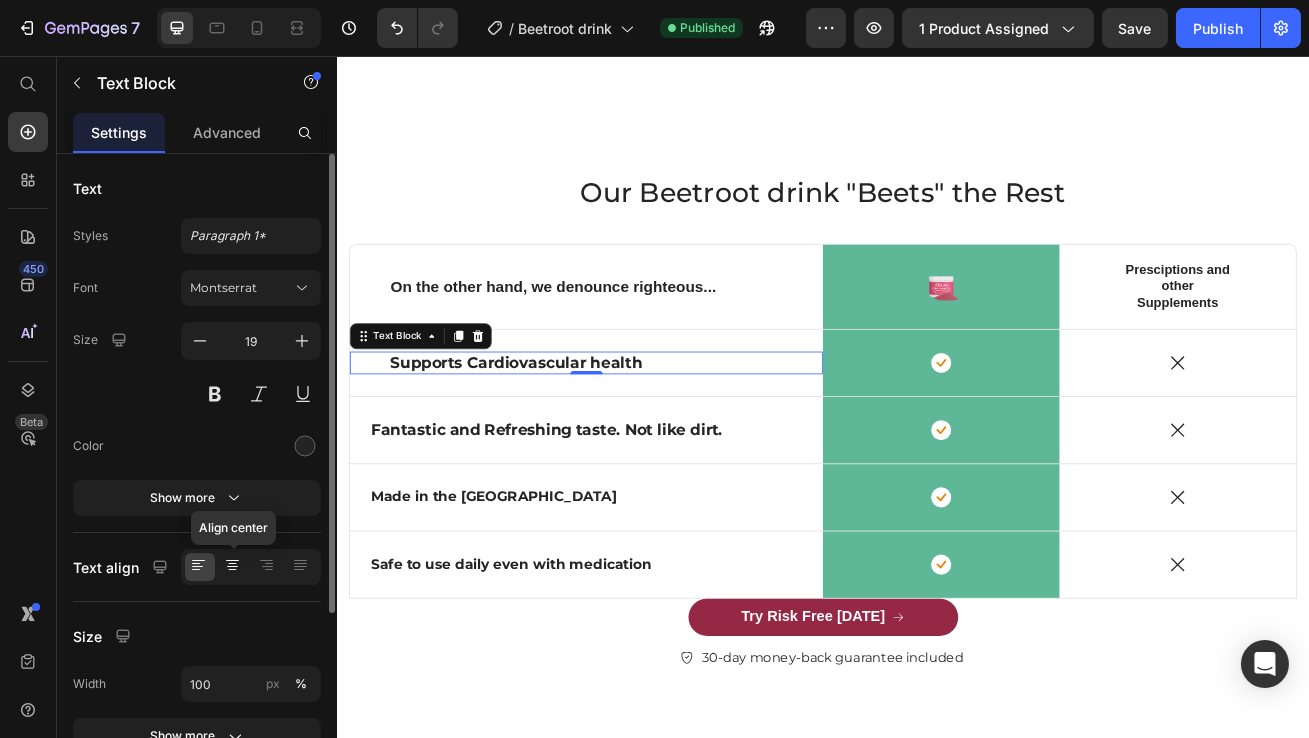 click 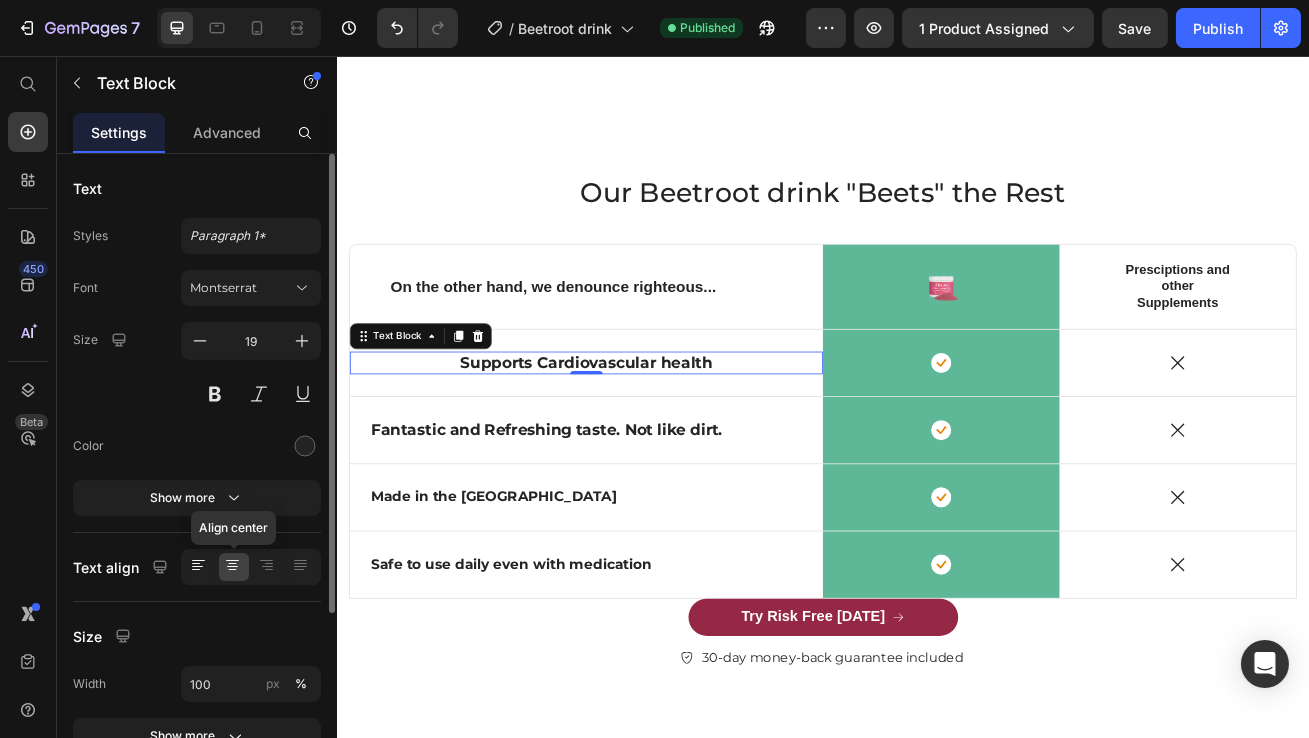 click 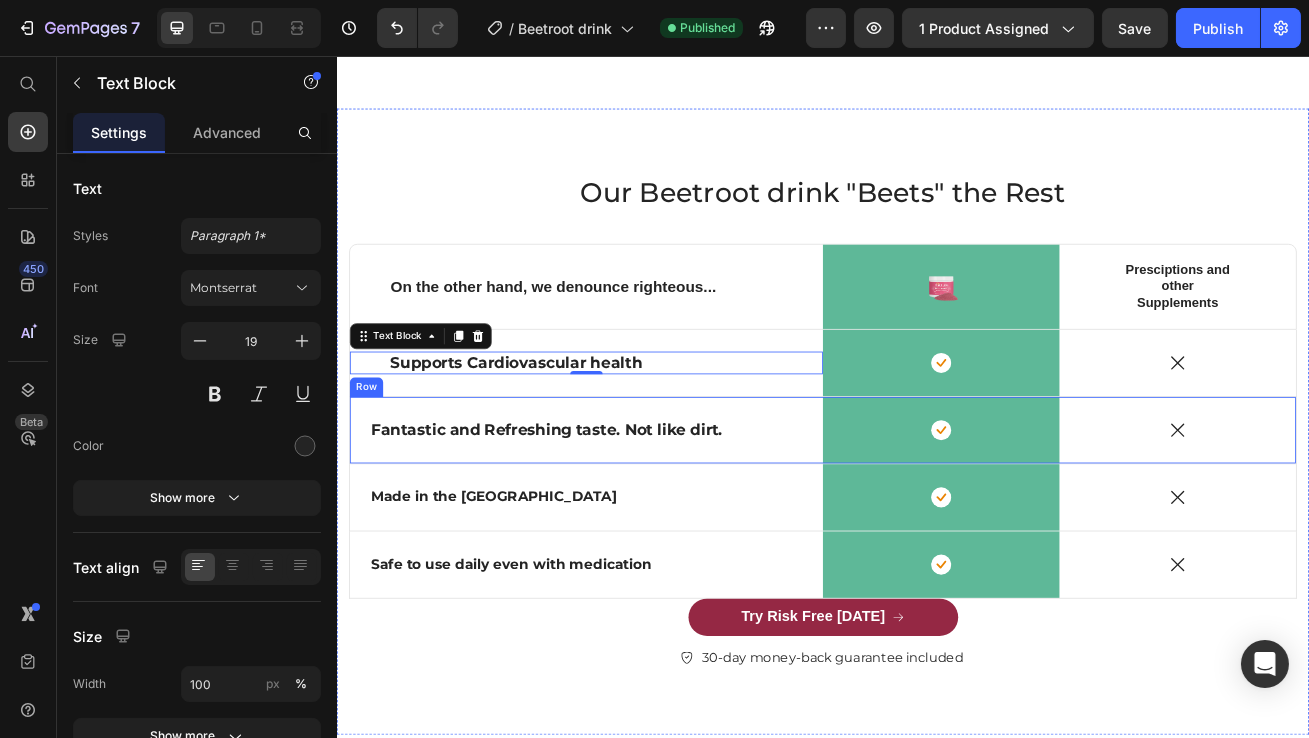 click on "Fantastic and Refreshing taste. Not like dirt.  Text Block Row" at bounding box center [644, 518] 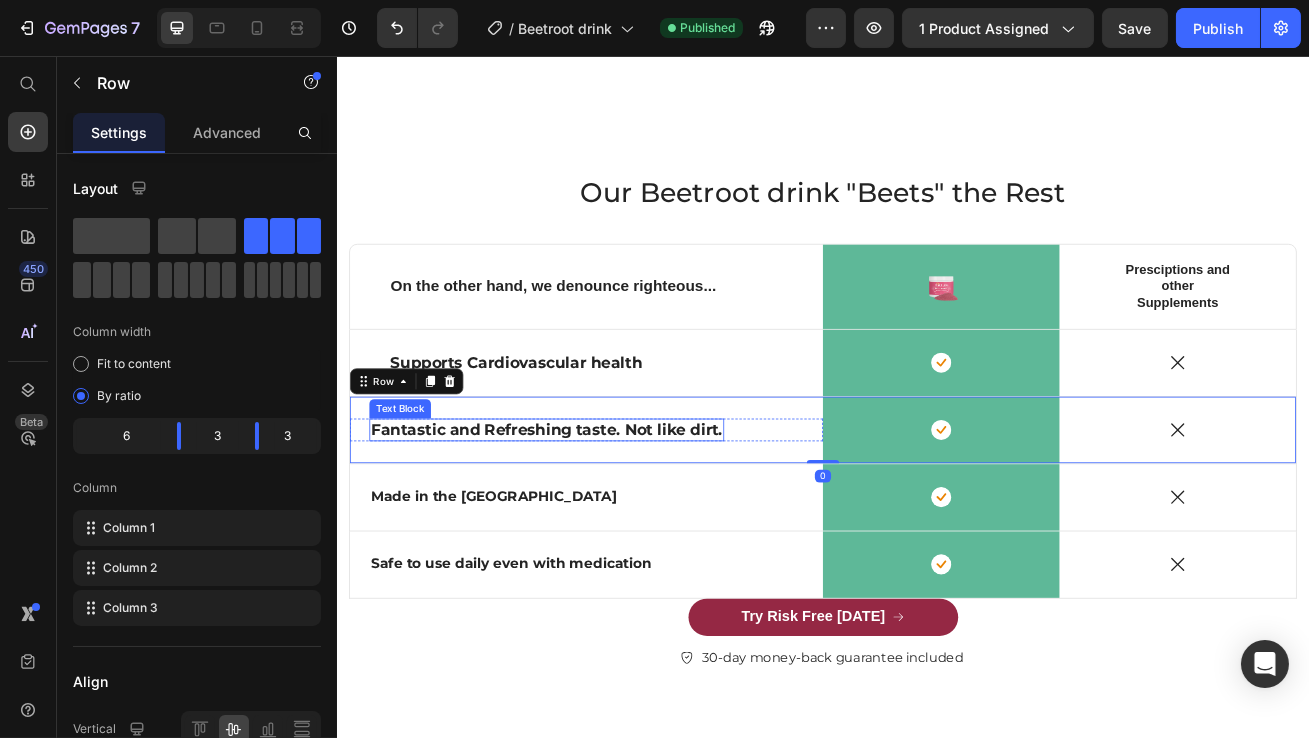 click on "Fantastic and Refreshing taste. Not like dirt." at bounding box center (595, 518) 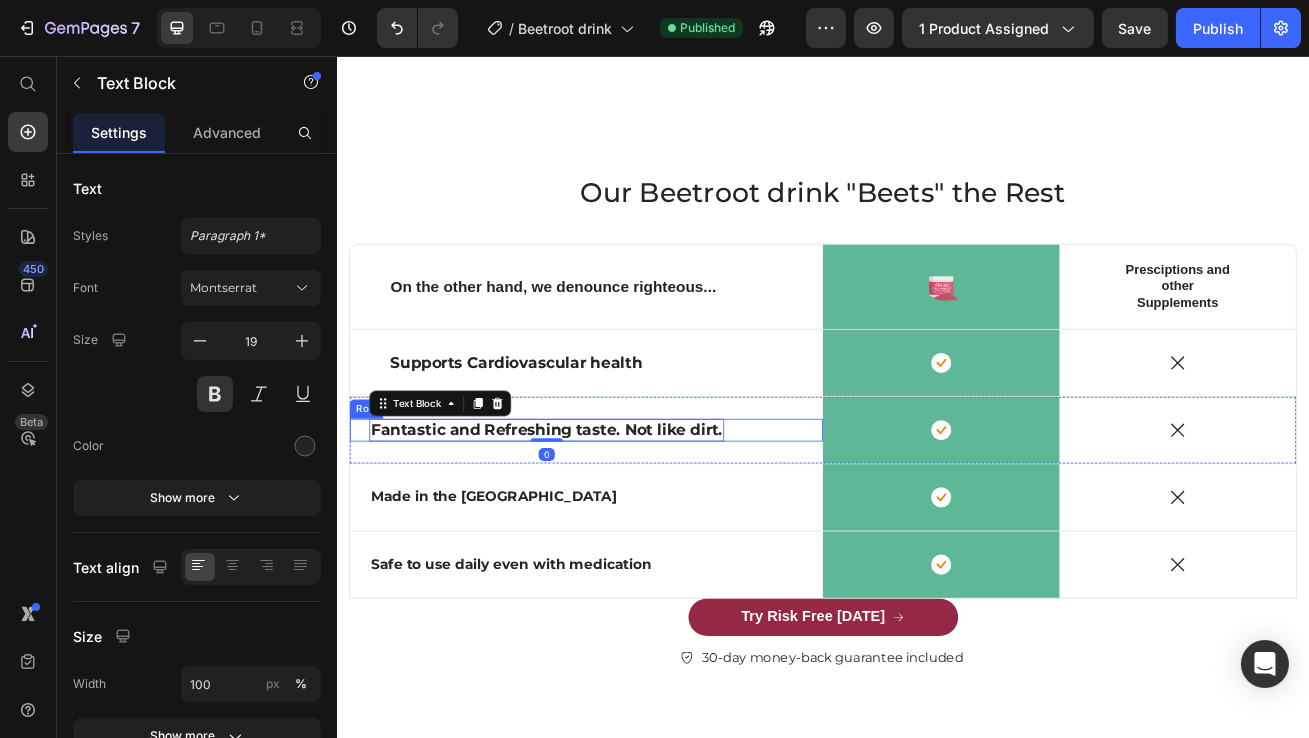 click on "Fantastic and Refreshing taste. Not like dirt.  Text Block   0 Row" at bounding box center (644, 518) 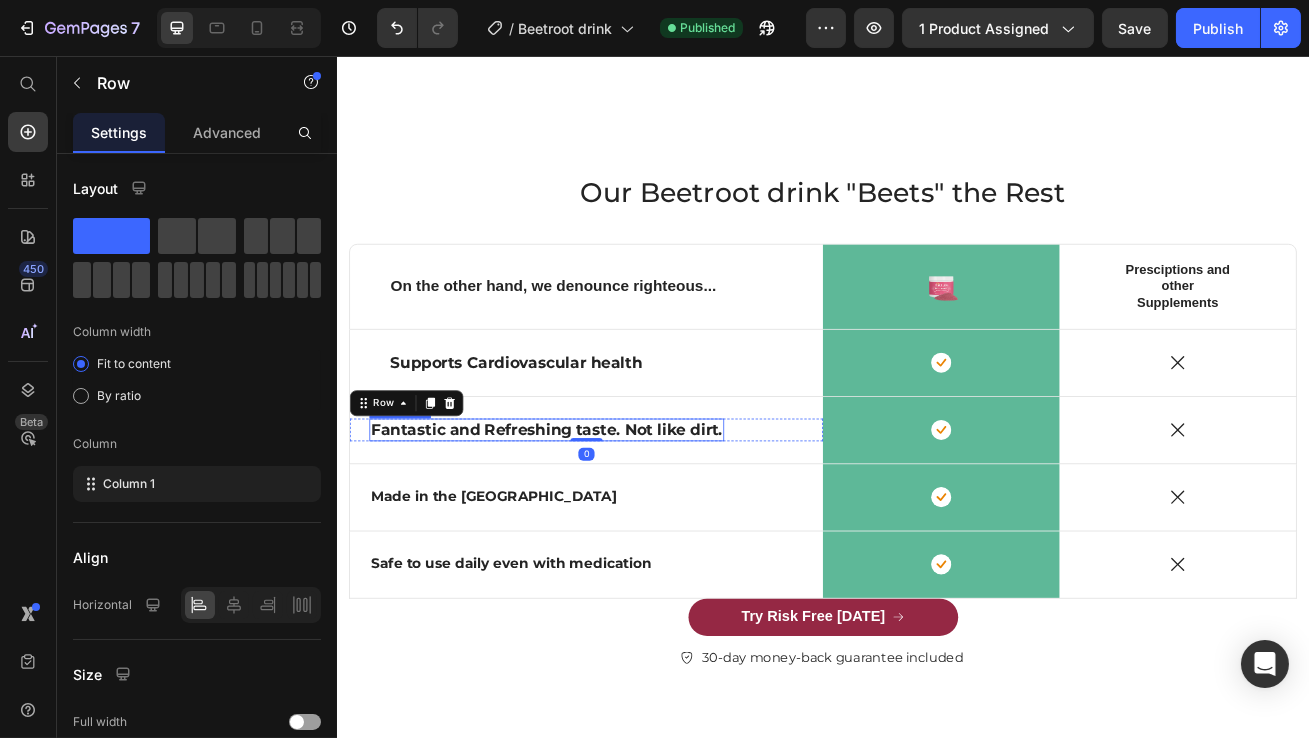 click on "Fantastic and Refreshing taste. Not like dirt." at bounding box center [595, 518] 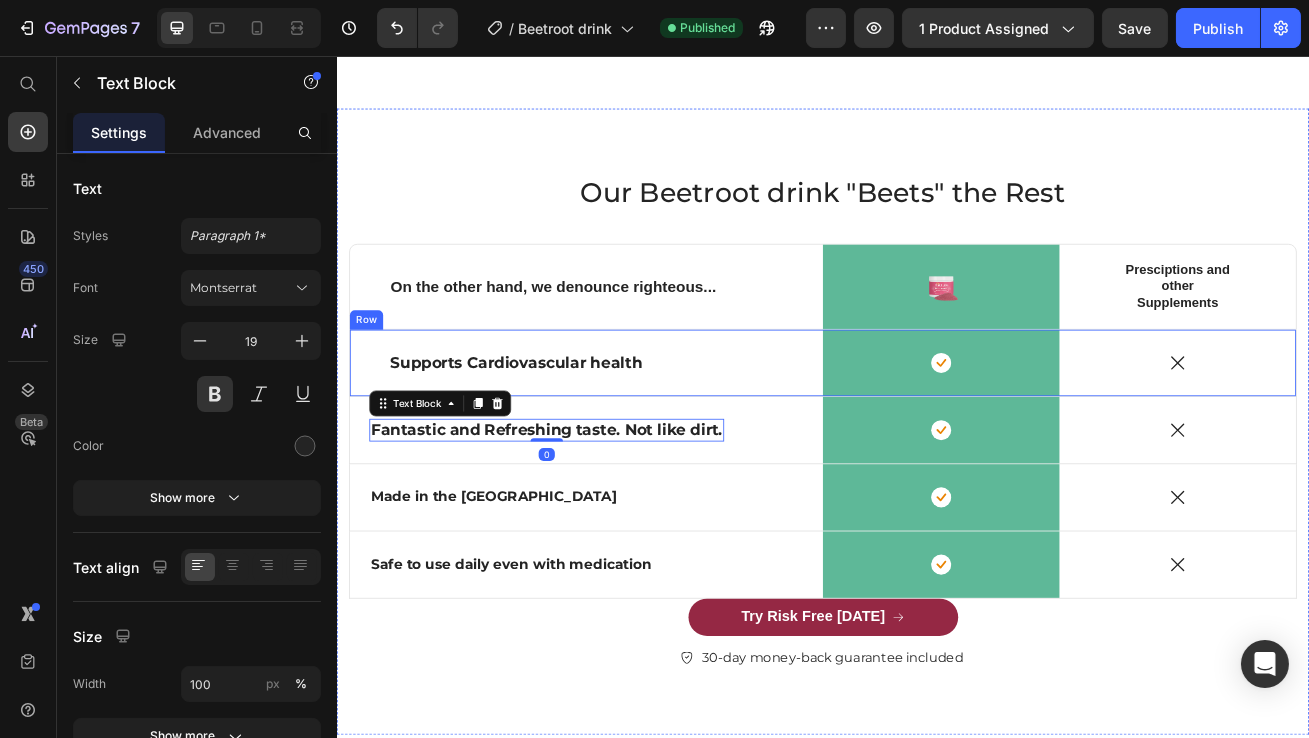 click on "Supports Cardiovascular health" at bounding box center [644, 435] 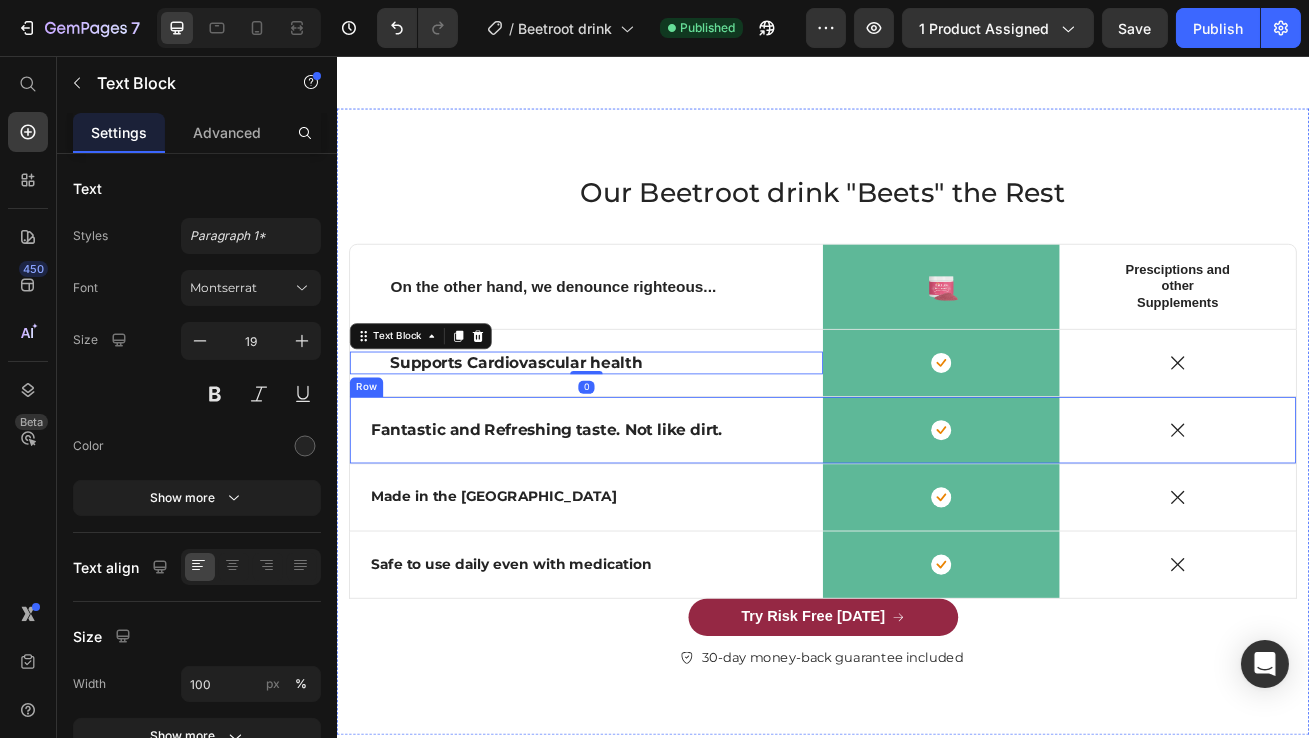click on "Fantastic and Refreshing taste. Not like dirt." at bounding box center (595, 518) 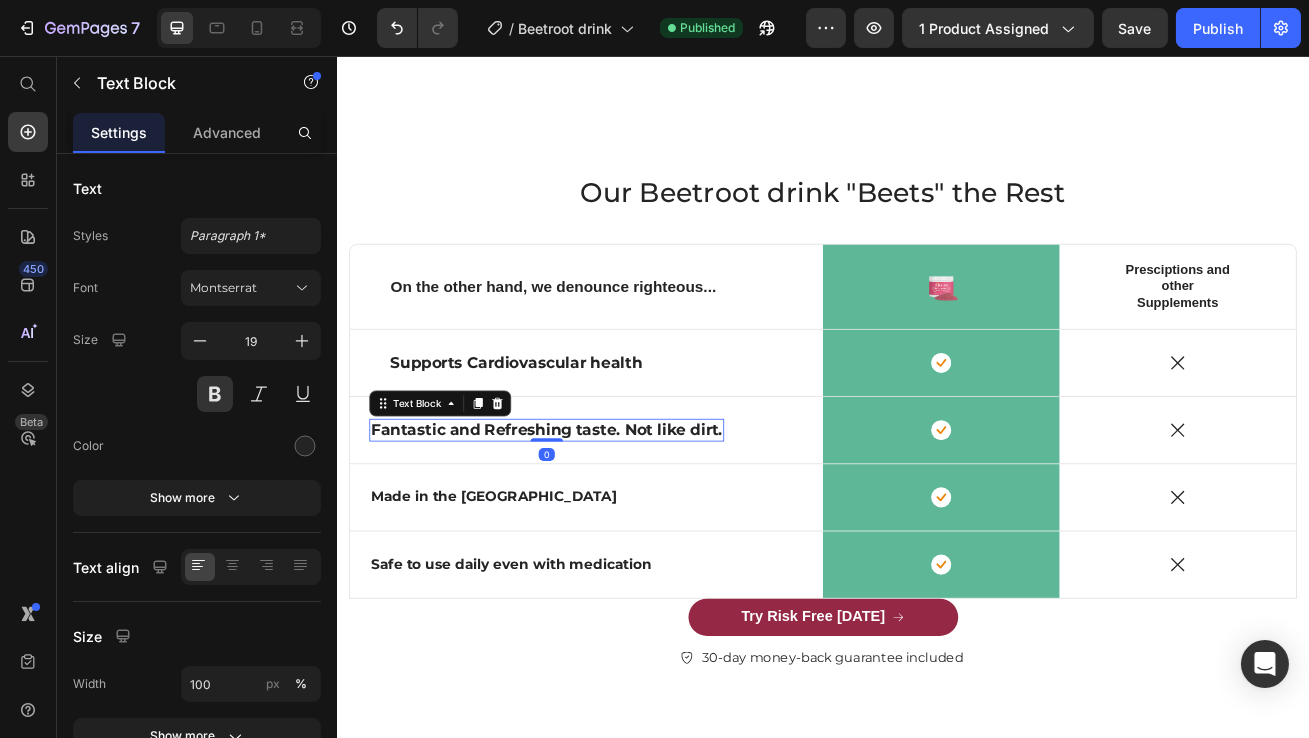 click on "Fantastic and Refreshing taste. Not like dirt." at bounding box center (595, 518) 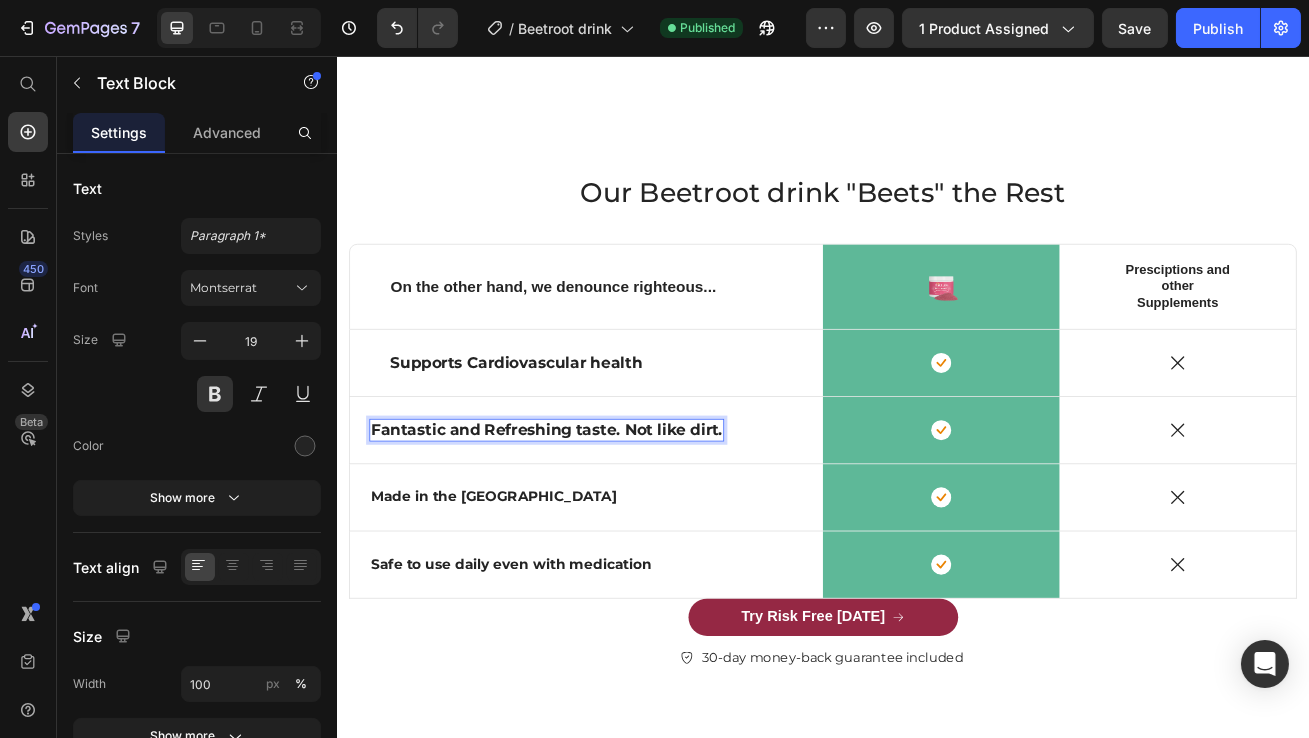 click on "Fantastic and Refreshing taste. Not like dirt.  Text Block   0 Row" at bounding box center (644, 518) 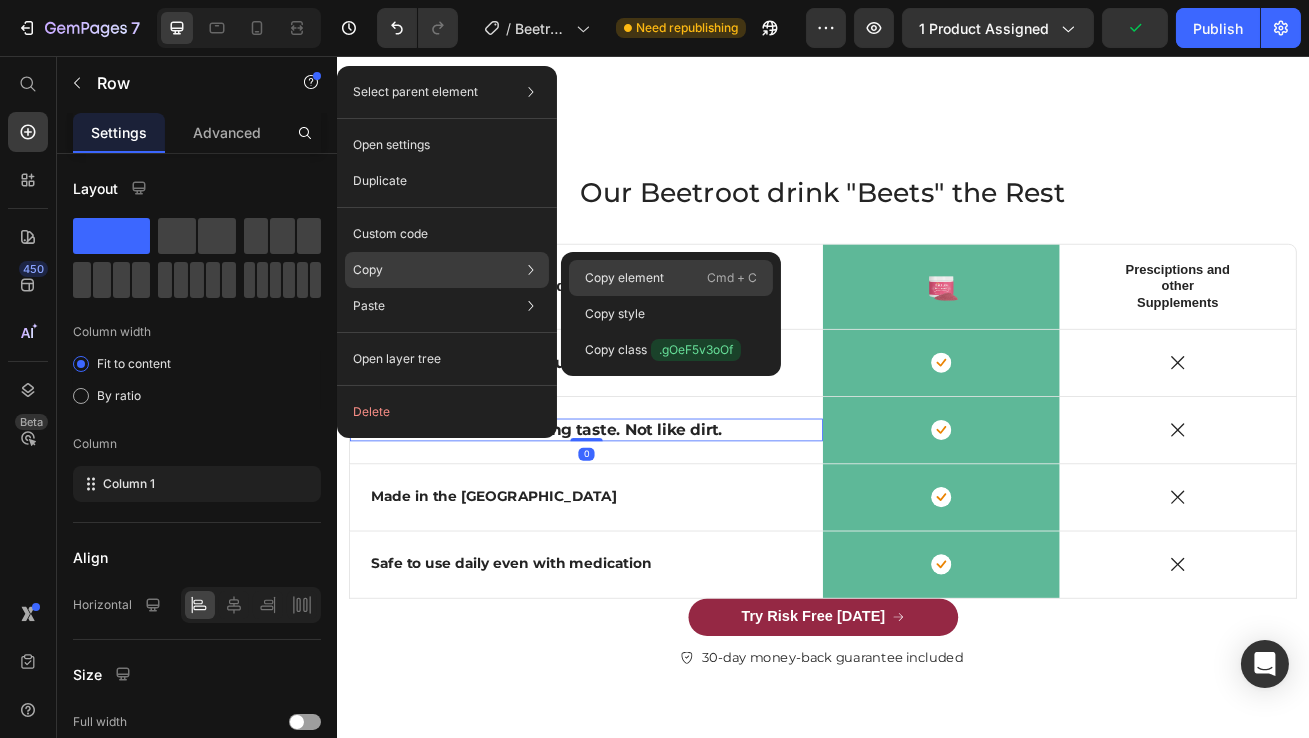 click on "Copy element" at bounding box center [624, 278] 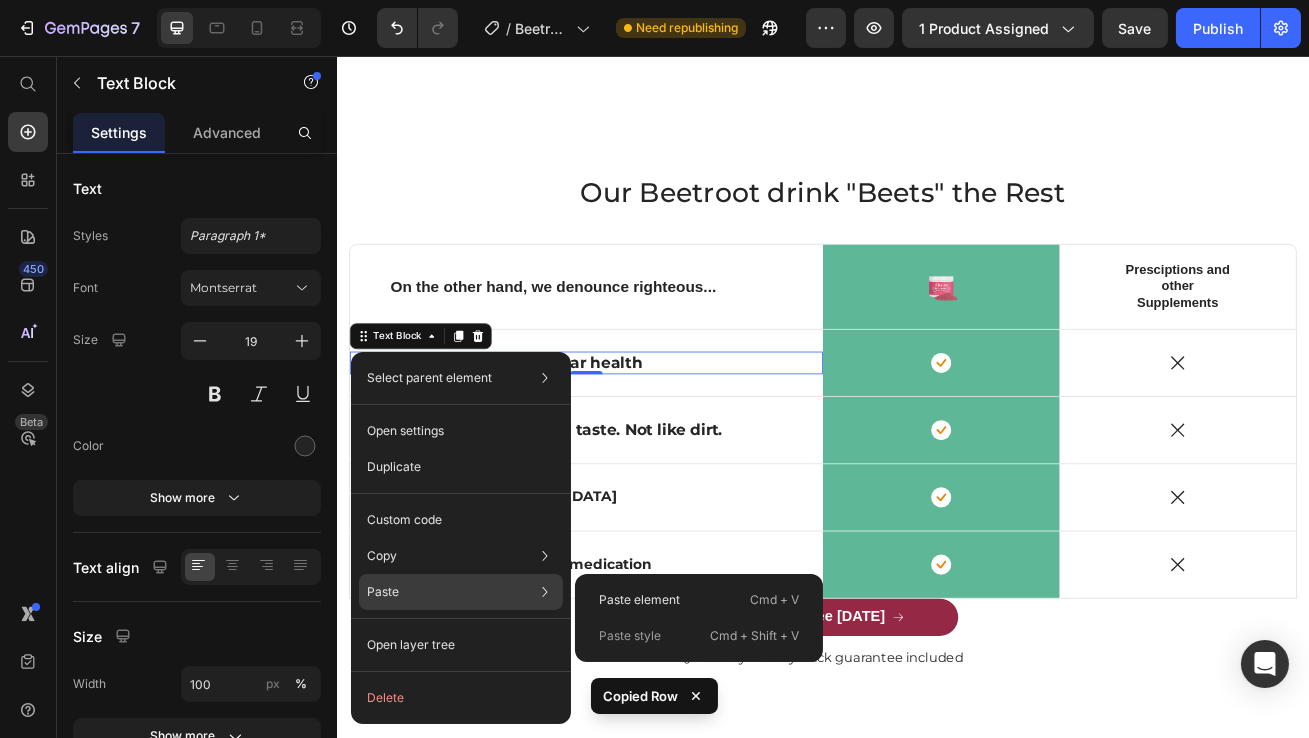 click on "Paste style" at bounding box center (630, 636) 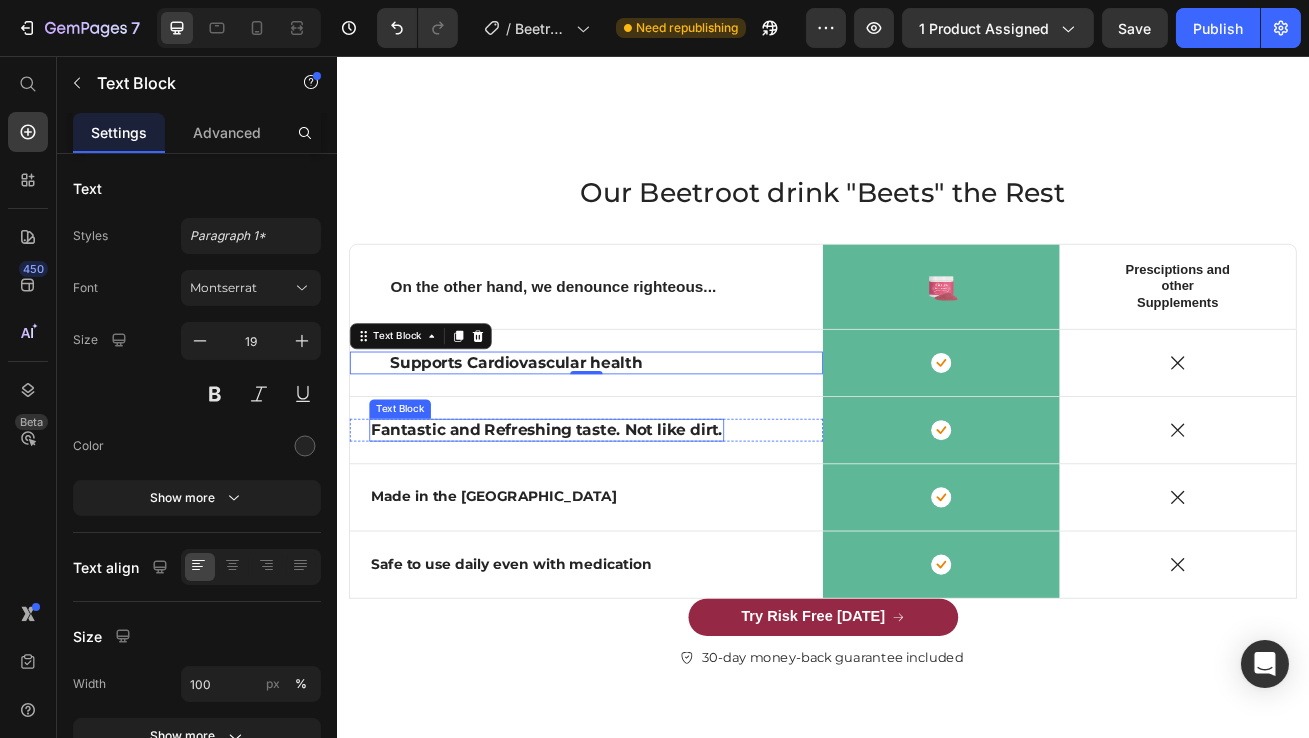click on "Fantastic and Refreshing taste. Not like dirt." at bounding box center [595, 518] 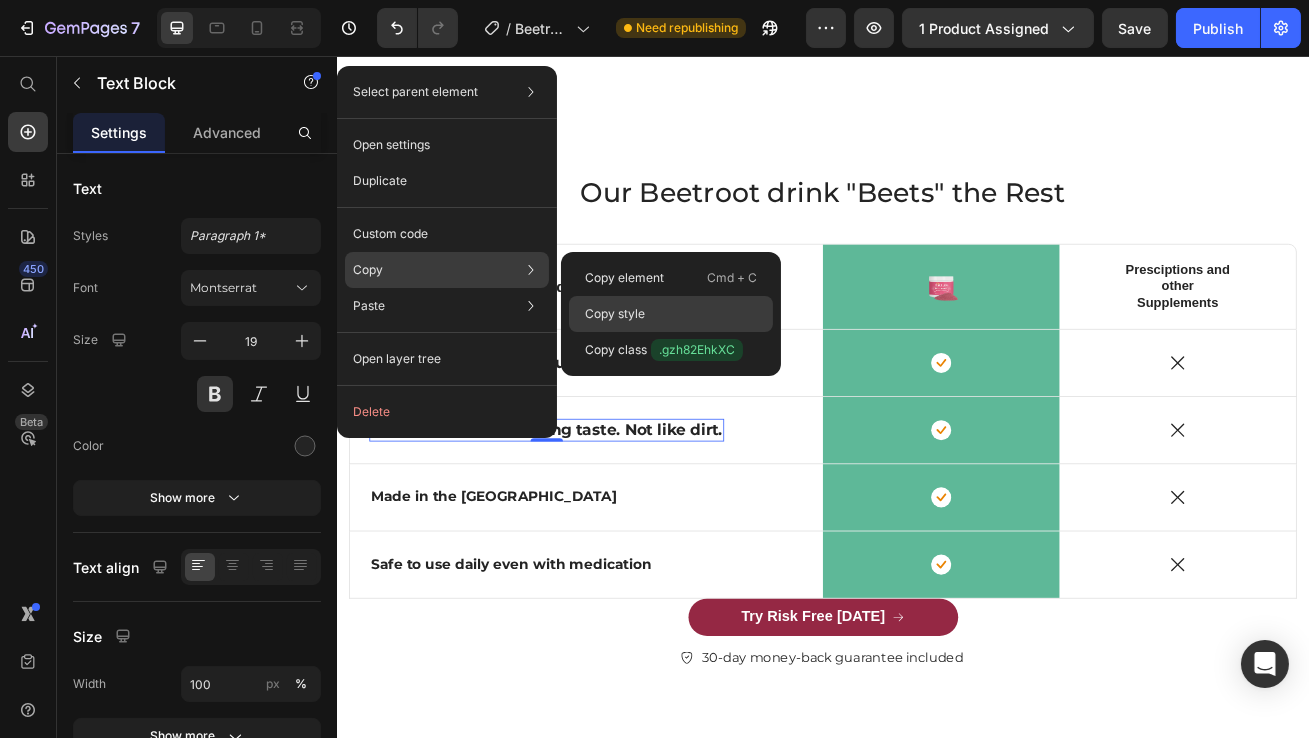 drag, startPoint x: 591, startPoint y: 302, endPoint x: 314, endPoint y: 305, distance: 277.01624 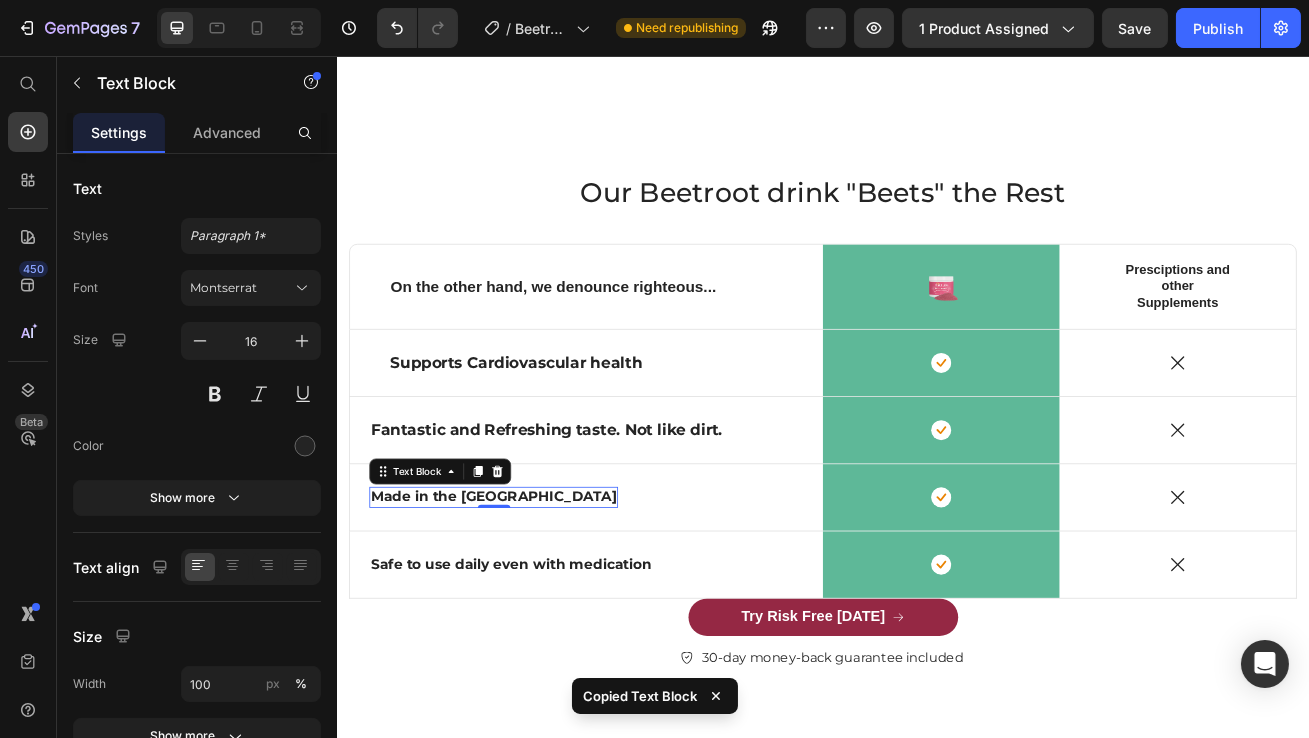 click on "Made in the [GEOGRAPHIC_DATA]" at bounding box center [529, 600] 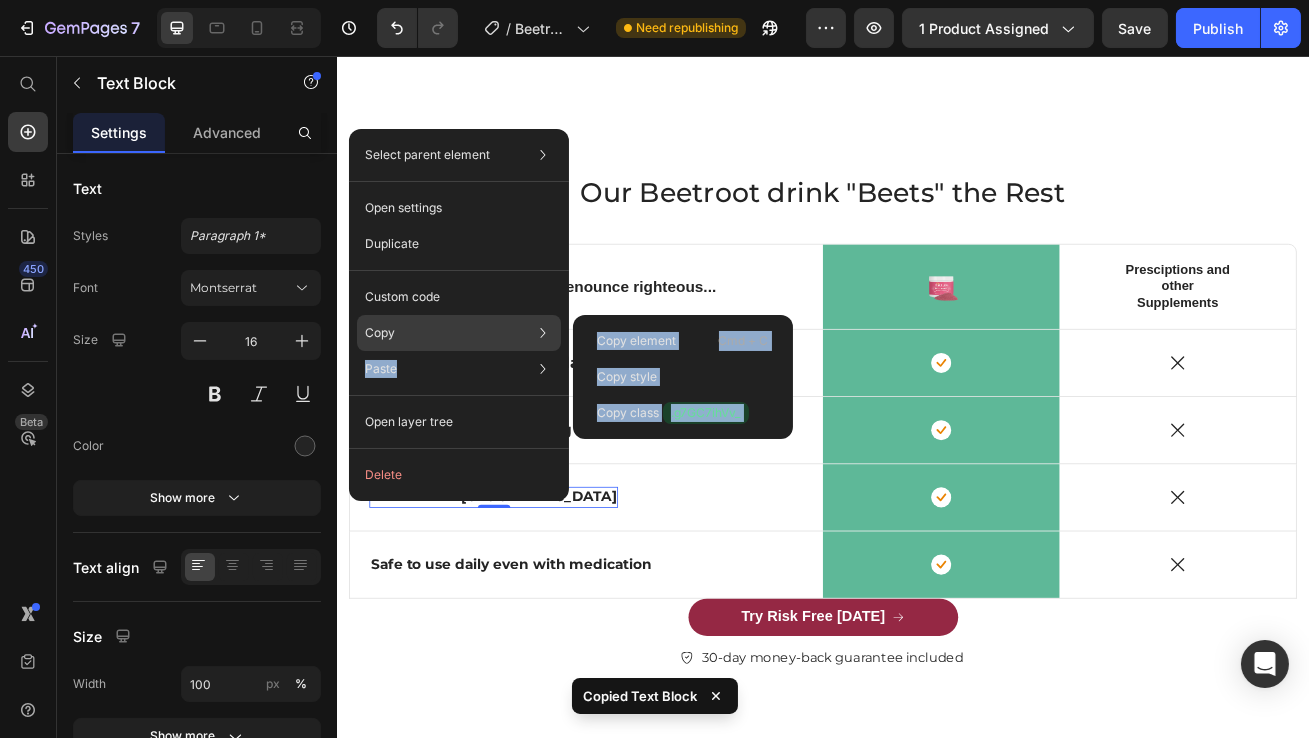 drag, startPoint x: 626, startPoint y: 388, endPoint x: 485, endPoint y: 330, distance: 152.4631 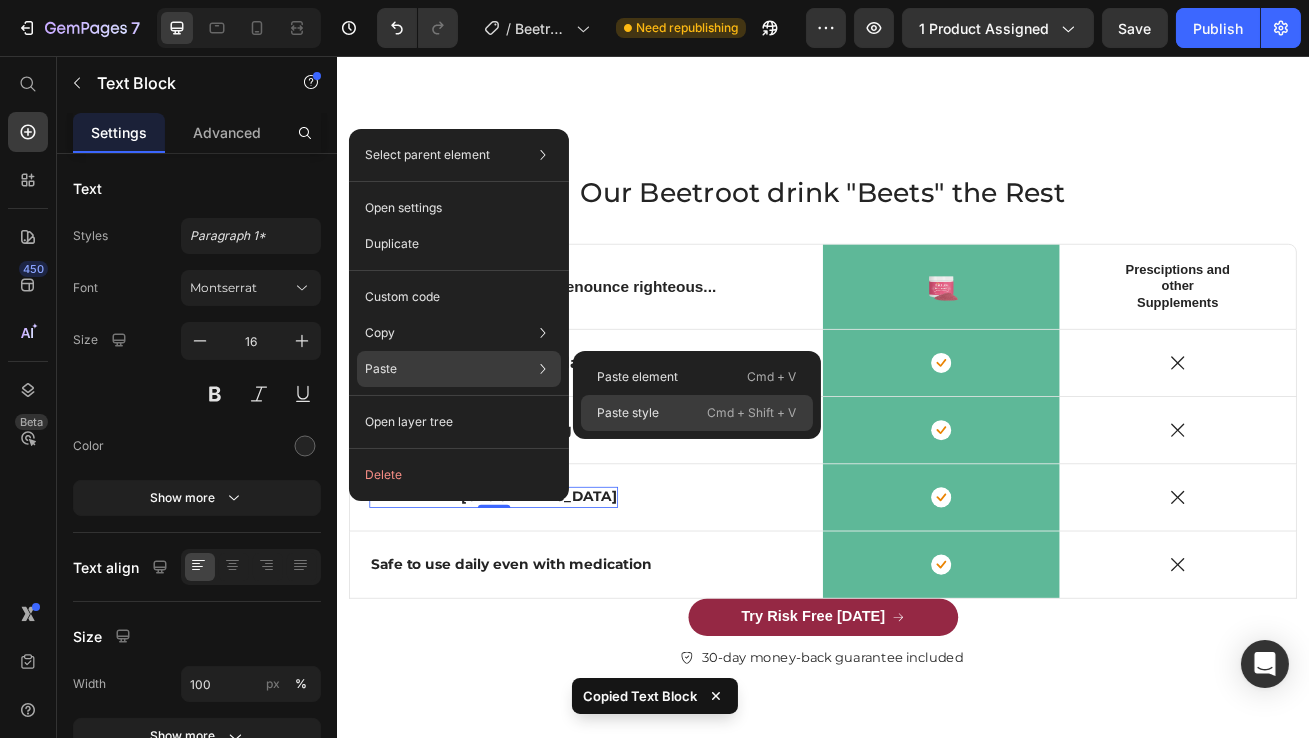 click on "Paste style" at bounding box center [628, 413] 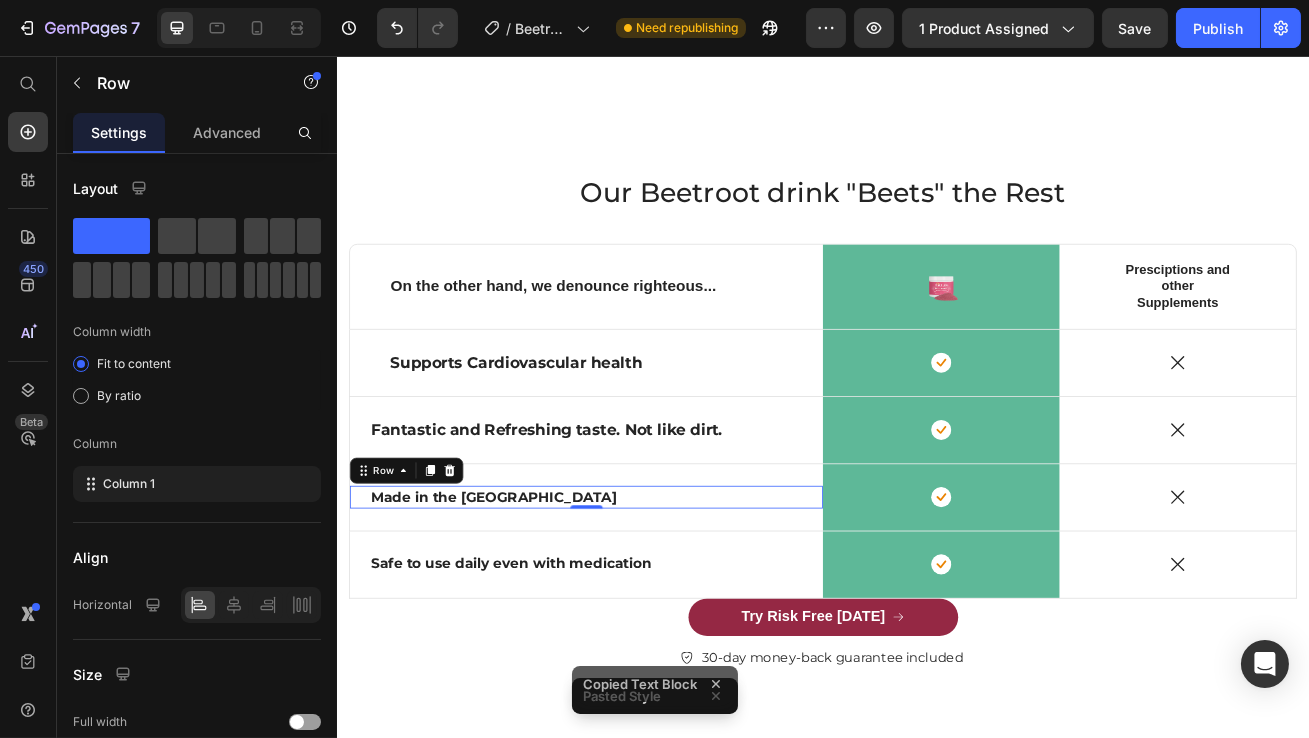 click on "Made in the USA Text Block Row   0" at bounding box center [644, 601] 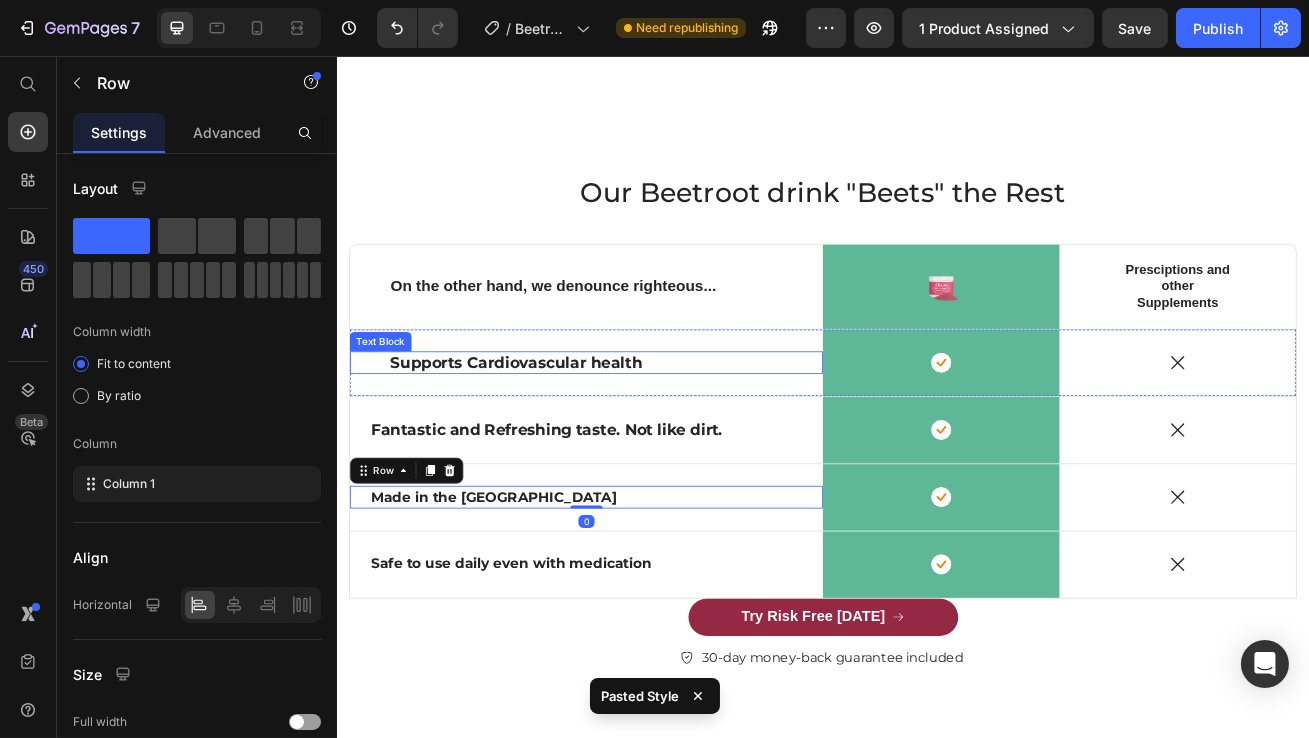 click on "Supports Cardiovascular health" at bounding box center (557, 434) 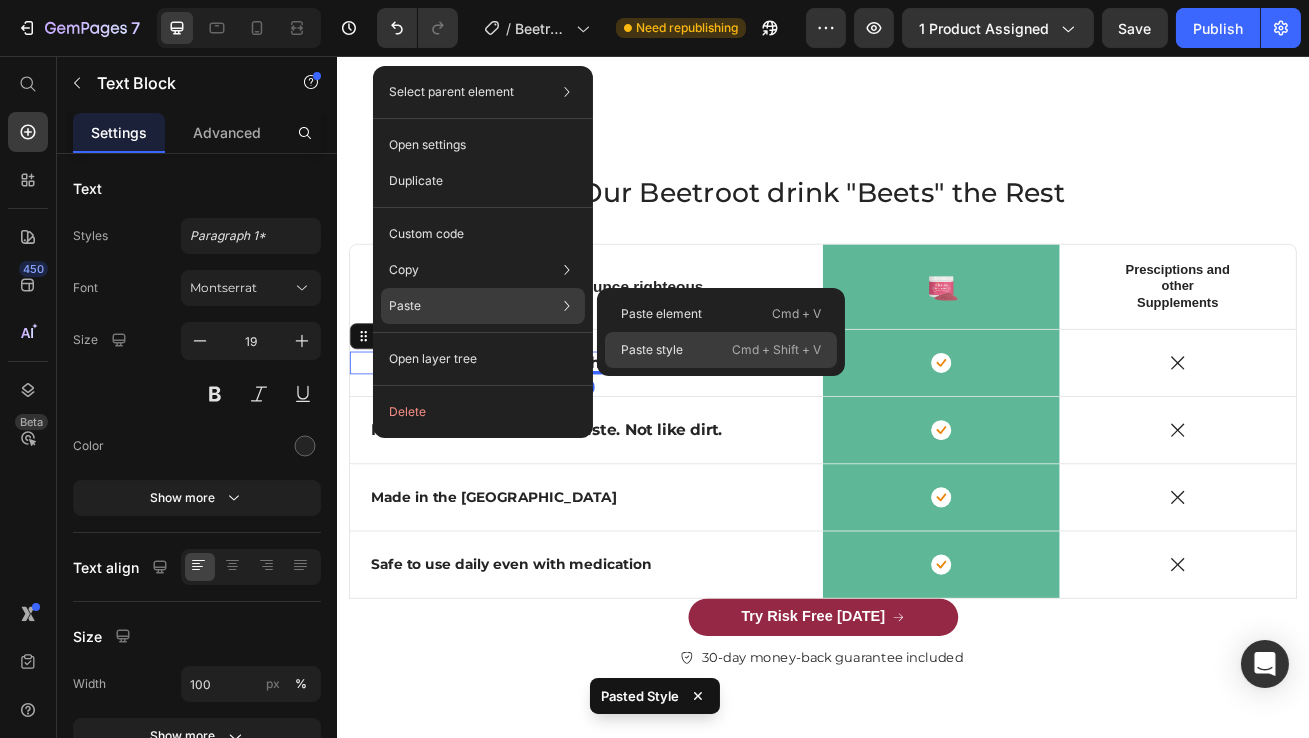 click on "Paste style" at bounding box center [652, 350] 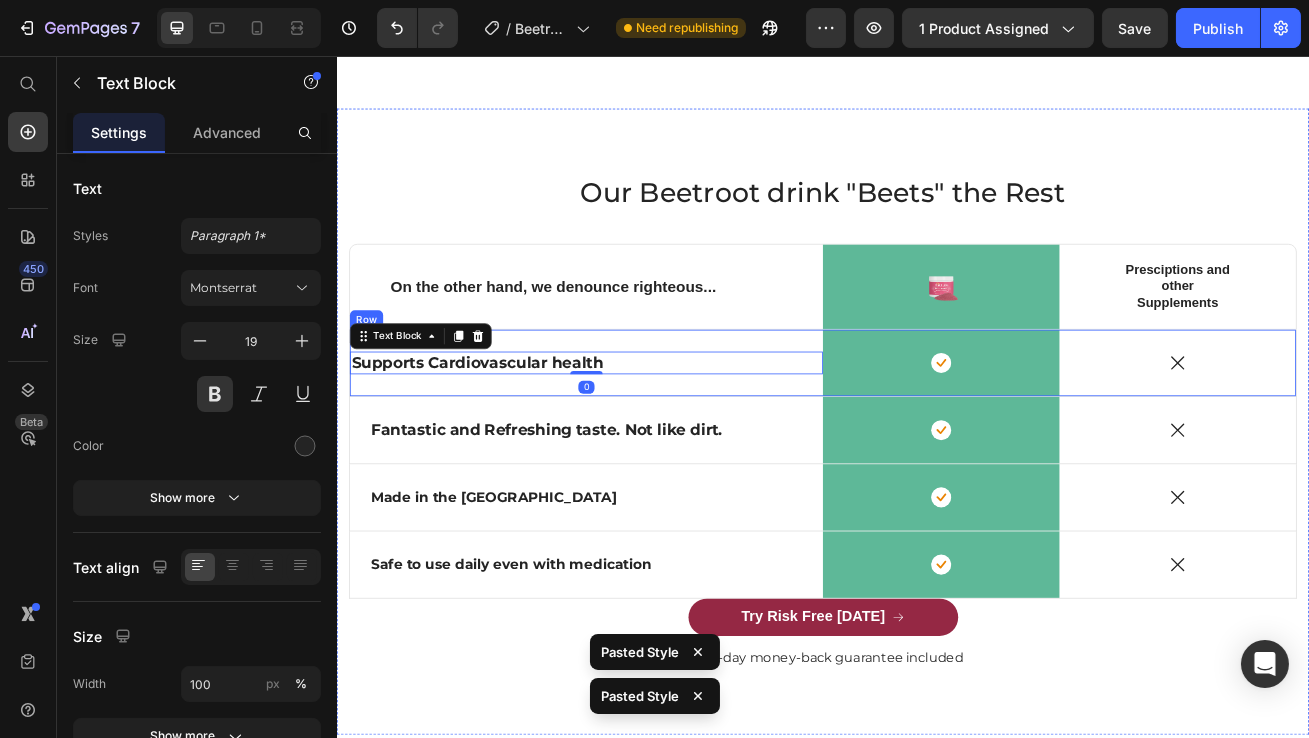 click on "Supports Cardiovascular health  Text Block   0" at bounding box center [644, 435] 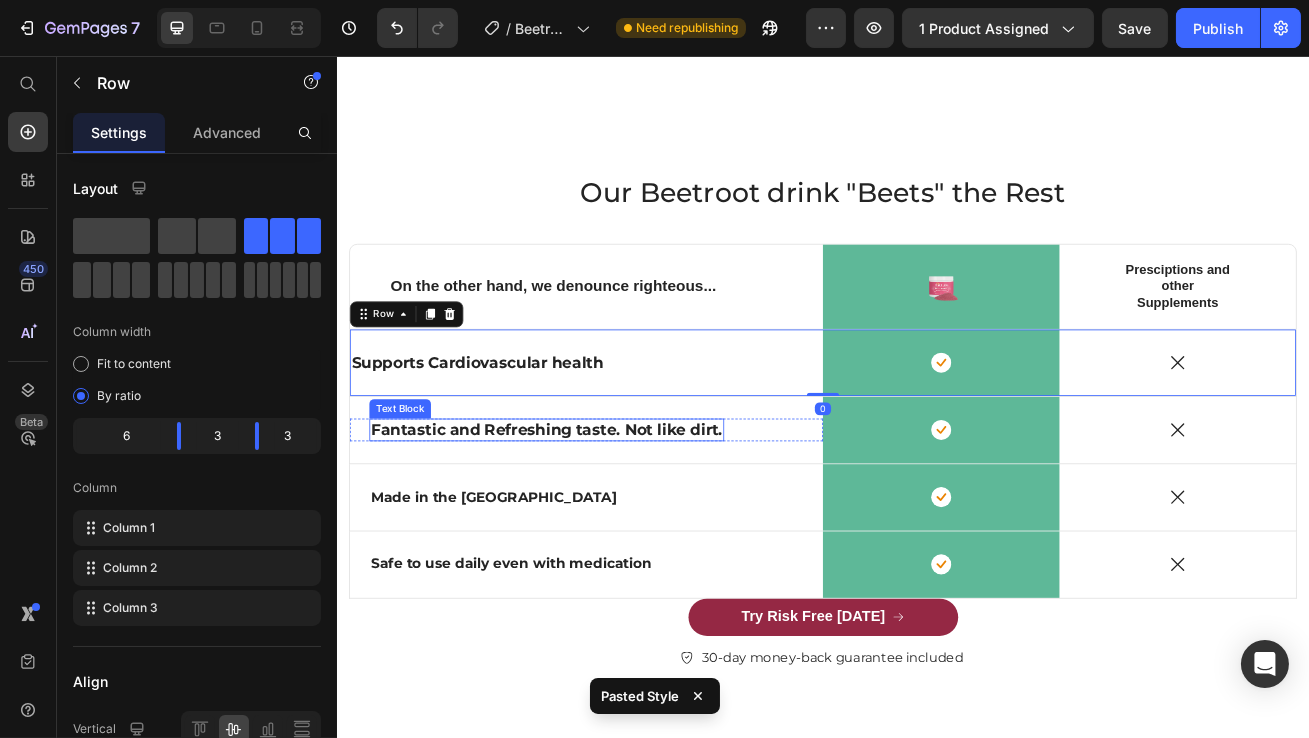 click on "Fantastic and Refreshing taste. Not like dirt." at bounding box center [595, 518] 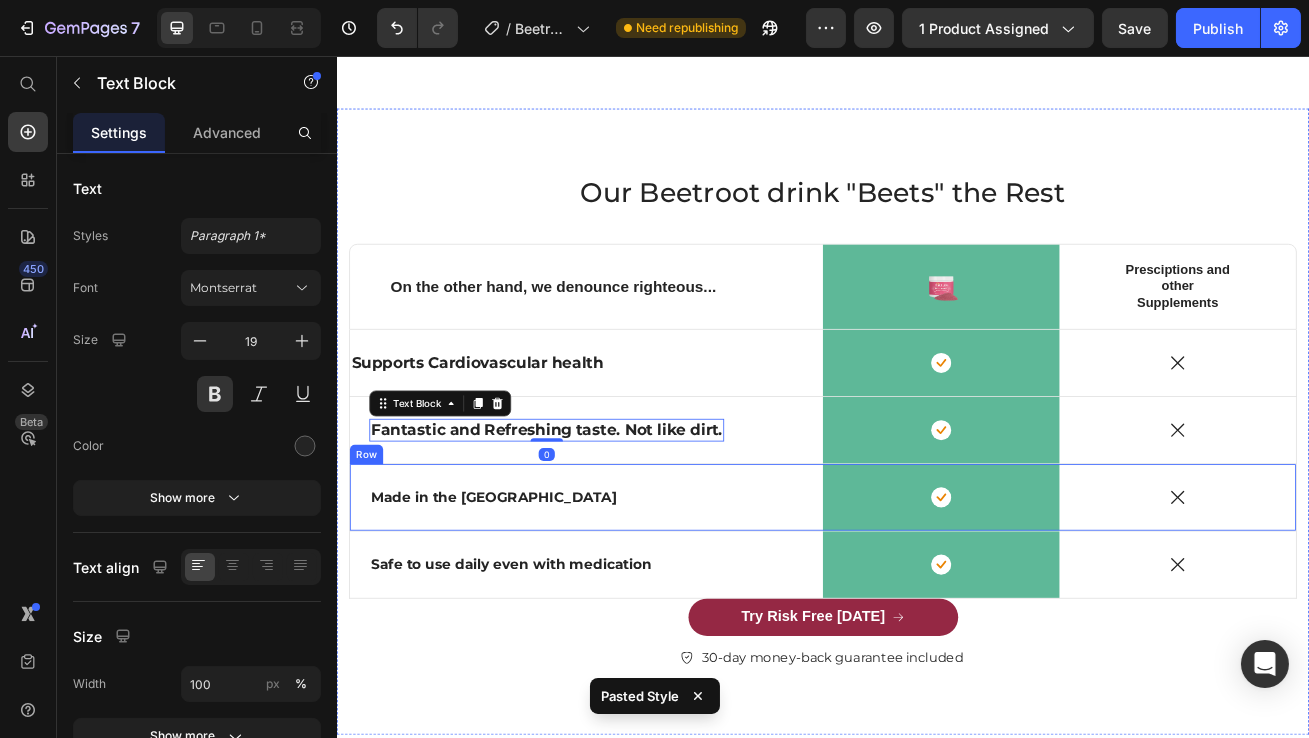 click on "Made in the [GEOGRAPHIC_DATA]" at bounding box center [529, 601] 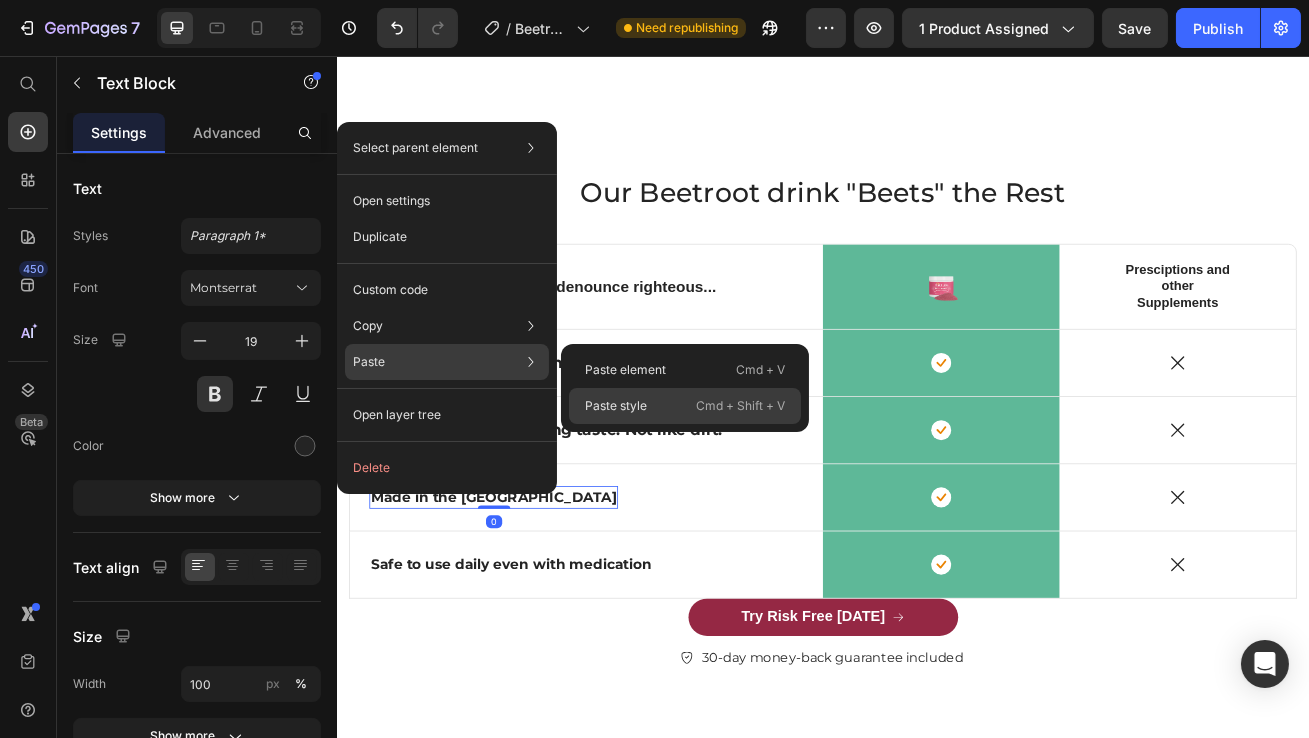 click on "Paste style  Cmd + Shift + V" 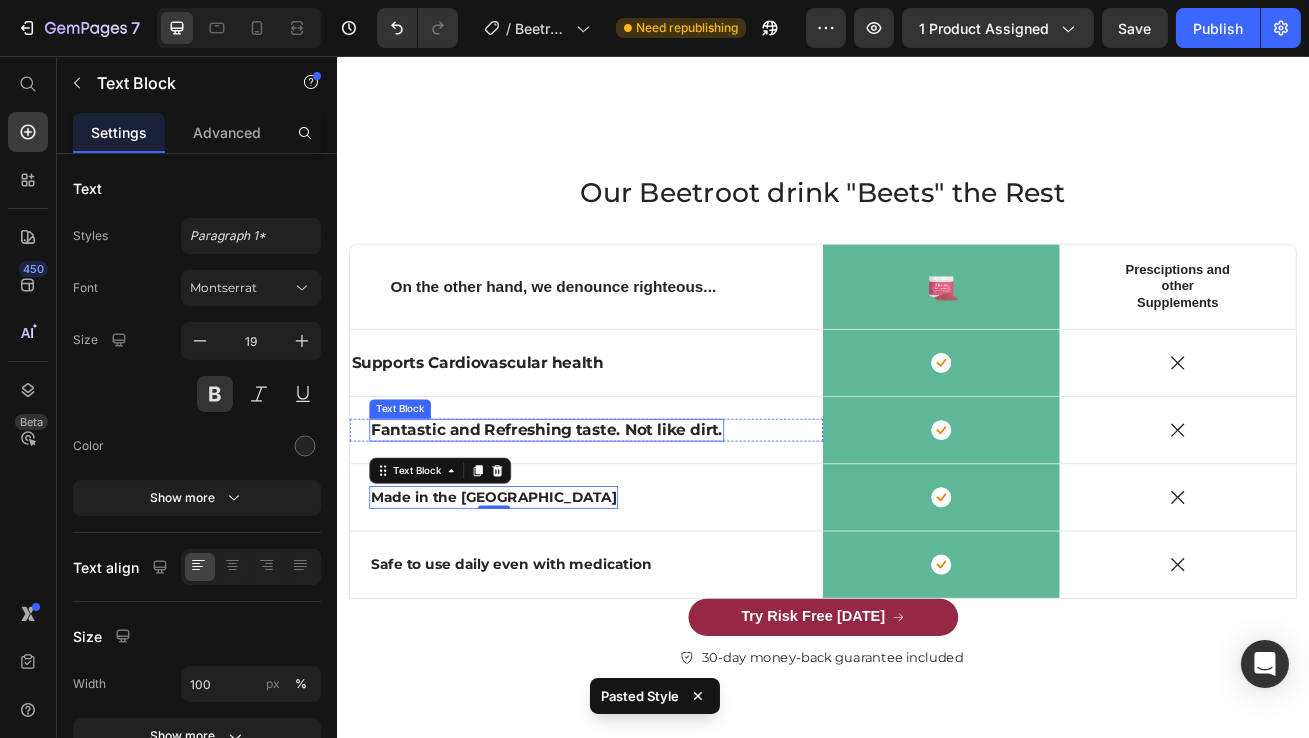 click on "Made in the USA Text Block   0 Row" at bounding box center [644, 601] 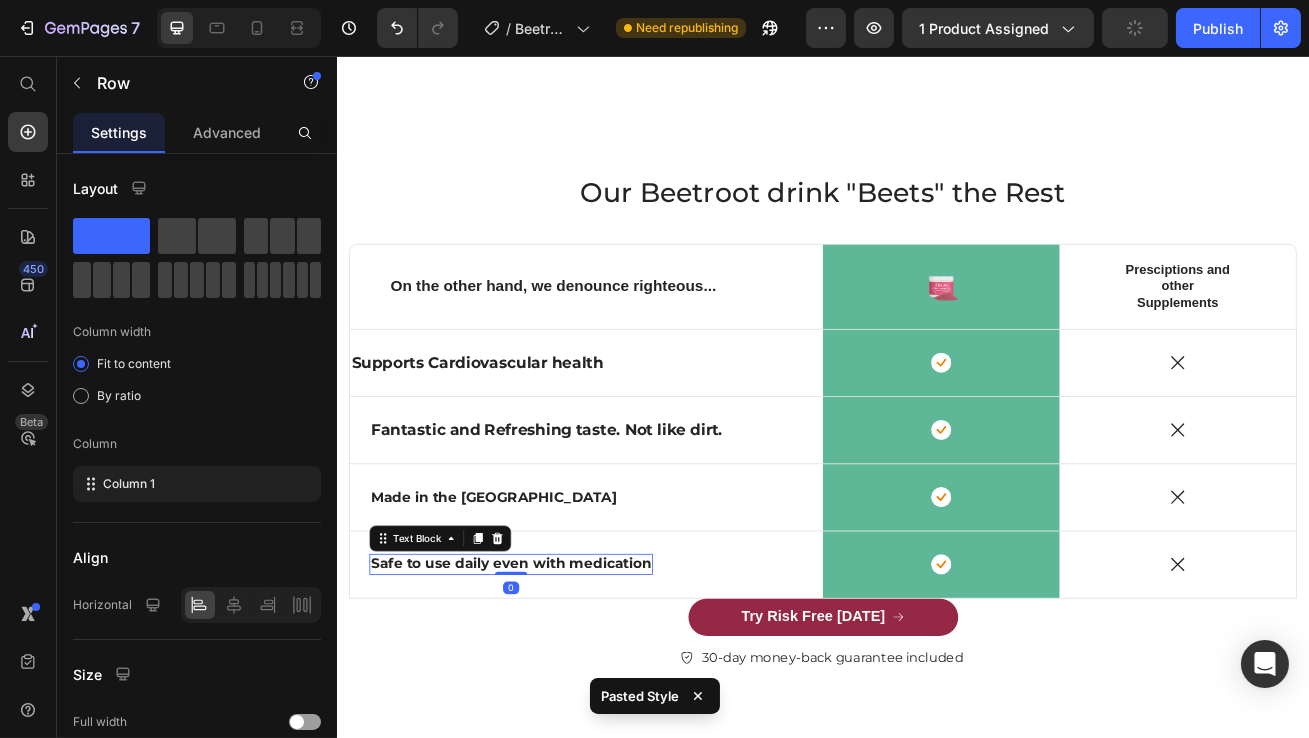 click on "Safe to use daily even with medication" at bounding box center [551, 683] 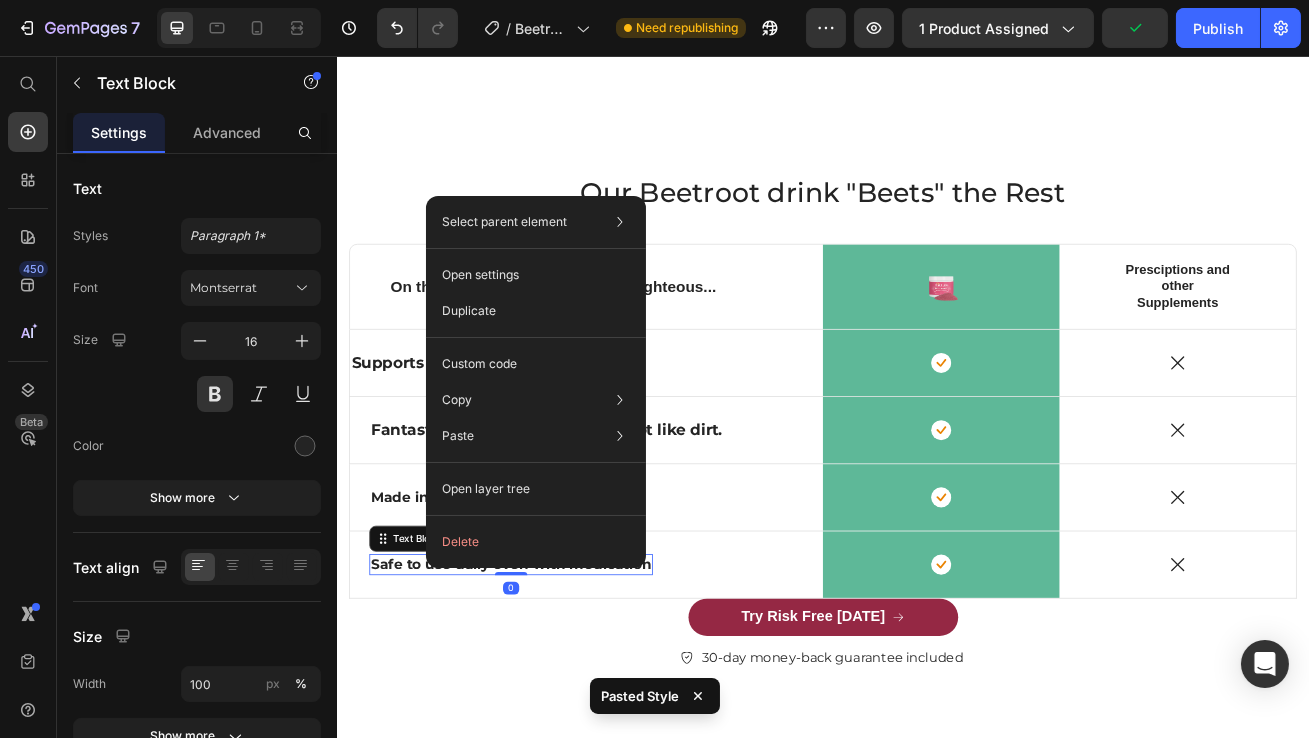click on "Safe to use daily even with medication" at bounding box center [551, 684] 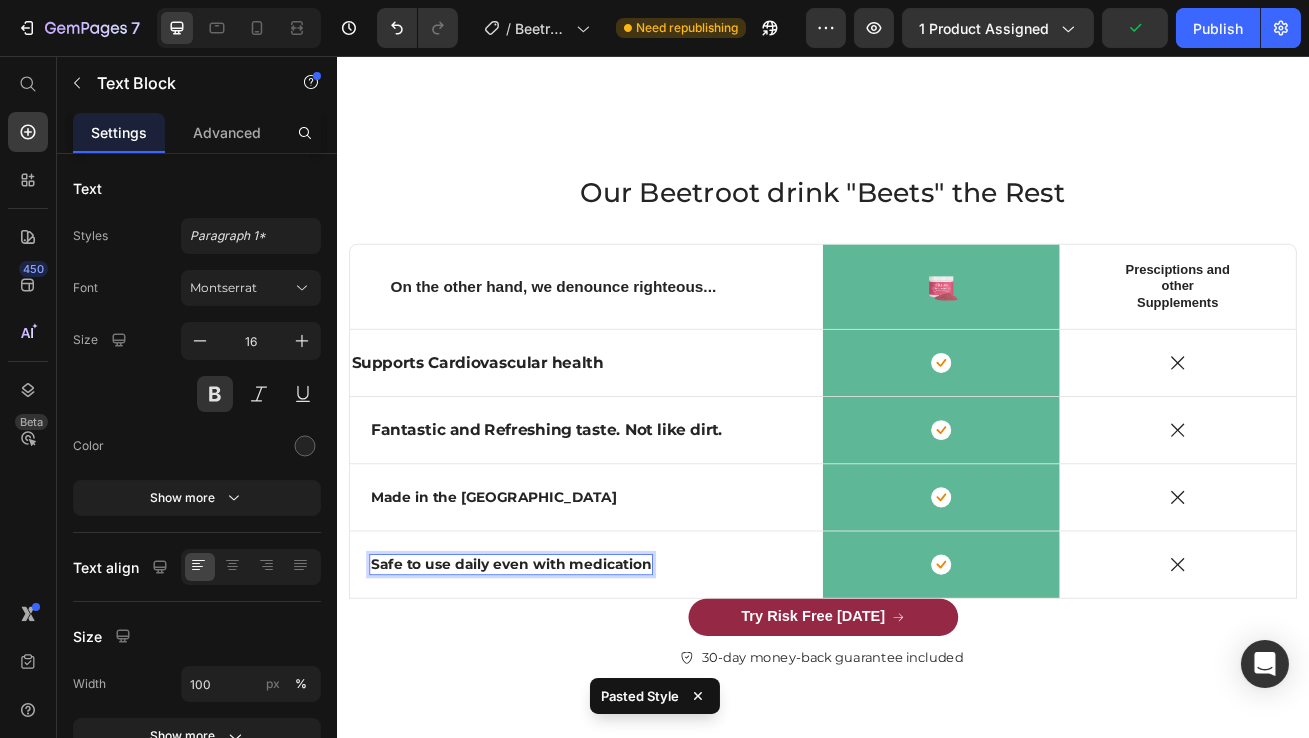 click on "Safe to use daily even with medication" at bounding box center (551, 683) 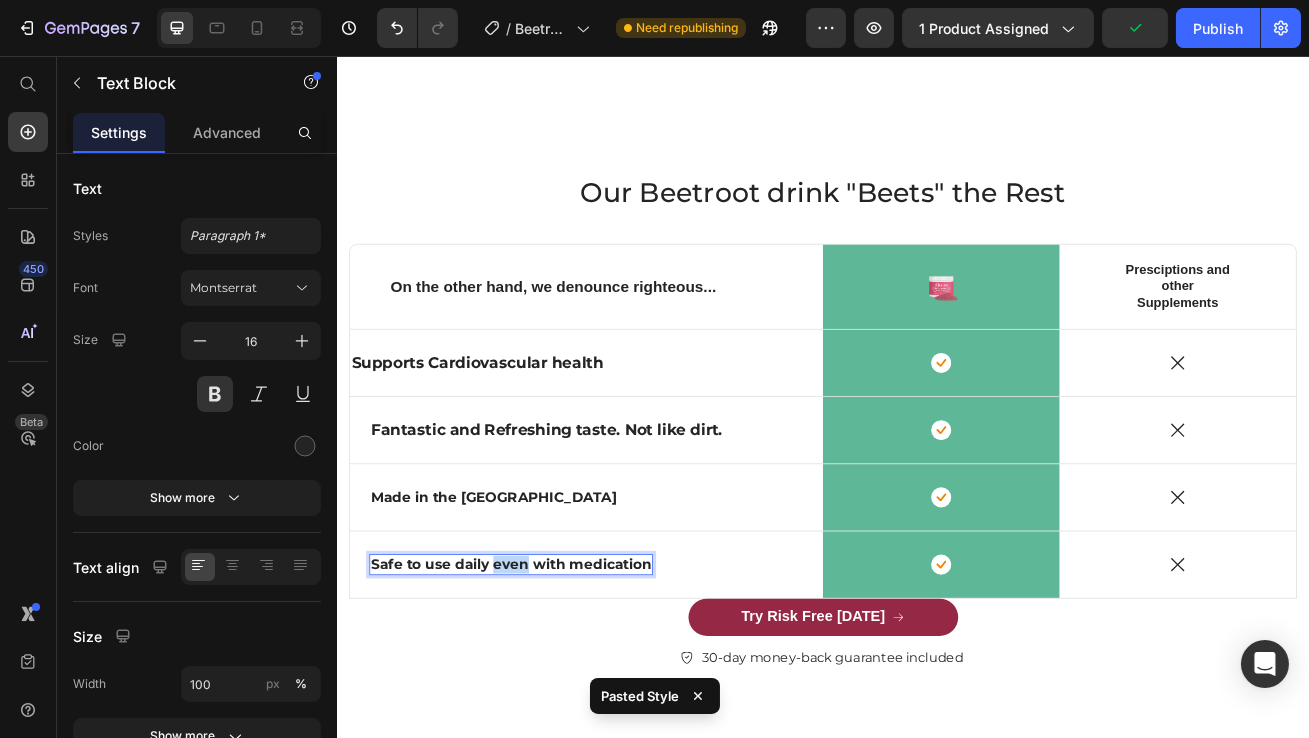 click on "Safe to use daily even with medication" at bounding box center [551, 683] 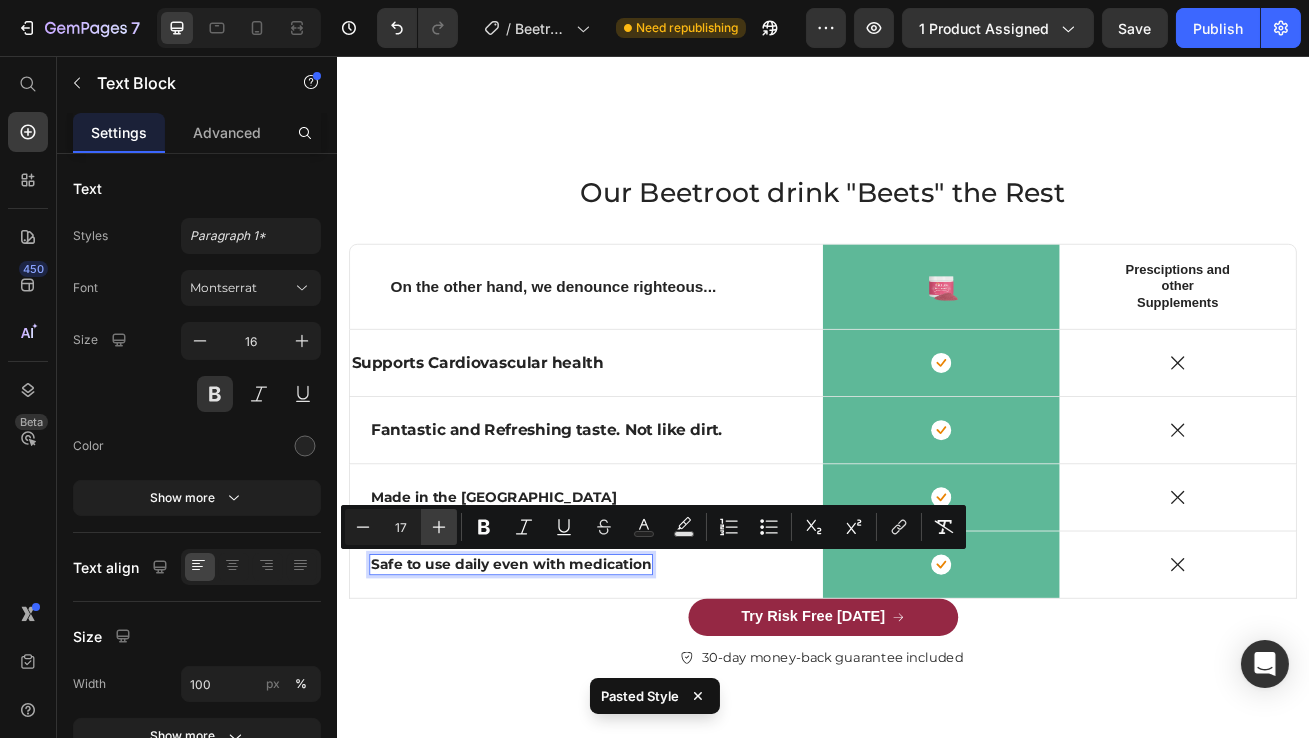 click 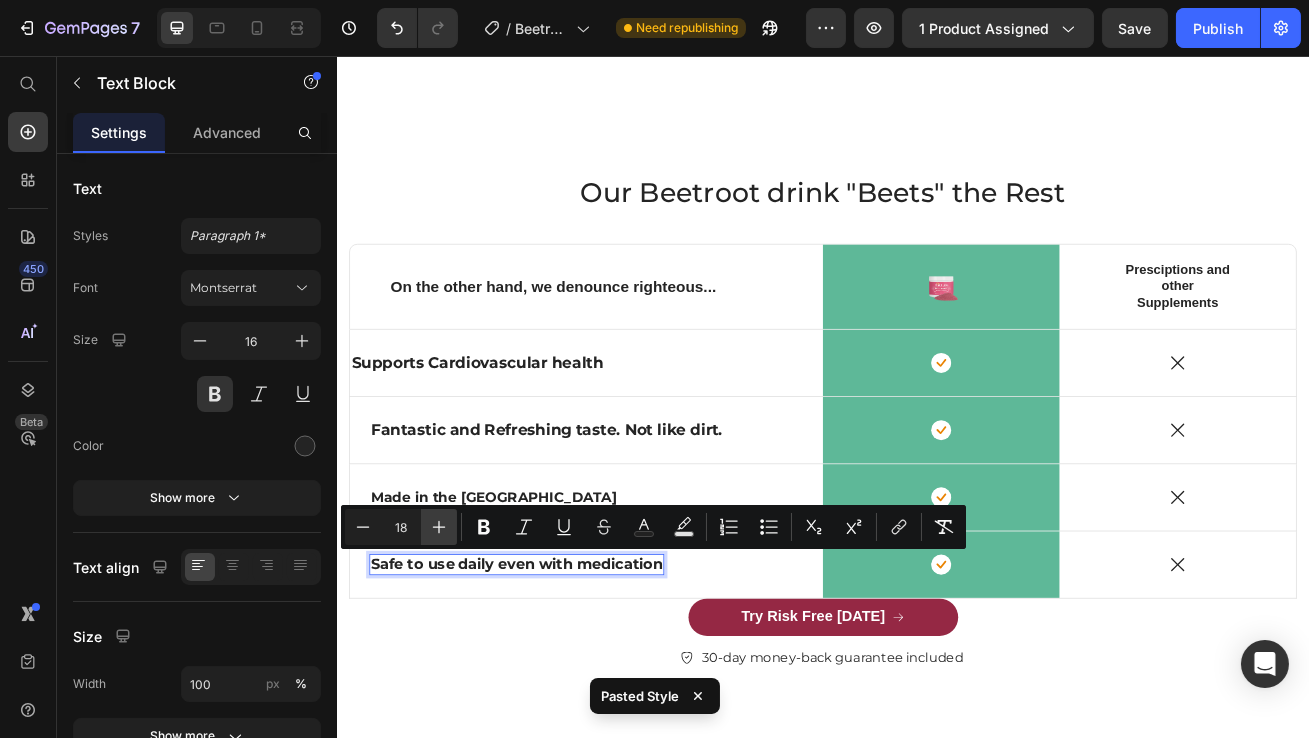 click 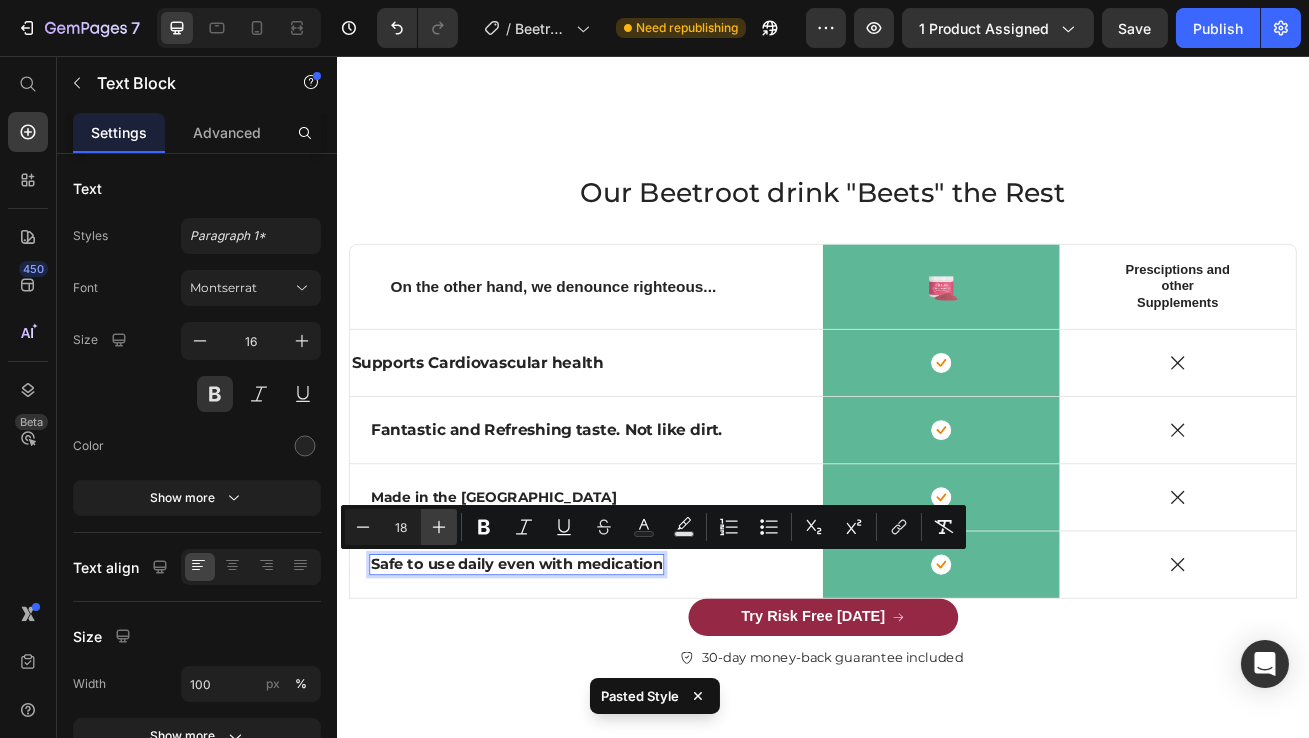 type on "19" 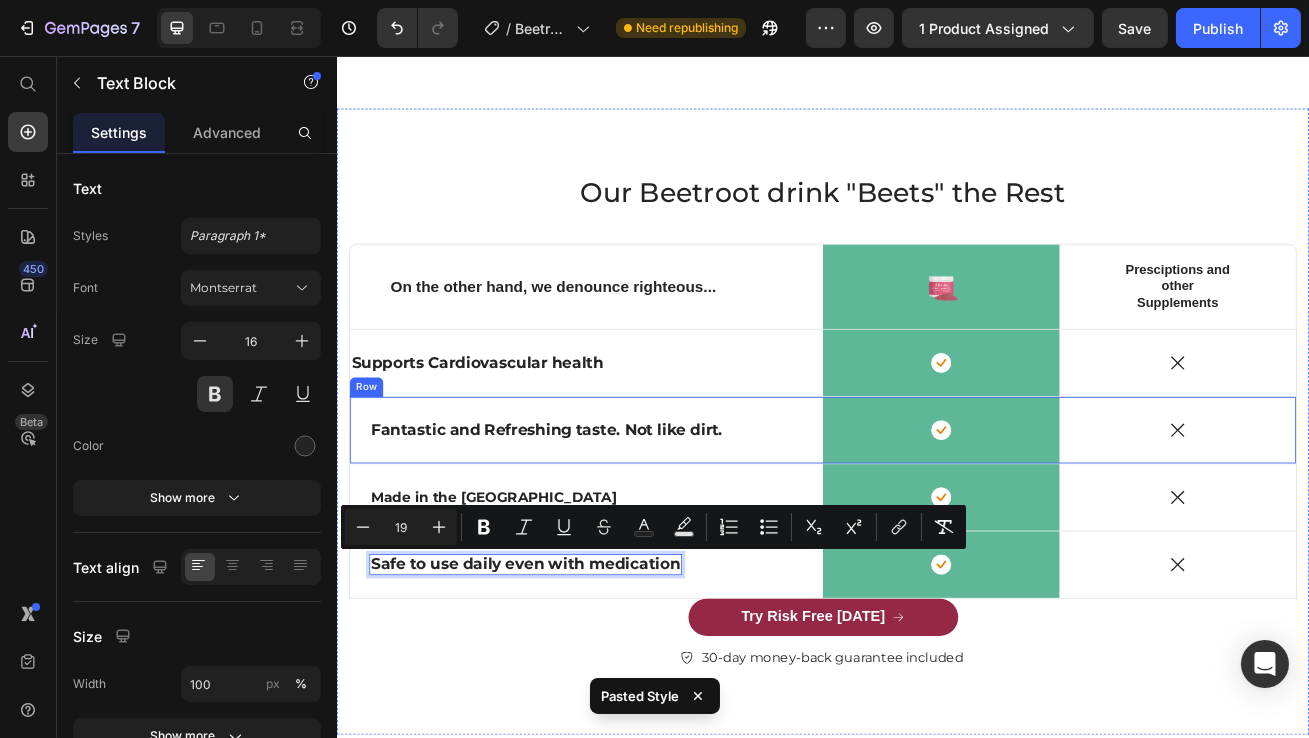 click on "Fantastic and Refreshing taste. Not like dirt." at bounding box center (595, 518) 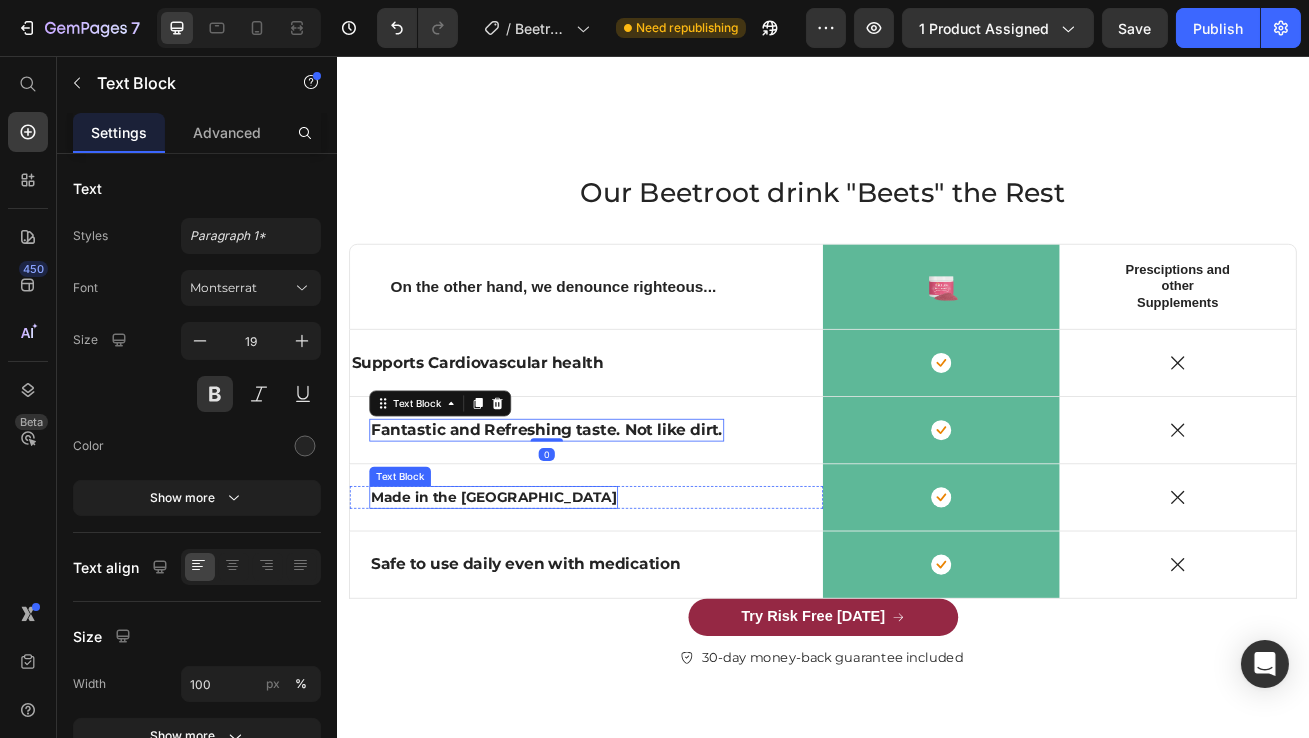 click on "Made in the [GEOGRAPHIC_DATA]" at bounding box center (529, 601) 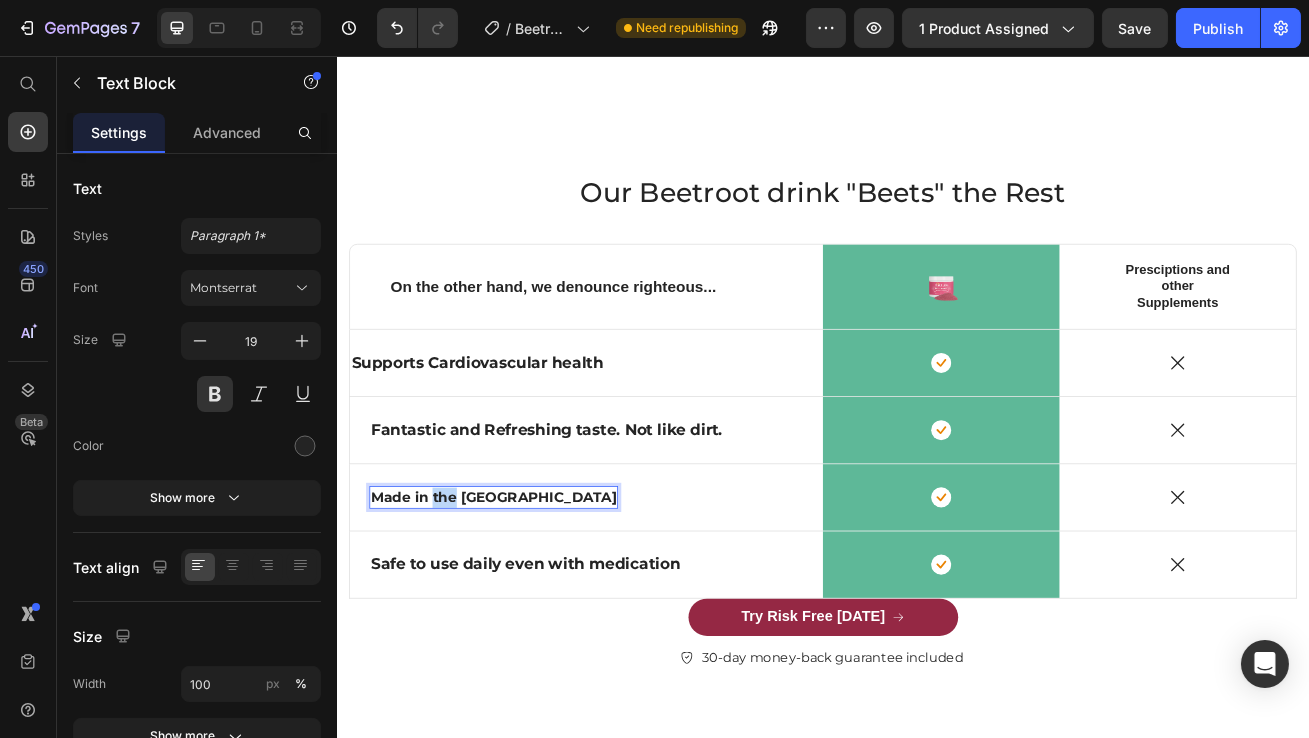 click on "Made in the [GEOGRAPHIC_DATA]" at bounding box center [529, 601] 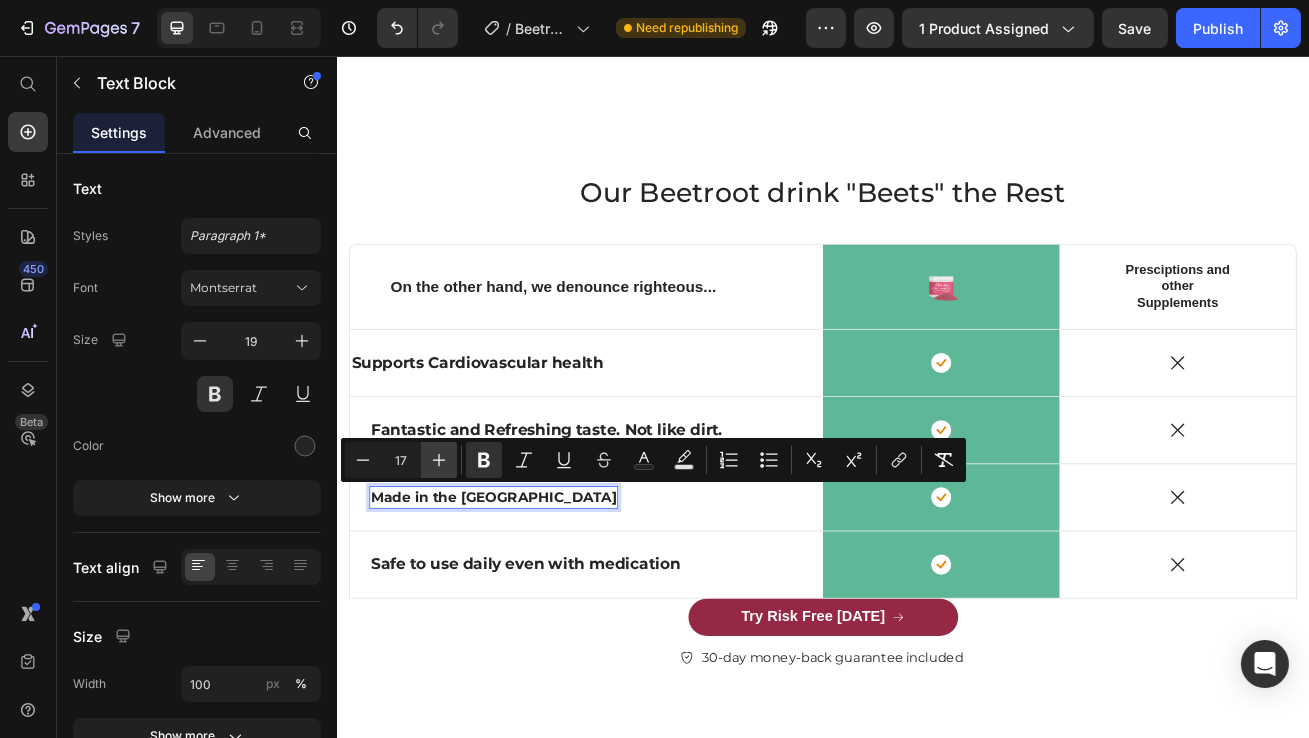 click 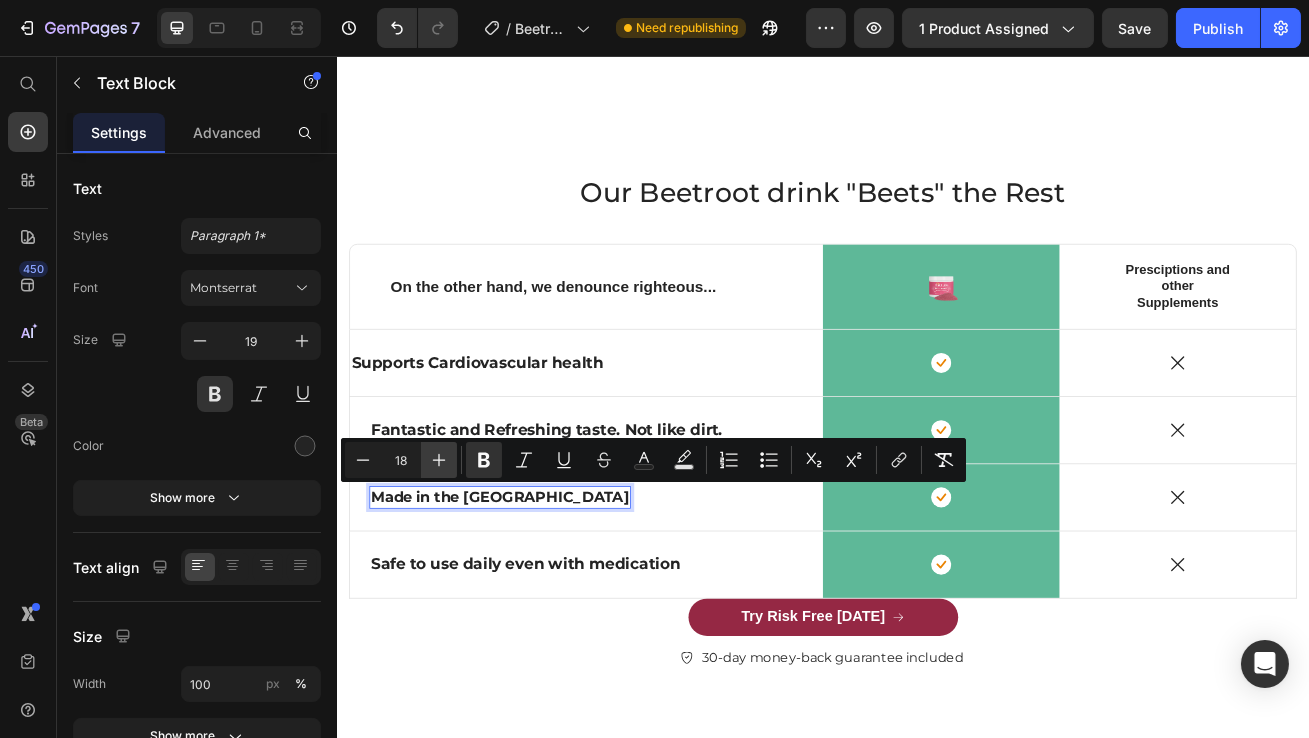click 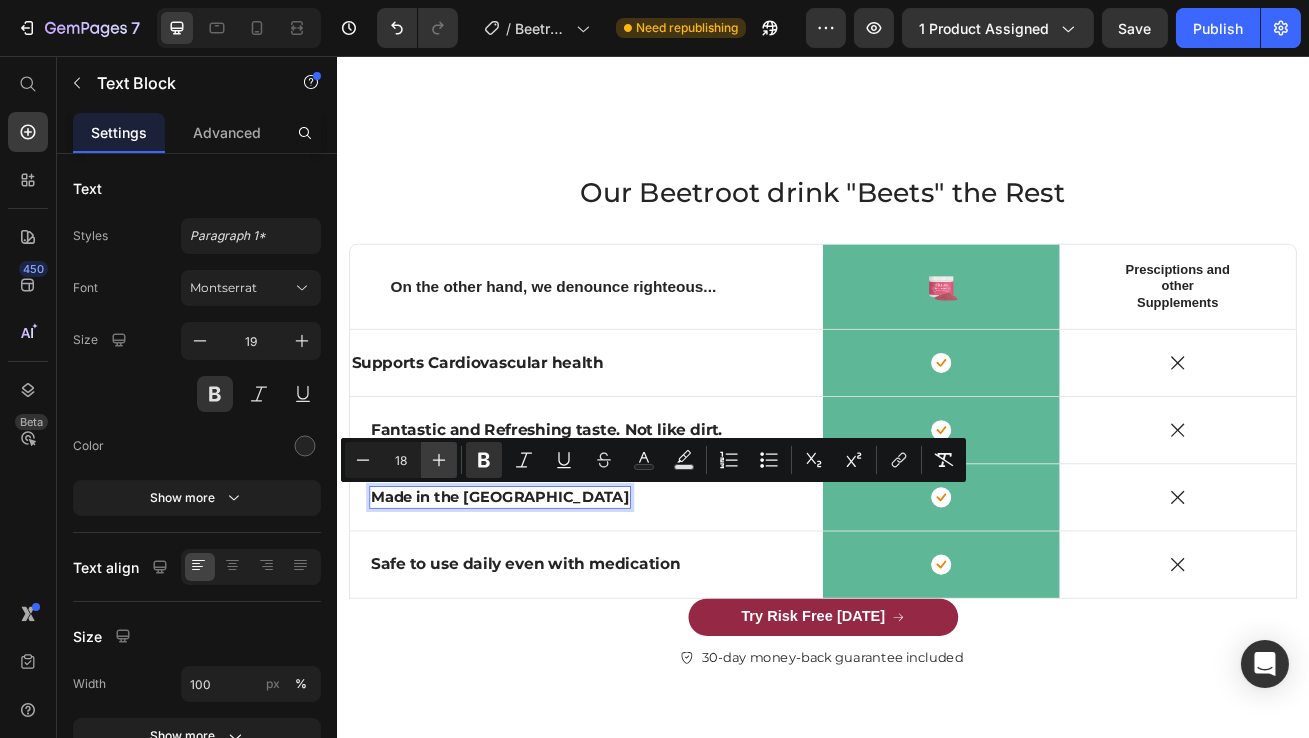 type on "19" 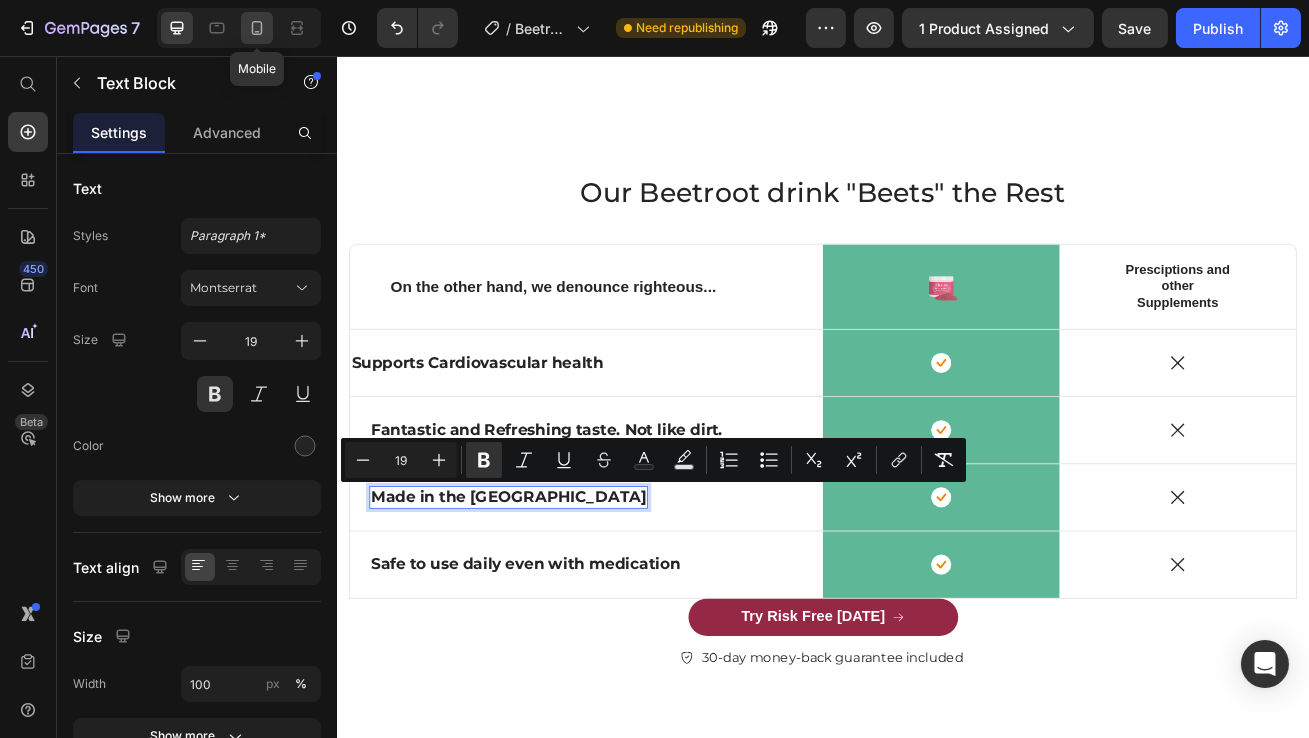 click 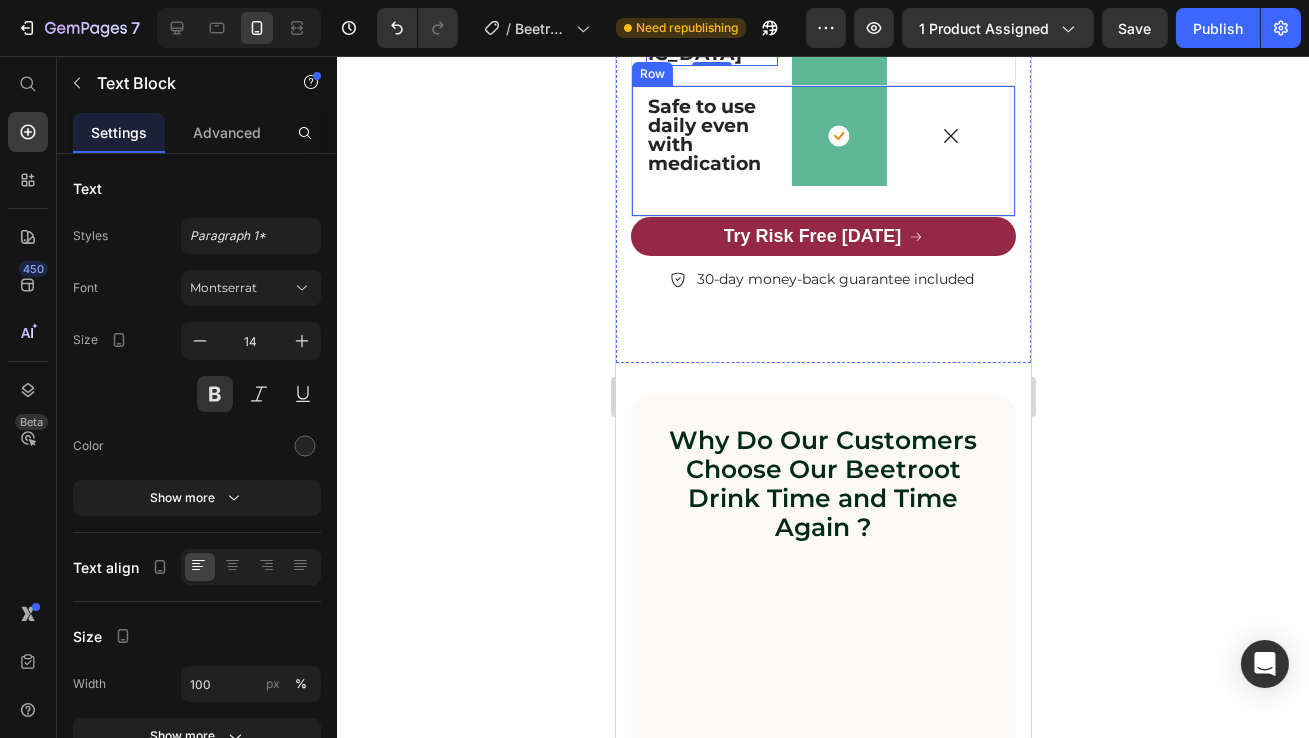 scroll, scrollTop: 6082, scrollLeft: 0, axis: vertical 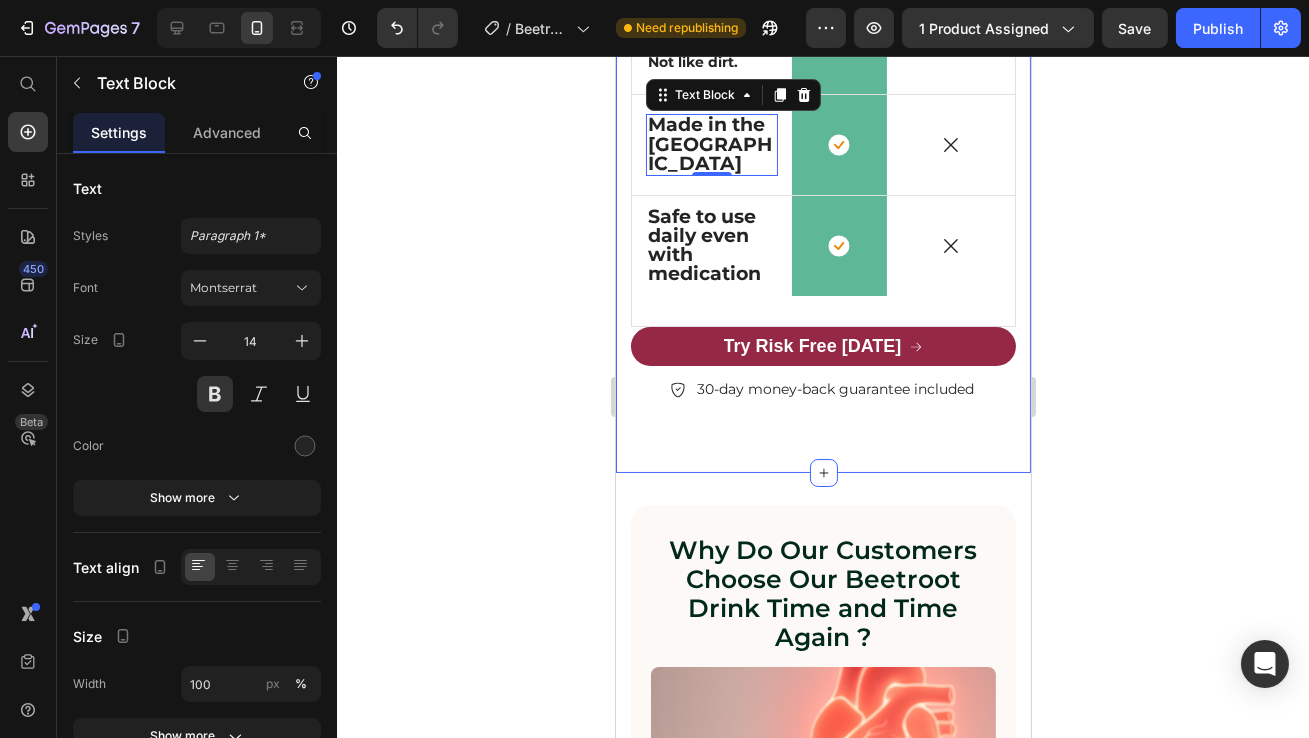click on "Our Beetroot drink "Beets" the Rest" at bounding box center (822, -267) 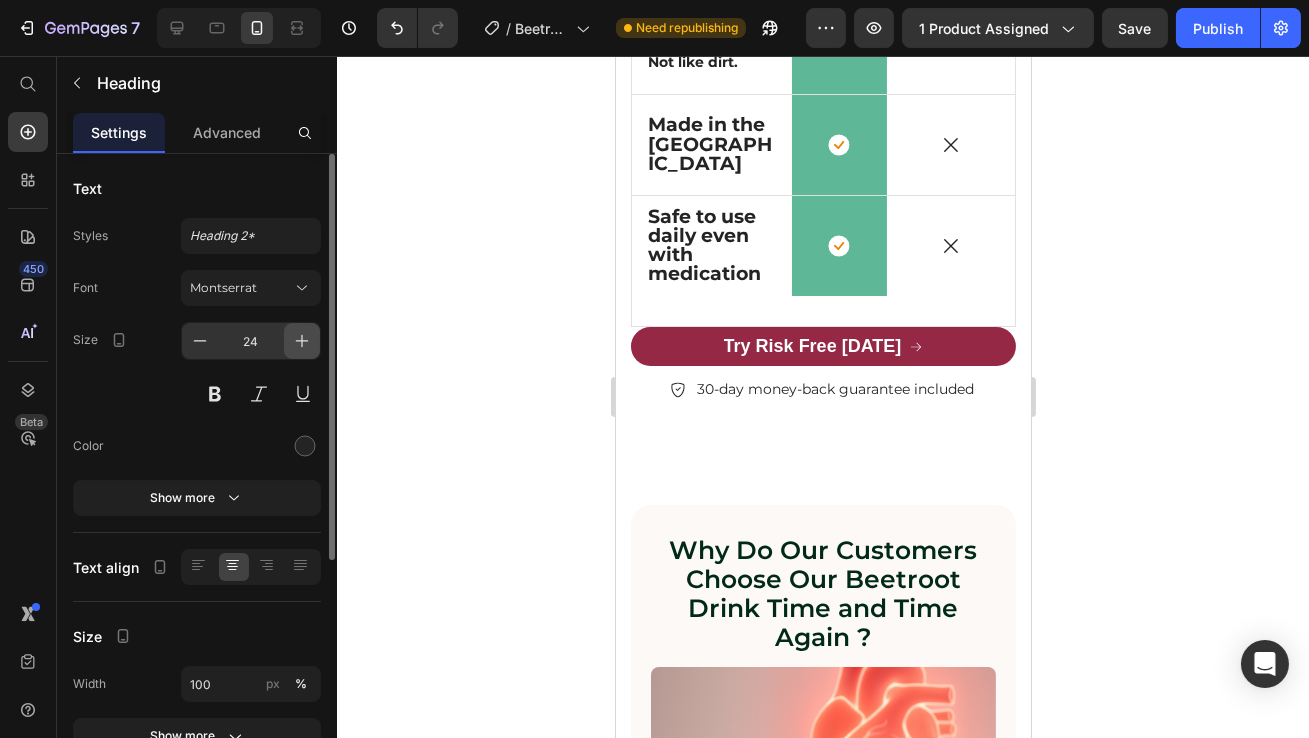 click 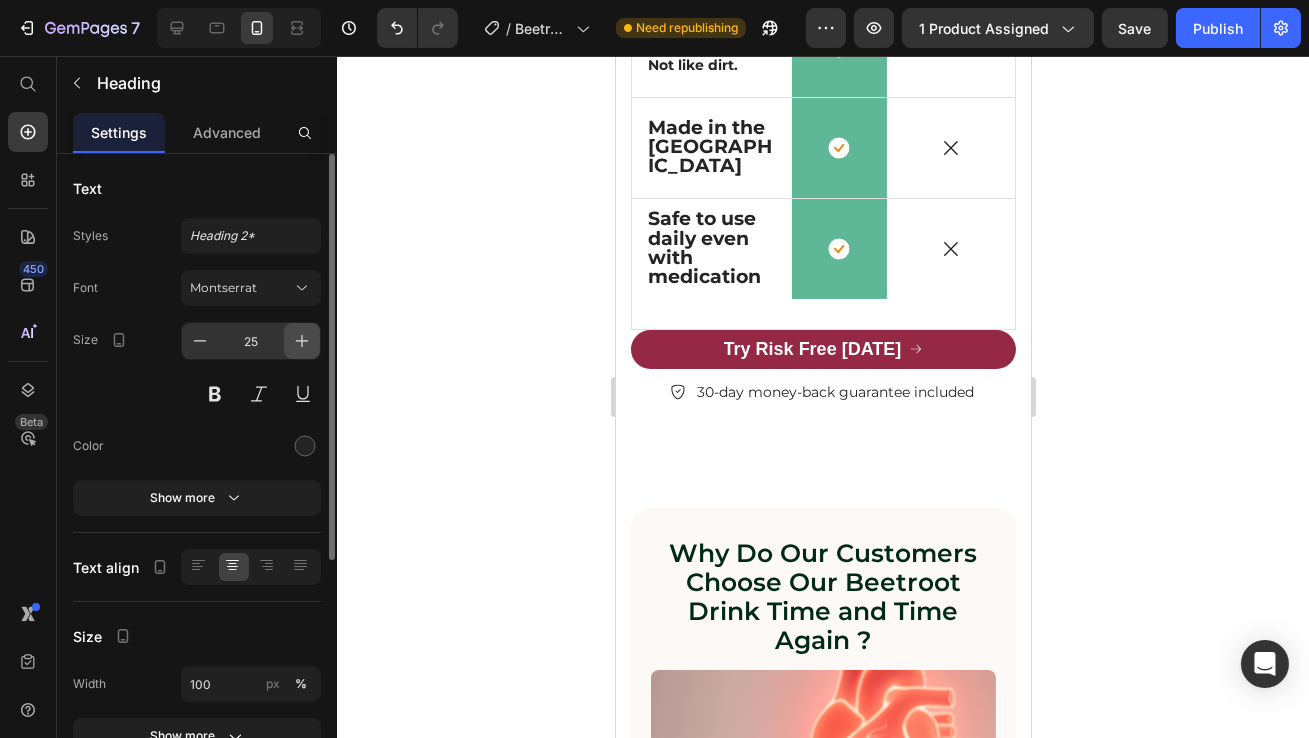 click 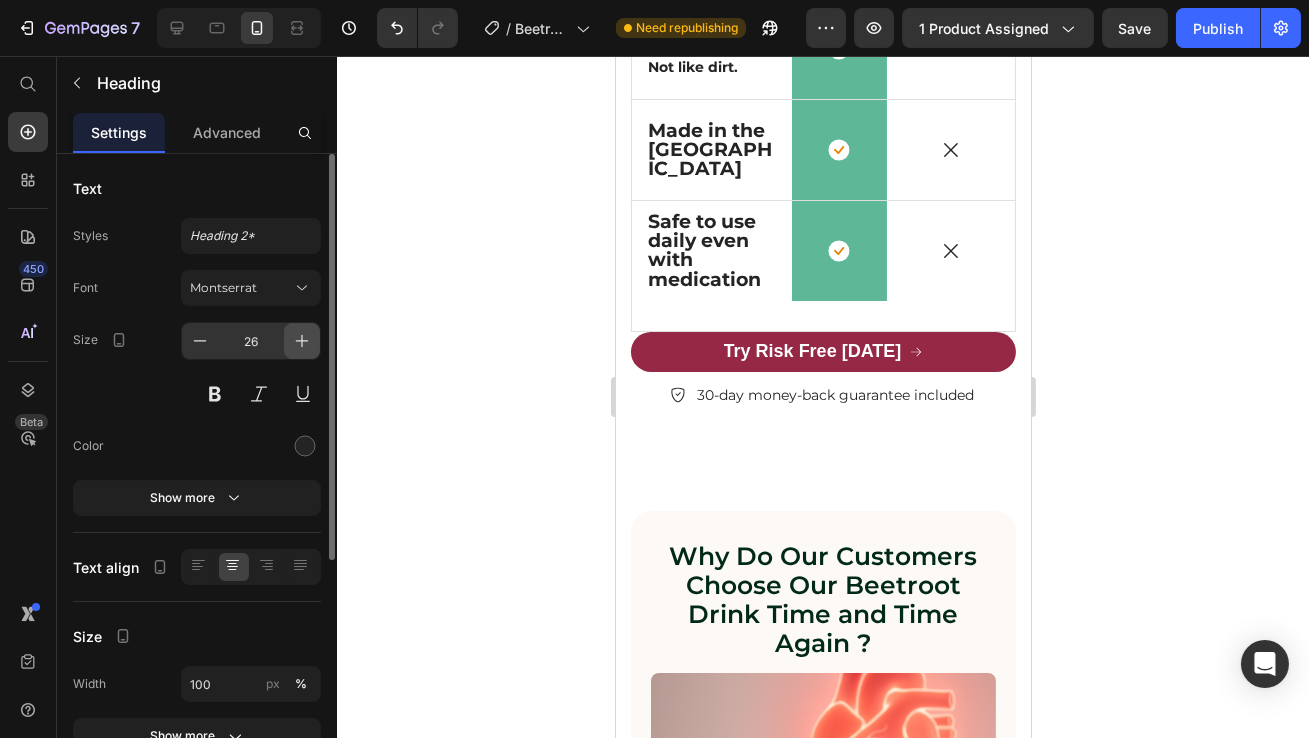 click 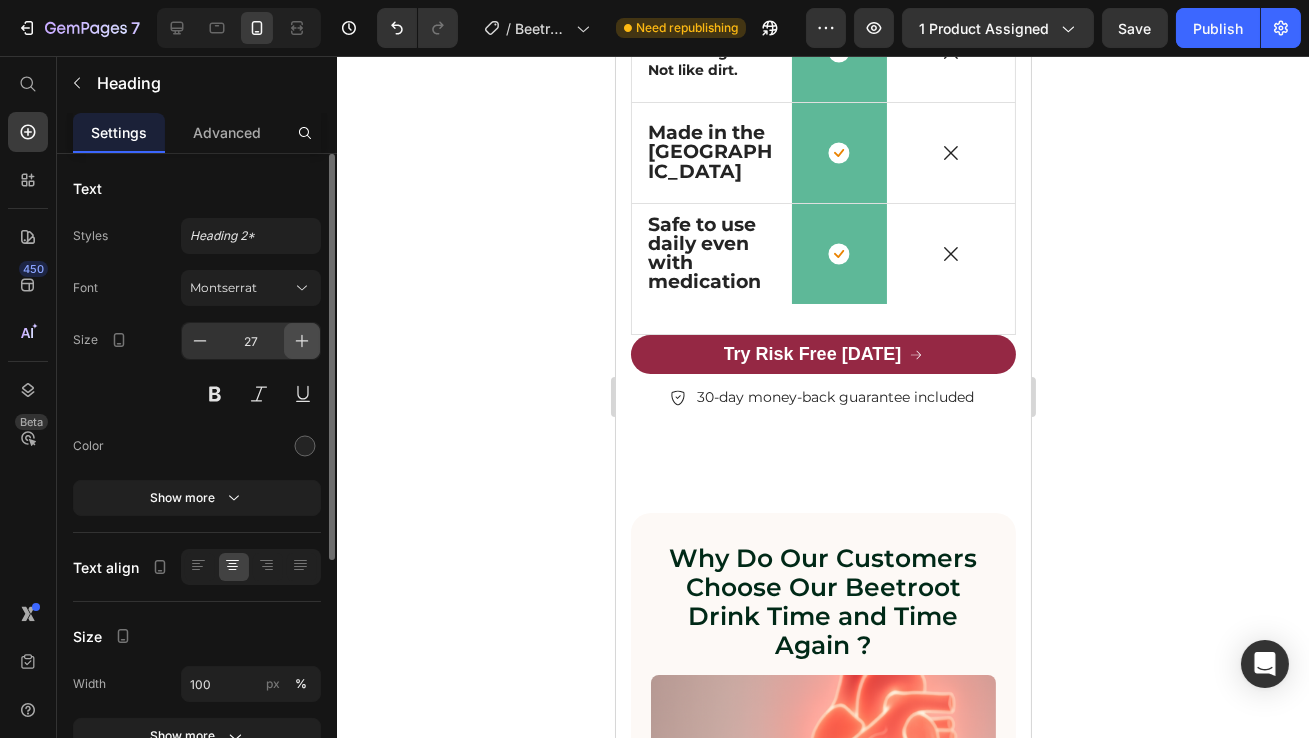 click 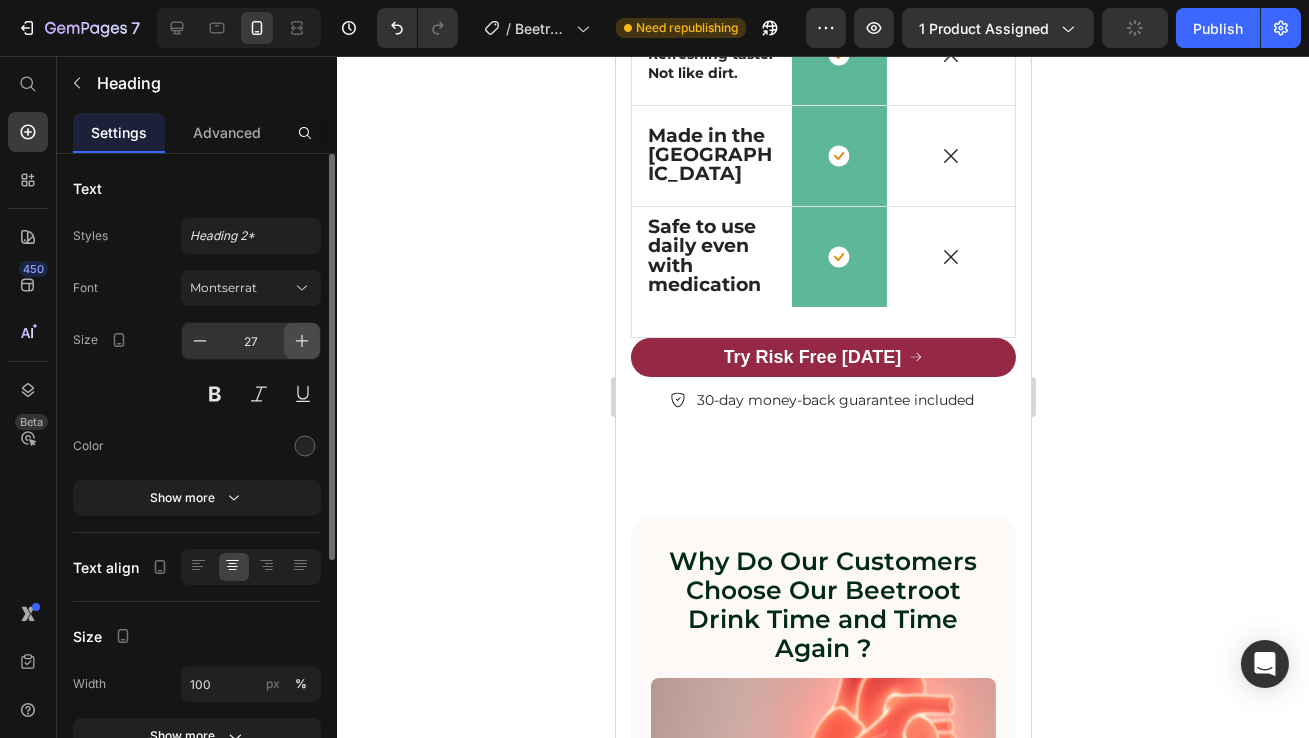 type on "28" 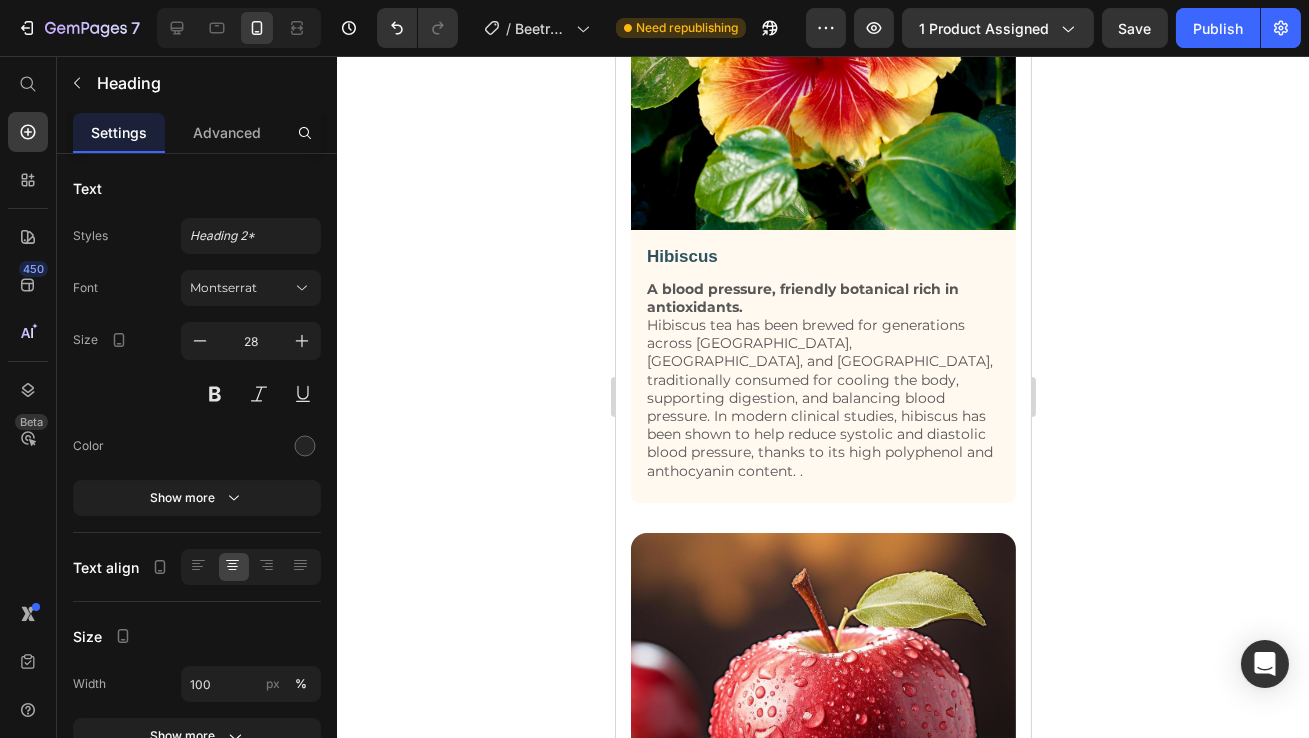 scroll, scrollTop: 5072, scrollLeft: 0, axis: vertical 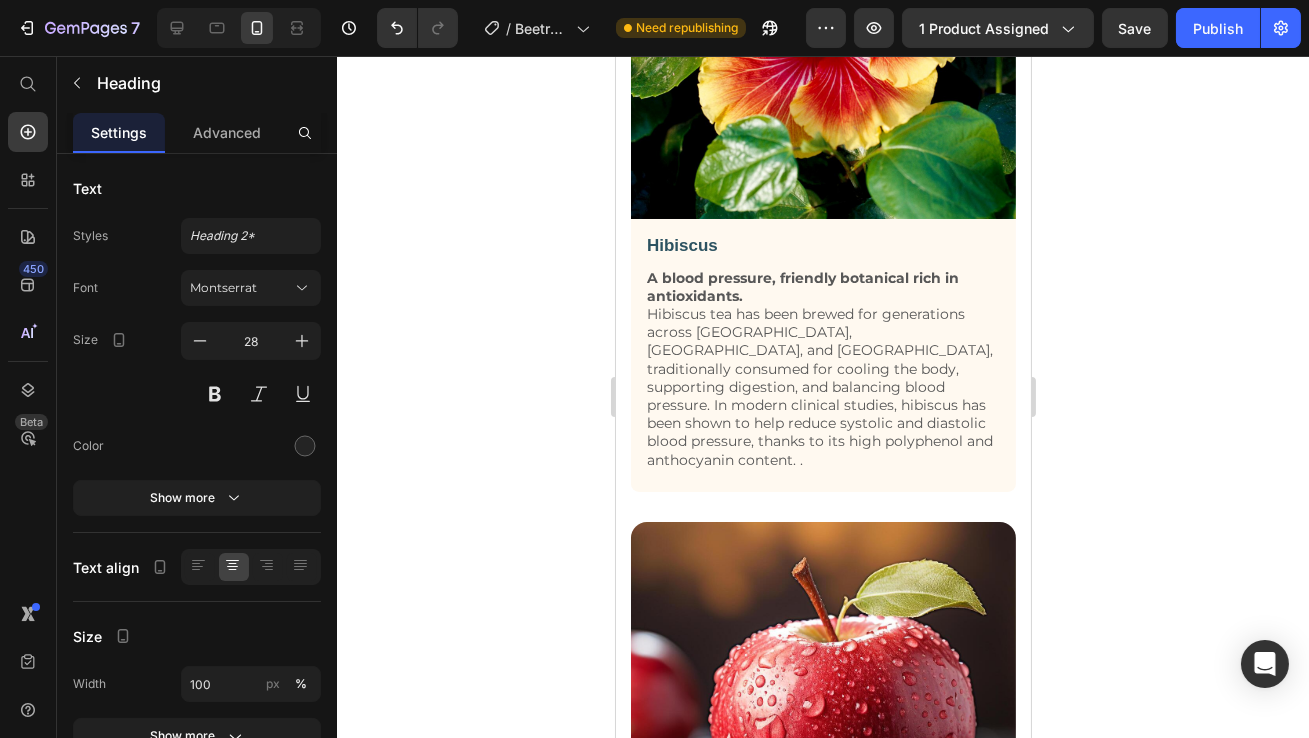 click on "A blood pressure, friendly botanical rich in antioxidants. Hibiscus tea has been brewed for generations across Egypt, Mexico, and West Africa, traditionally consumed for cooling the body, supporting digestion, and balancing blood pressure. In modern clinical studies, hibiscus has been shown to help reduce systolic and diastolic blood pressure, thanks to its high polyphenol and anthocyanin content. ." at bounding box center (822, 369) 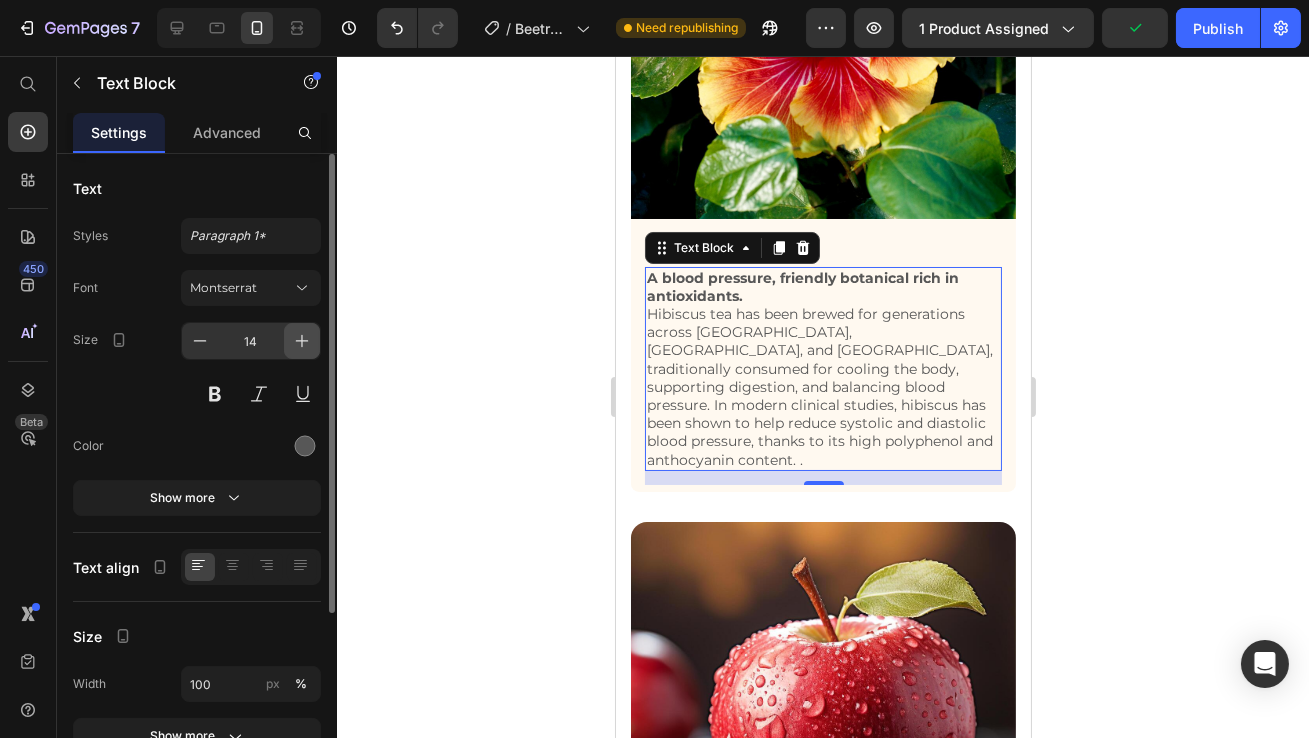 click 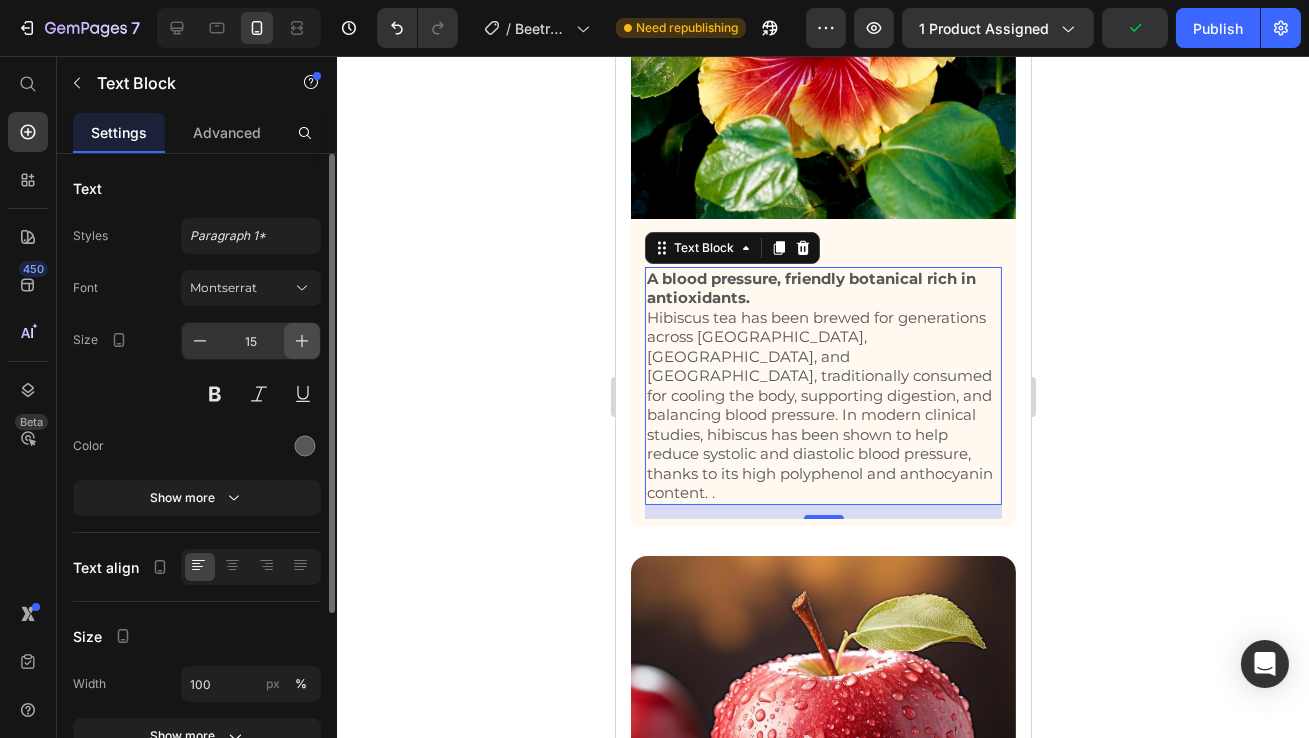 click 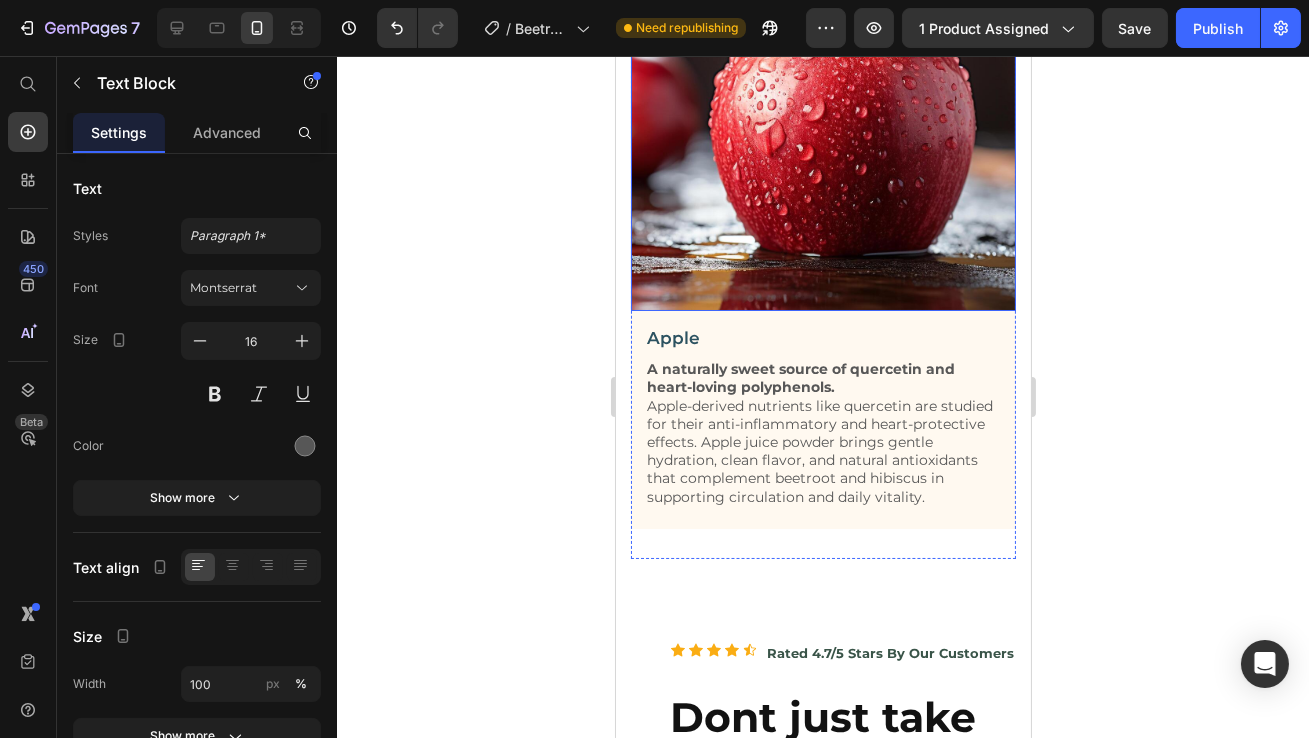 scroll, scrollTop: 5879, scrollLeft: 0, axis: vertical 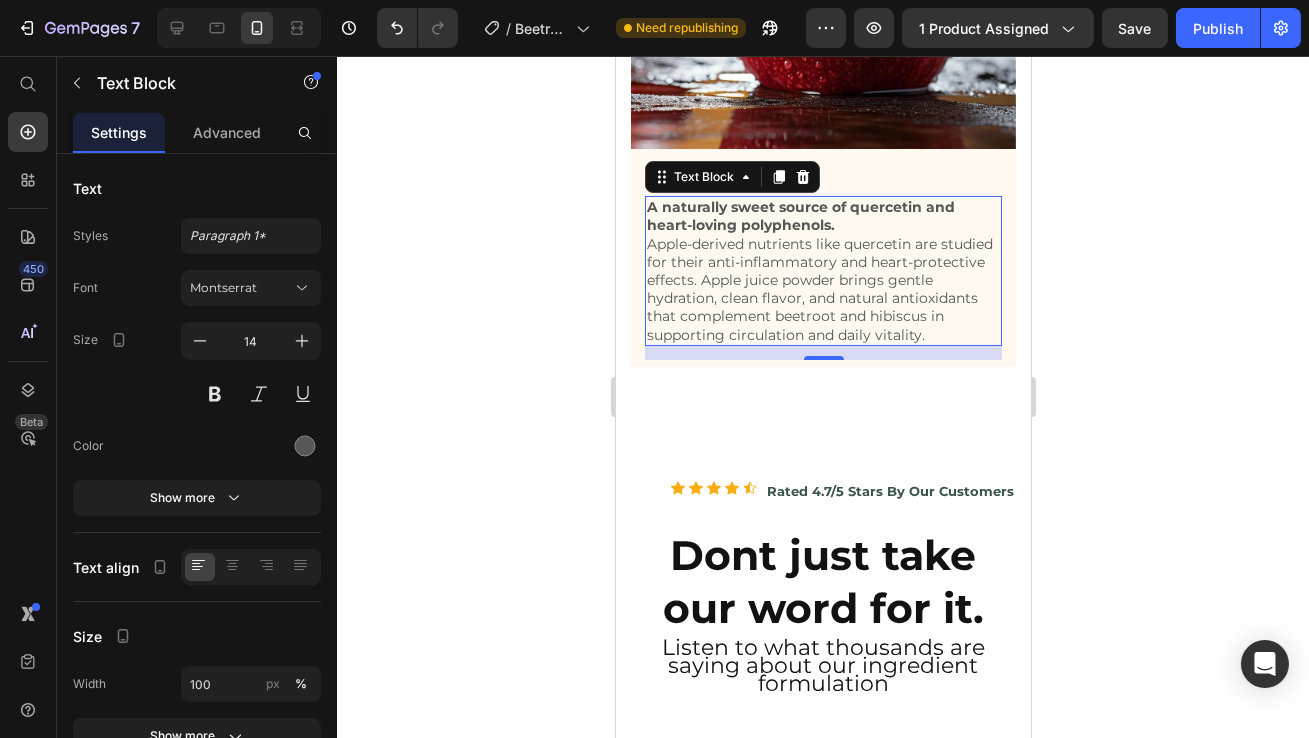 click on "A naturally sweet source of quercetin and heart-loving polyphenols.  Apple-derived nutrients like quercetin are studied for their anti-inflammatory and heart-protective effects. Apple juice powder brings gentle hydration, clean flavor, and natural antioxidants that complement beetroot and hibiscus in supporting circulation and daily vitality." at bounding box center (822, 271) 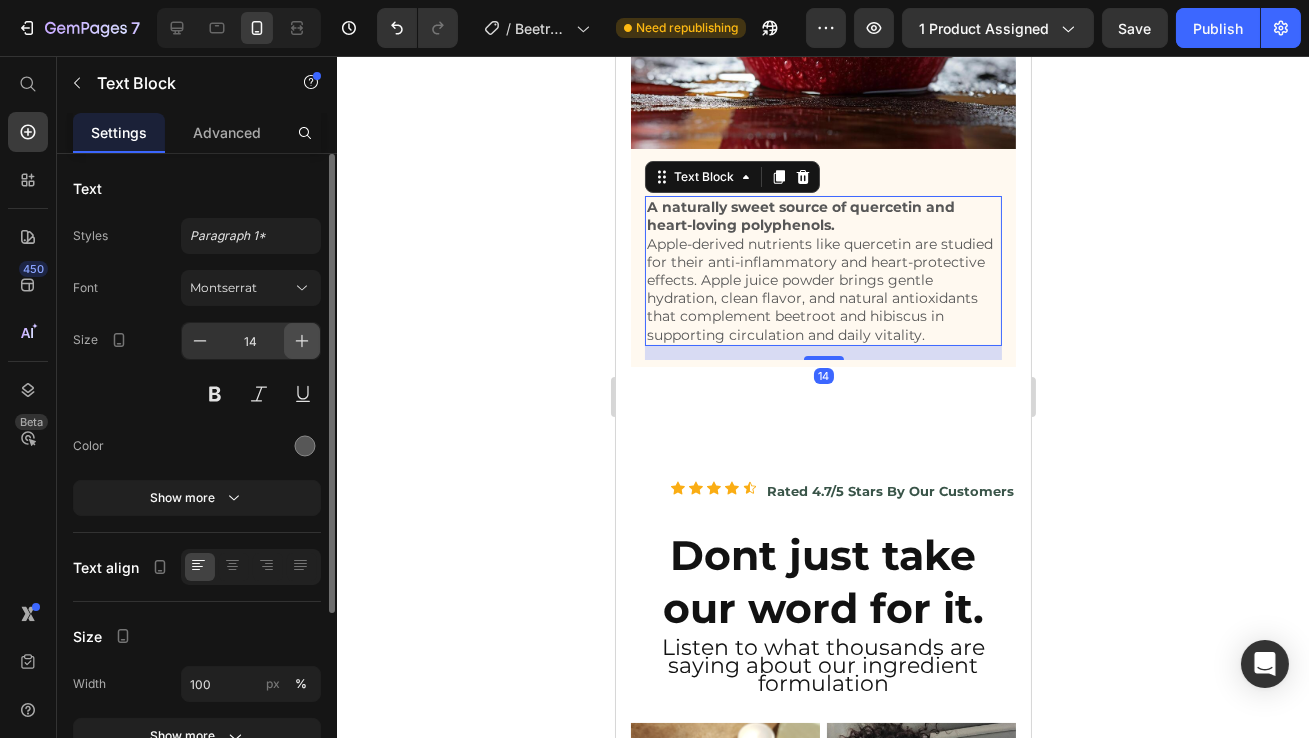 click 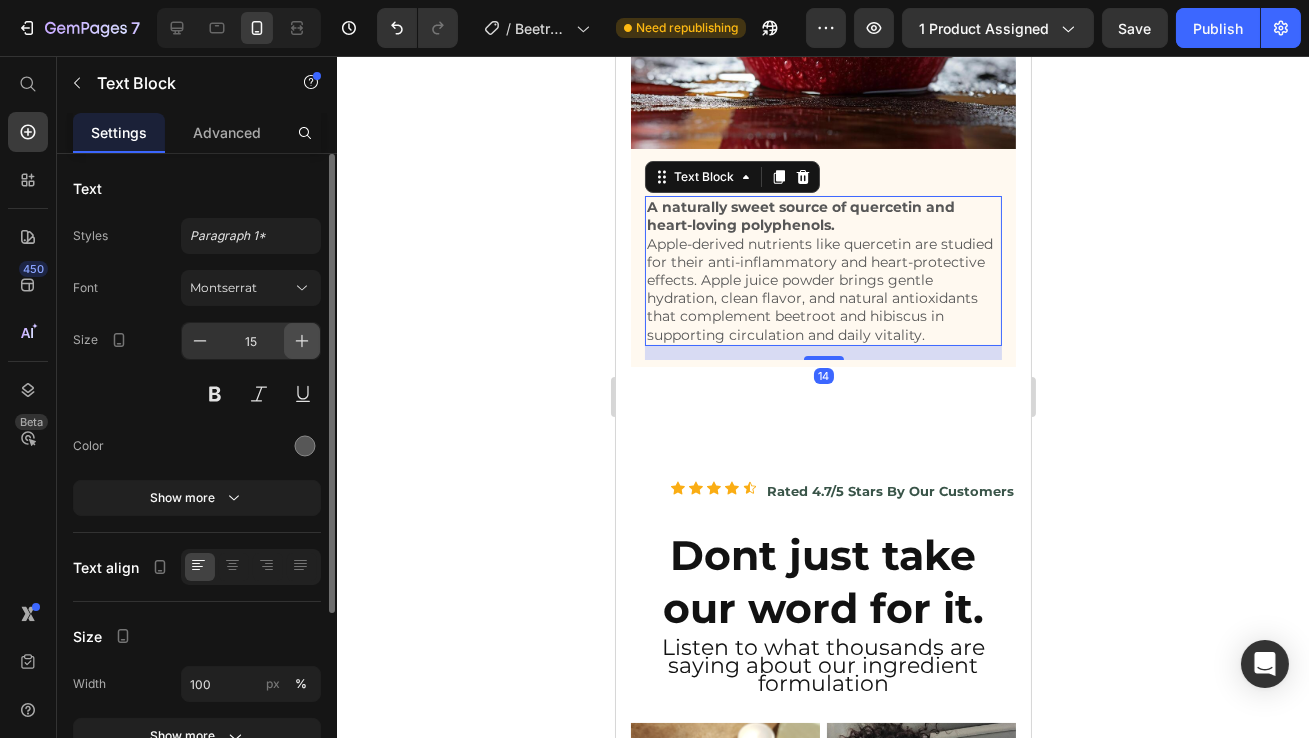 click 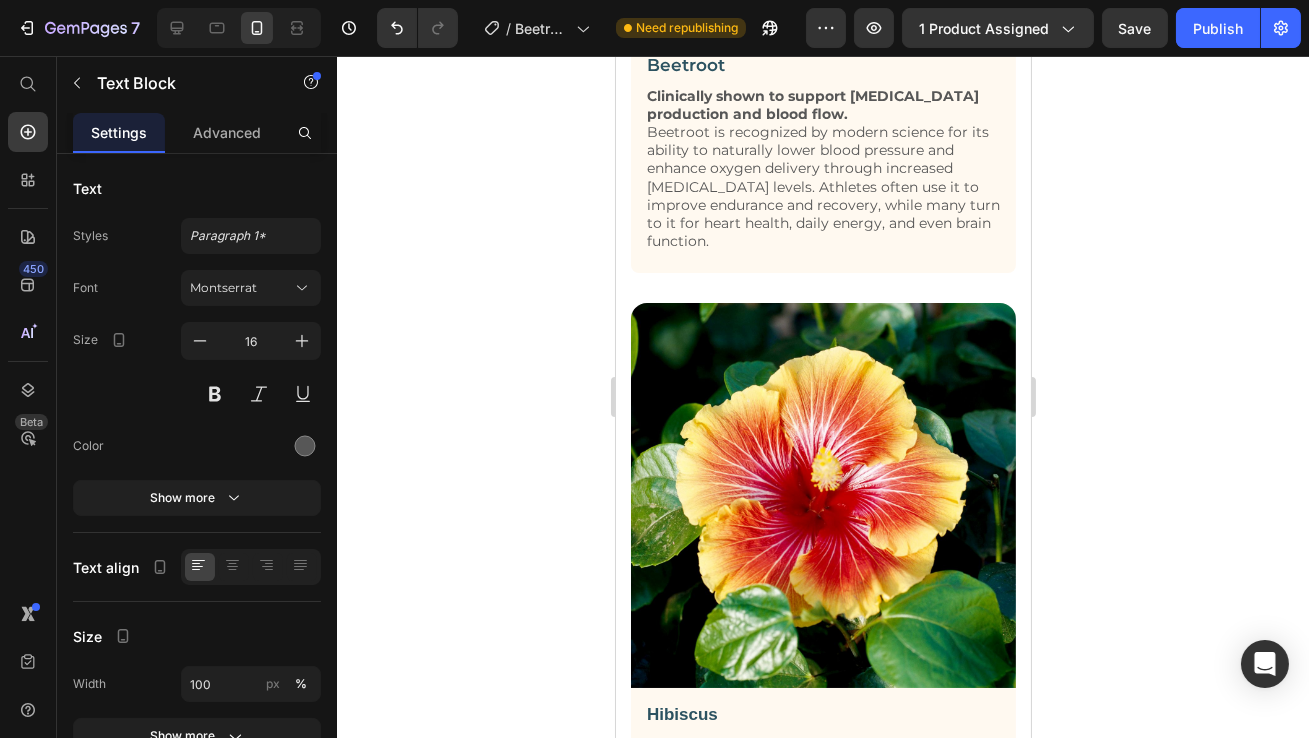 scroll, scrollTop: 4261, scrollLeft: 0, axis: vertical 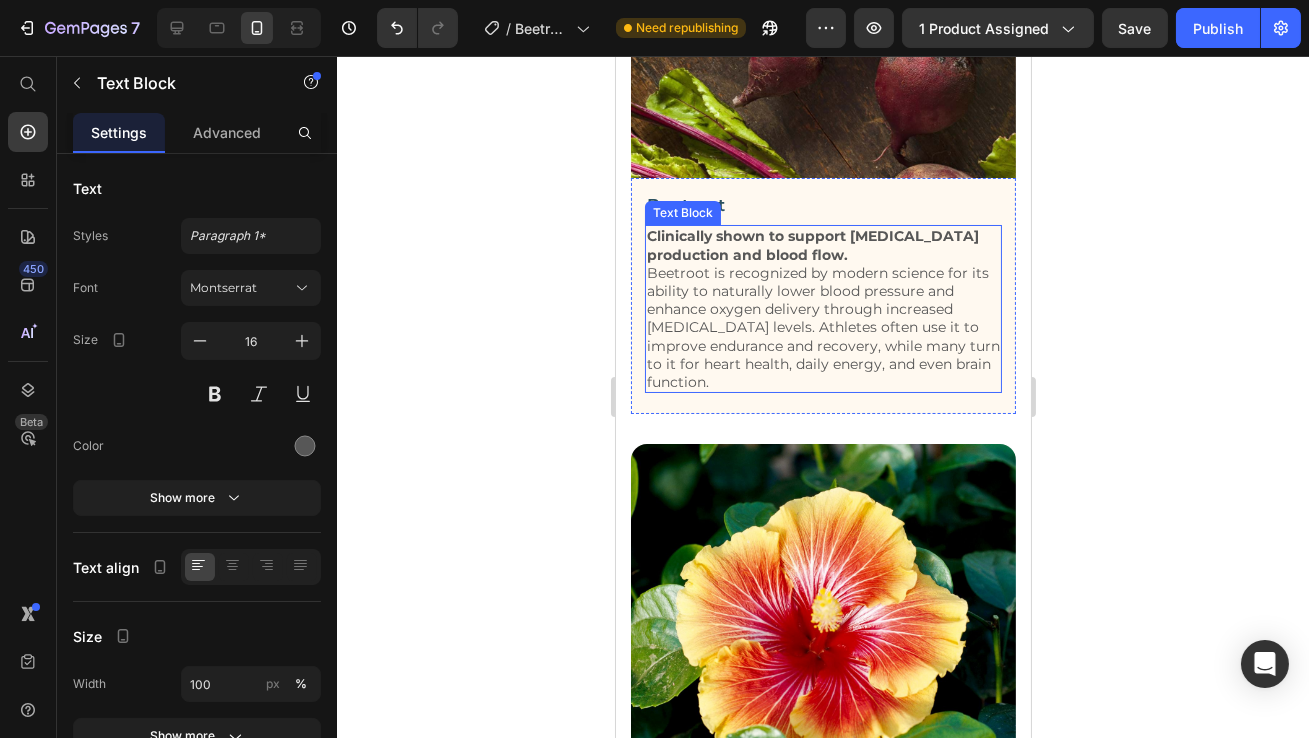 click on "Clinically shown to support nitric oxide production and blood flow. Beetroot is recognized by modern science for its ability to naturally lower blood pressure and enhance oxygen delivery through increased nitric oxide levels. Athletes often use it to improve endurance and recovery, while many turn to it for heart health, daily energy, and even brain function." at bounding box center (822, 309) 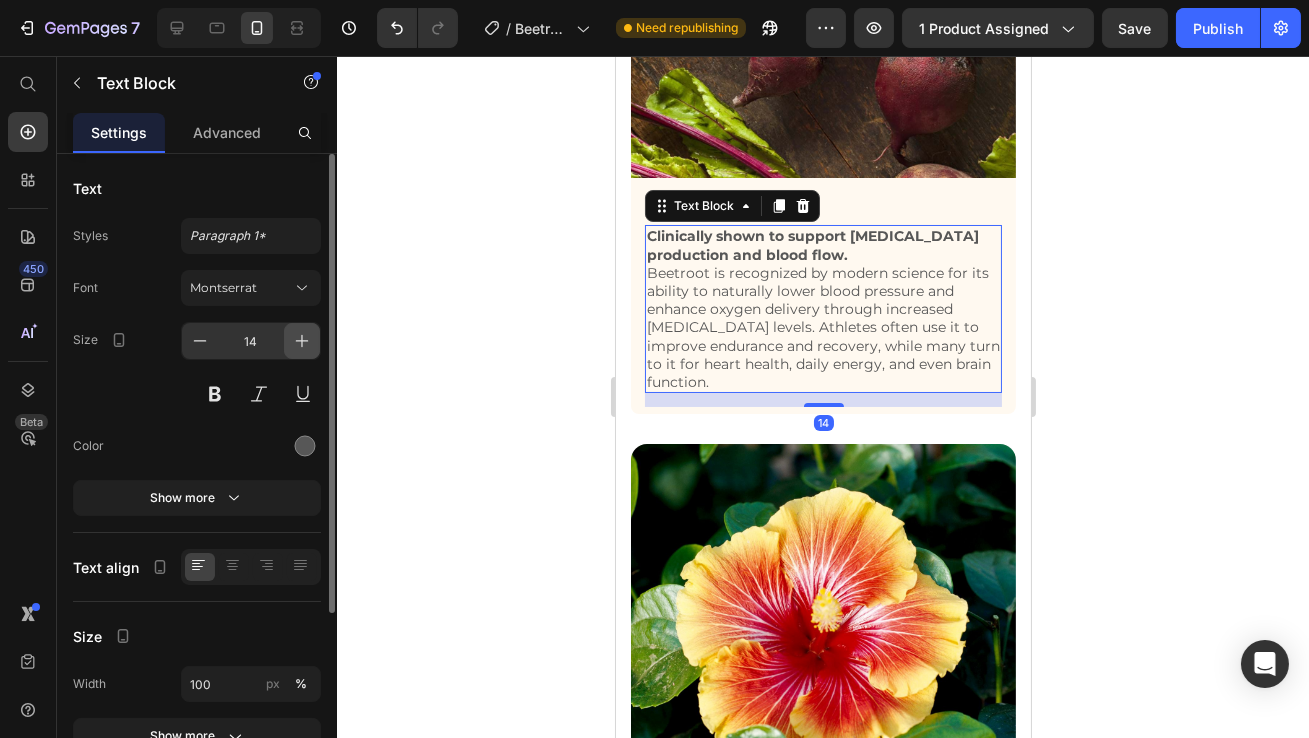 click 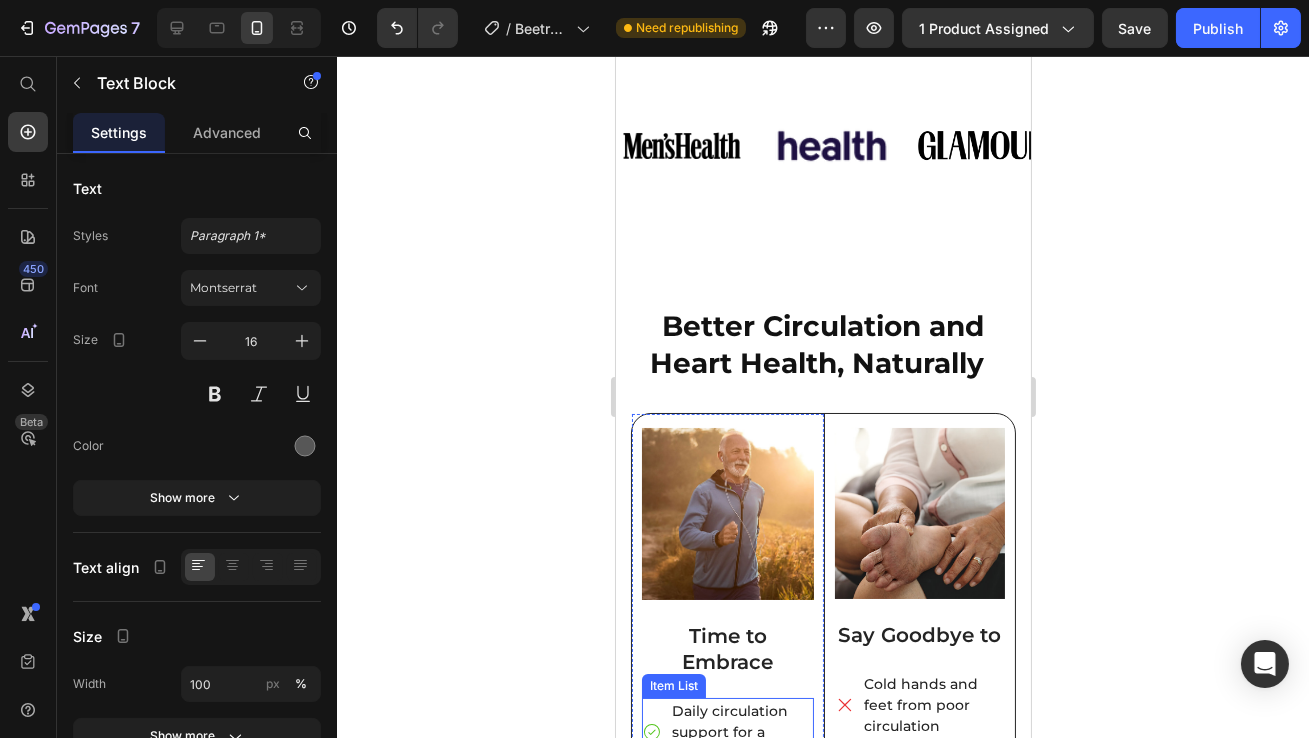 scroll, scrollTop: 2957, scrollLeft: 0, axis: vertical 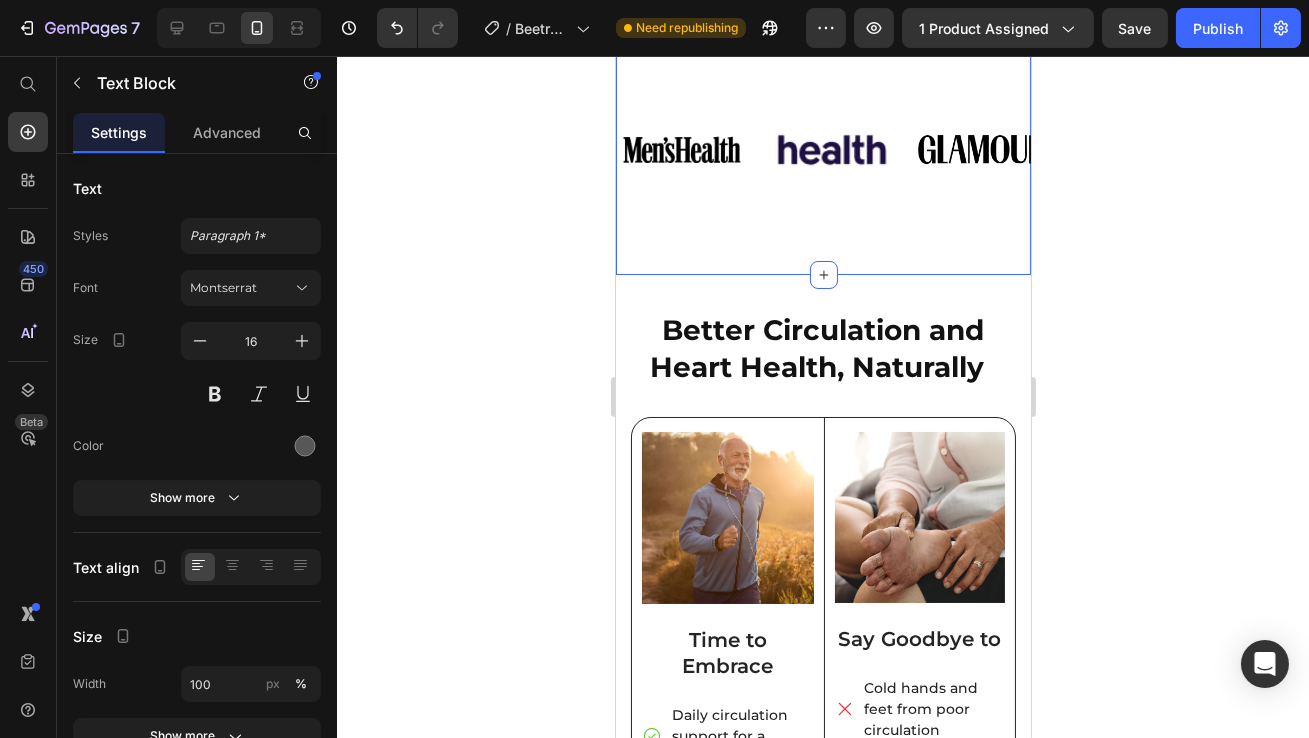 click on "Ingredients Featured On" at bounding box center (823, 30) 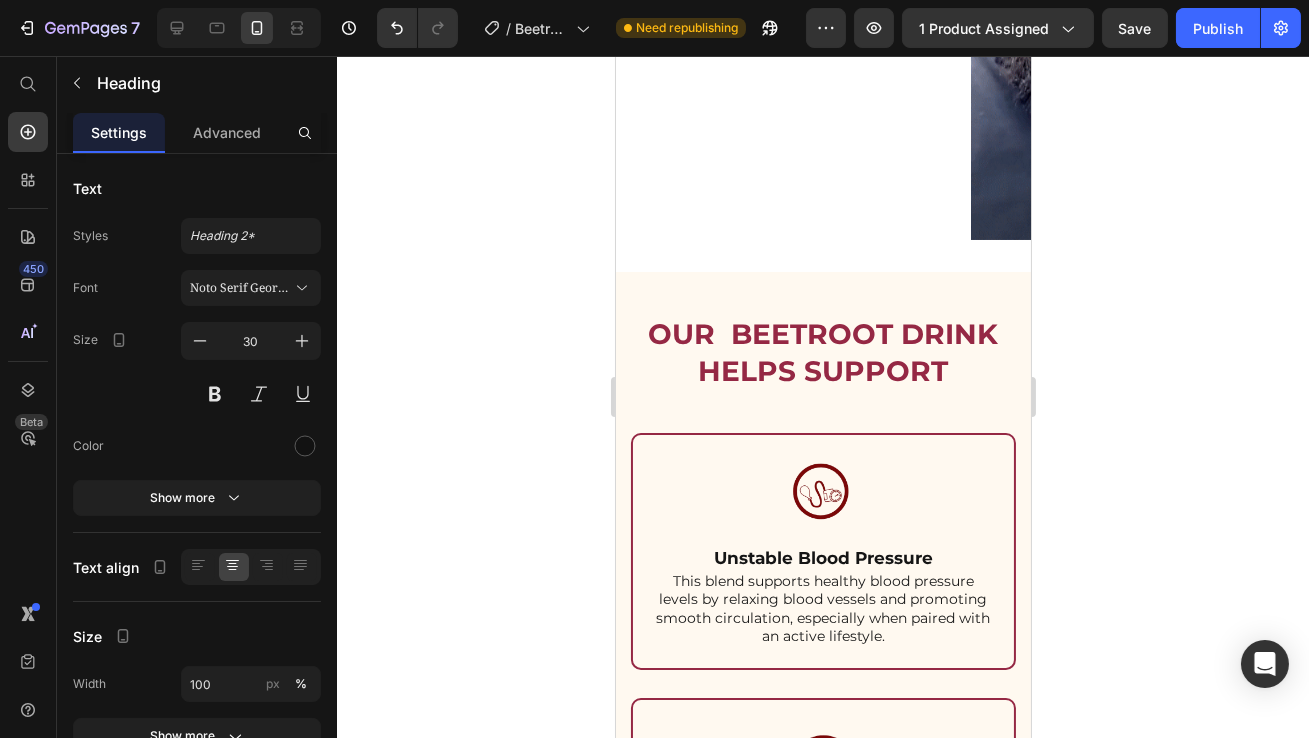 scroll, scrollTop: 1855, scrollLeft: 0, axis: vertical 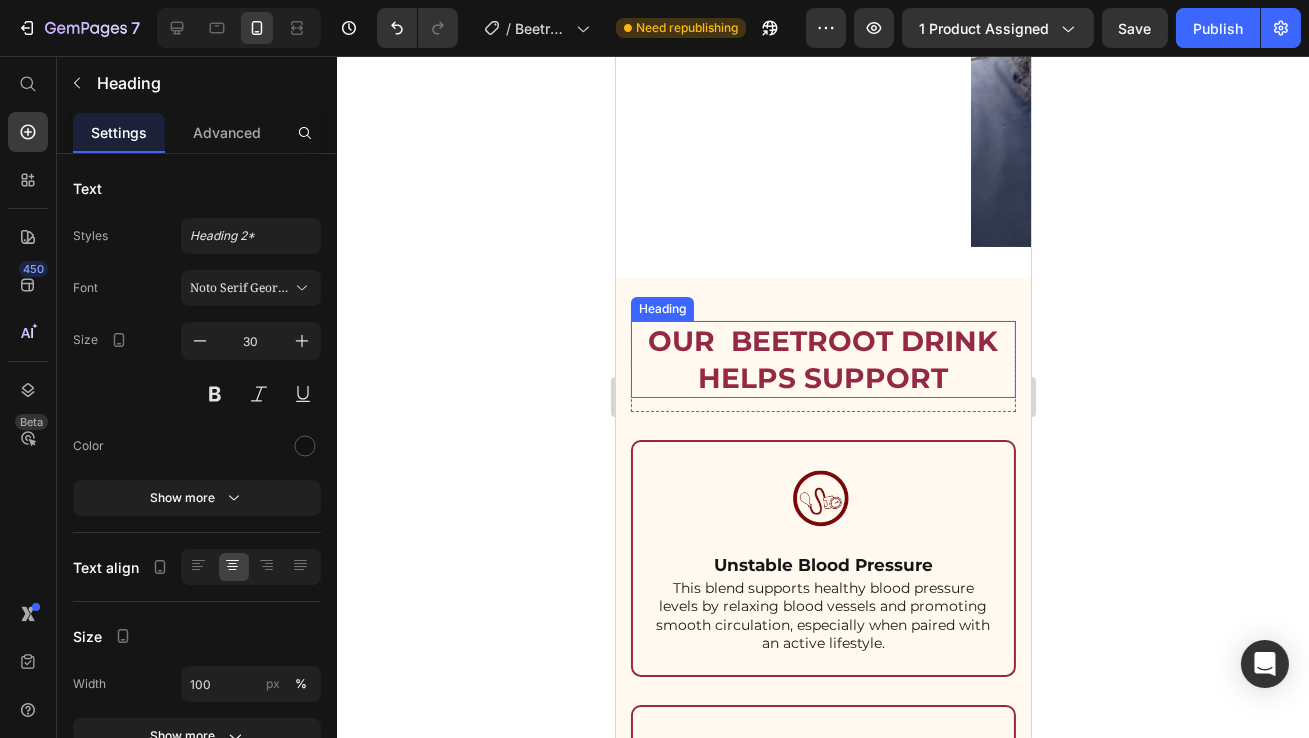 click on "Our  BEETROOT DRINK HELPS SUPPORt" at bounding box center [822, 359] 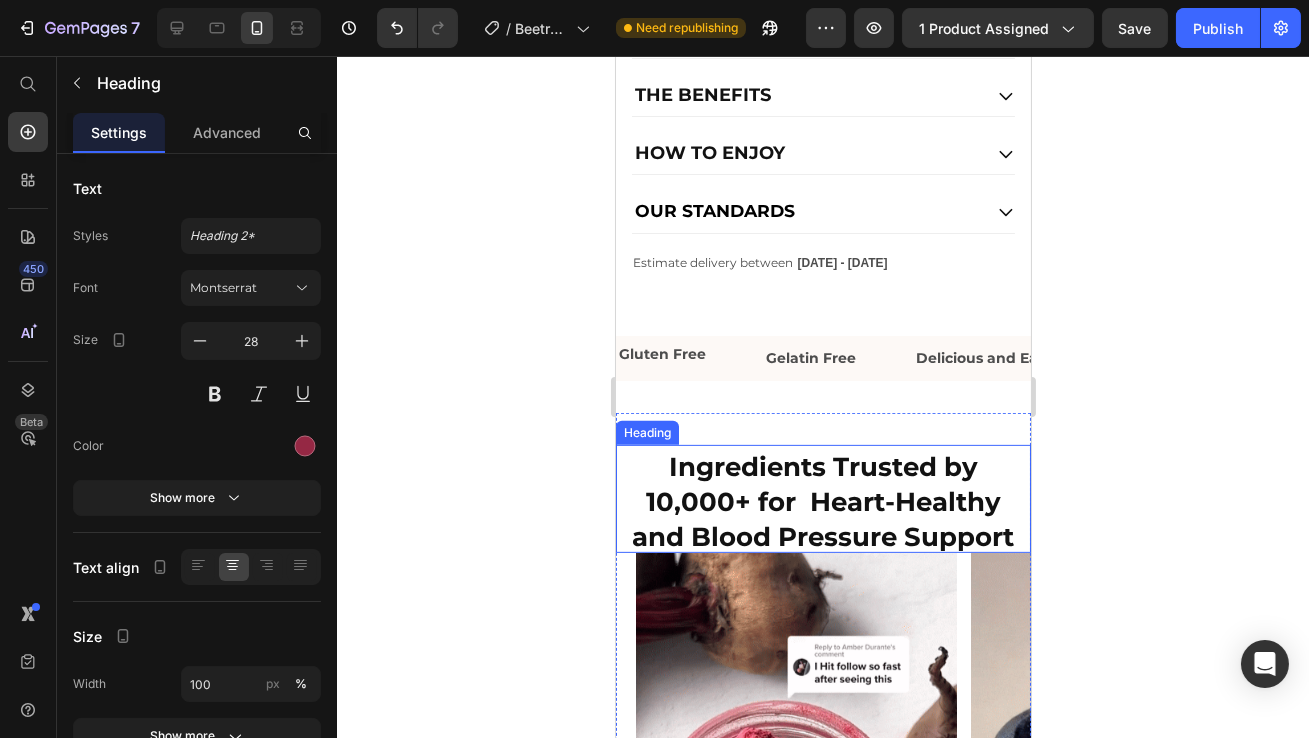scroll, scrollTop: 1553, scrollLeft: 0, axis: vertical 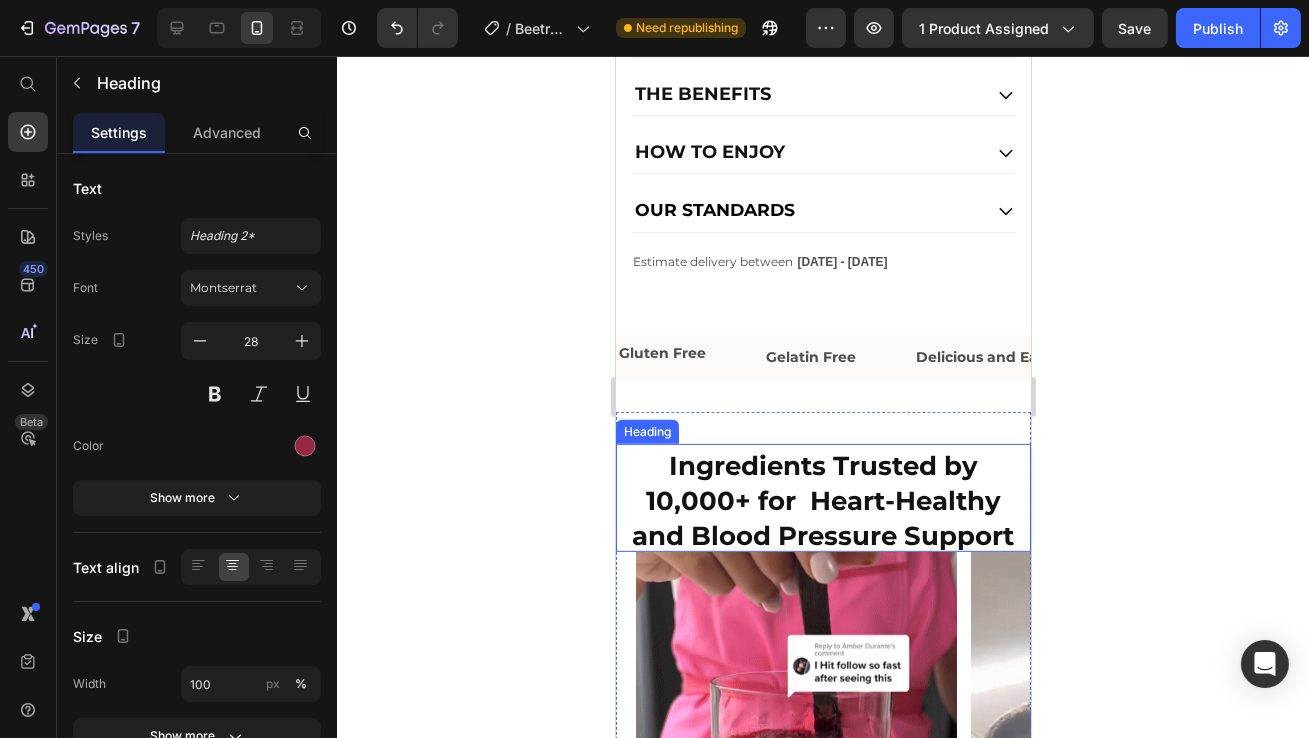 click on "Ingredients Trusted by 10,000+ for  Heart-Healthy and Blood Pressure Support" at bounding box center [823, 500] 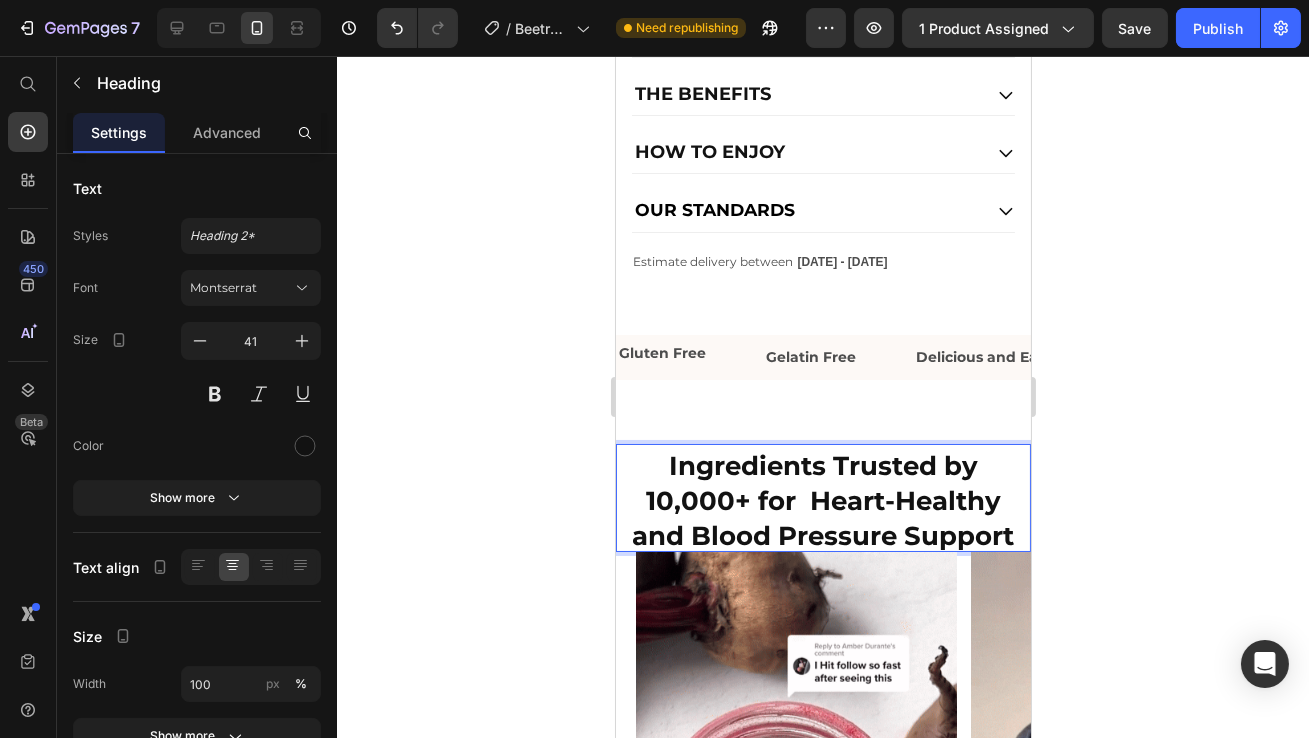 click on "Ingredients Trusted by 10,000+ for  Heart-Healthy and Blood Pressure Support" at bounding box center (823, 500) 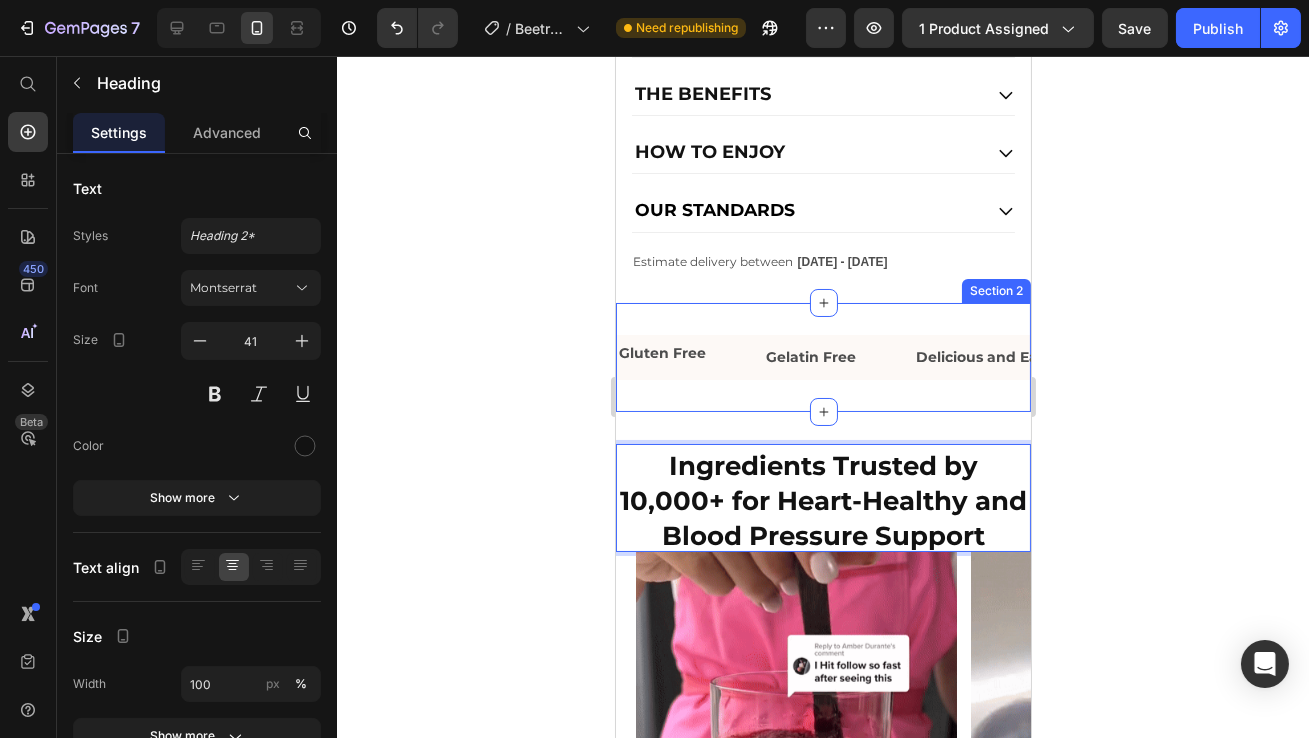 click on "[DATE] - [DATE]" at bounding box center [841, 262] 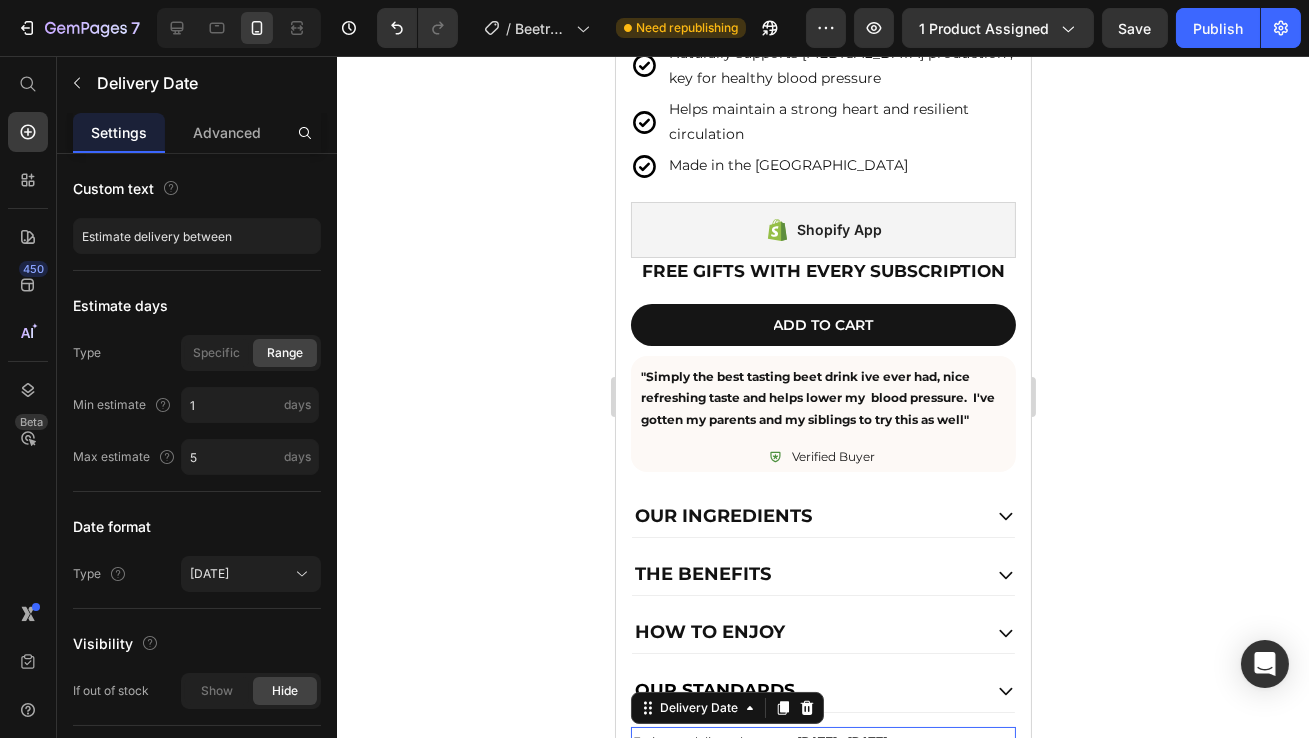 scroll, scrollTop: 1061, scrollLeft: 0, axis: vertical 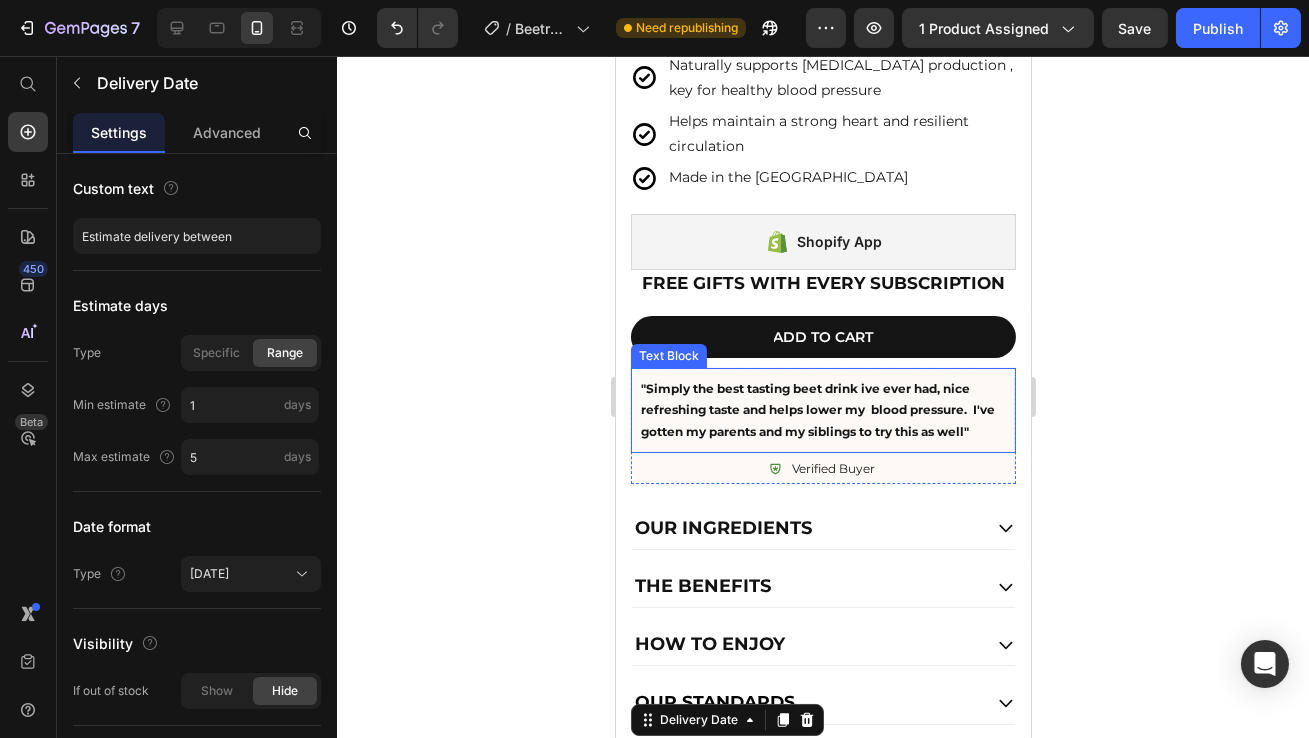 click on ""Simply the best tasting beet drink ive ever had, nice refreshing taste and helps lower my  blood pressure.  I've gotten my parents and my siblings to try this as well"" at bounding box center [822, 410] 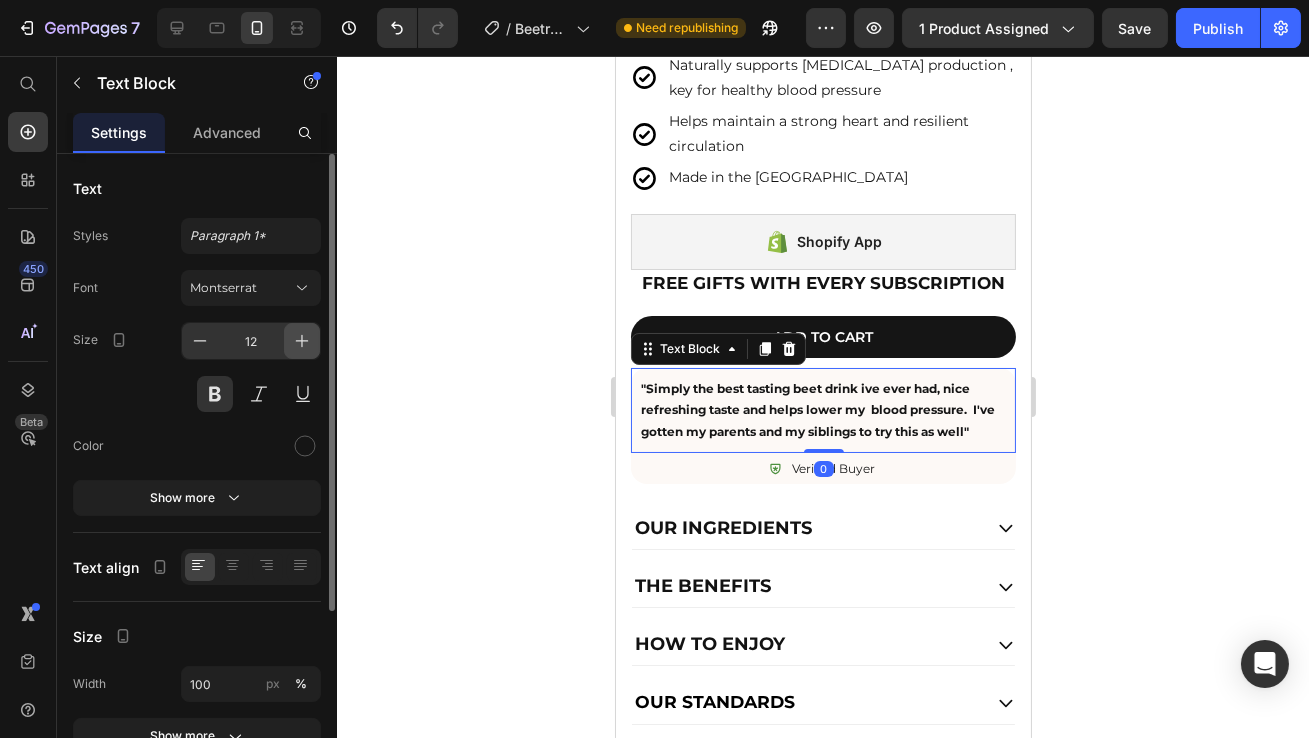 click at bounding box center [302, 341] 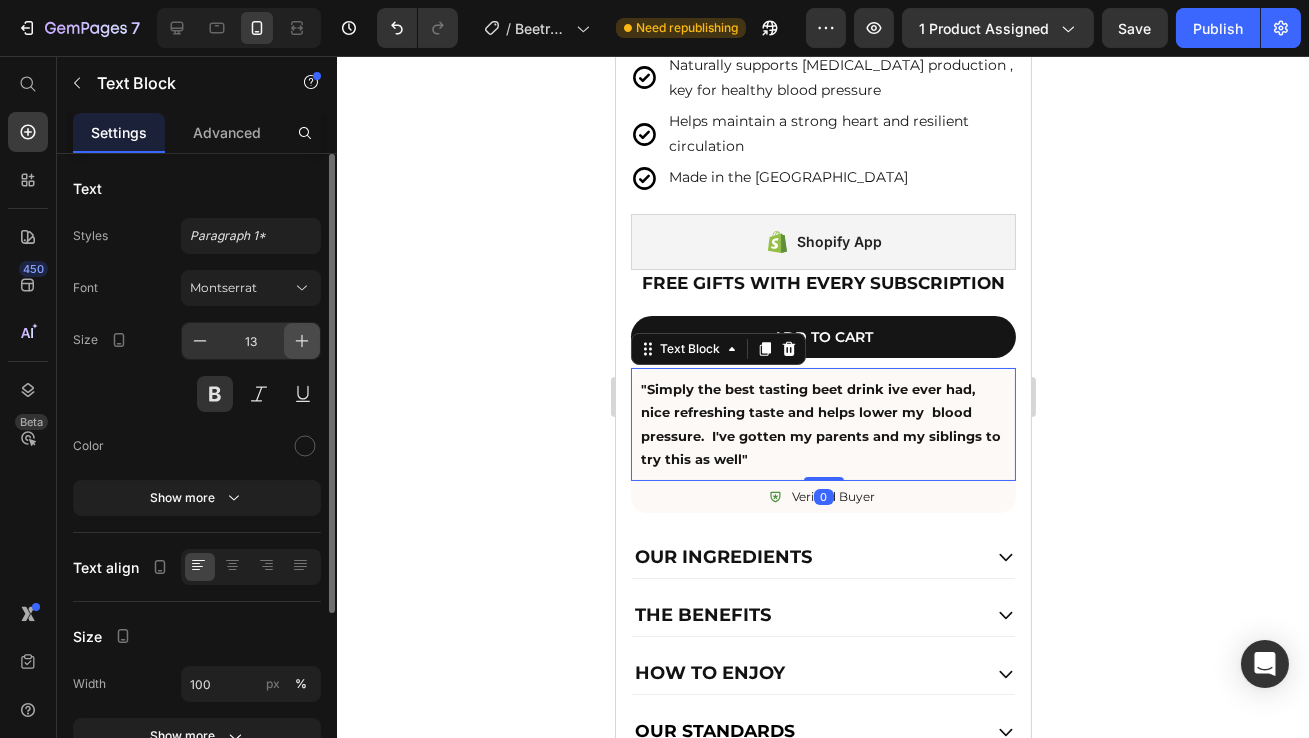 click at bounding box center [302, 341] 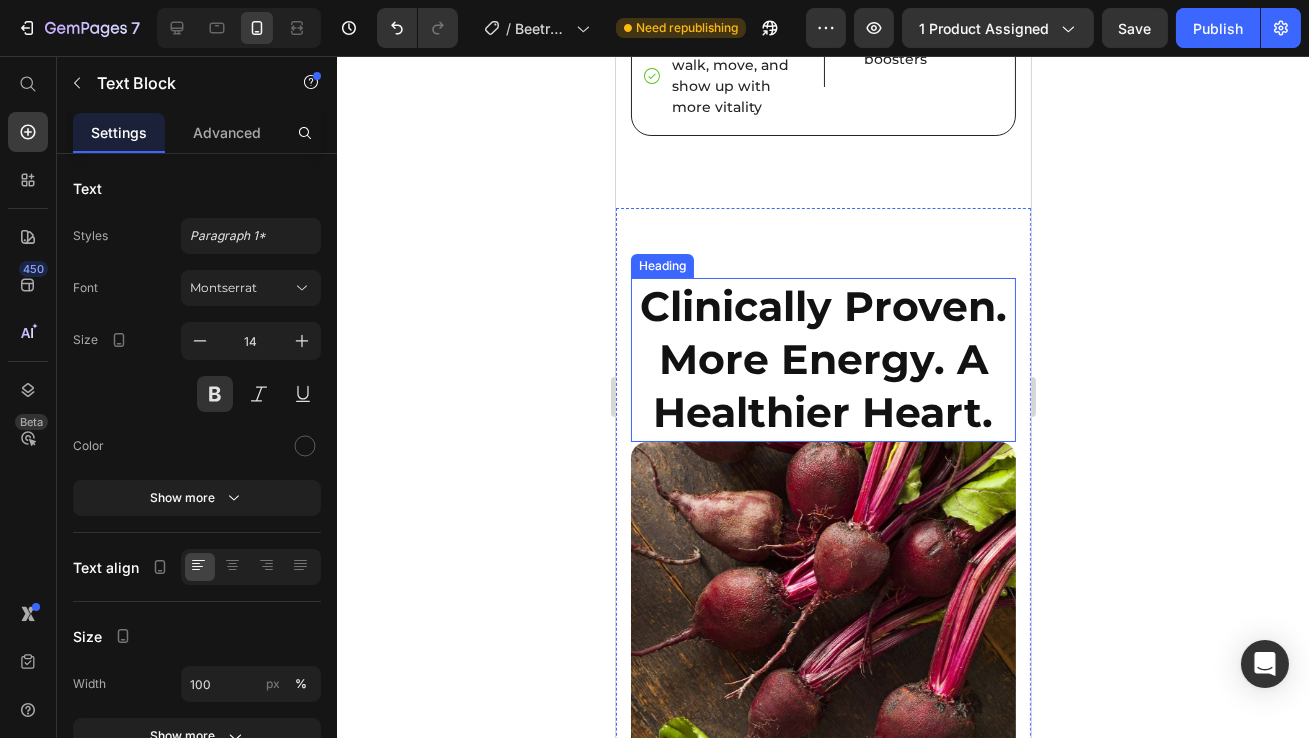scroll, scrollTop: 5356, scrollLeft: 0, axis: vertical 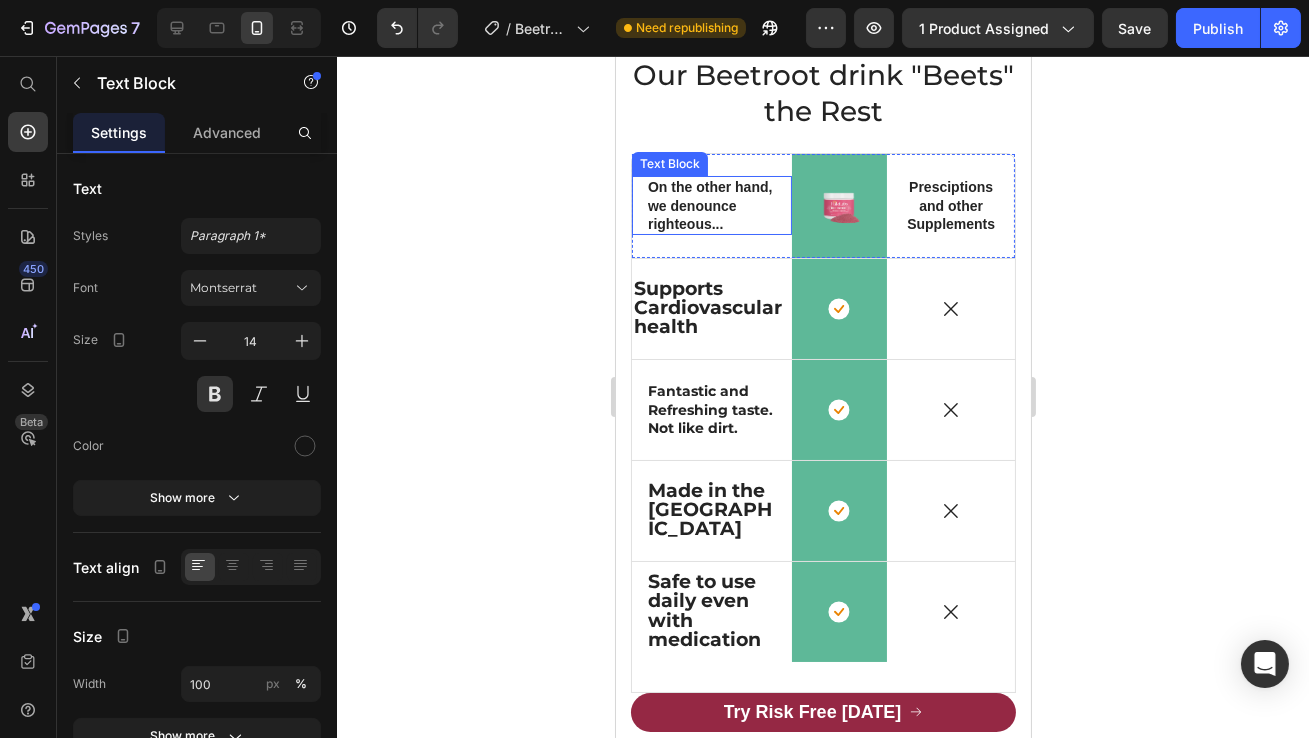 click on "On the other hand, we denounce righteous..." at bounding box center (711, 205) 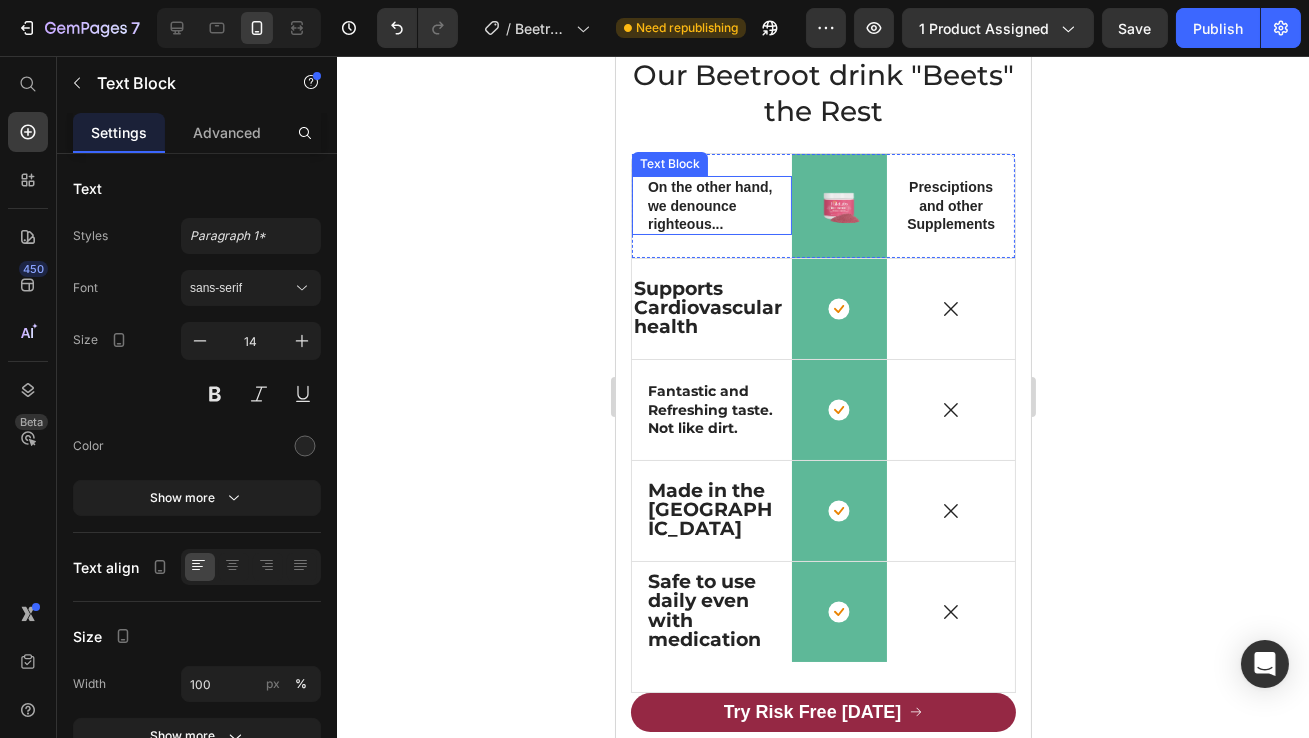 click on "On the other hand, we denounce righteous..." at bounding box center [711, 205] 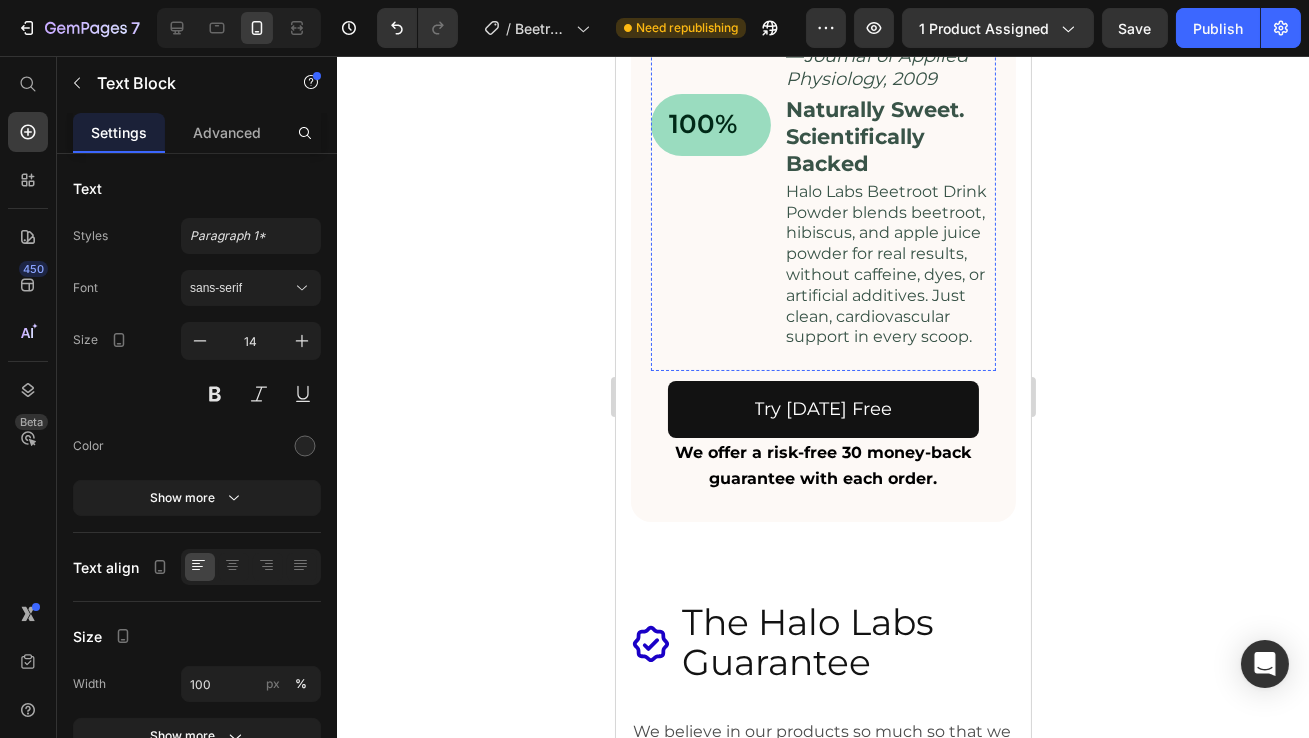 scroll, scrollTop: 10097, scrollLeft: 0, axis: vertical 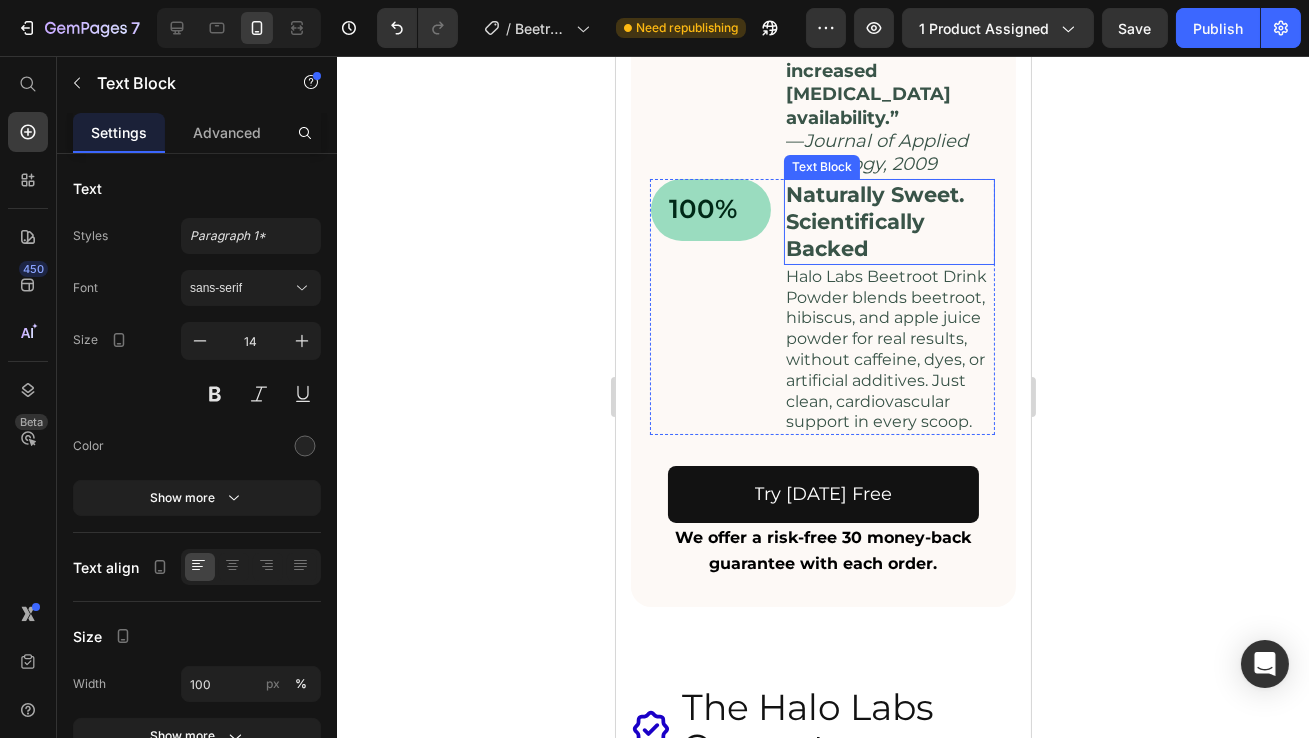 click on "Naturally Sweet. Scientifically Backed" at bounding box center (888, 222) 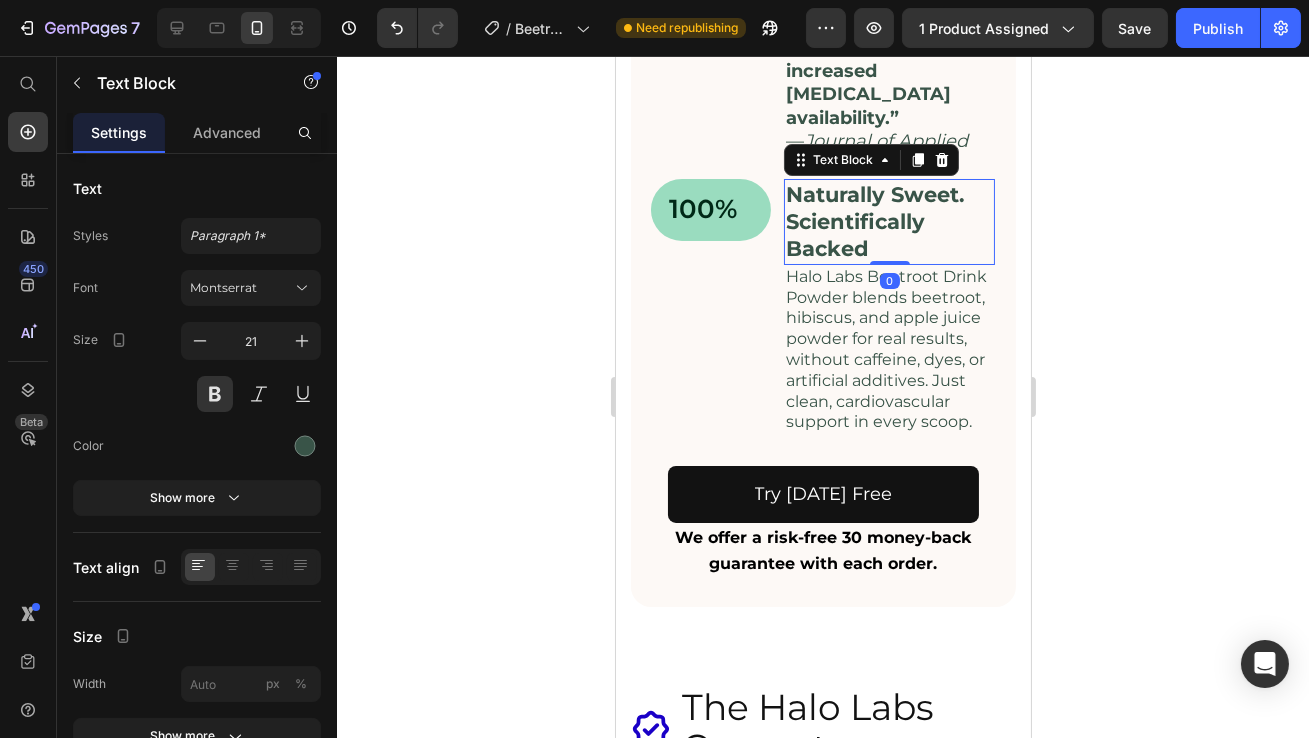 click on "Naturally Sweet. Scientifically Backed" at bounding box center [888, 222] 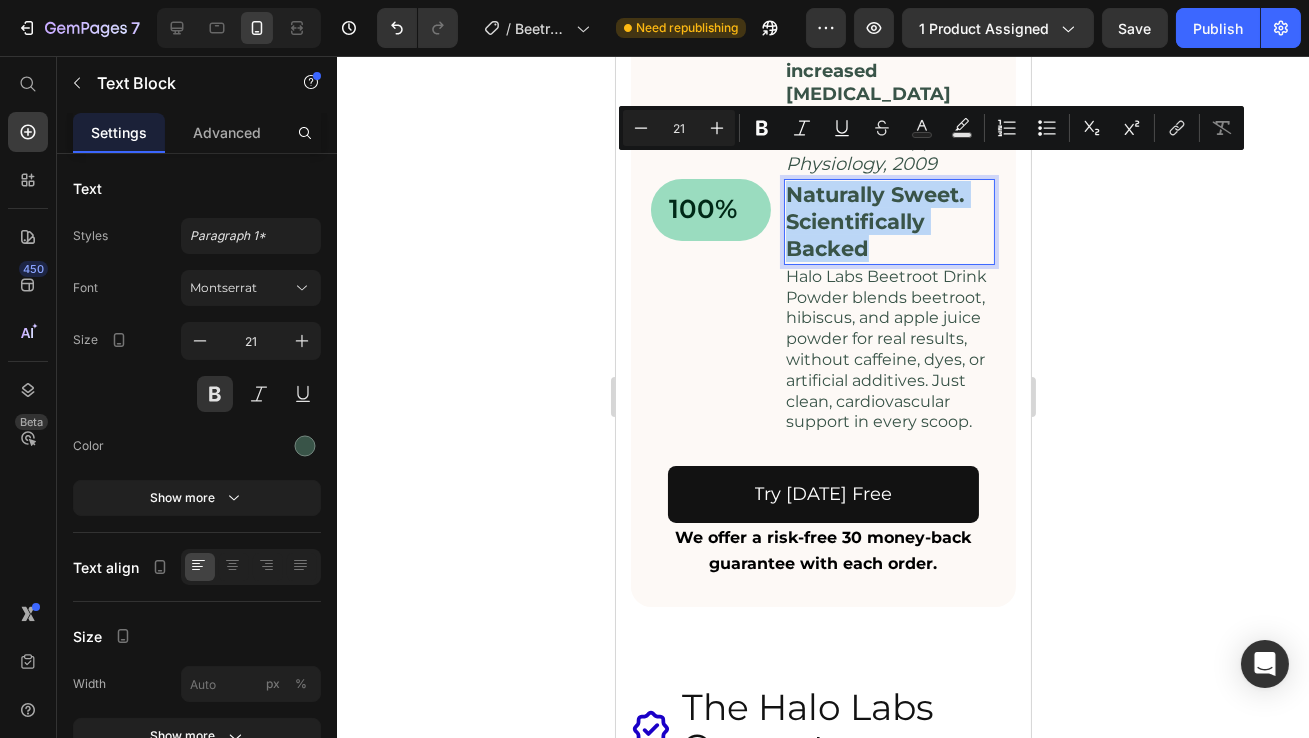 copy on "Naturally Sweet. Scientifically Backed" 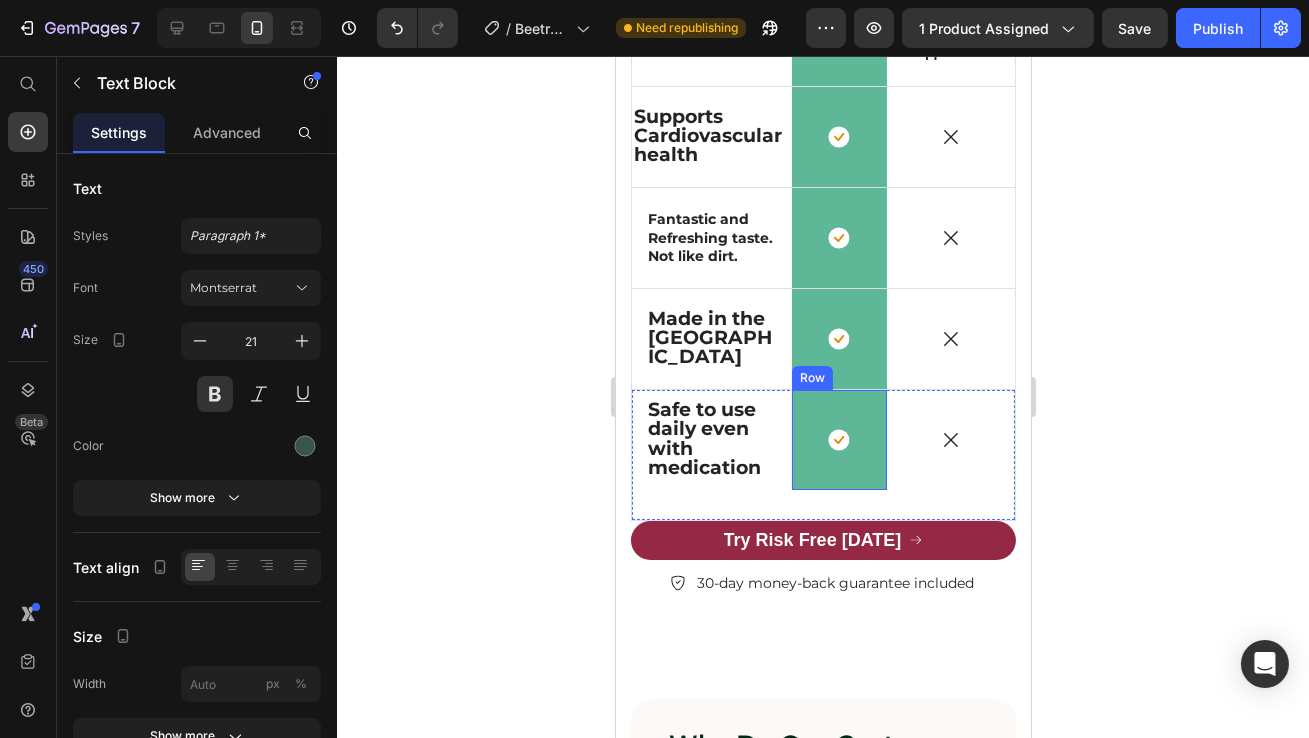 scroll, scrollTop: 8398, scrollLeft: 0, axis: vertical 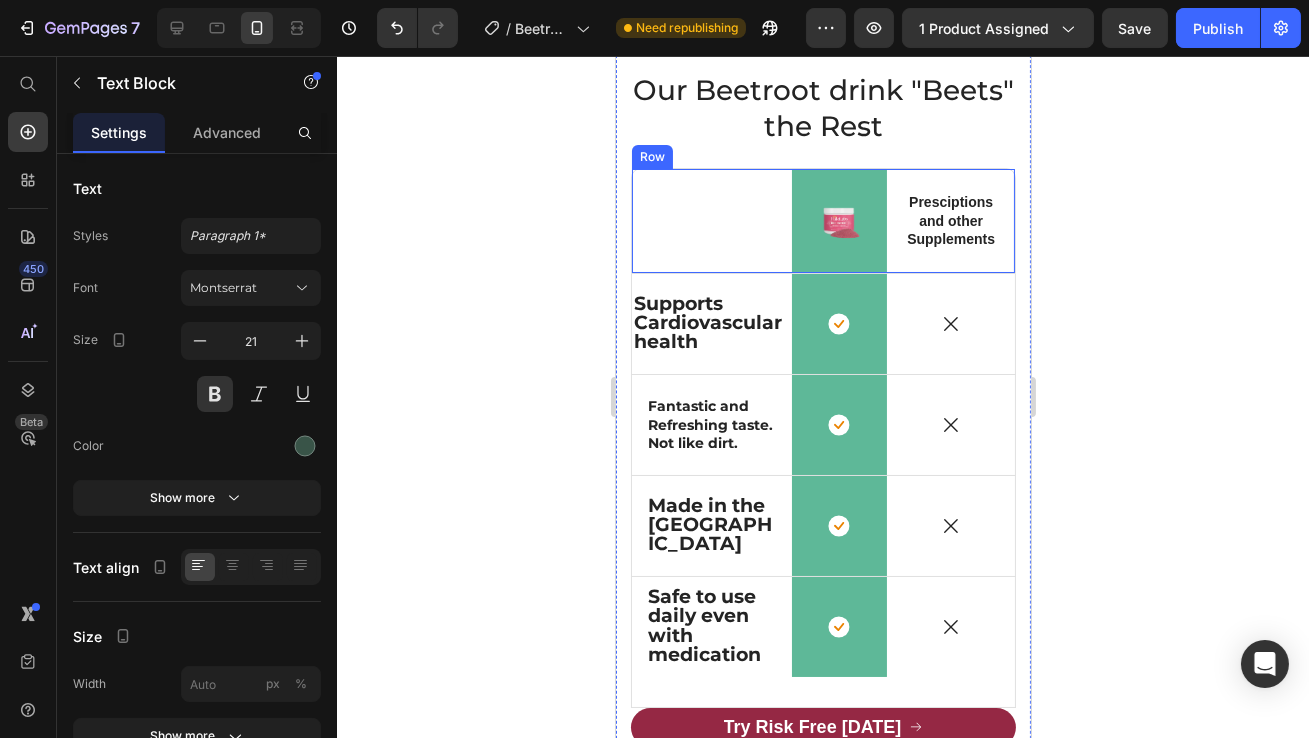 click on "Text Block" at bounding box center [711, 221] 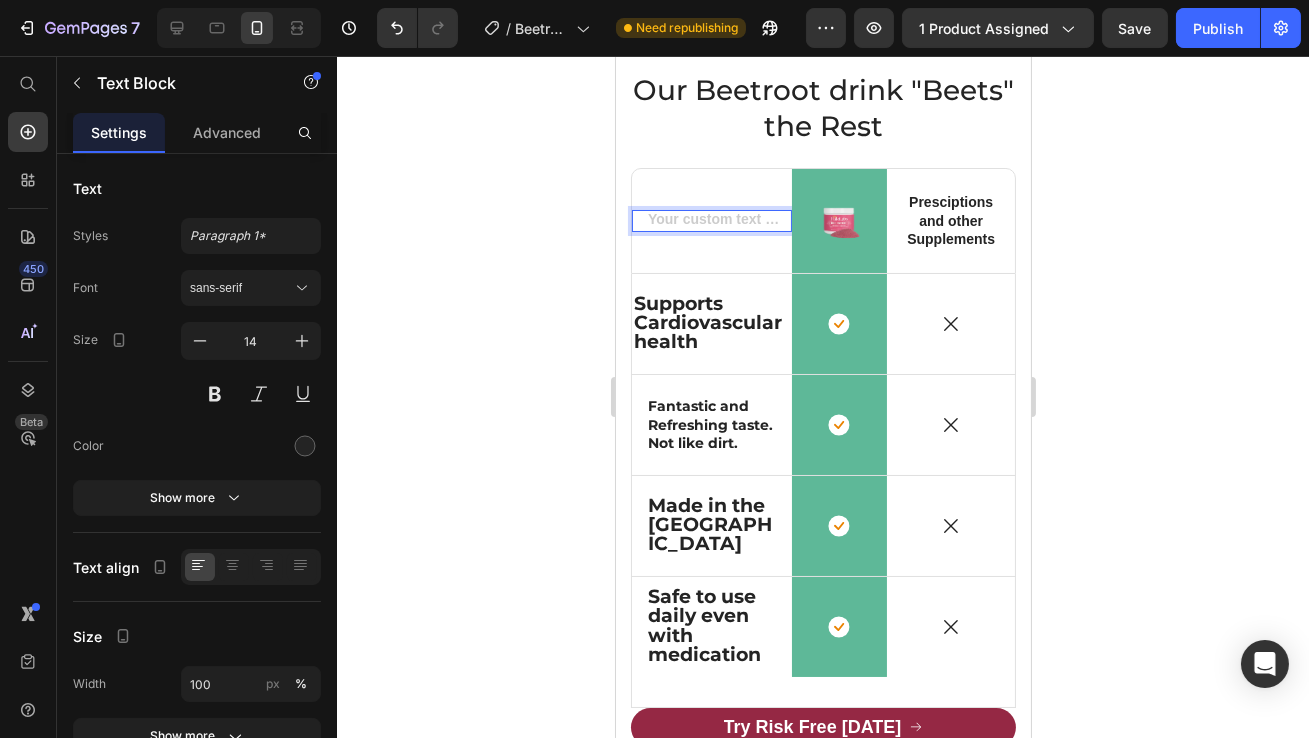 click at bounding box center [711, 221] 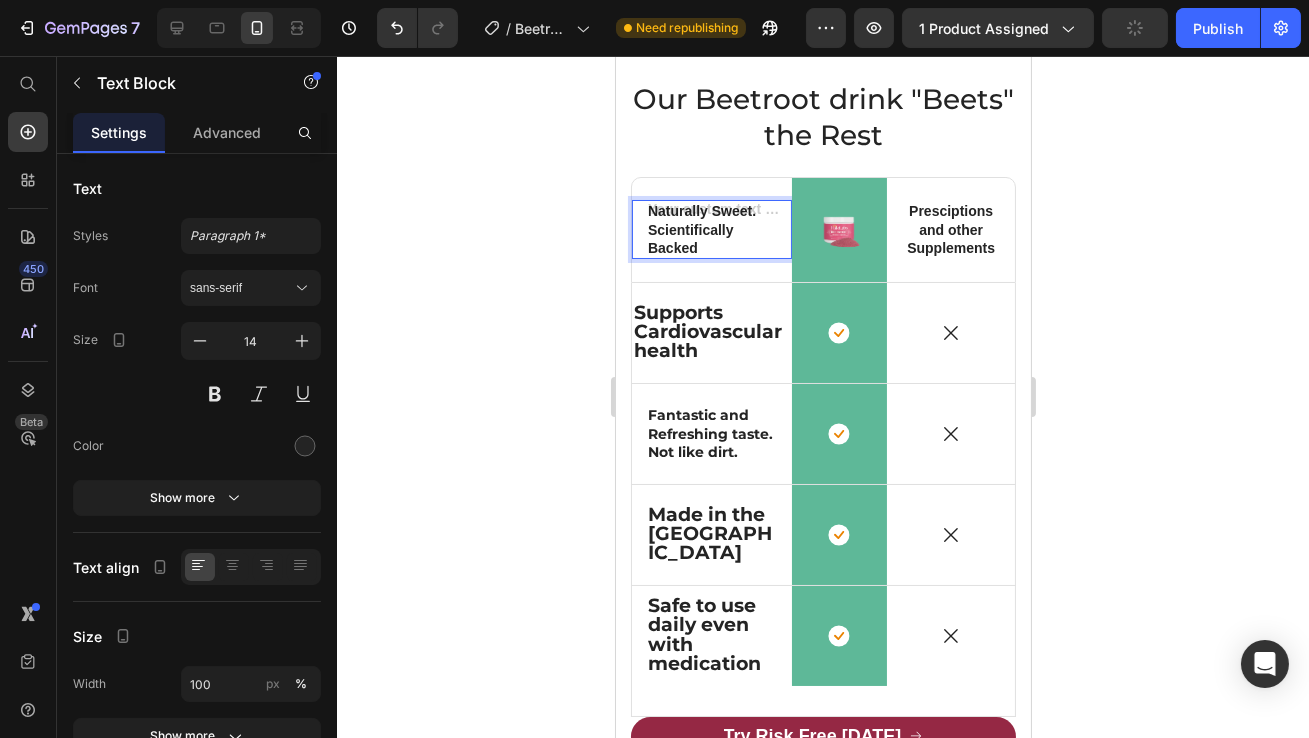 scroll, scrollTop: 8371, scrollLeft: 0, axis: vertical 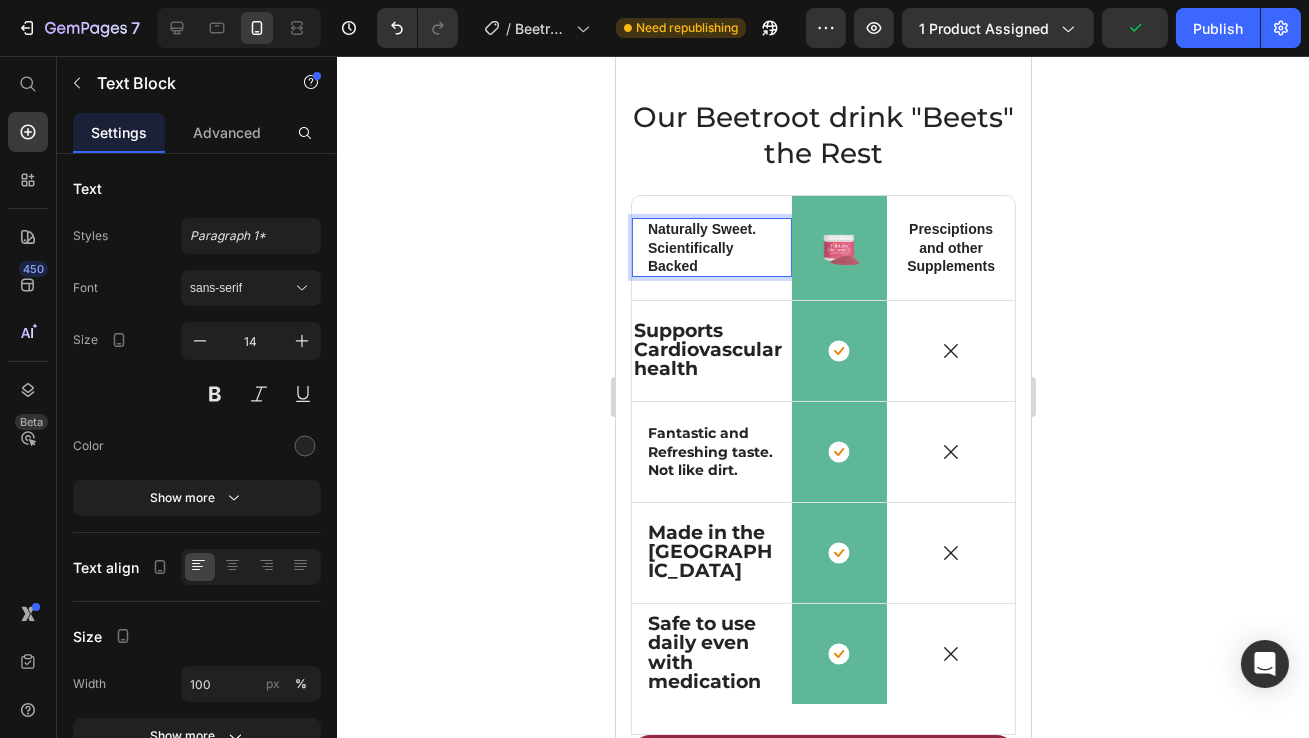 click on "Naturally Sweet. Scientifically Backed" at bounding box center [711, 247] 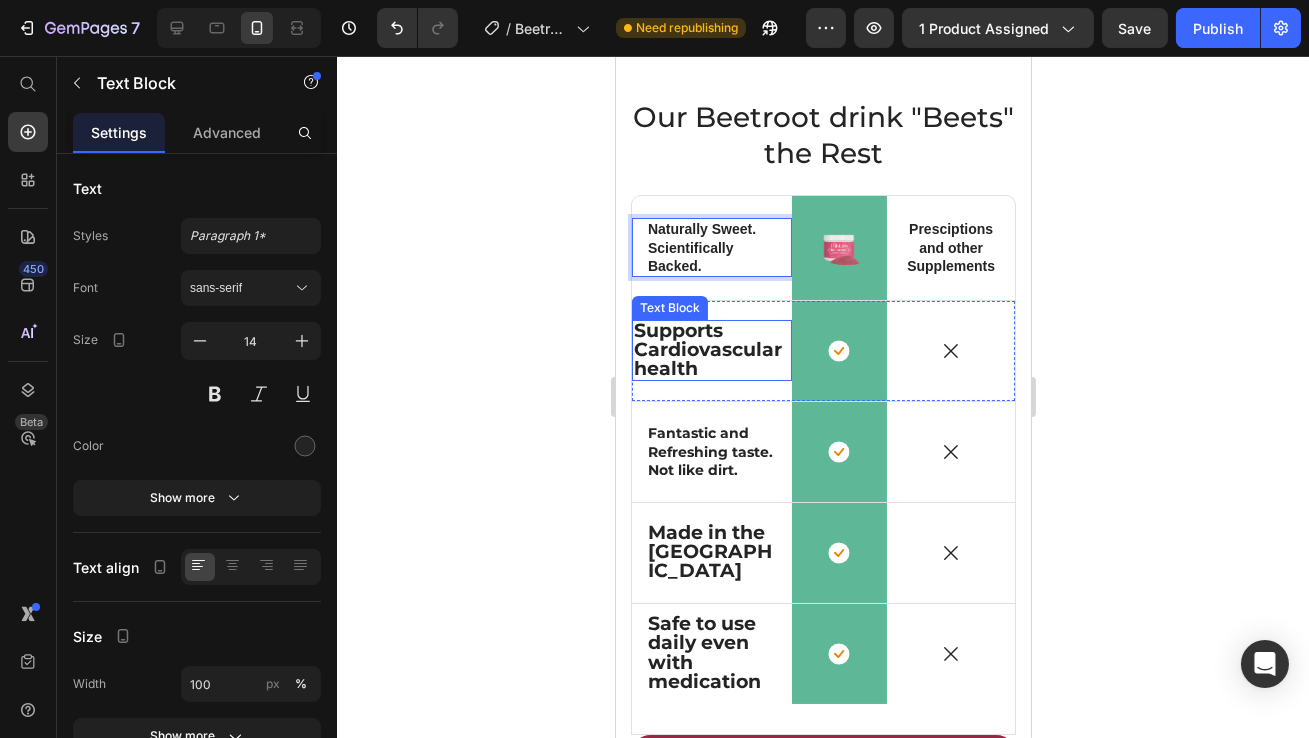 click on "Supports Cardiovascular health" at bounding box center [707, 349] 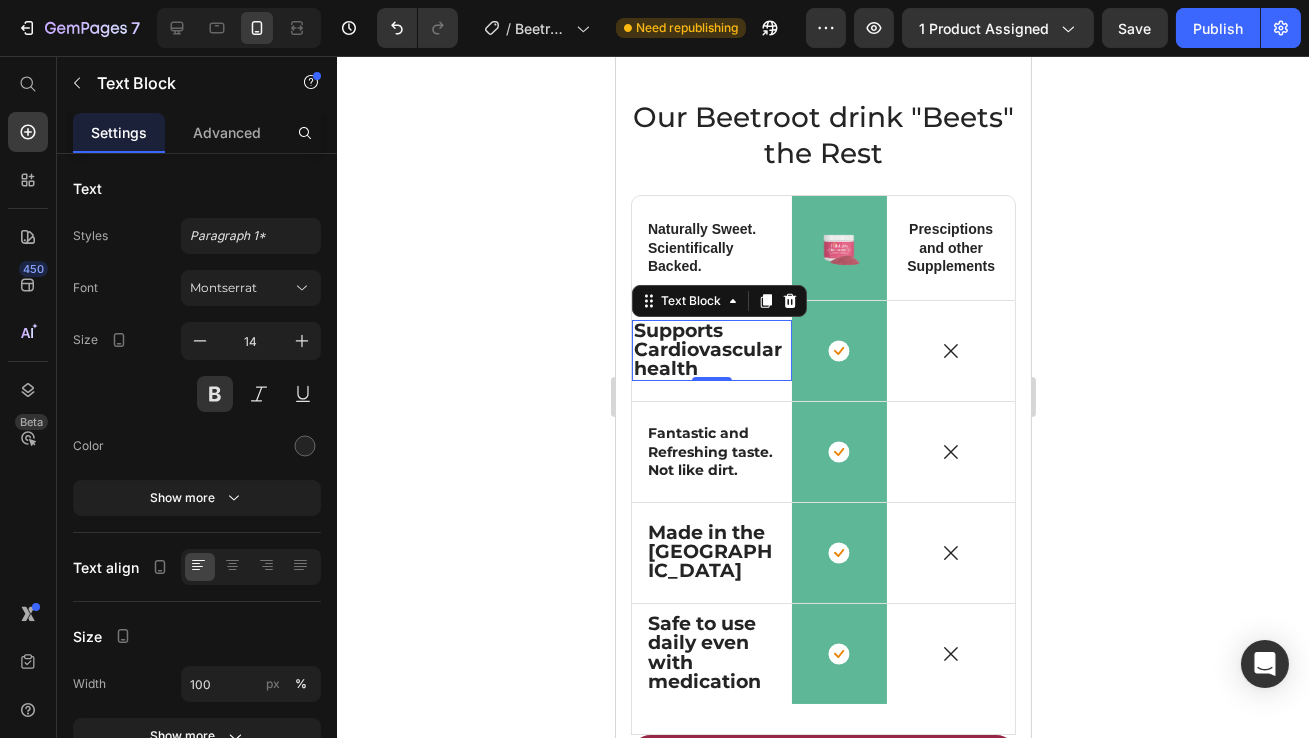 click on "Naturally Sweet. Scientifically Backed." at bounding box center (711, 247) 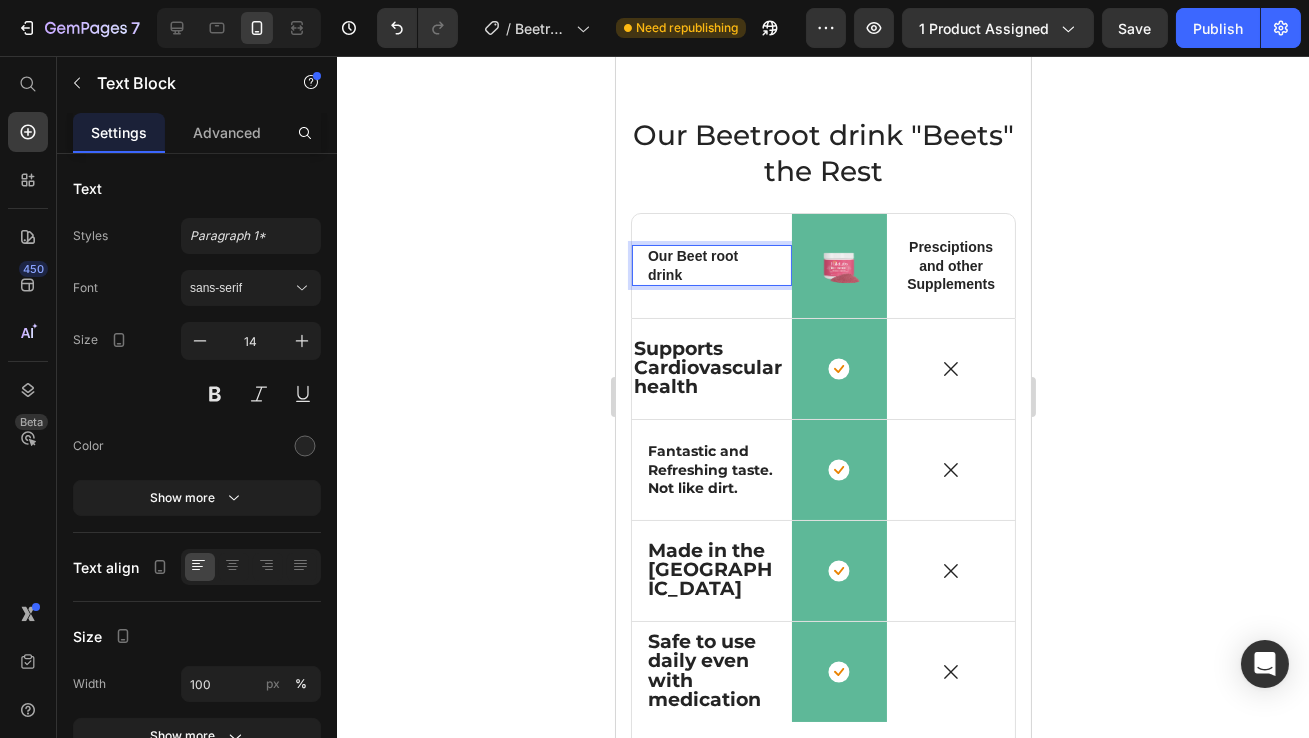 scroll, scrollTop: 8344, scrollLeft: 0, axis: vertical 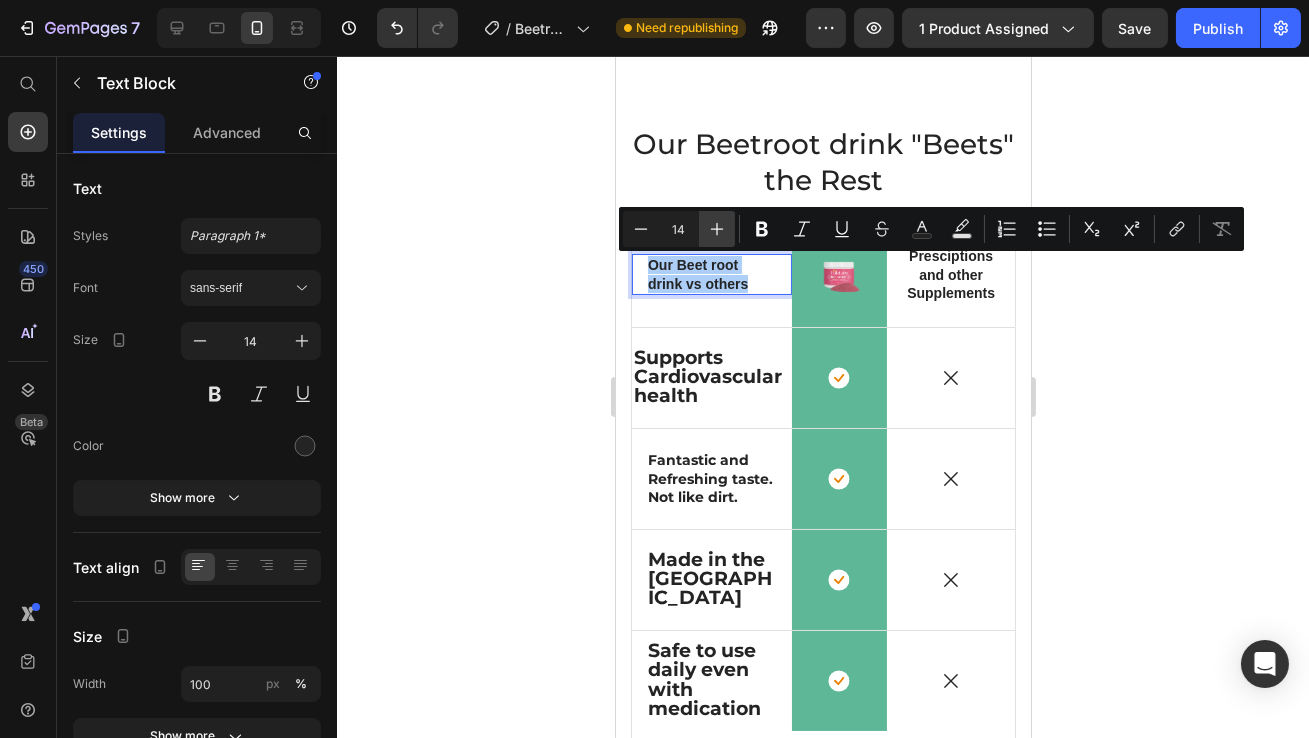click 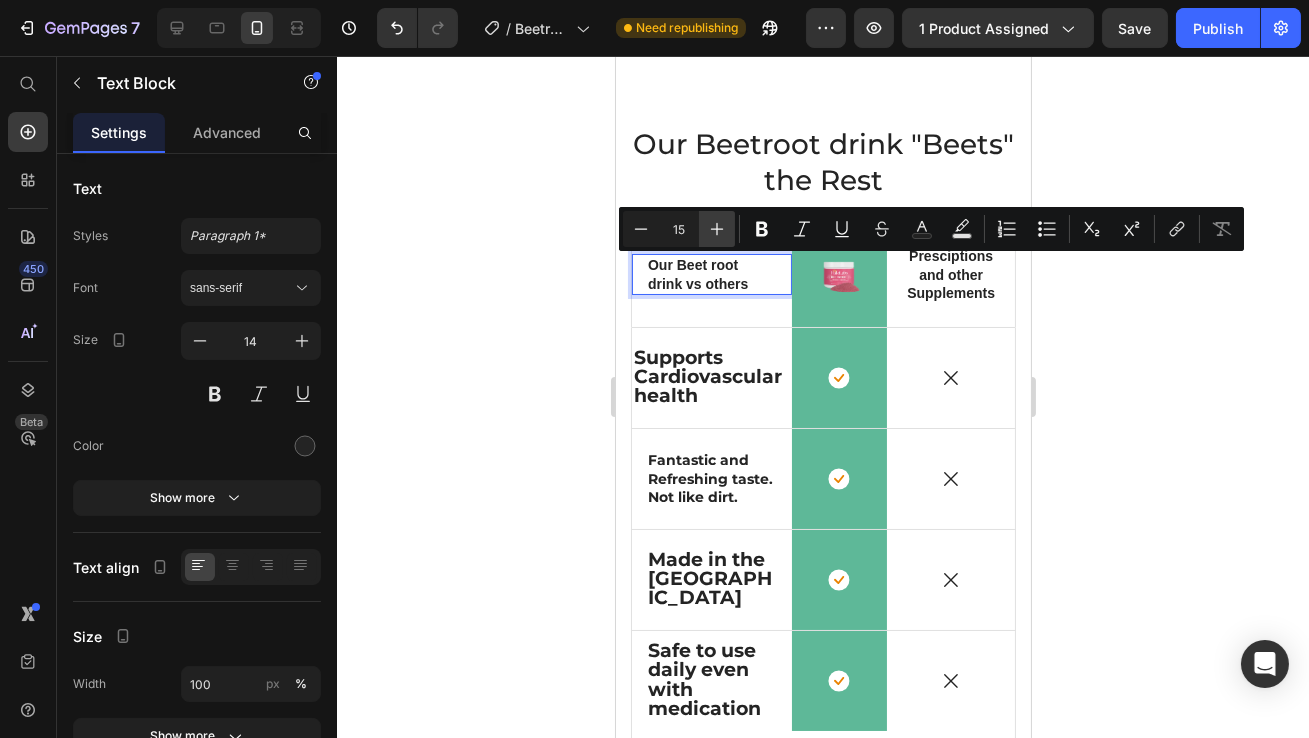 click 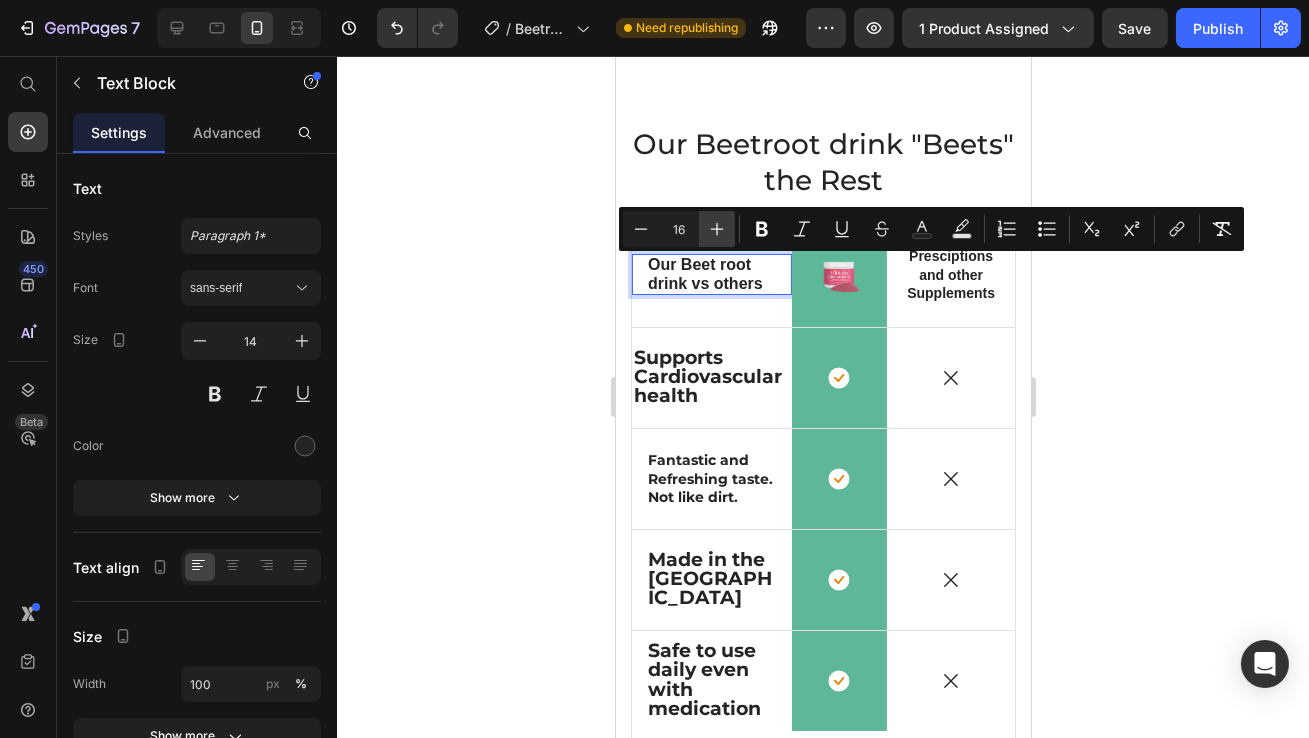 click 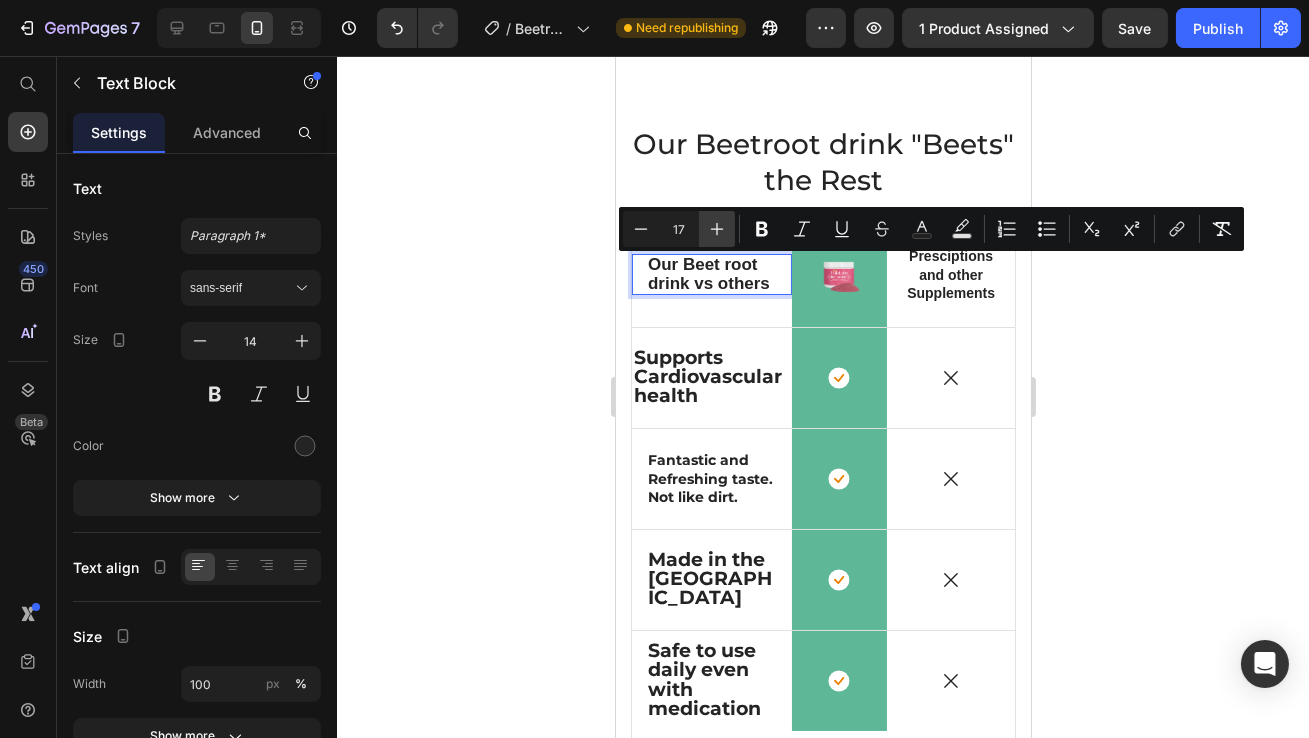 click 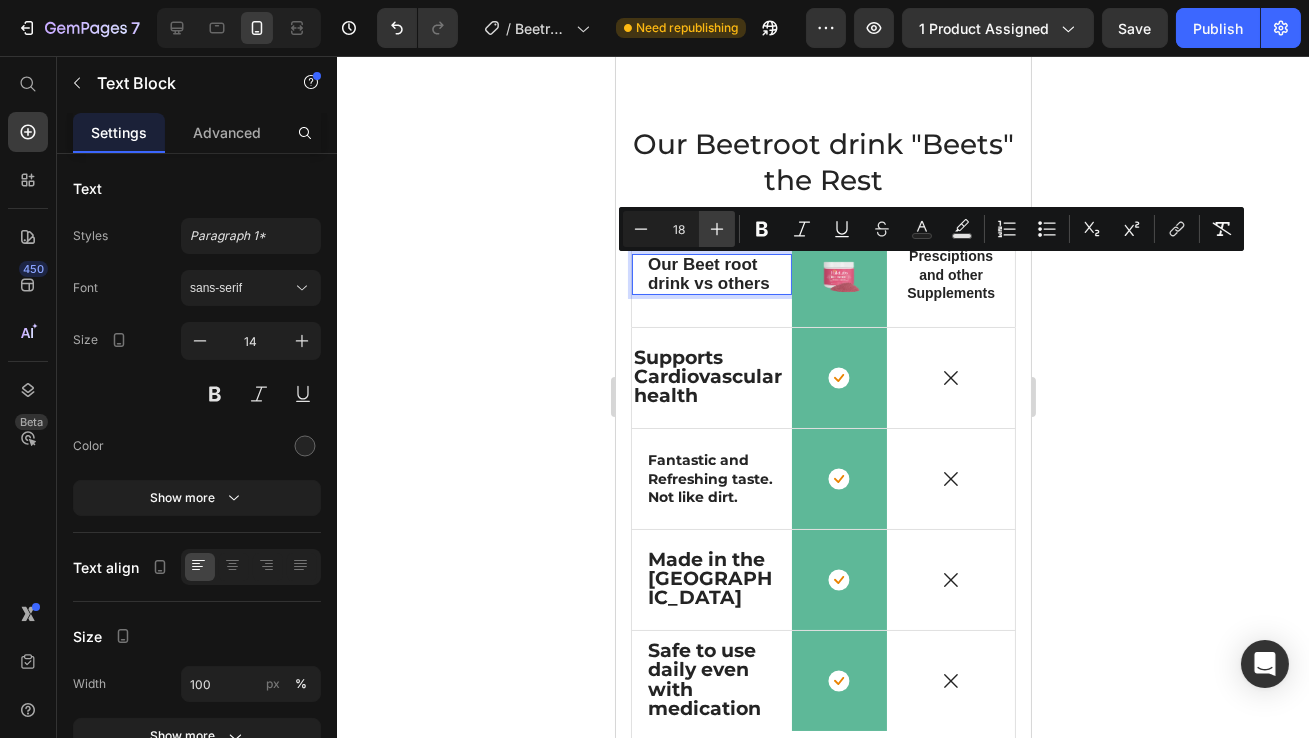click 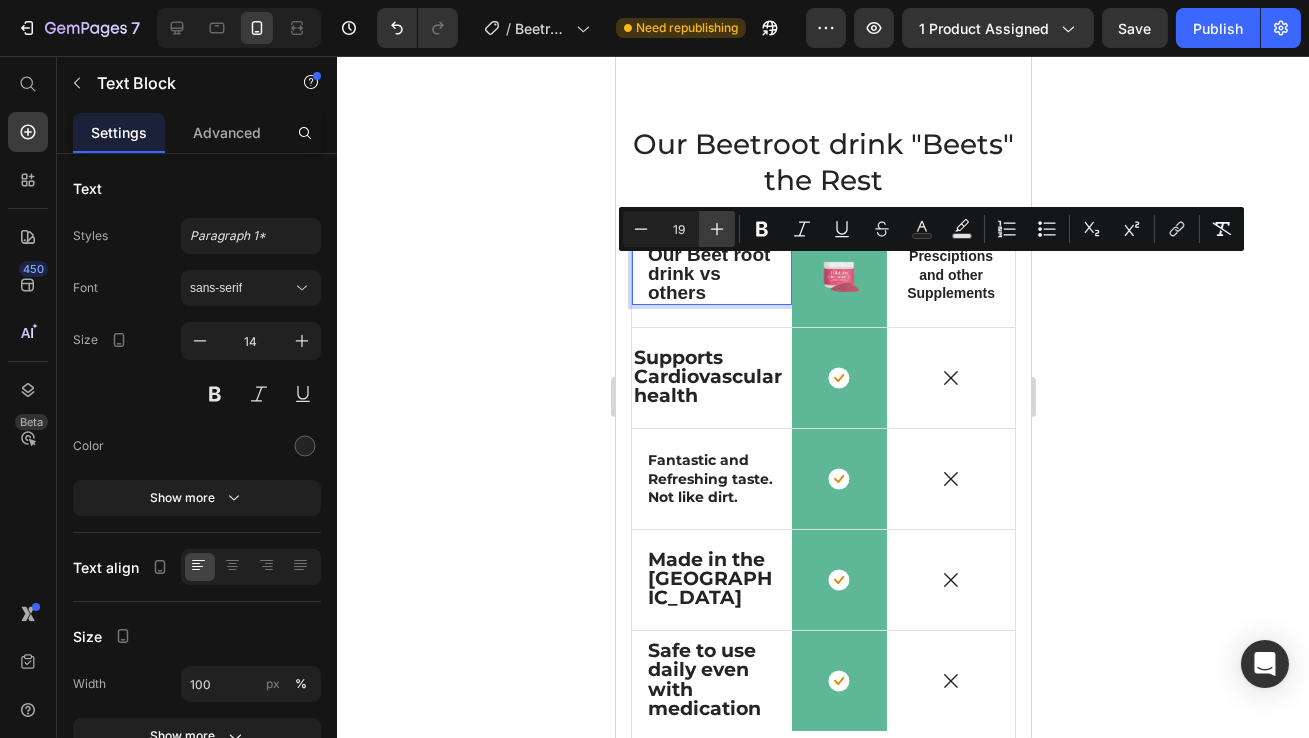 click 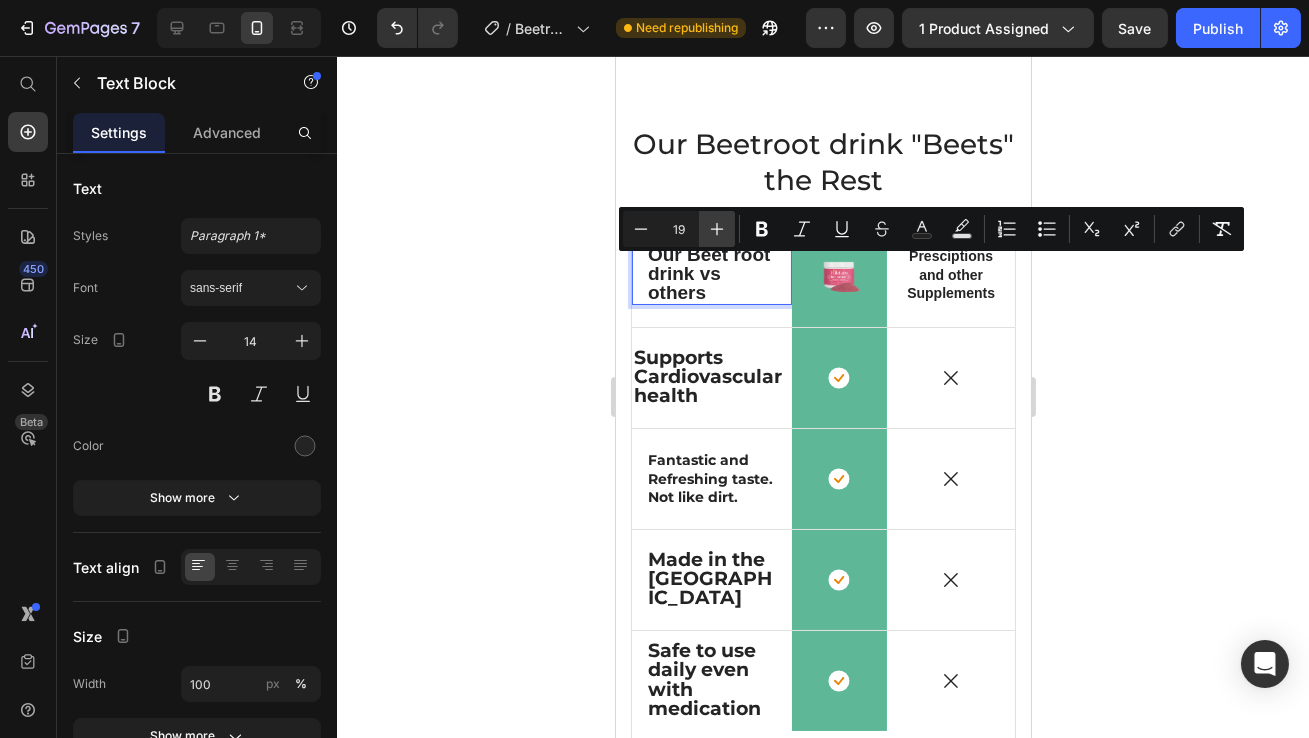 type on "20" 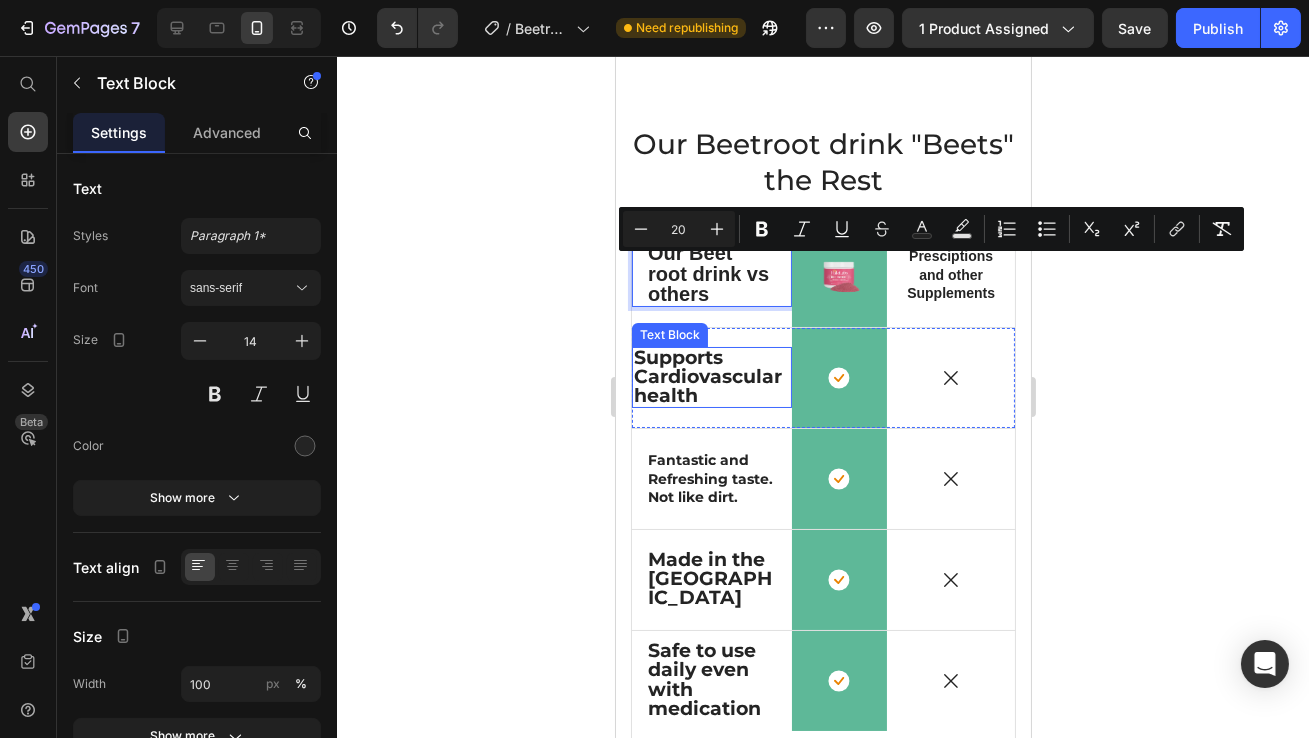 click on "Supports Cardiovascular health" at bounding box center (707, 376) 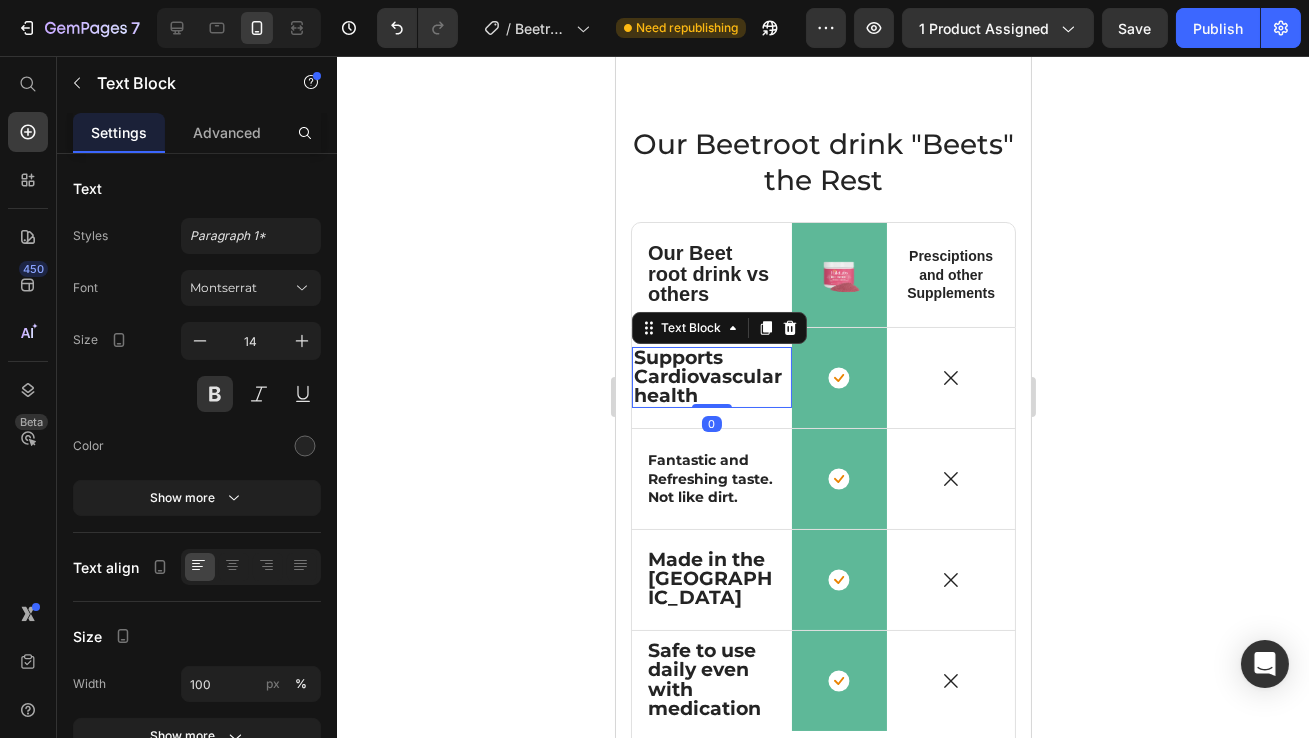 click on "Supports Cardiovascular health" at bounding box center [707, 376] 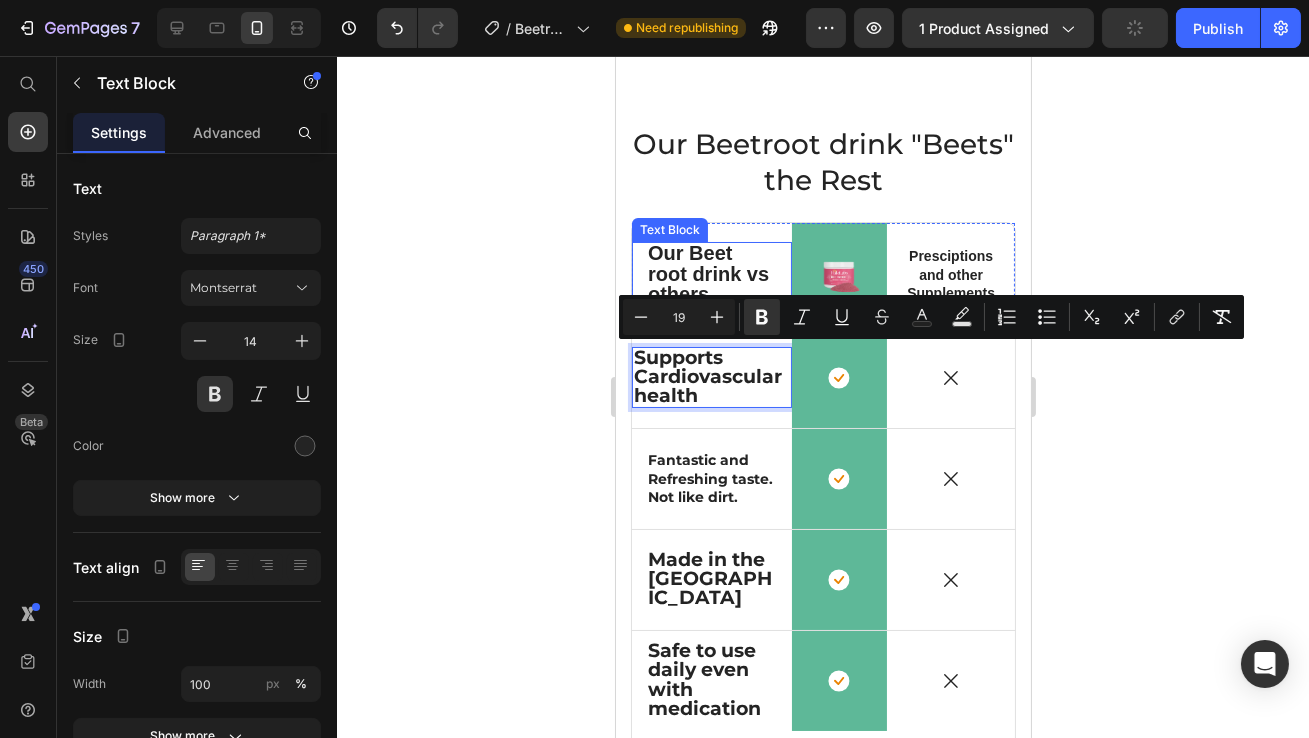 click on "Our Beet root drink vs others" at bounding box center (707, 273) 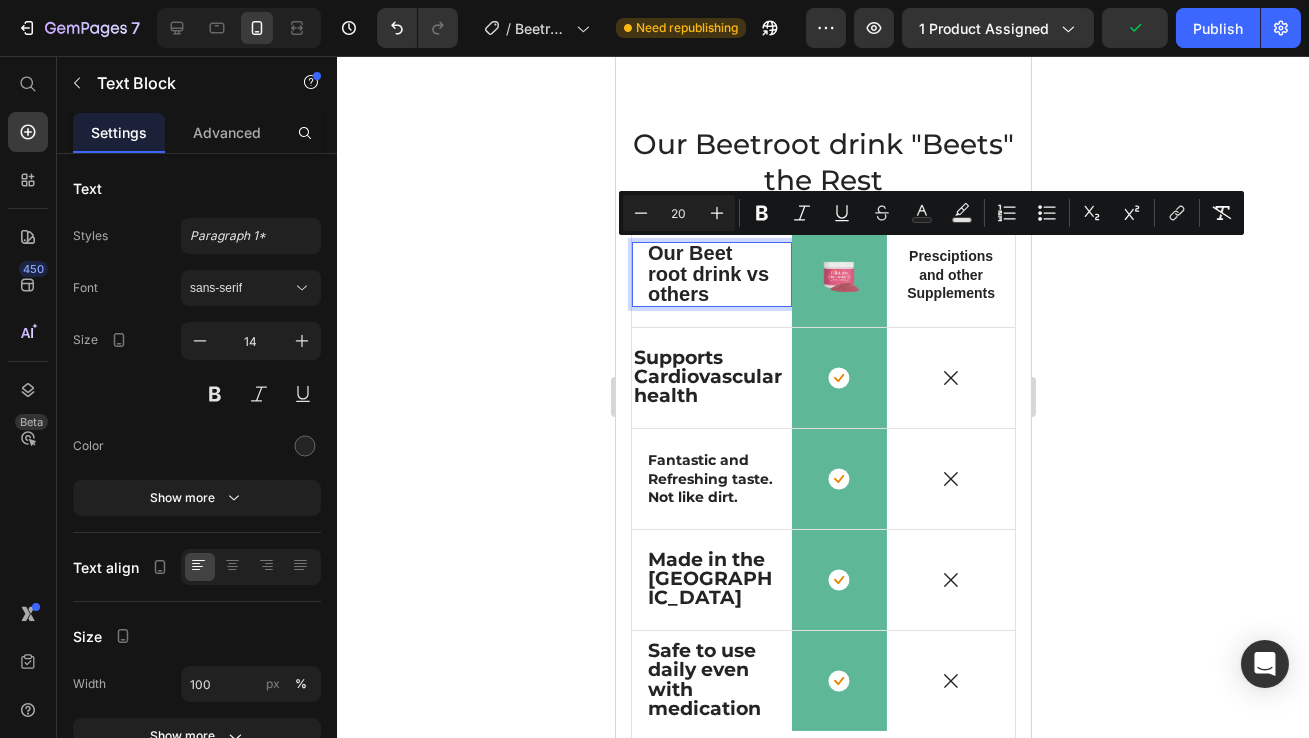 click on "Our Beet root drink vs others" at bounding box center (711, 274) 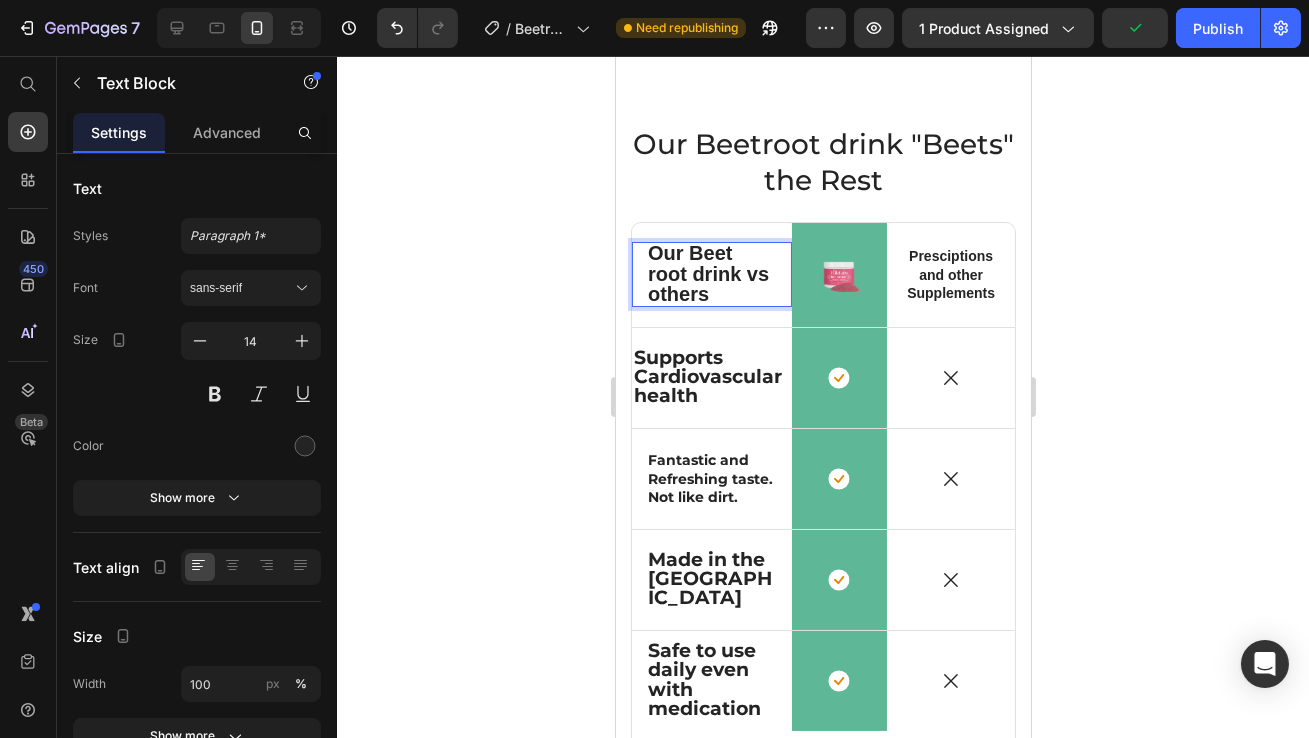 click on "Our Beet root drink vs others" at bounding box center (707, 273) 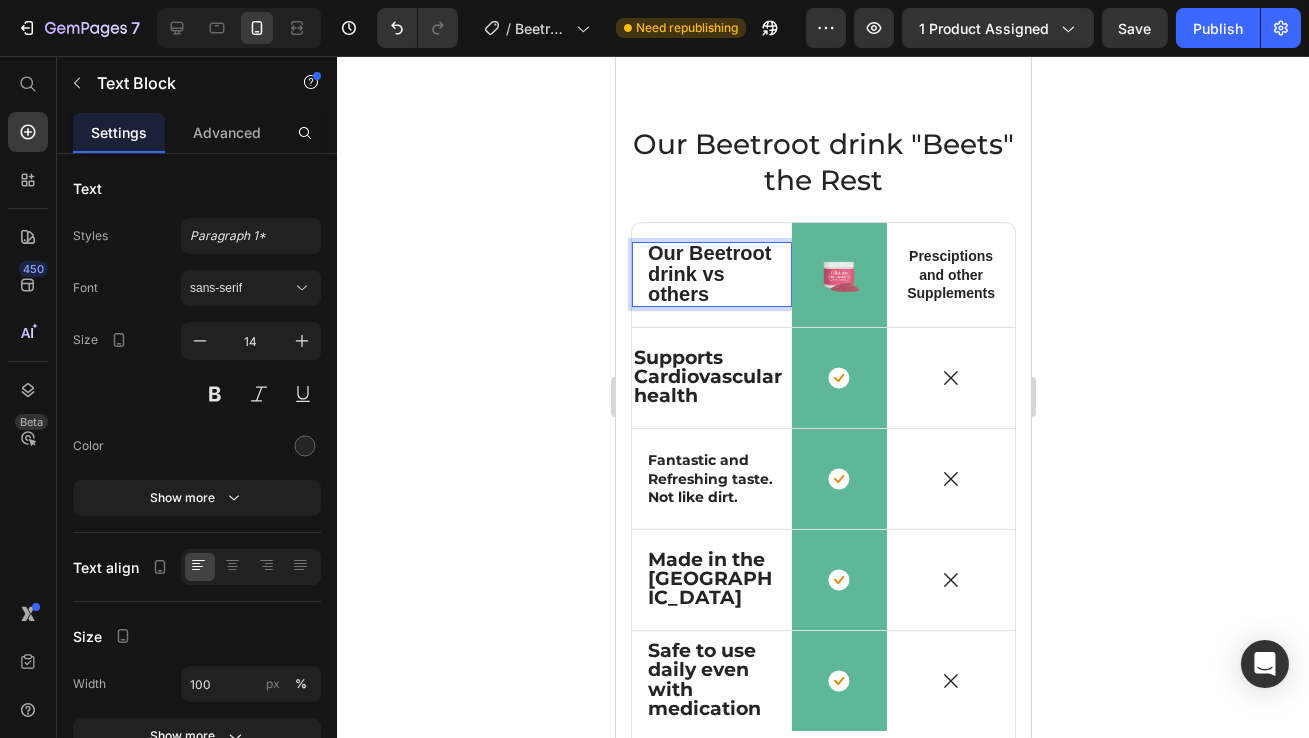 click on "Our Beetroot drink vs others" at bounding box center [711, 274] 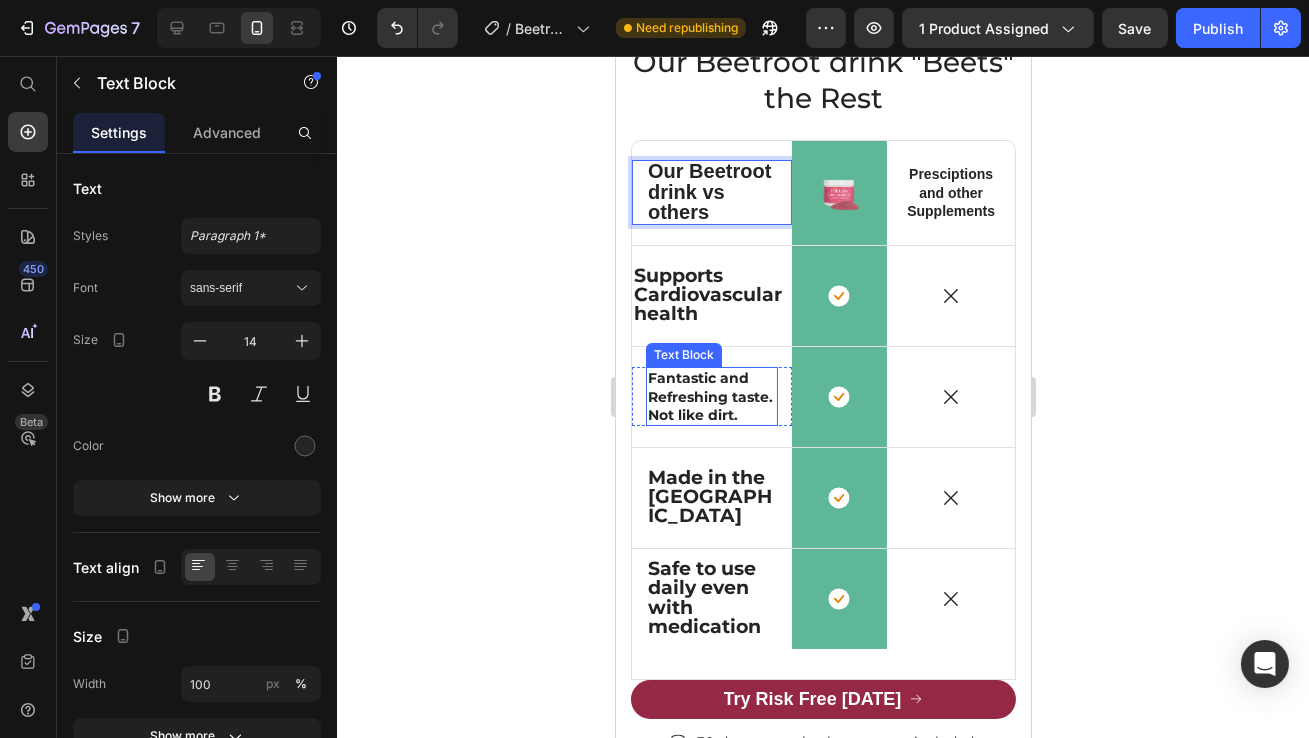 scroll, scrollTop: 8432, scrollLeft: 0, axis: vertical 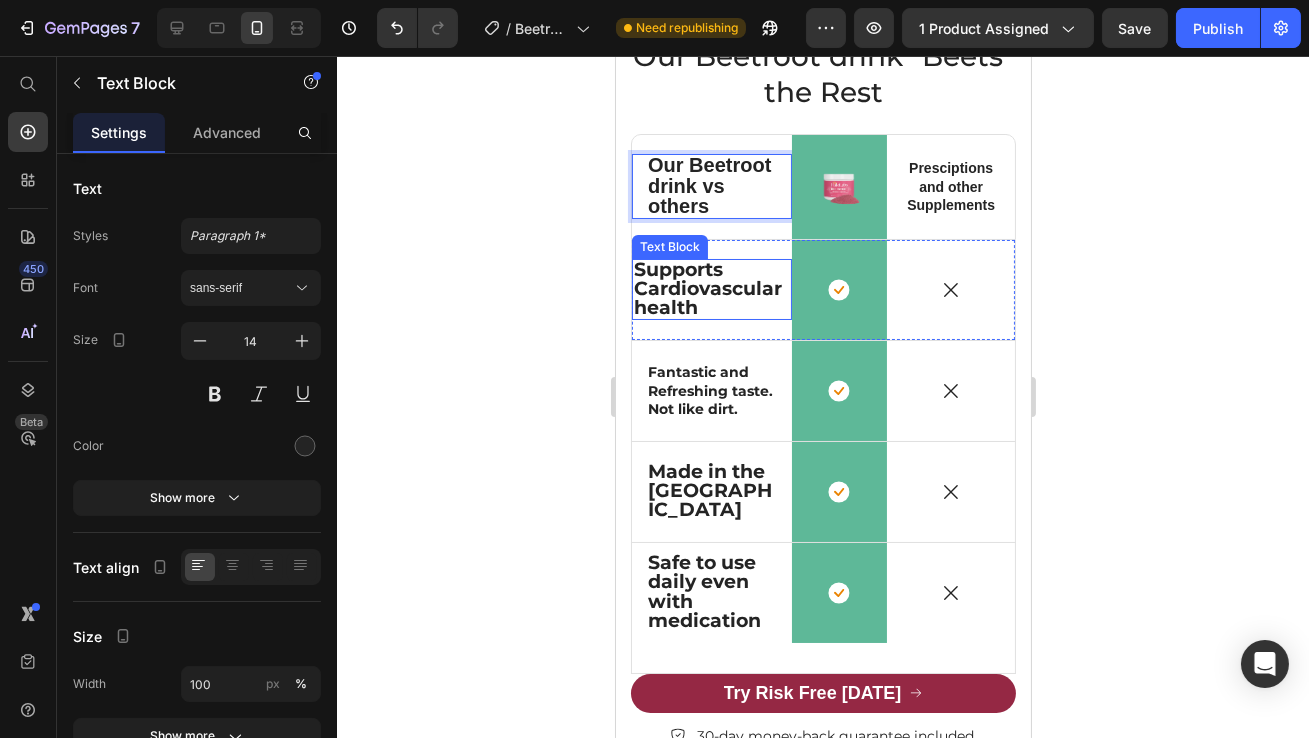 click on "Supports Cardiovascular health" at bounding box center (707, 288) 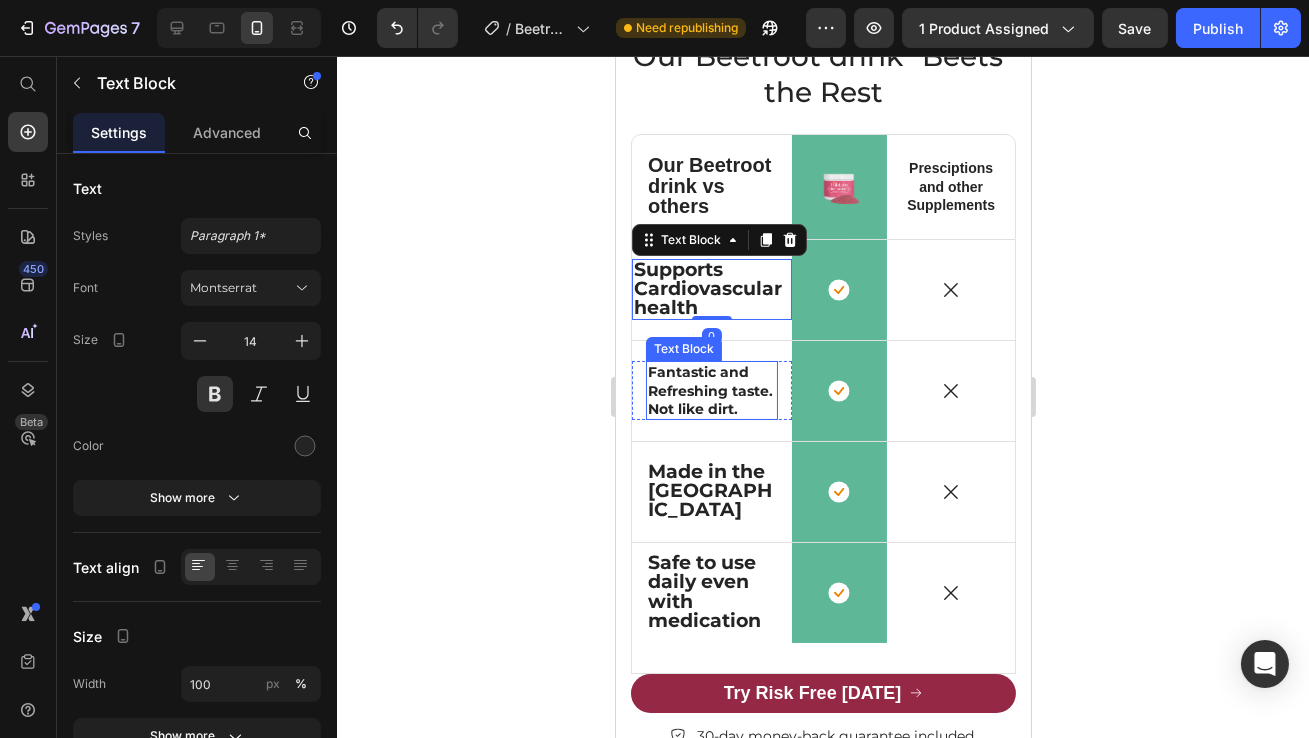 click on "Fantastic and Refreshing taste. Not like dirt." at bounding box center (711, 390) 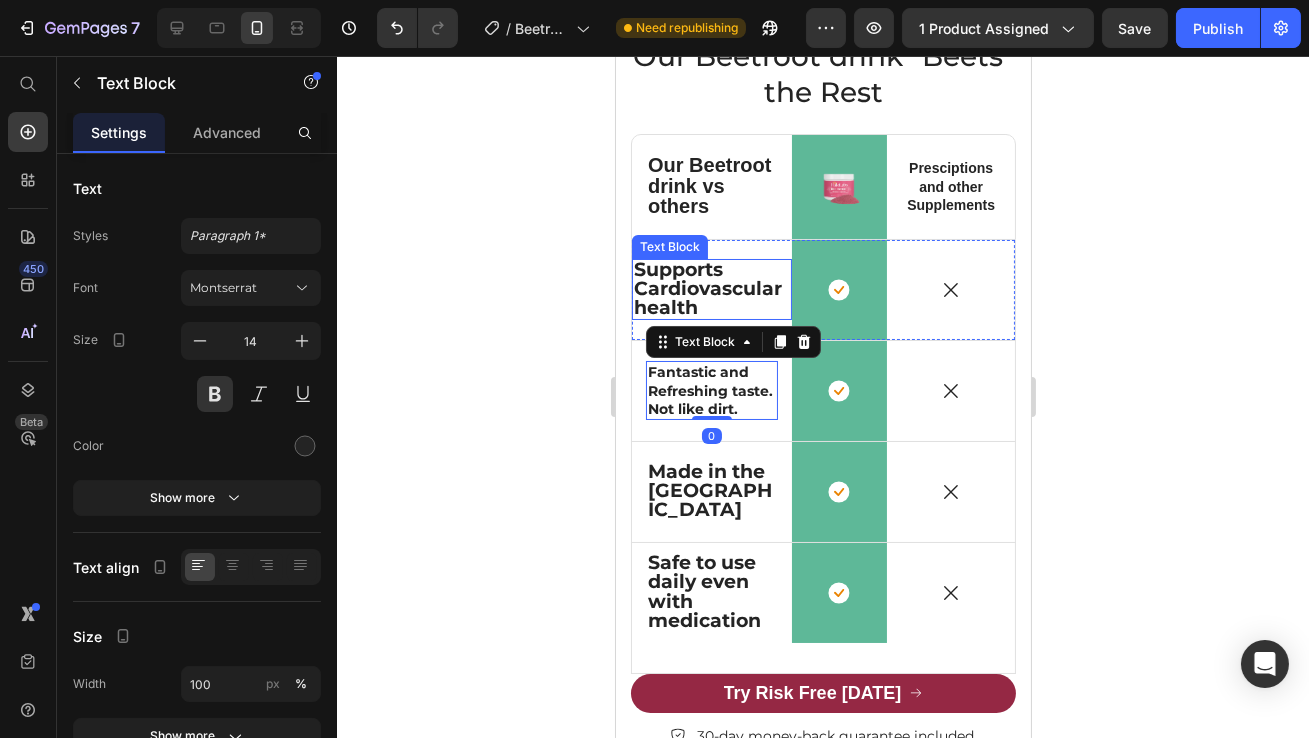 click on "Supports Cardiovascular health" at bounding box center [707, 288] 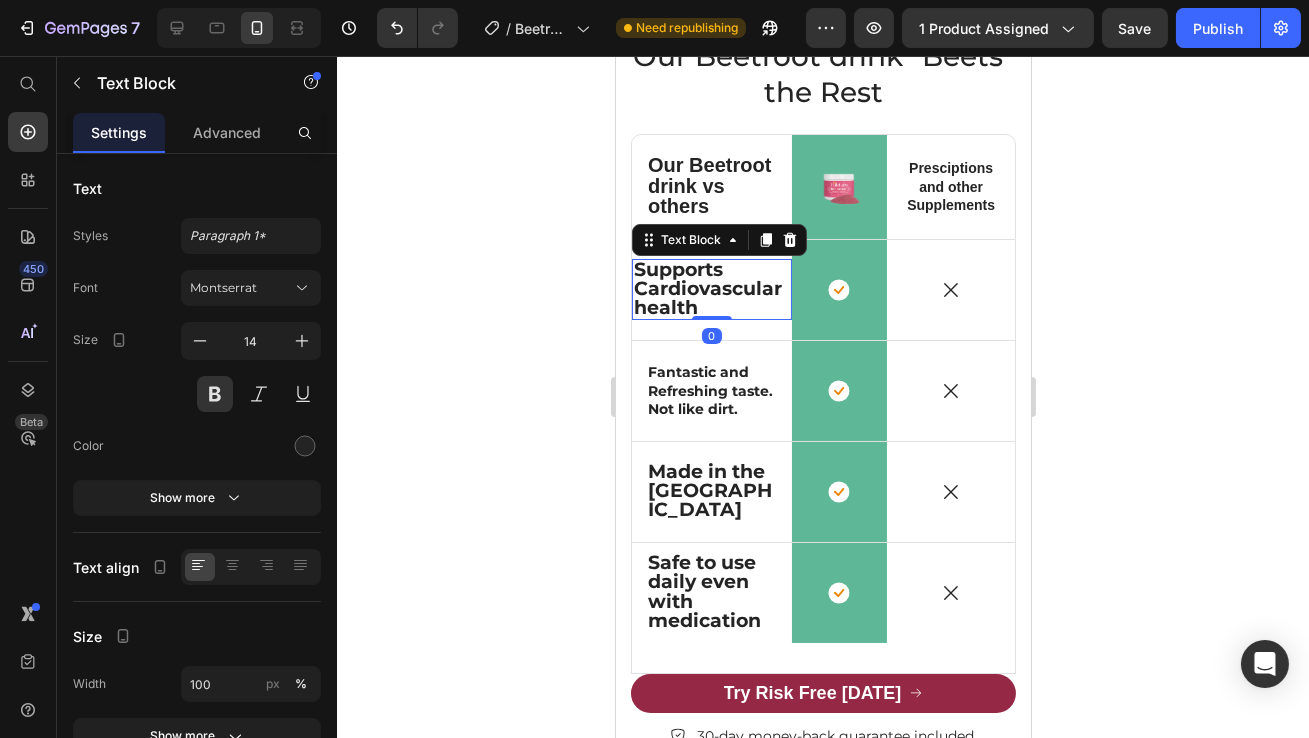 click on "Fantastic and Refreshing taste. Not like dirt." at bounding box center [711, 390] 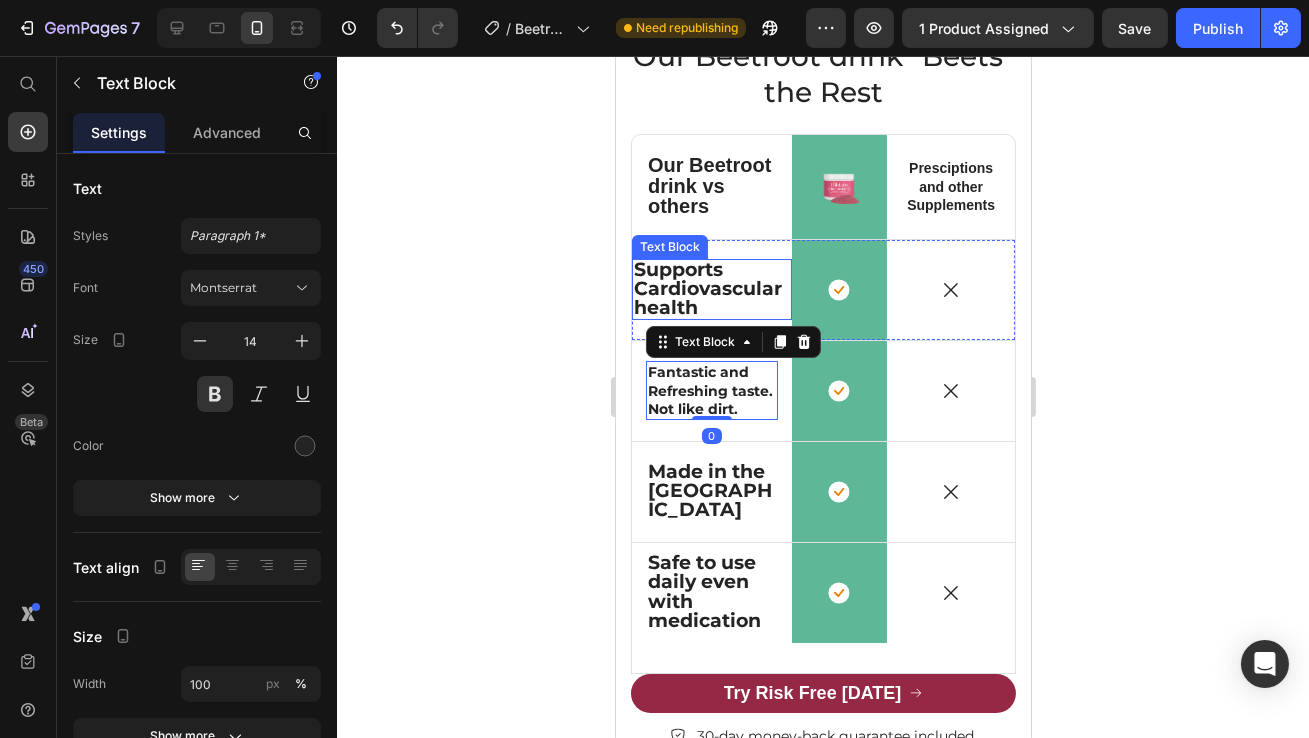 click on "Supports Cardiovascular health" at bounding box center (707, 288) 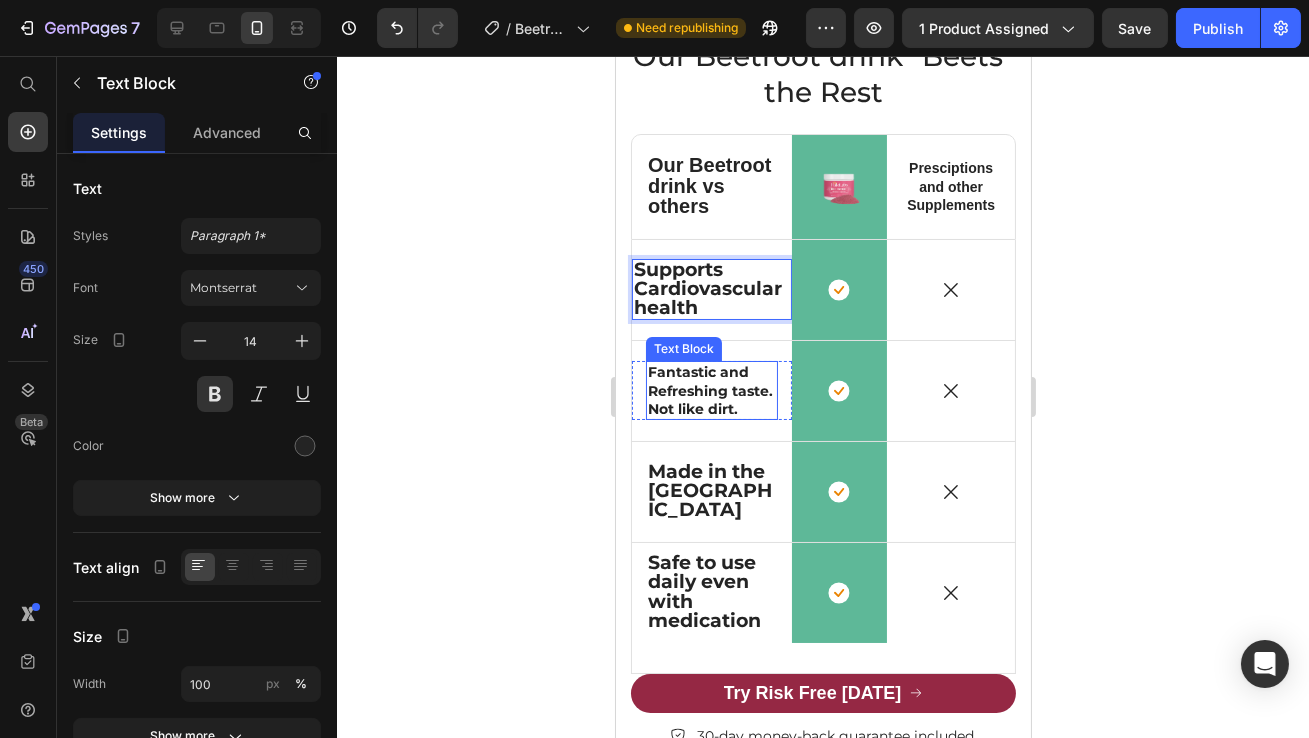 click on "Fantastic and Refreshing taste. Not like dirt." at bounding box center (711, 390) 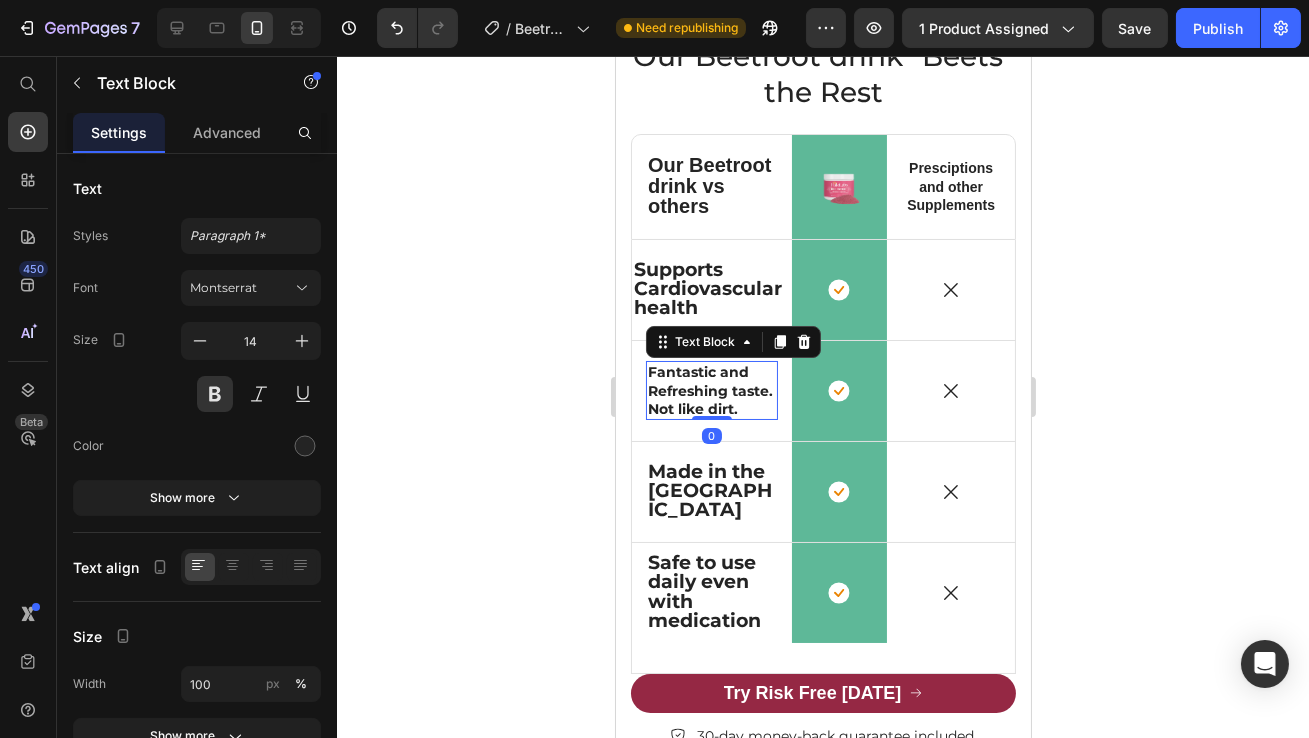 click on "Fantastic and Refreshing taste. Not like dirt." at bounding box center (711, 390) 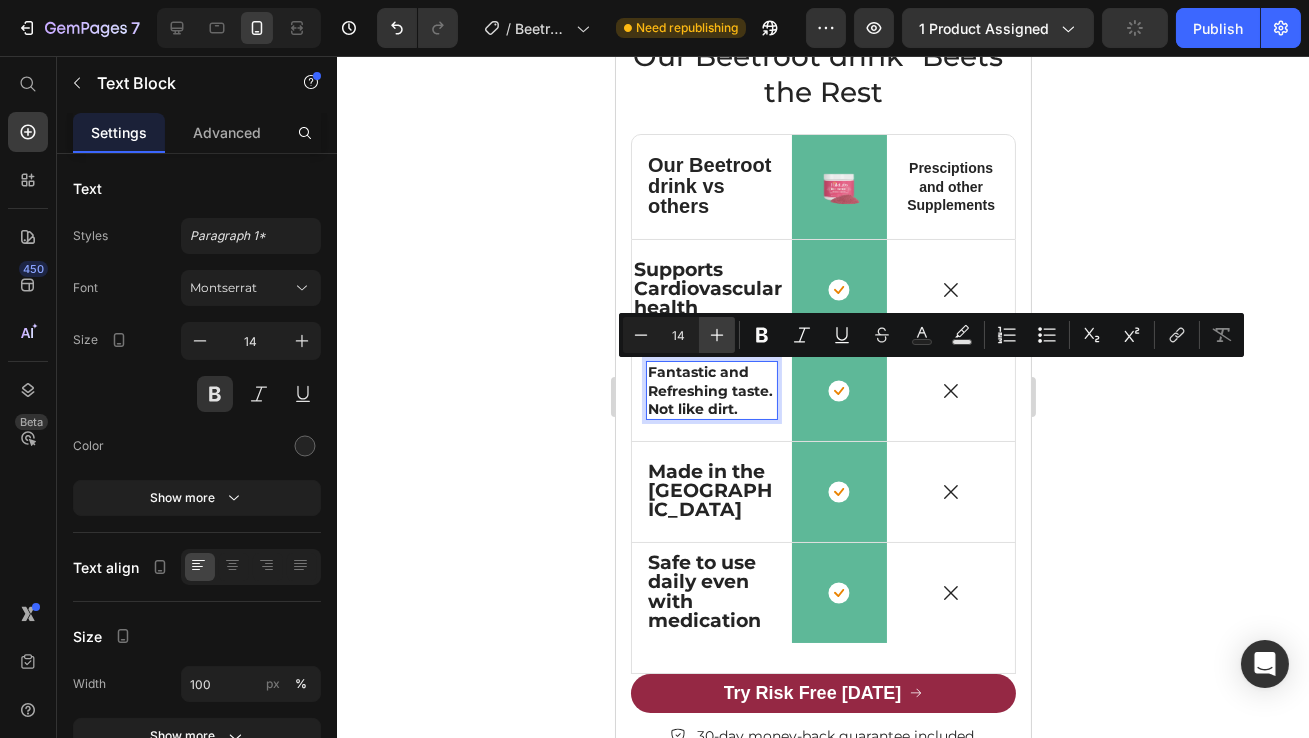click 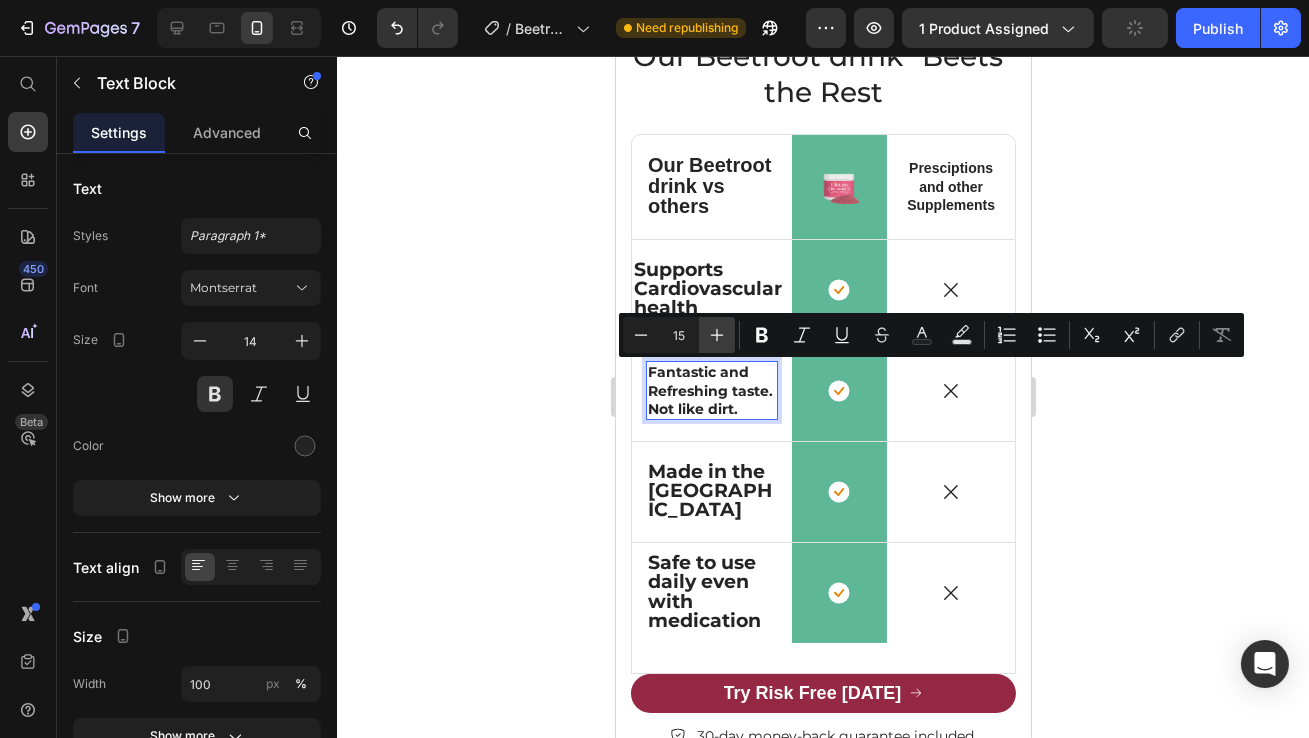 click 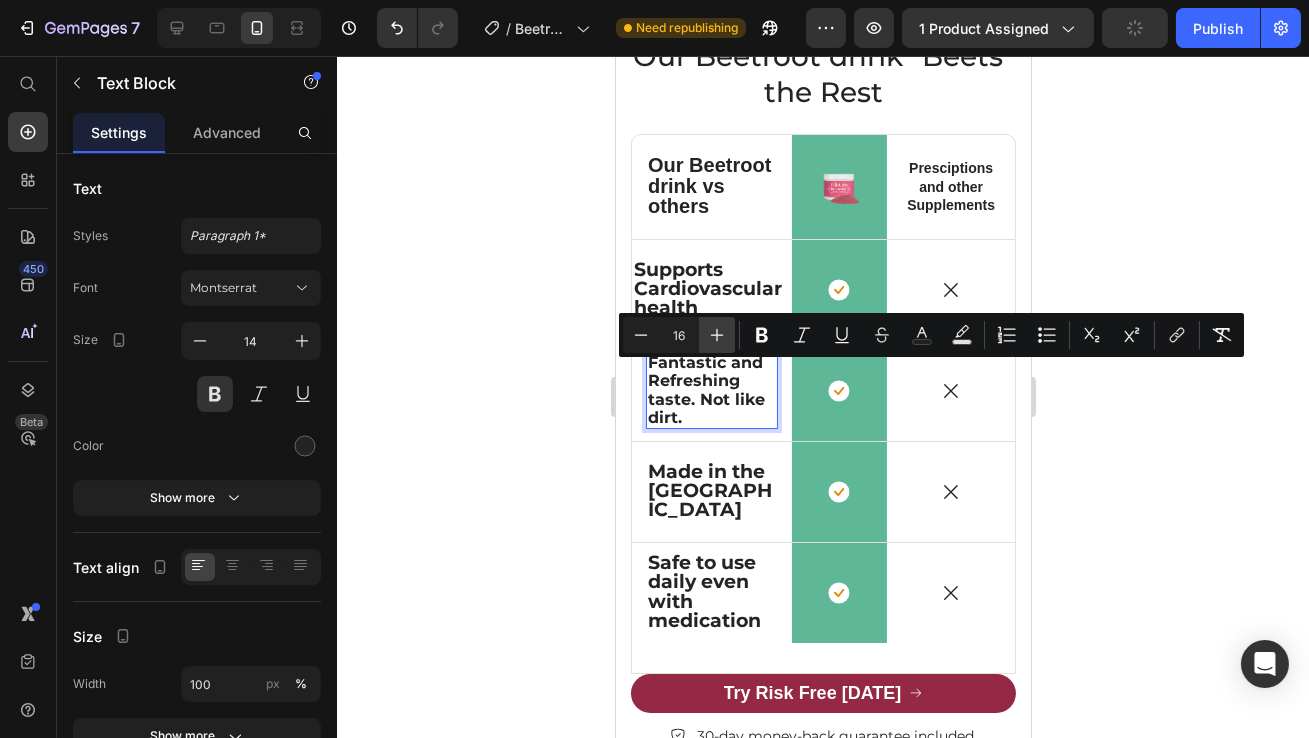 click 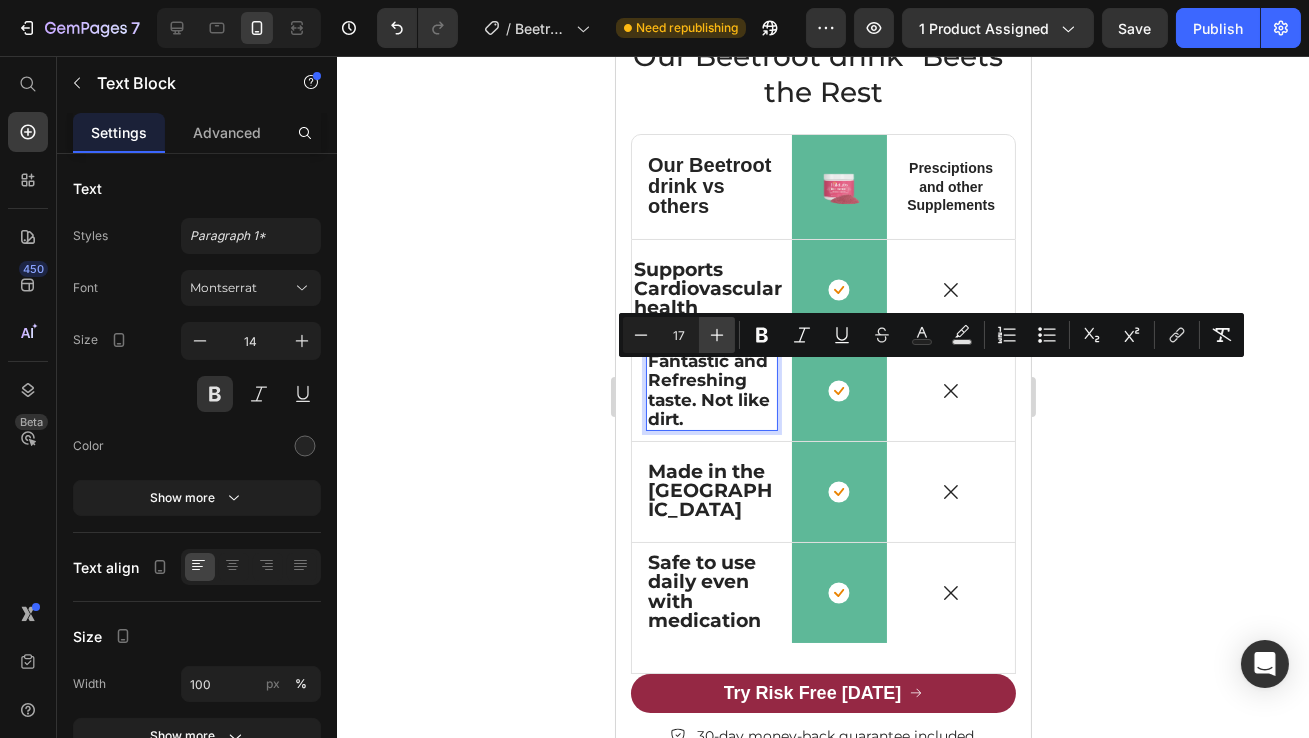 click 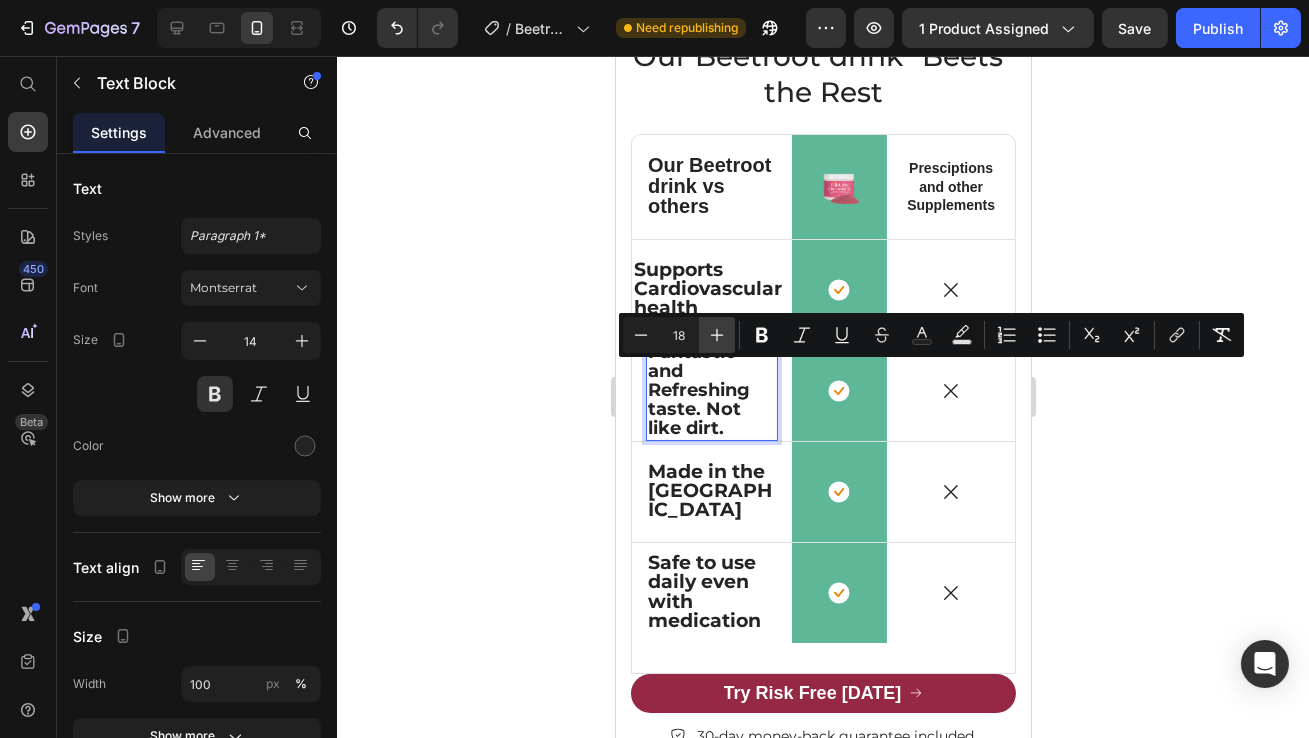 click 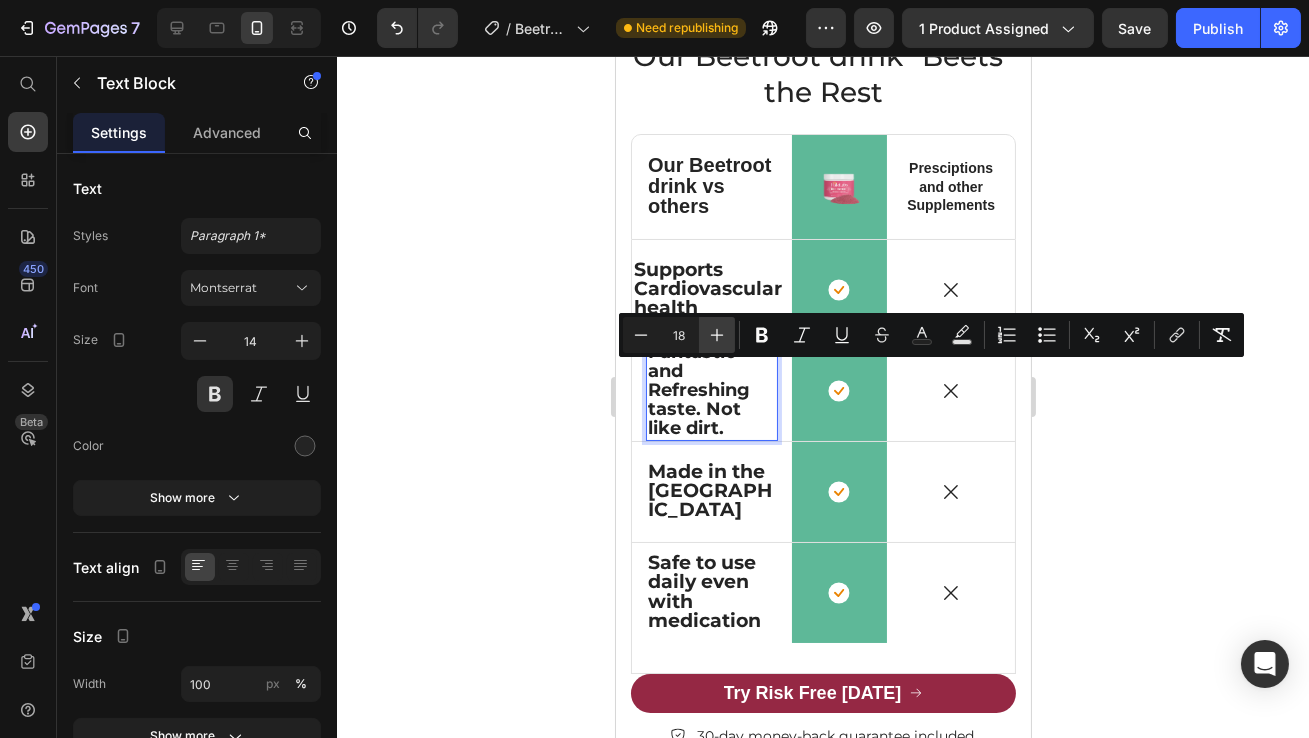 type on "19" 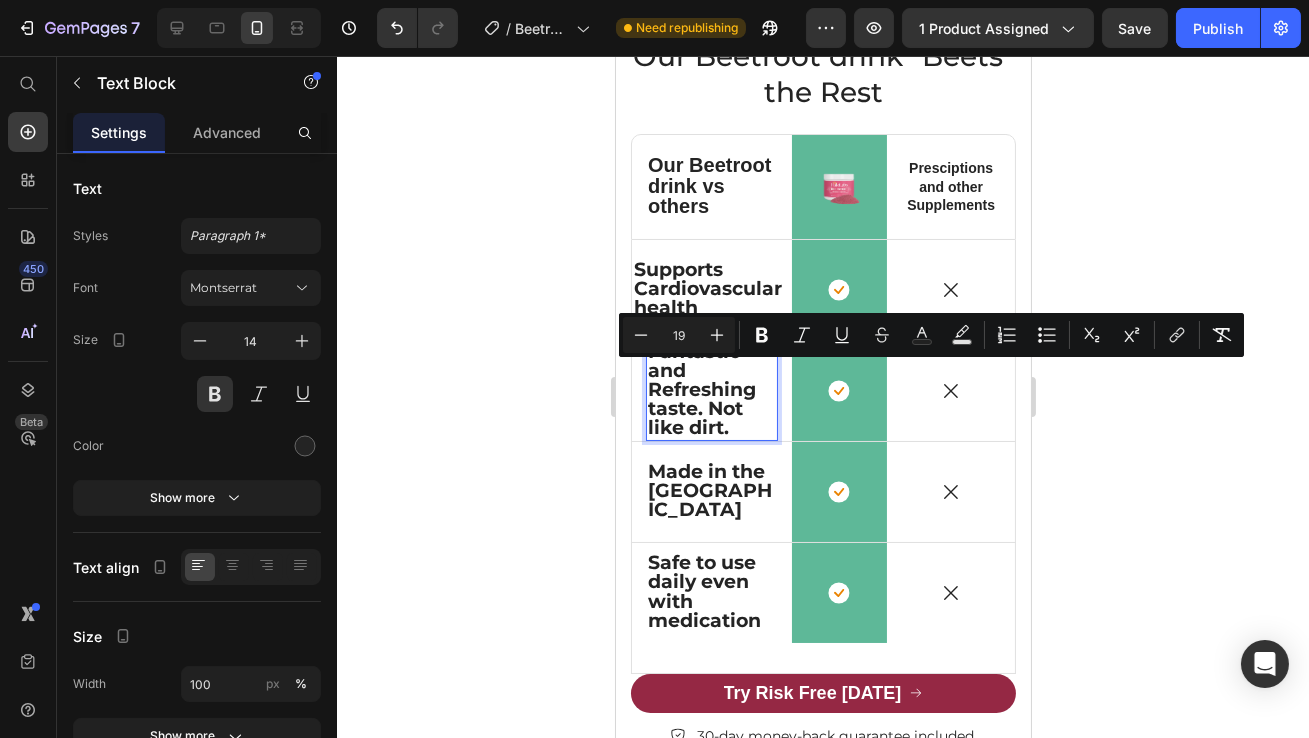 click on "Made in the [GEOGRAPHIC_DATA]" at bounding box center [709, 490] 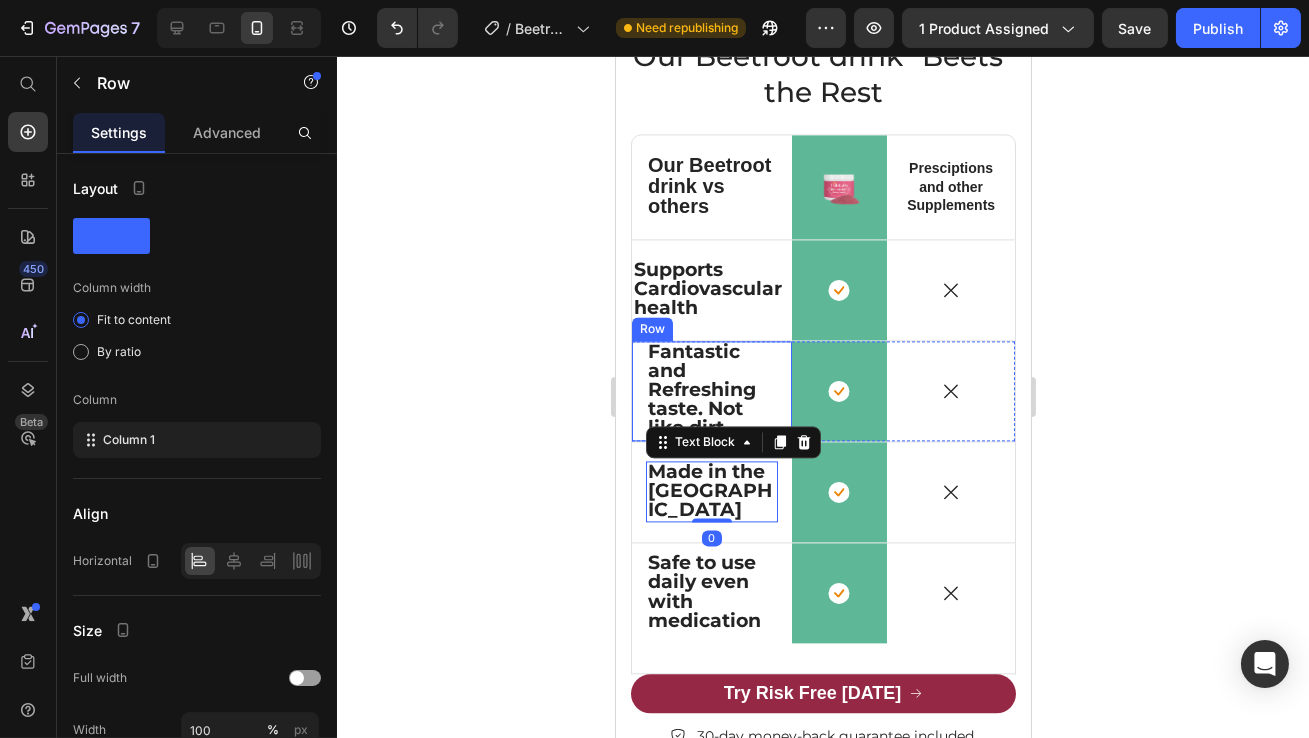 click on "Fantastic and Refreshing taste. Not like dirt.  Text Block Row" at bounding box center [711, 391] 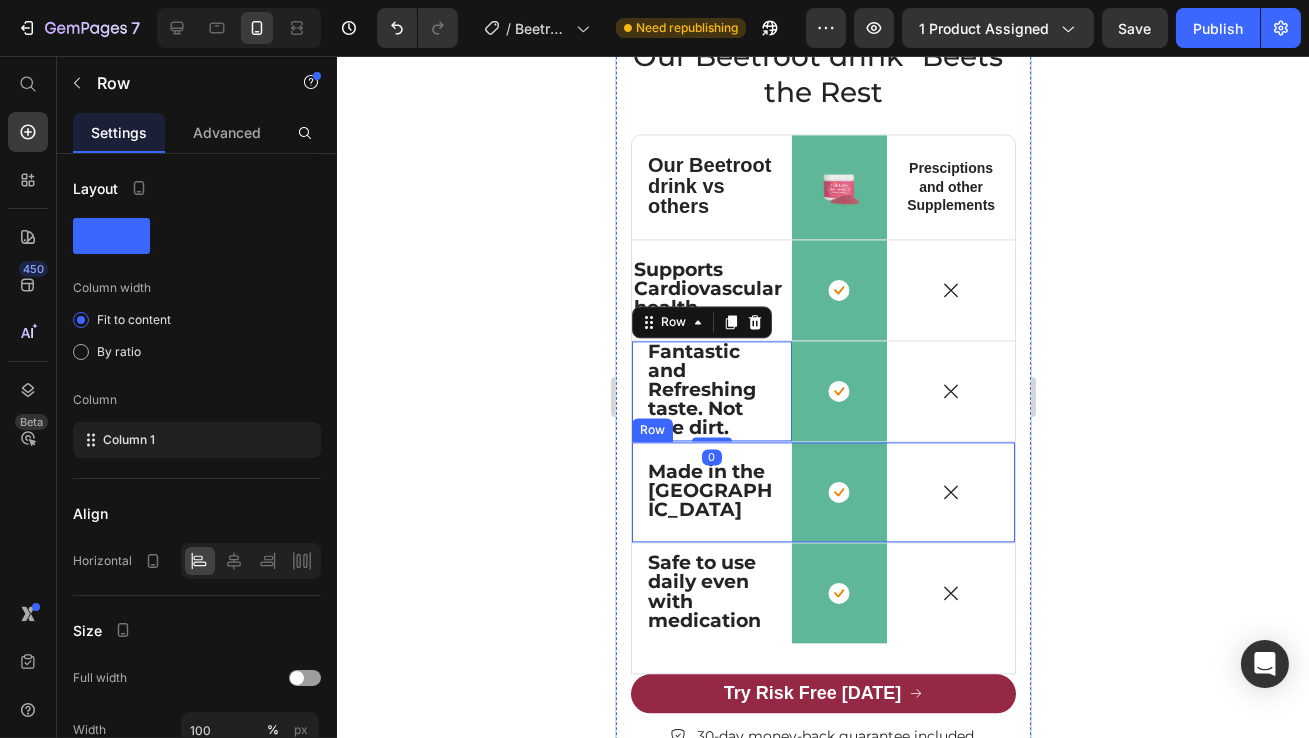 click on "Made in the USA Text Block Row" at bounding box center [711, 492] 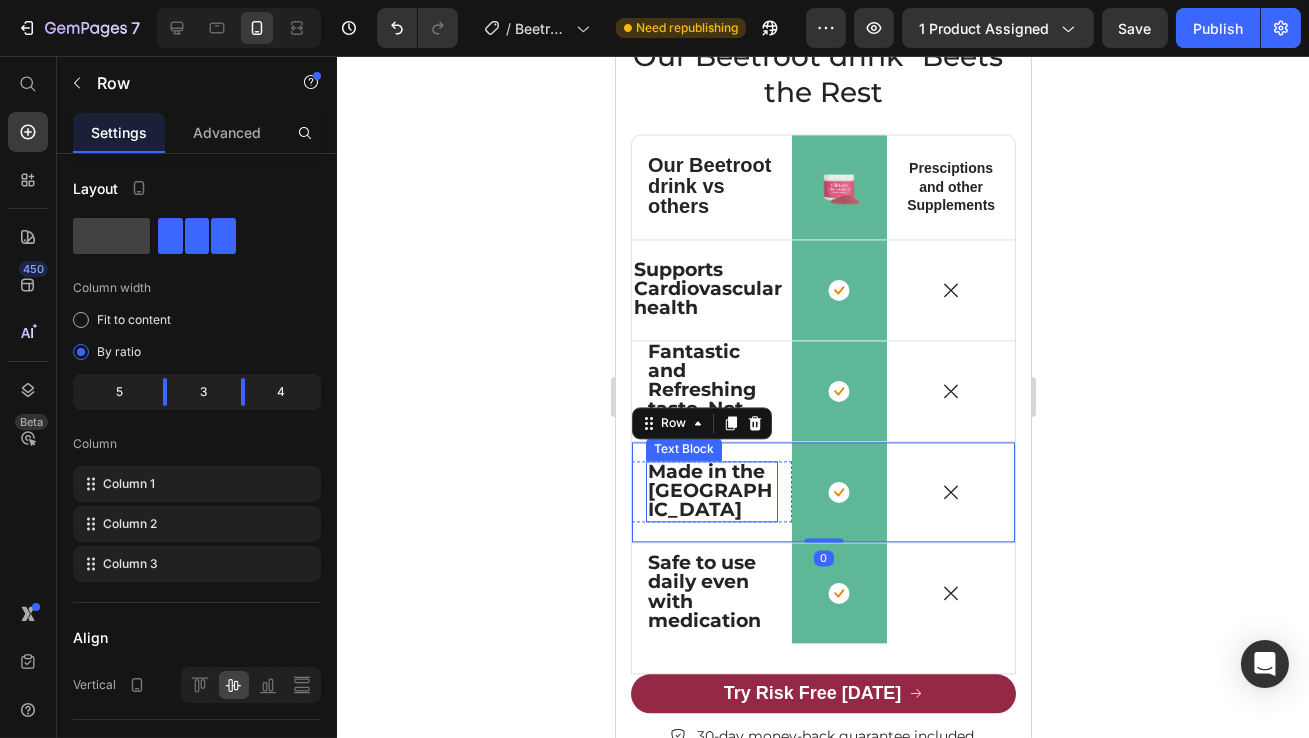 click on "Made in the [GEOGRAPHIC_DATA]" at bounding box center (711, 492) 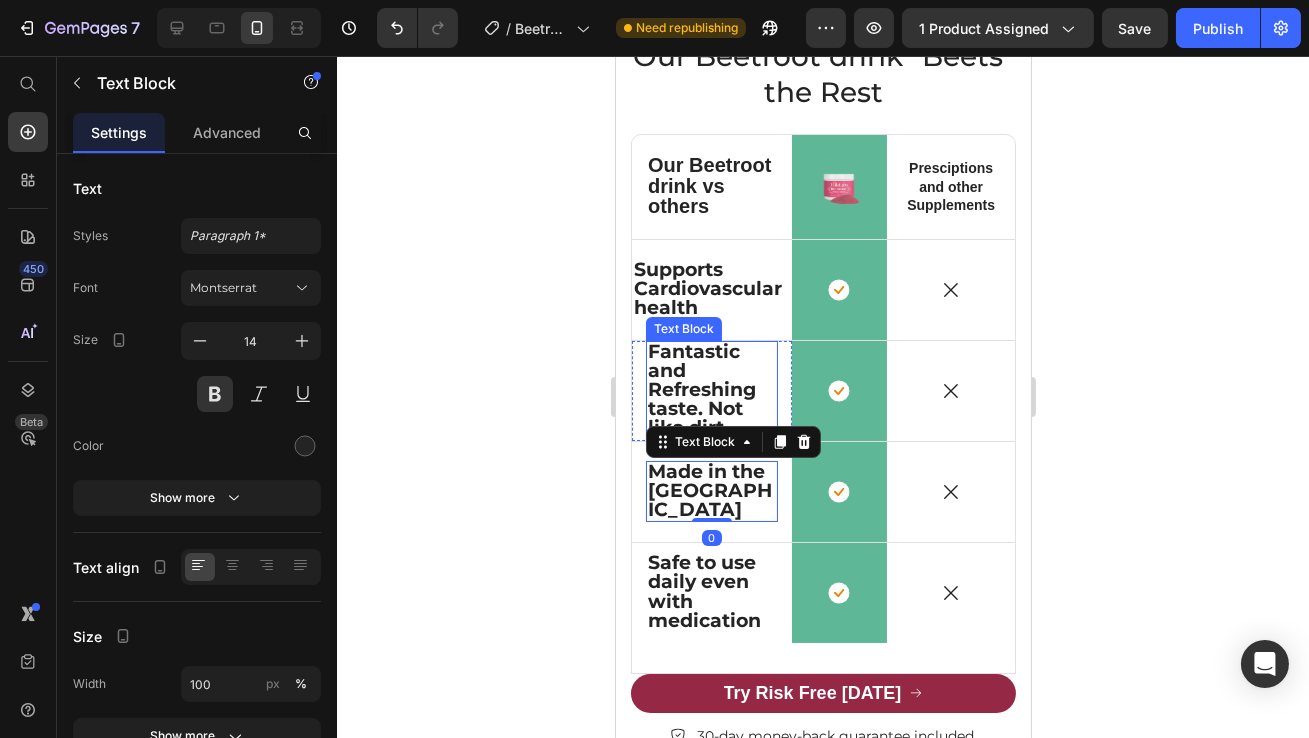 click on "Fantastic and Refreshing taste. Not like dirt." at bounding box center (711, 391) 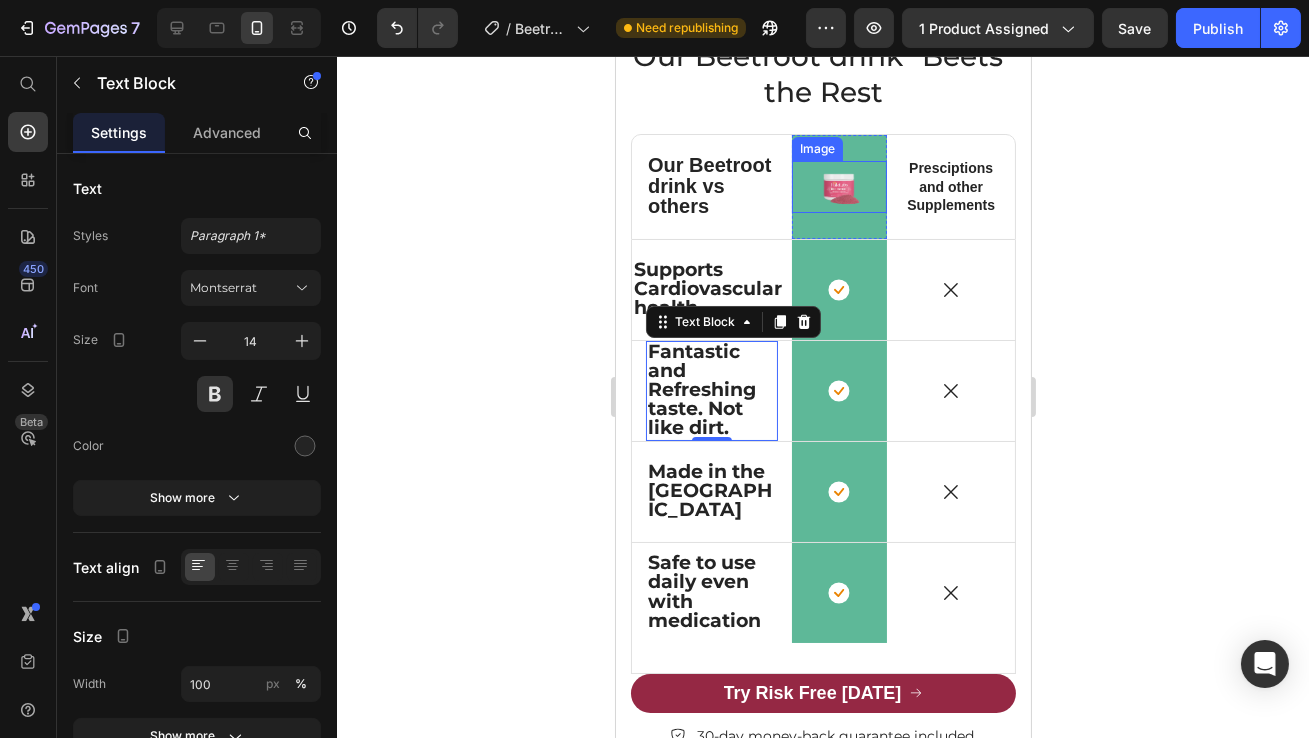 click at bounding box center (839, 187) 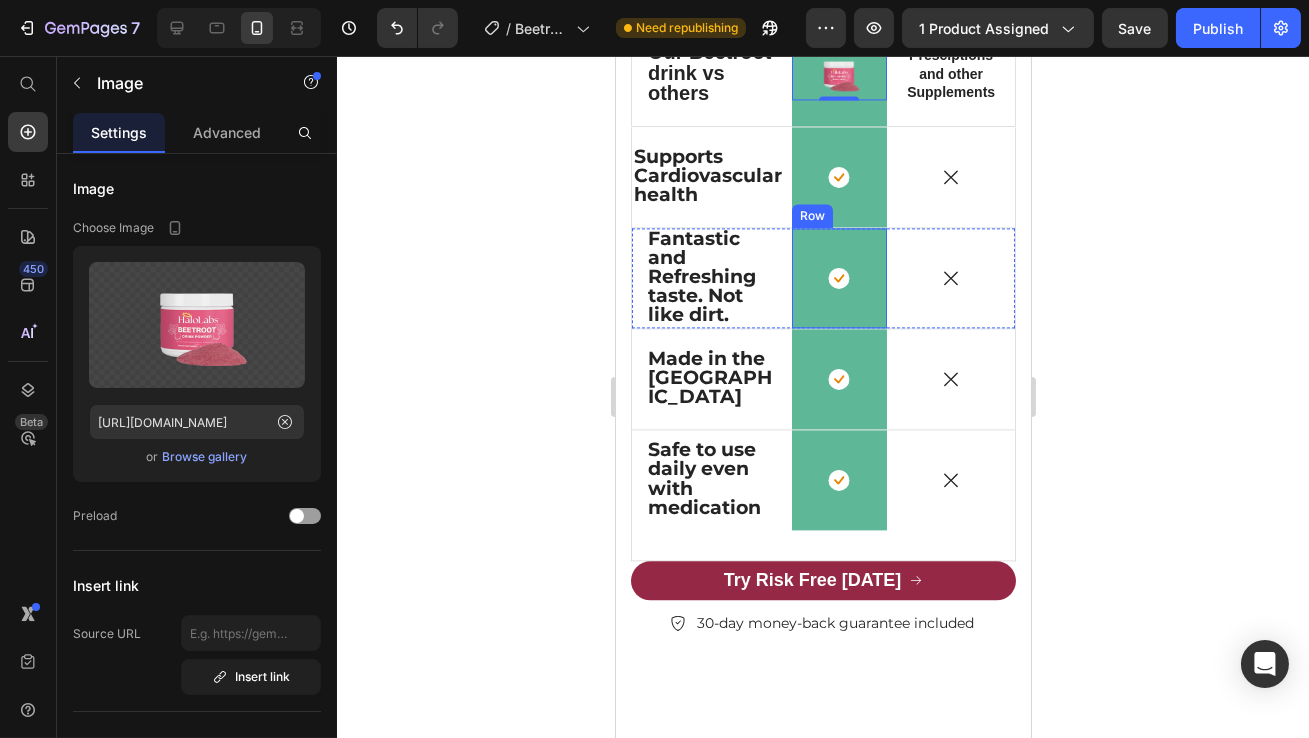 click on "Icon Row" at bounding box center [839, 278] 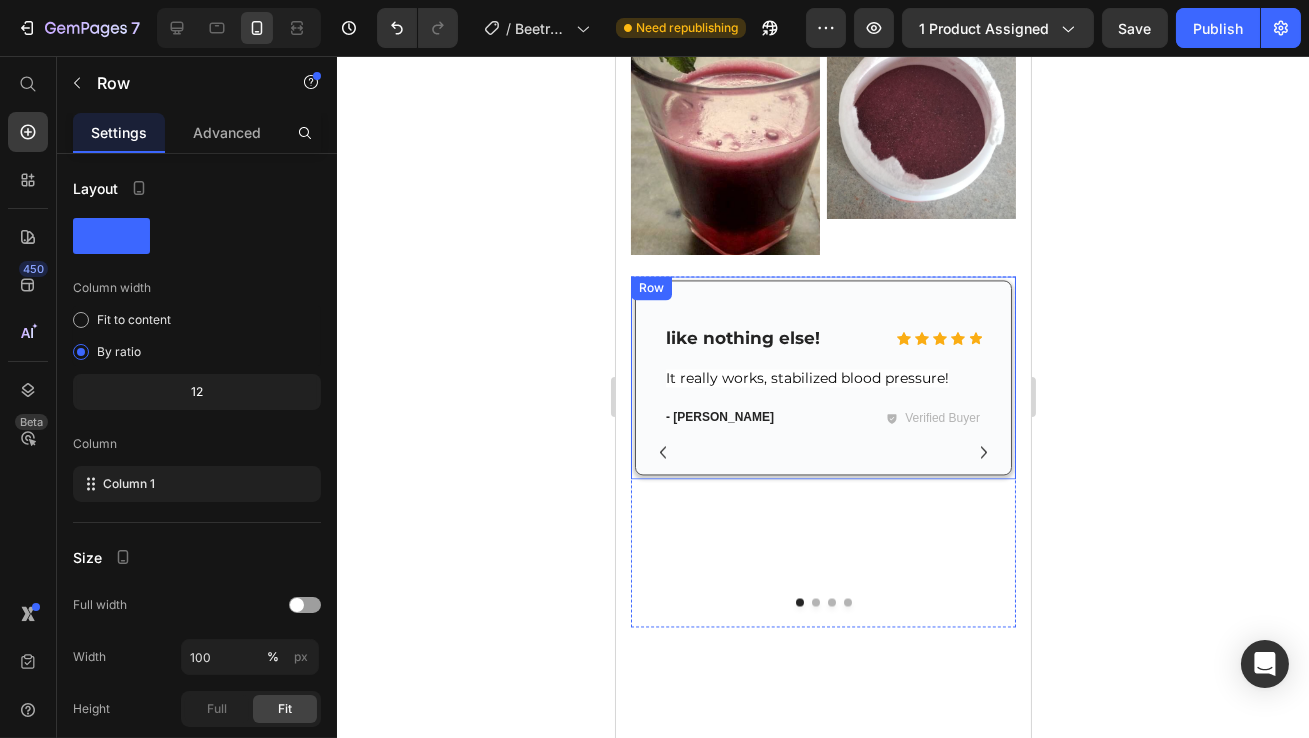 scroll, scrollTop: 7387, scrollLeft: 0, axis: vertical 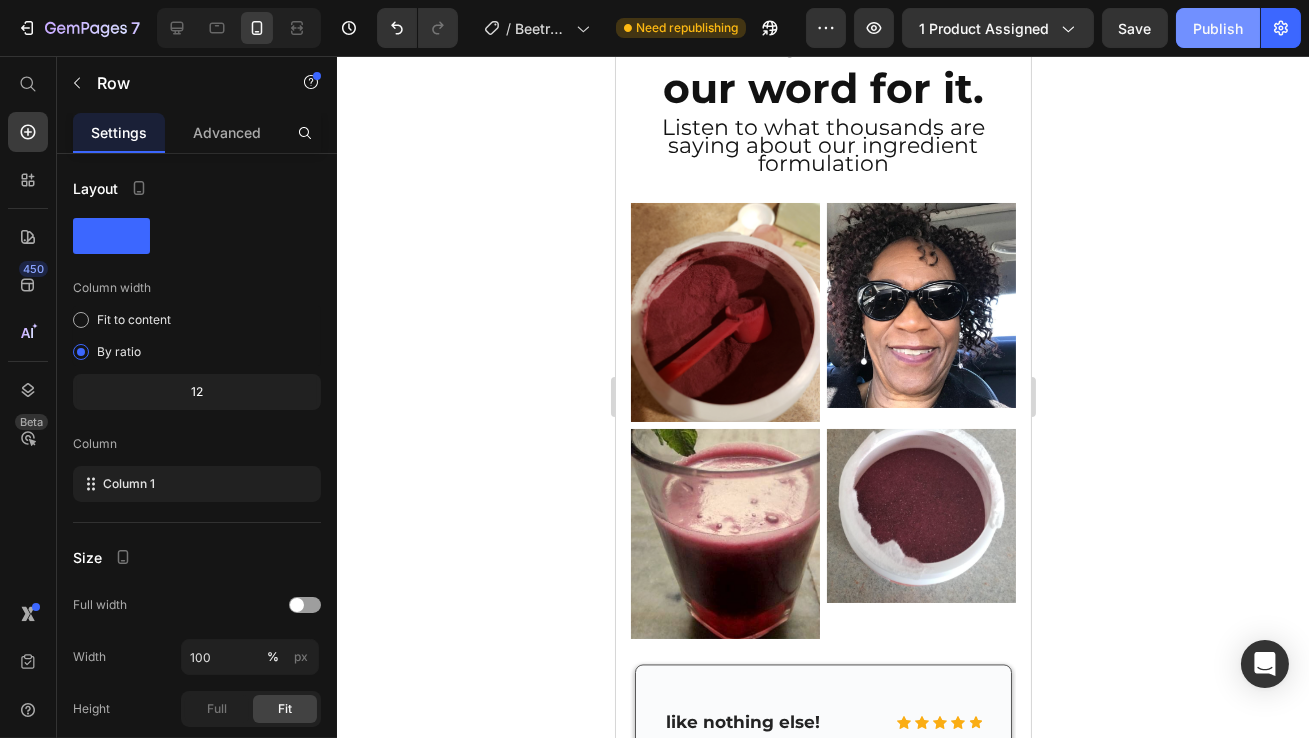 click on "Publish" at bounding box center [1218, 28] 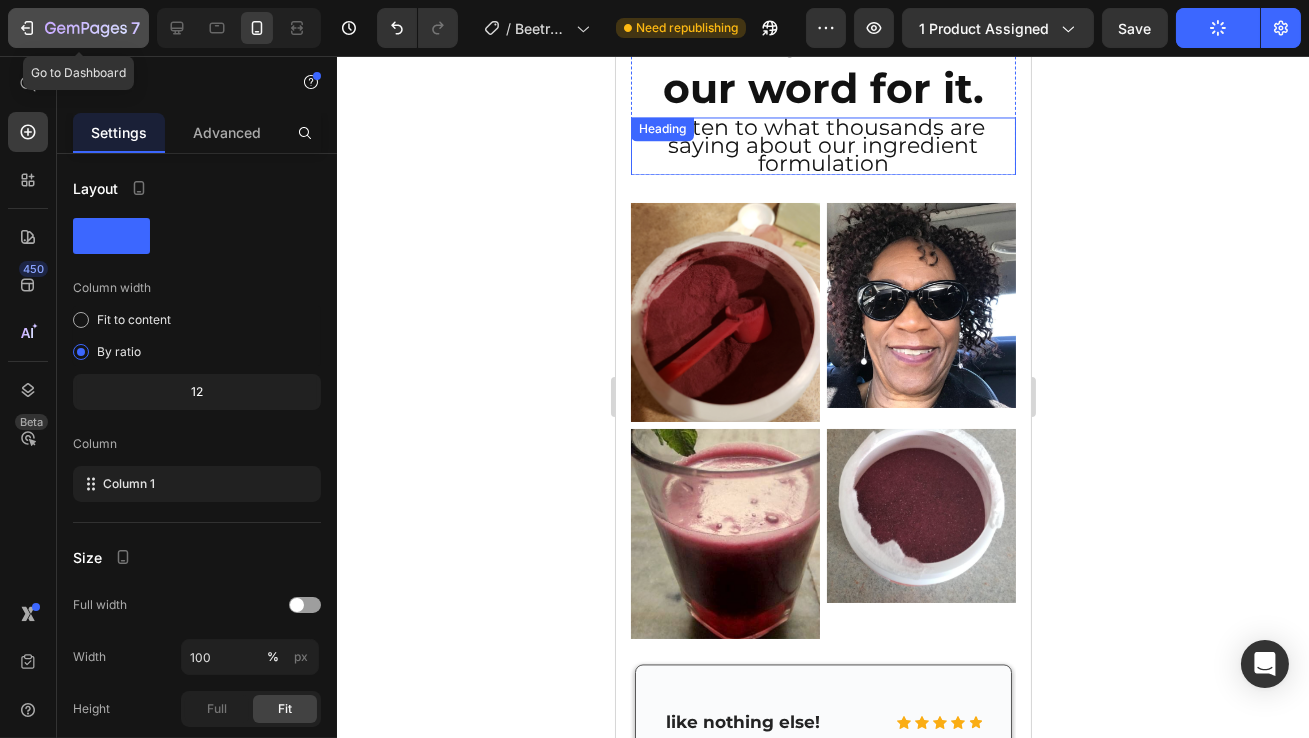 click 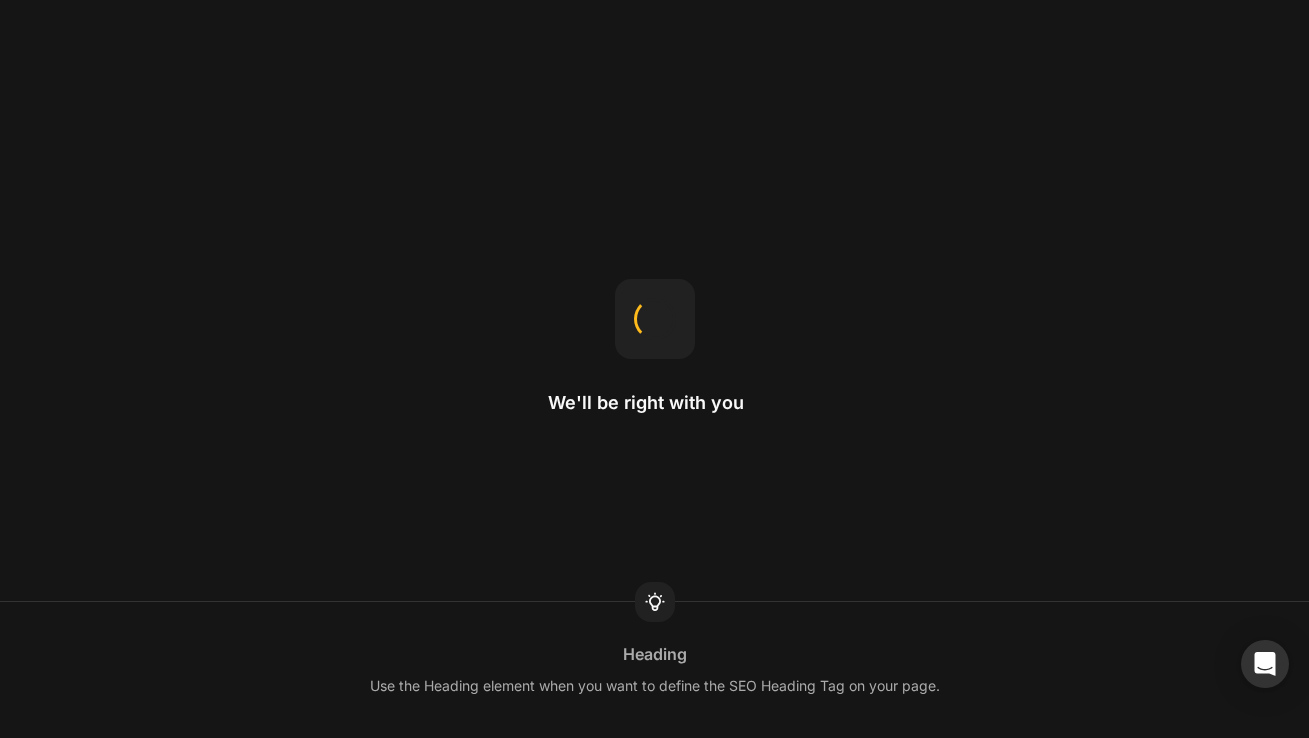 scroll, scrollTop: 0, scrollLeft: 0, axis: both 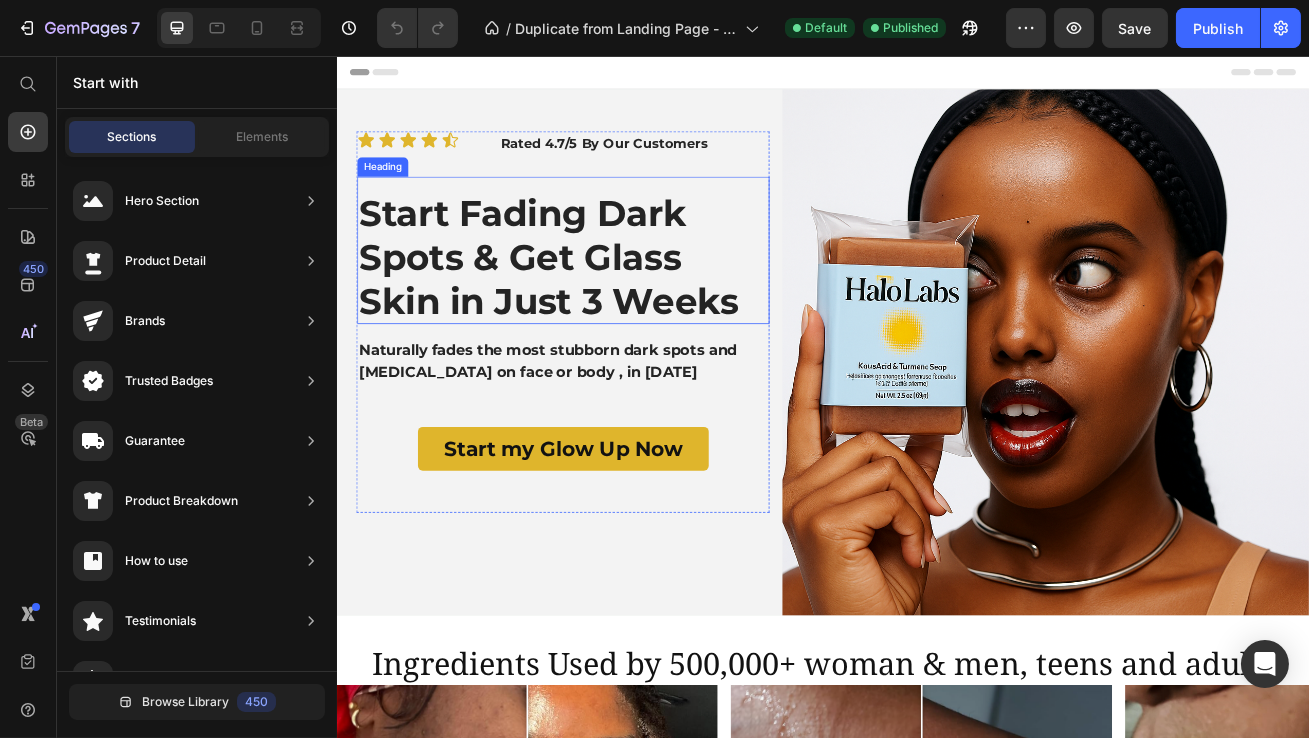 click on "Start Fading Dark Spots & Get Glass Skin in Just 3 Weeks" at bounding box center (615, 304) 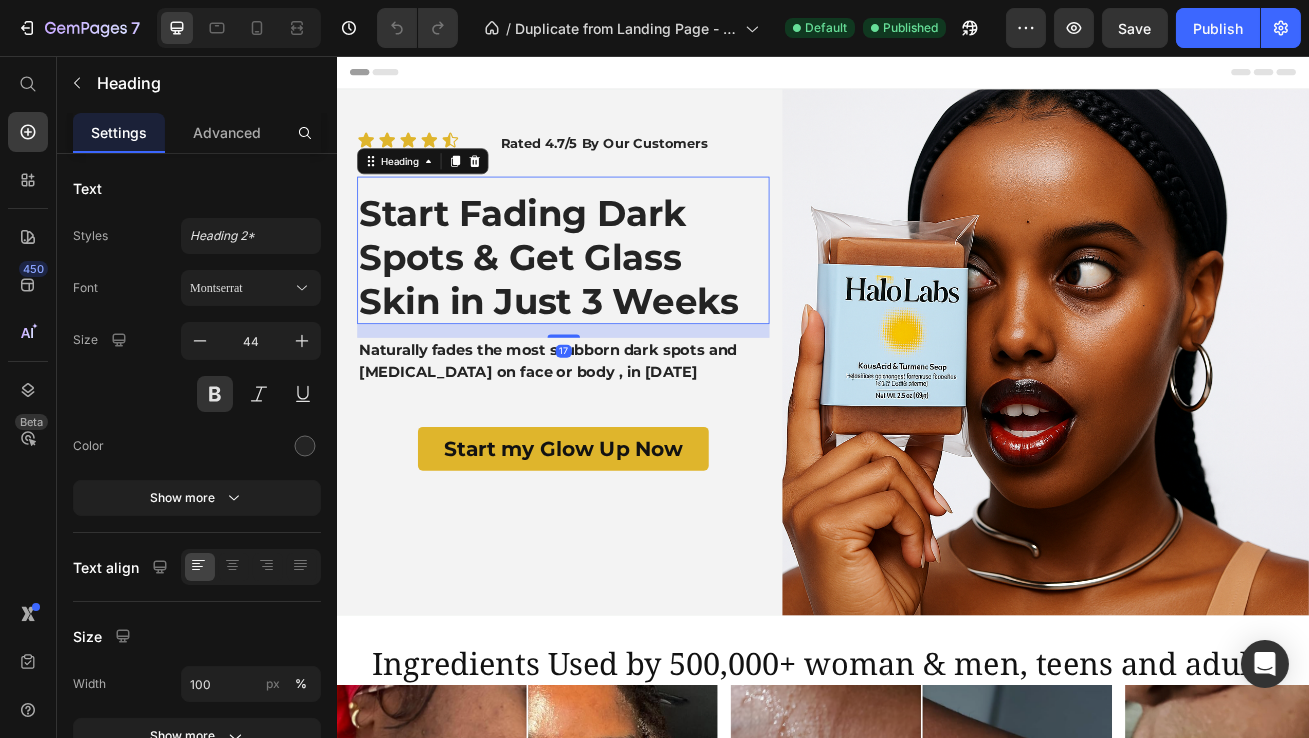 click on "Start Fading Dark Spots & Get Glass Skin in Just 3 Weeks" at bounding box center [615, 304] 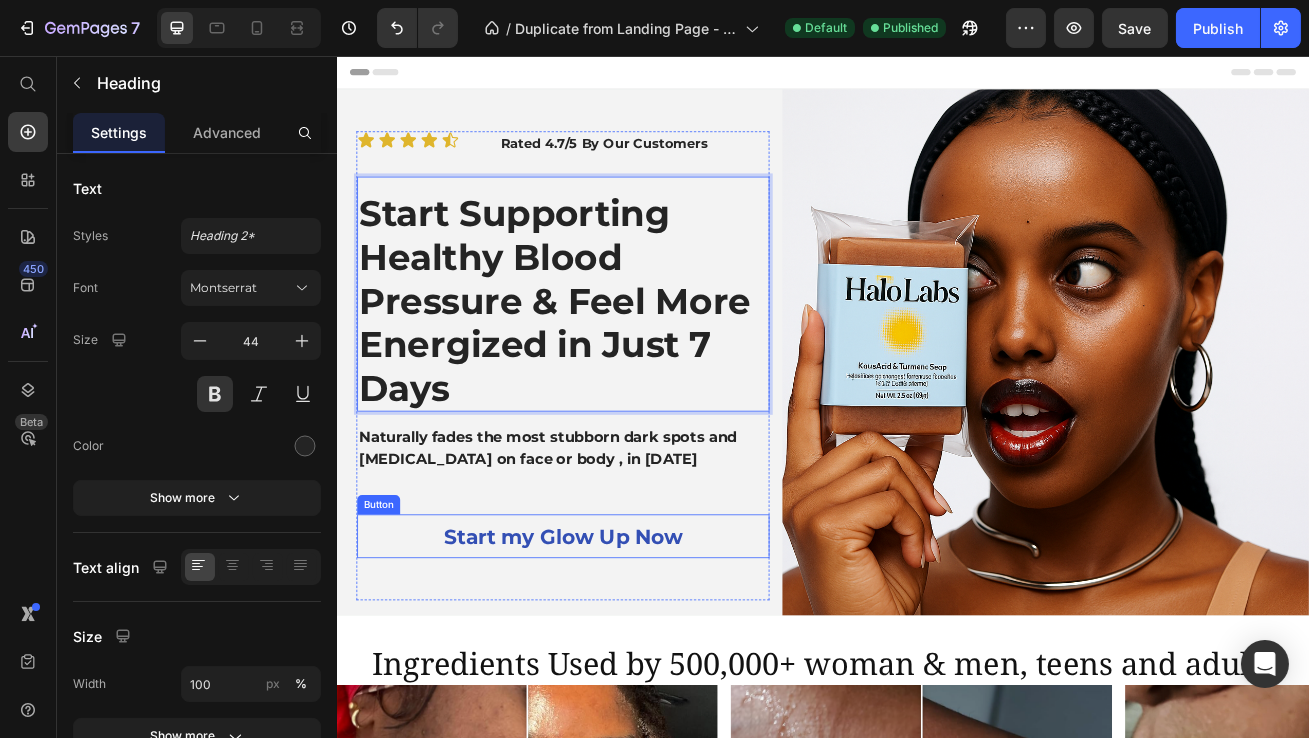 click on "Start my Glow Up Now" at bounding box center (615, 649) 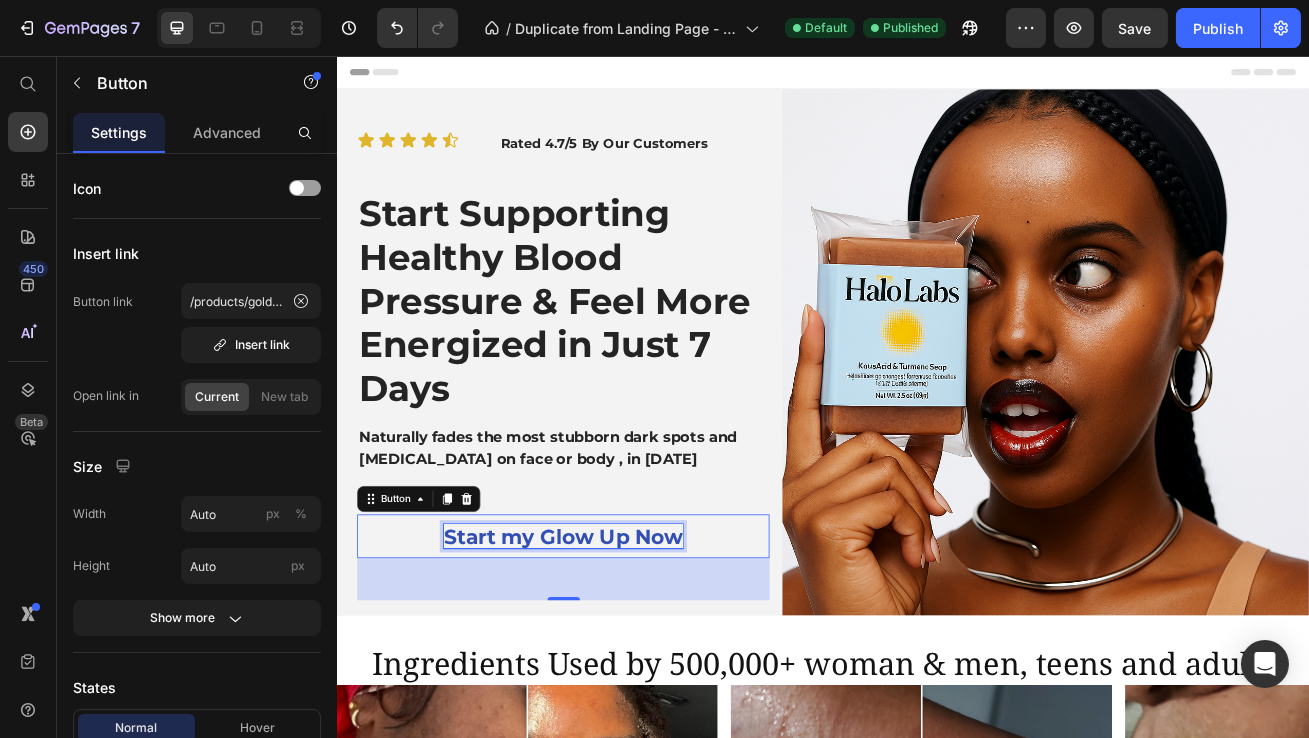 click on "Start my Glow Up Now" at bounding box center (615, 649) 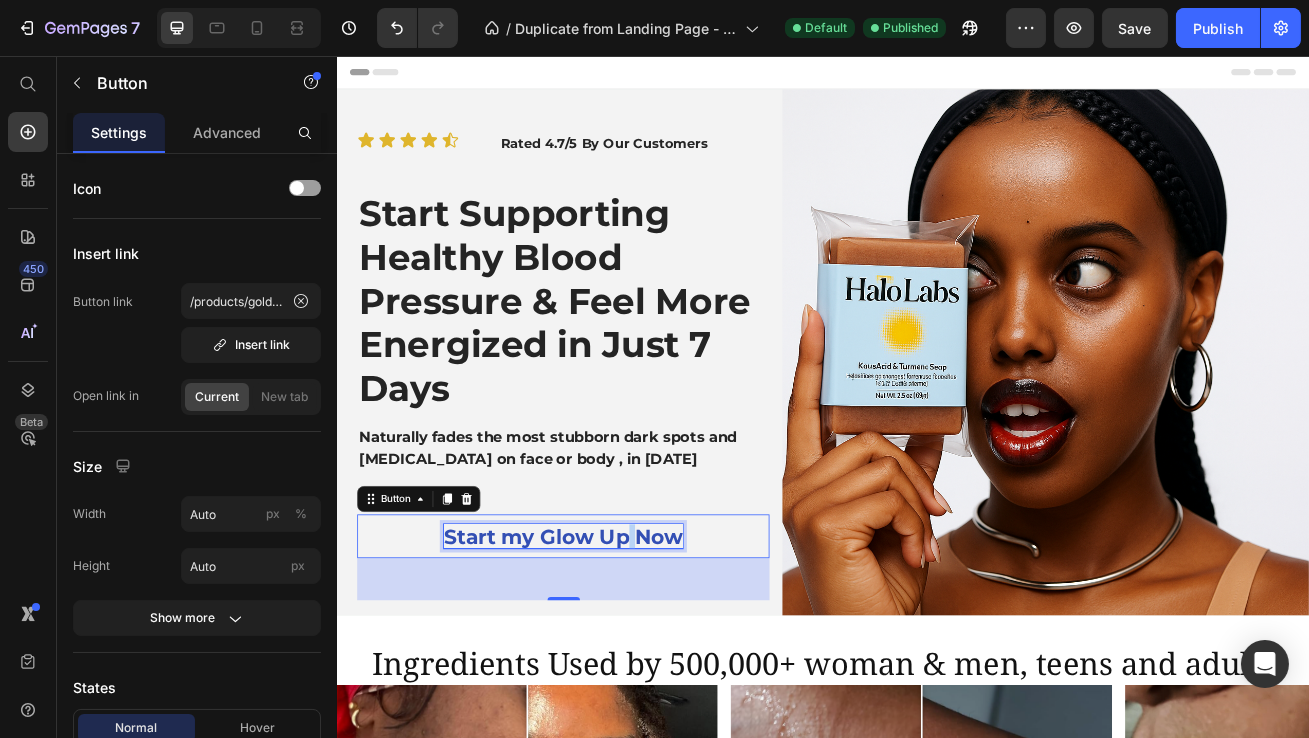 click on "Start my Glow Up Now" at bounding box center [615, 649] 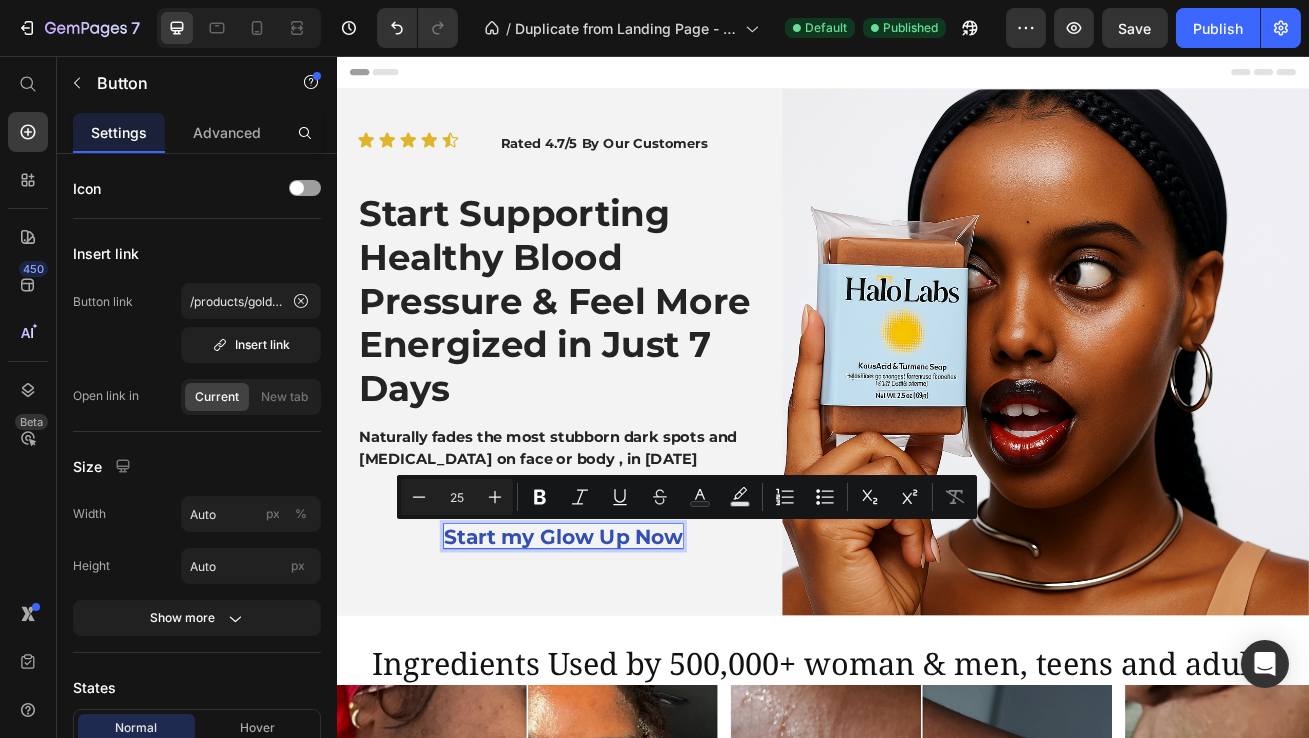 click on "Start my Glow Up Now" at bounding box center (615, 649) 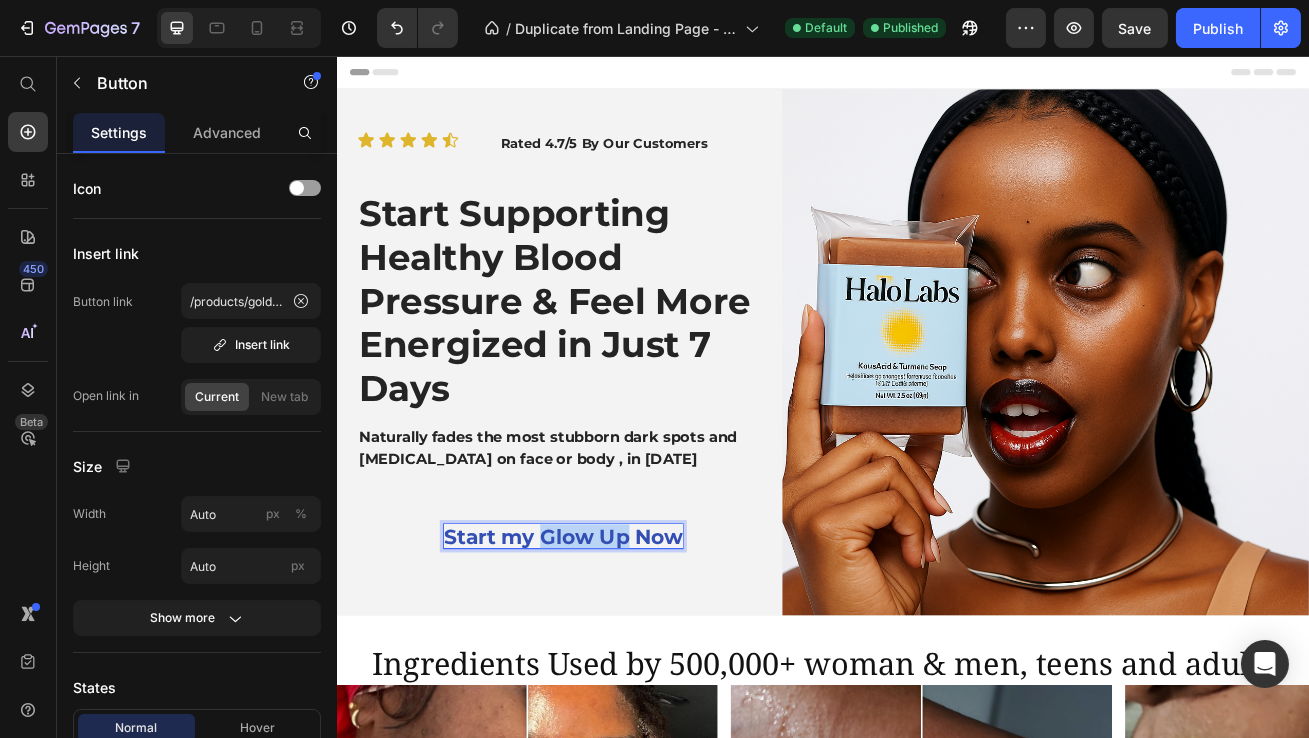 drag, startPoint x: 699, startPoint y: 653, endPoint x: 593, endPoint y: 649, distance: 106.07545 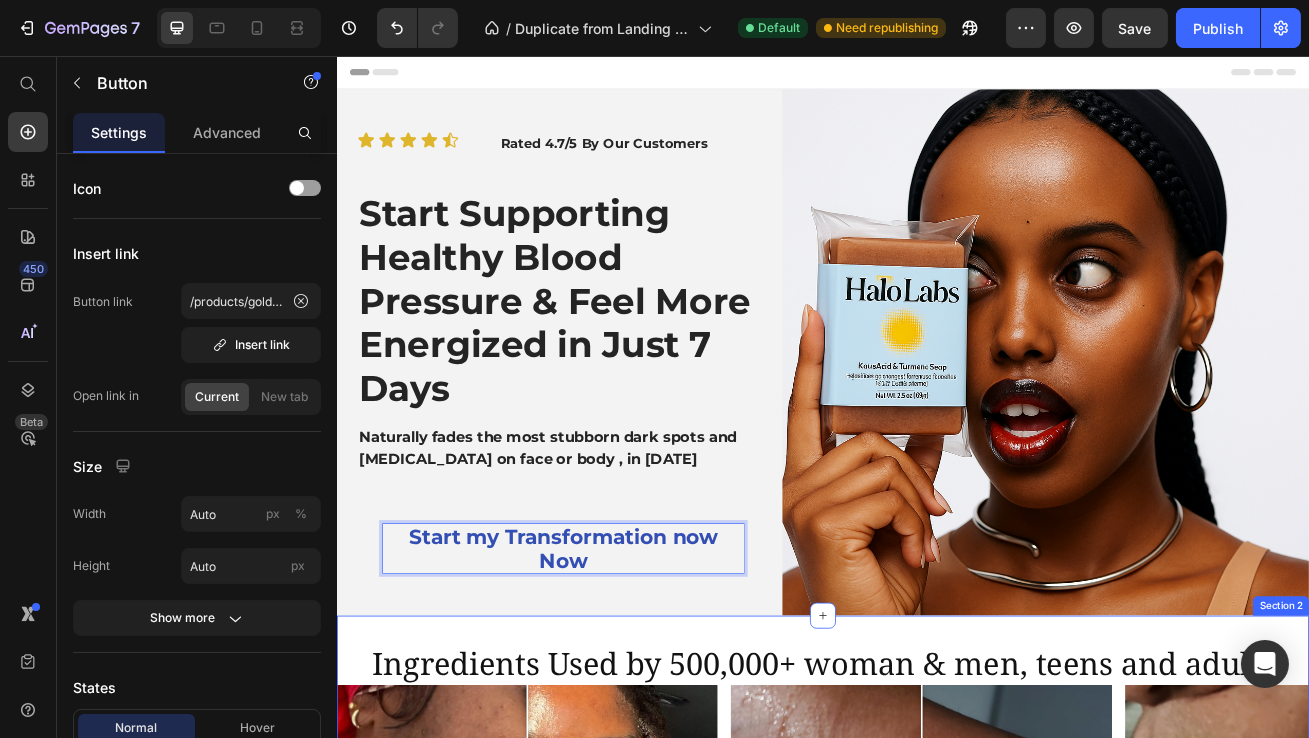 click on "Ingredients Used by 500,000+ woman & men, teens and adults Heading
Image Comparison Icon Icon Icon Icon
Icon Icon List OH Pls Try it out Text Block Row I don’t ever write reviews but this soap has been a game changer in my skincare routine. I have been trying to brighten my dark spots for months and finally this soap was able to give me the results I have been looking for. I bought this soap Nov 9th 2024. Today is Nov 22 2024. I’ll let the photos speak for themselves. Text Block - Keisha S.  Text Block
Verified Buyer Item List Row Row Image Comparison Icon Icon Icon Icon
Icon Icon List Great Soap for Burn Scars Text Block Row Text Block -  Sherell C  Text Block
Verified Buyer Item List Row Row Image Comparison Icon Icon Icon Icon
Icon Icon List Love it, a little goes a long way. Text Block Row Text Block - Ms Philly.  Text Block
Verified Buyer Item List Row" at bounding box center (936, 1120) 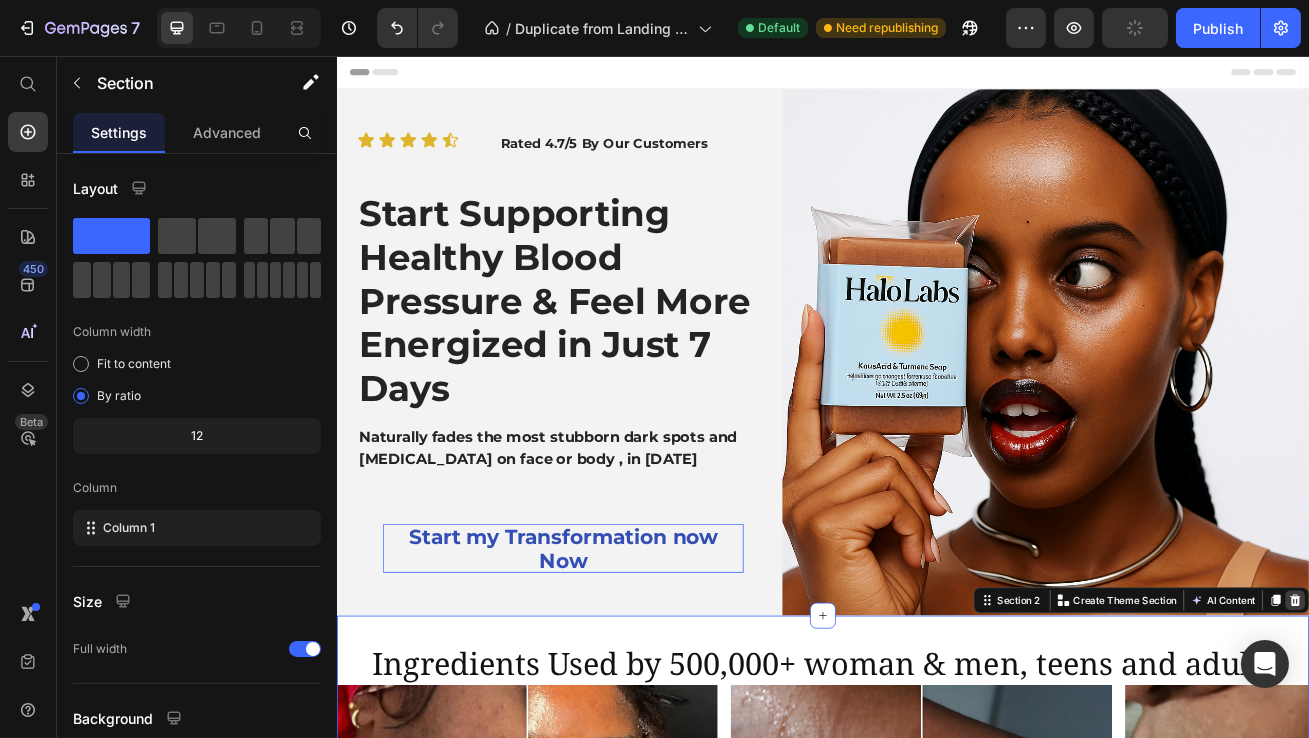 click 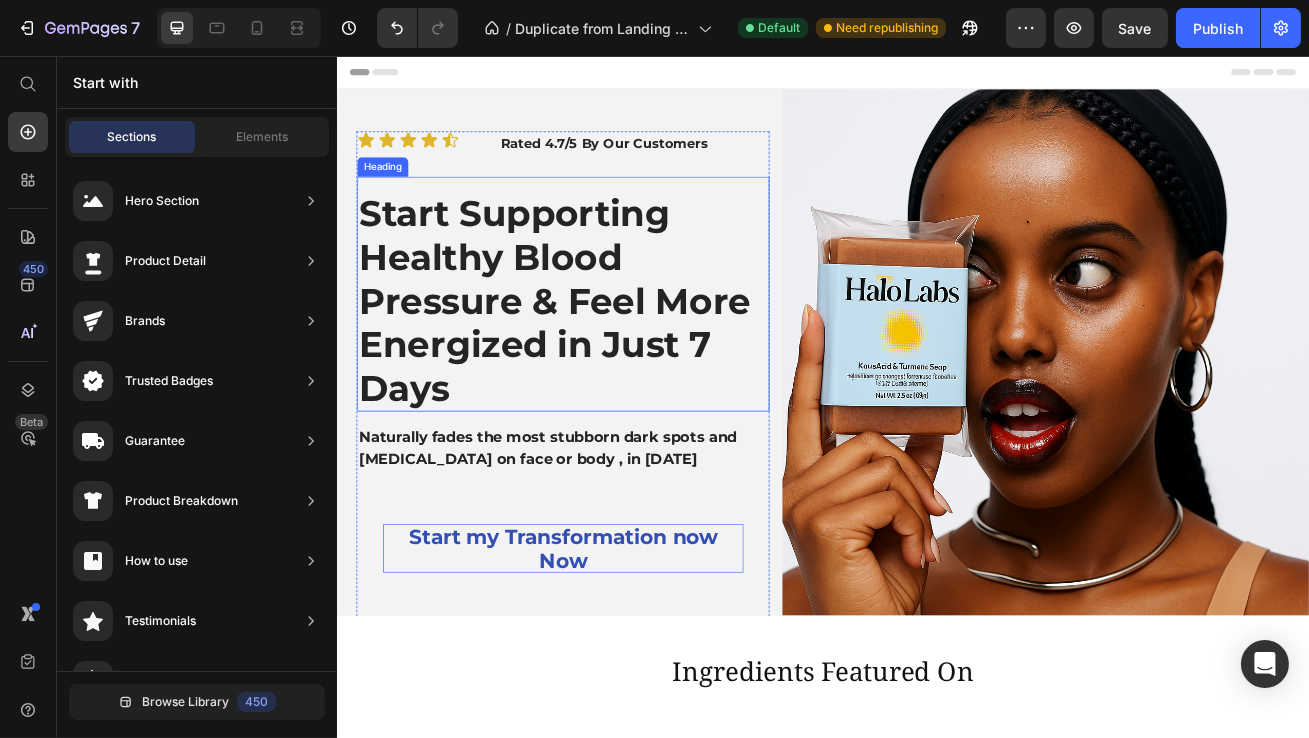 scroll, scrollTop: 293, scrollLeft: 0, axis: vertical 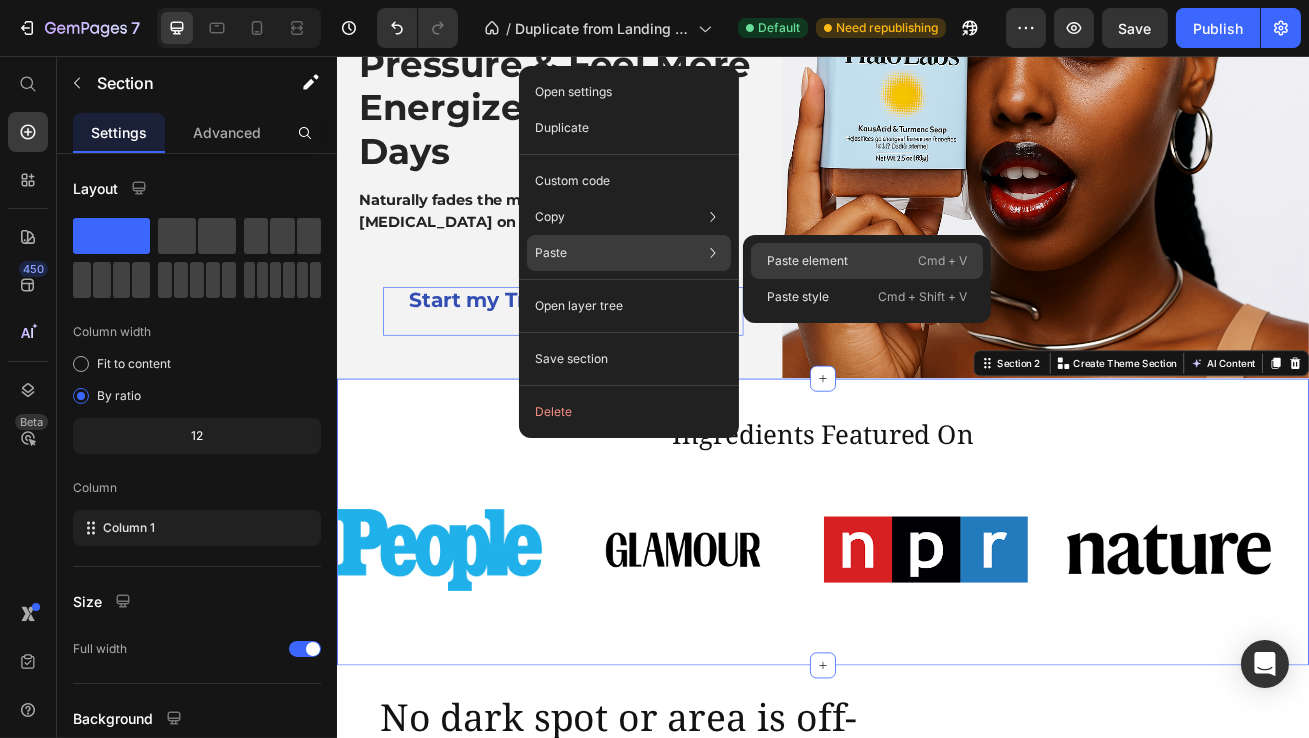 click on "Paste element" at bounding box center [807, 261] 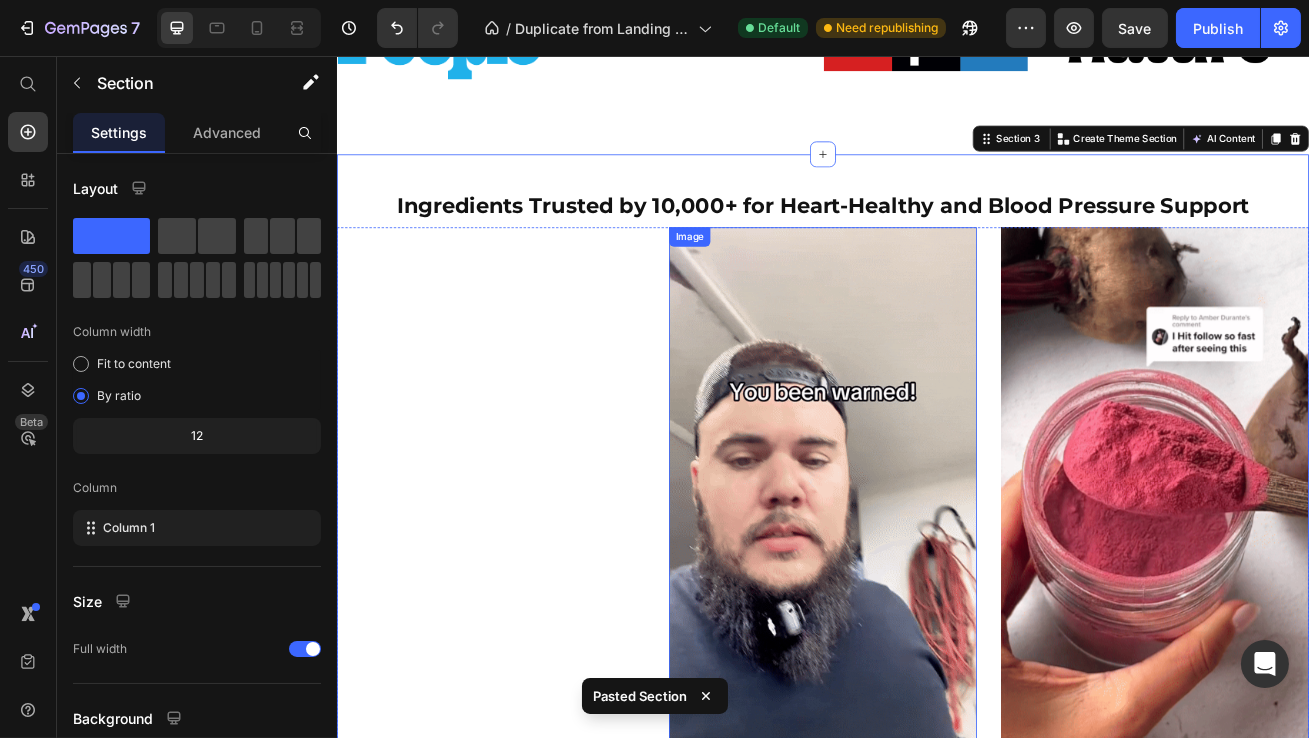 scroll, scrollTop: 846, scrollLeft: 0, axis: vertical 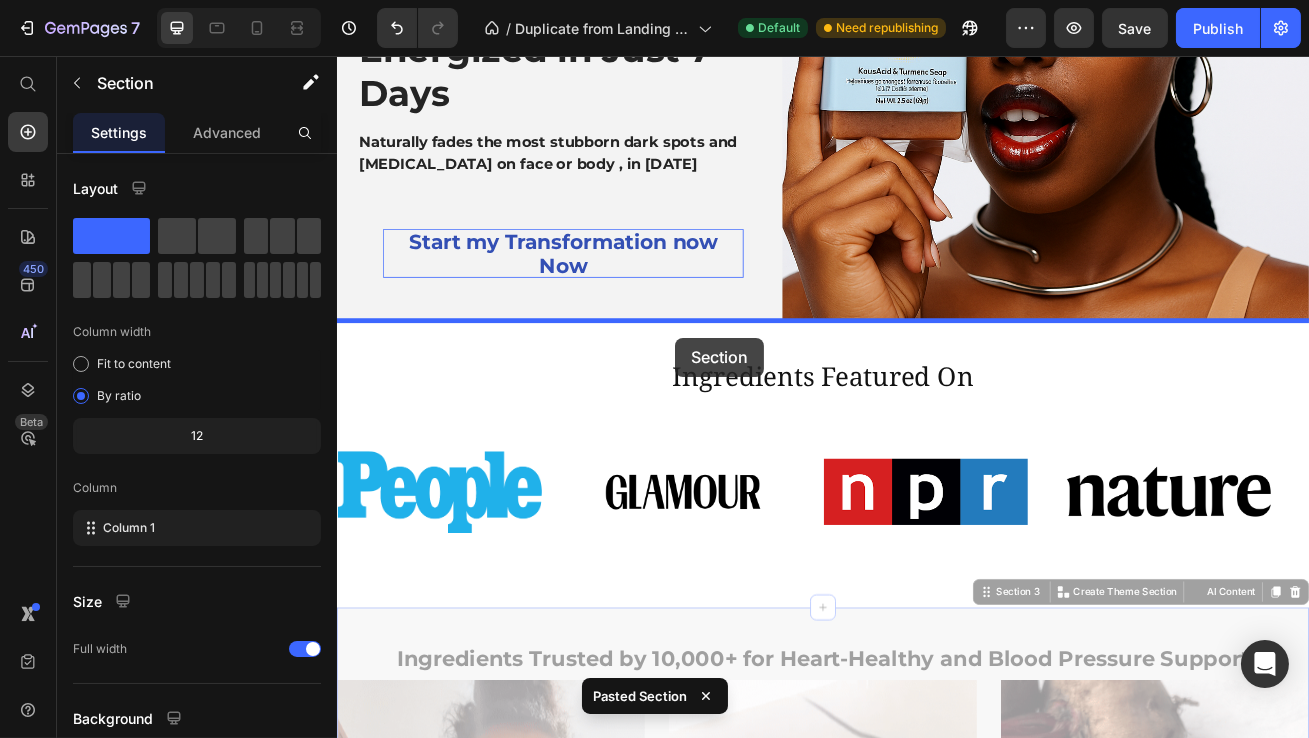drag, startPoint x: 755, startPoint y: 273, endPoint x: 753, endPoint y: 399, distance: 126.01587 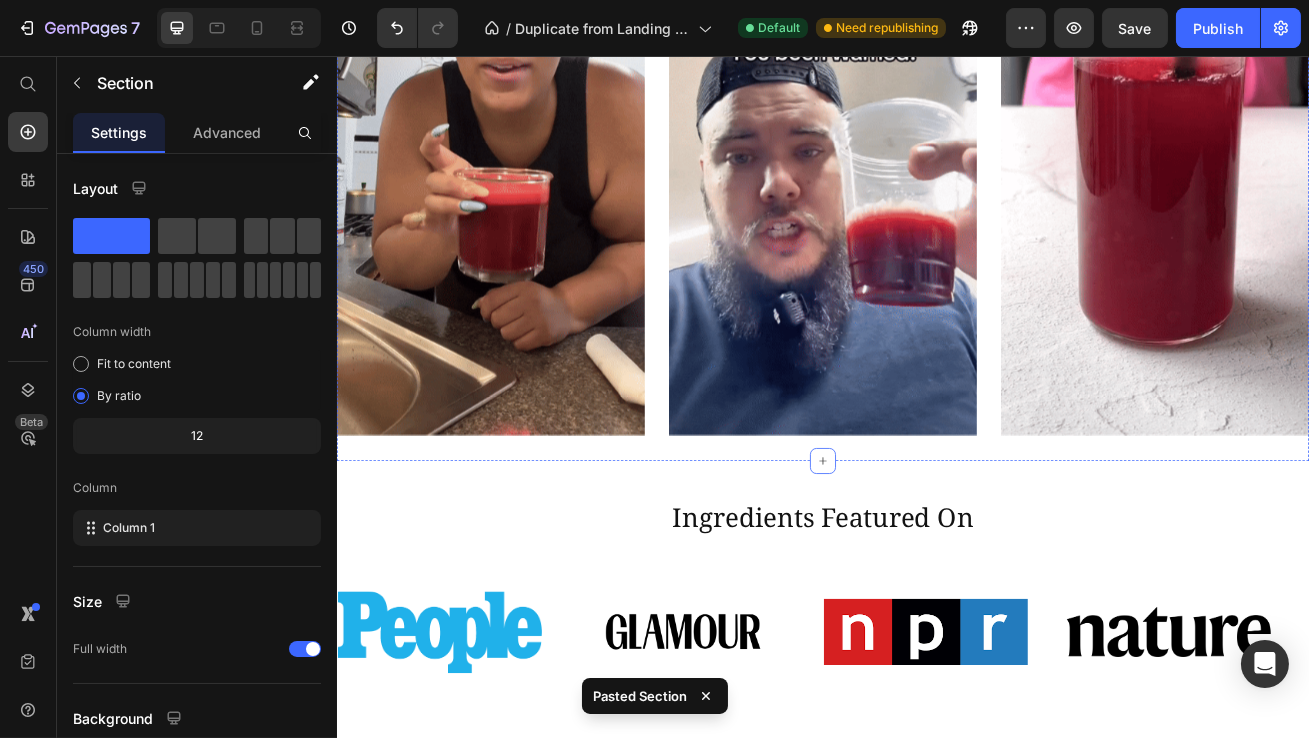 scroll, scrollTop: 1172, scrollLeft: 0, axis: vertical 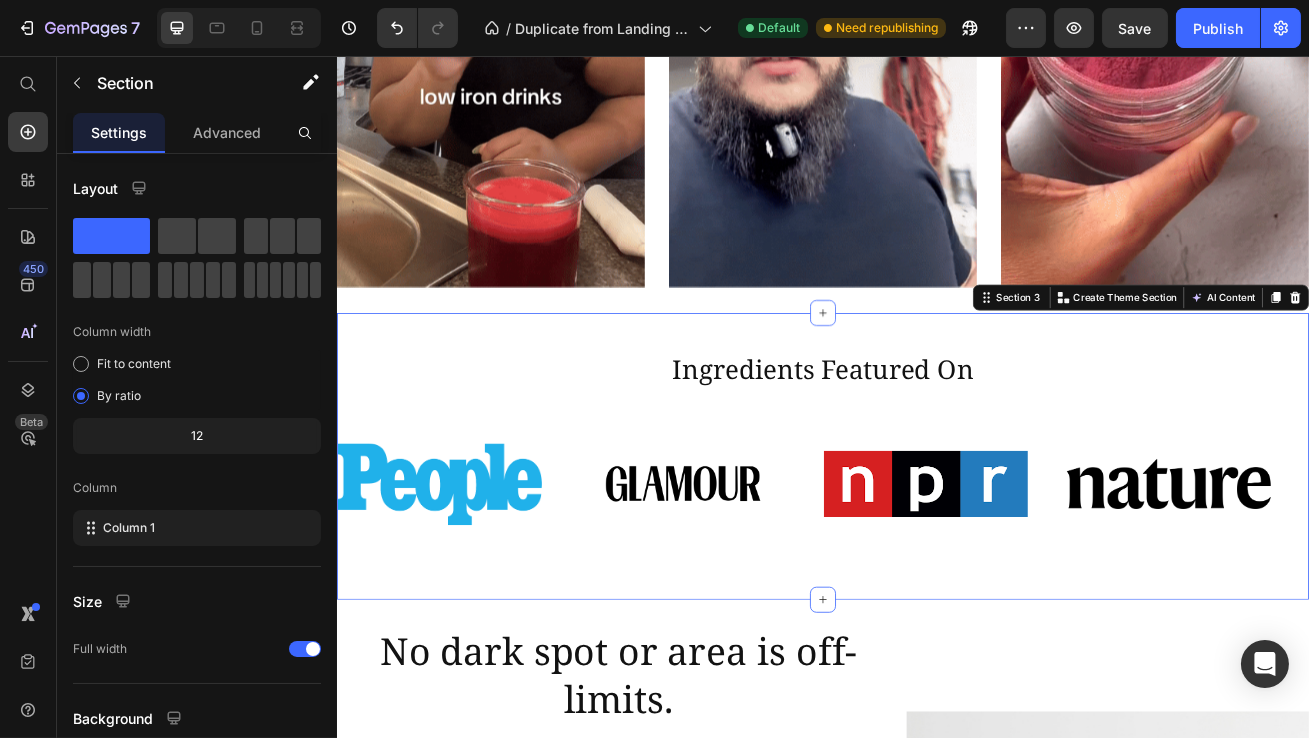 click on "Ingredients Featured On Heading Image Image Image Image Image Image Image Image Marquee Section 3   You can create reusable sections Create Theme Section AI Content Write with GemAI What would you like to describe here? Tone and Voice Persuasive Product Show more Generate" at bounding box center [936, 550] 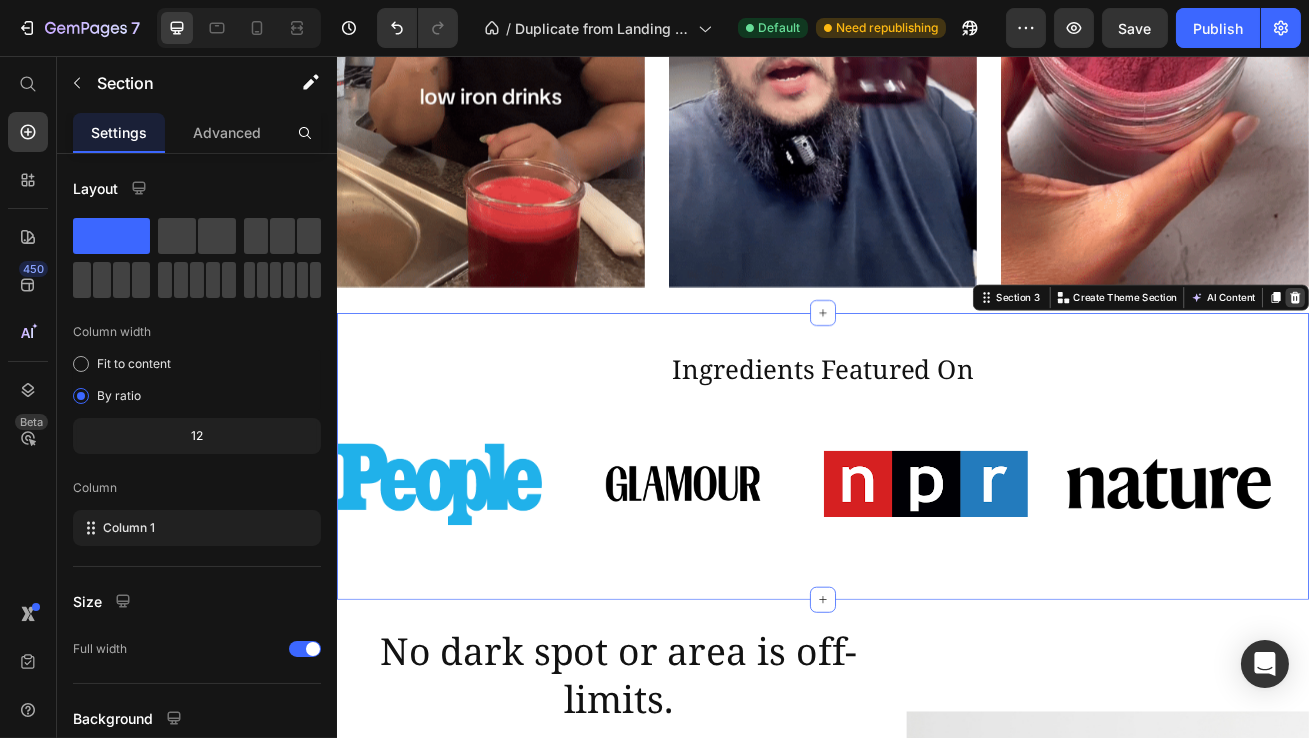 click 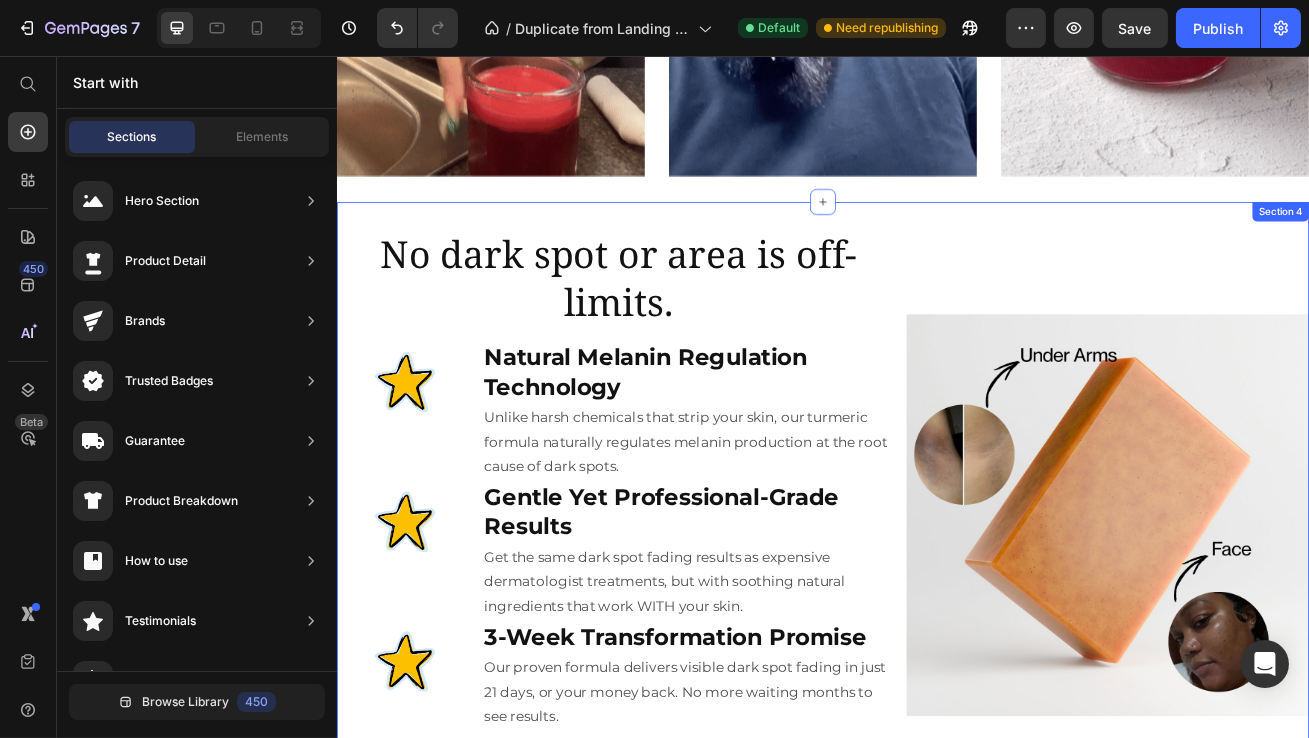 scroll, scrollTop: 1287, scrollLeft: 0, axis: vertical 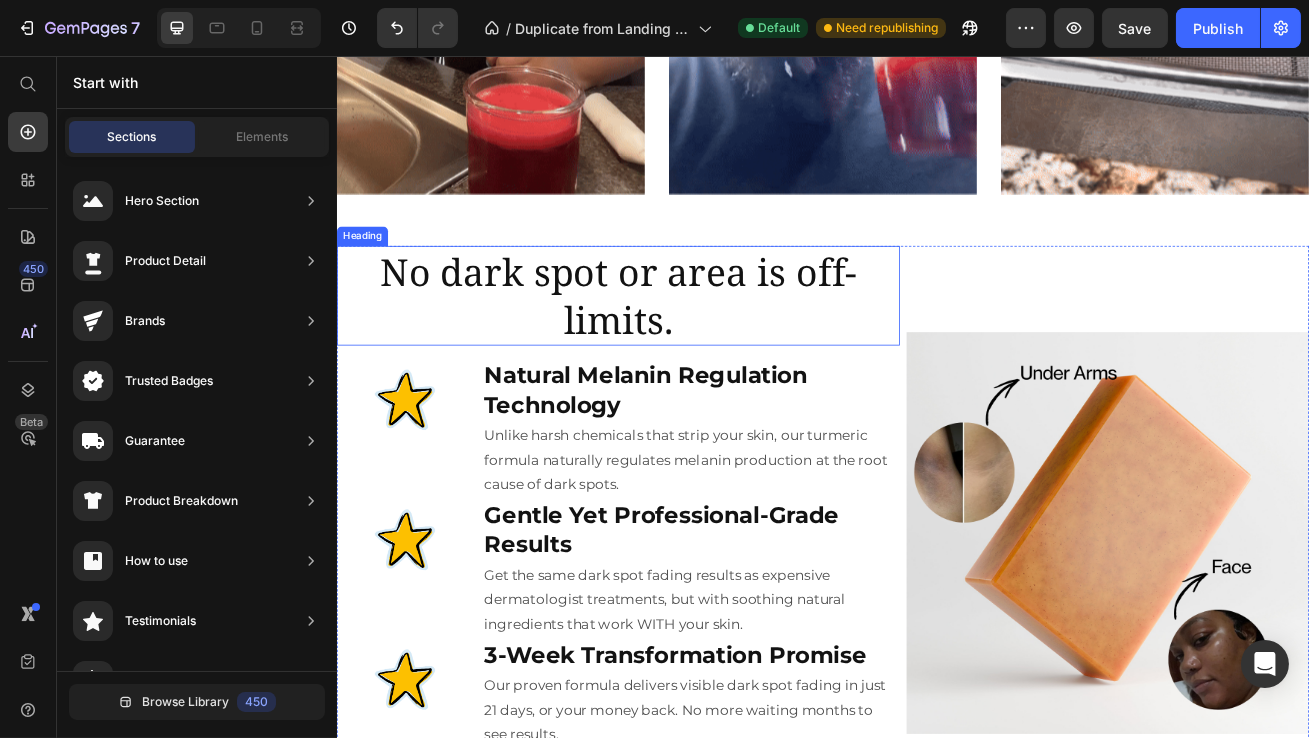 click on "No dark spot or area is off-limits." at bounding box center [683, 352] 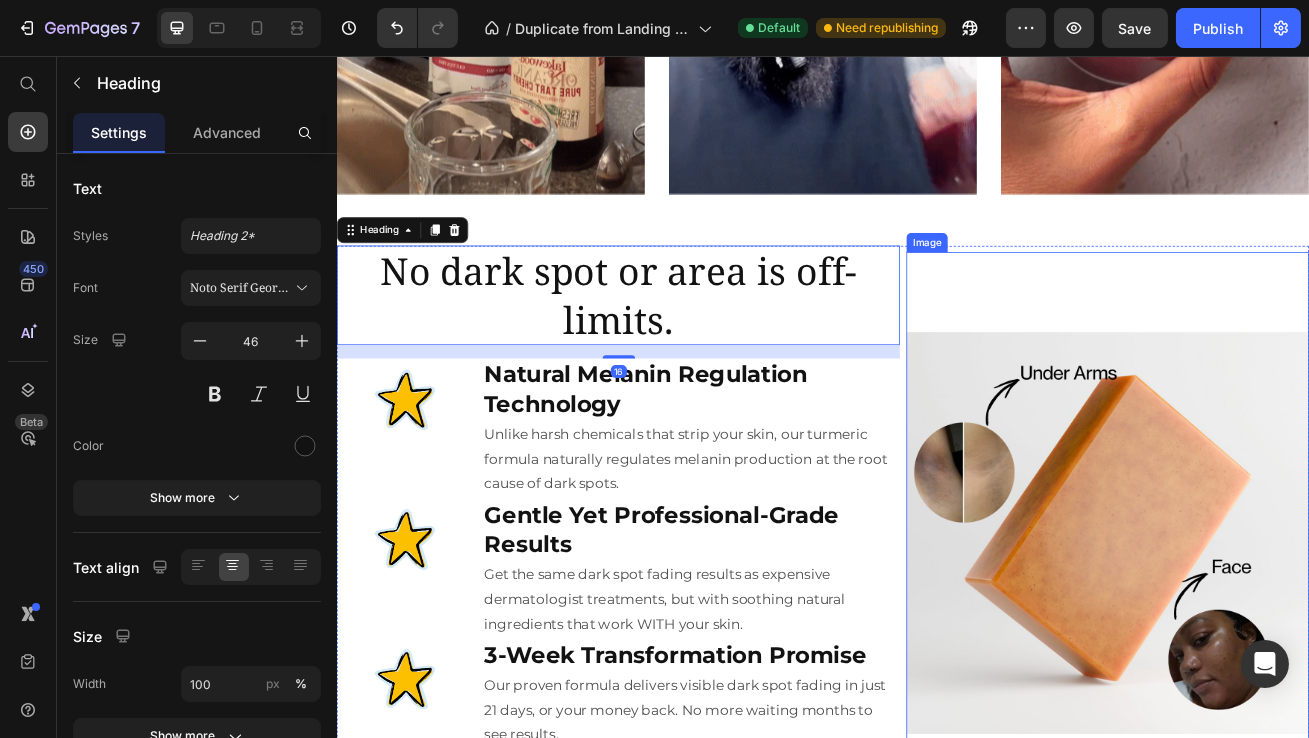 click at bounding box center [1287, 637] 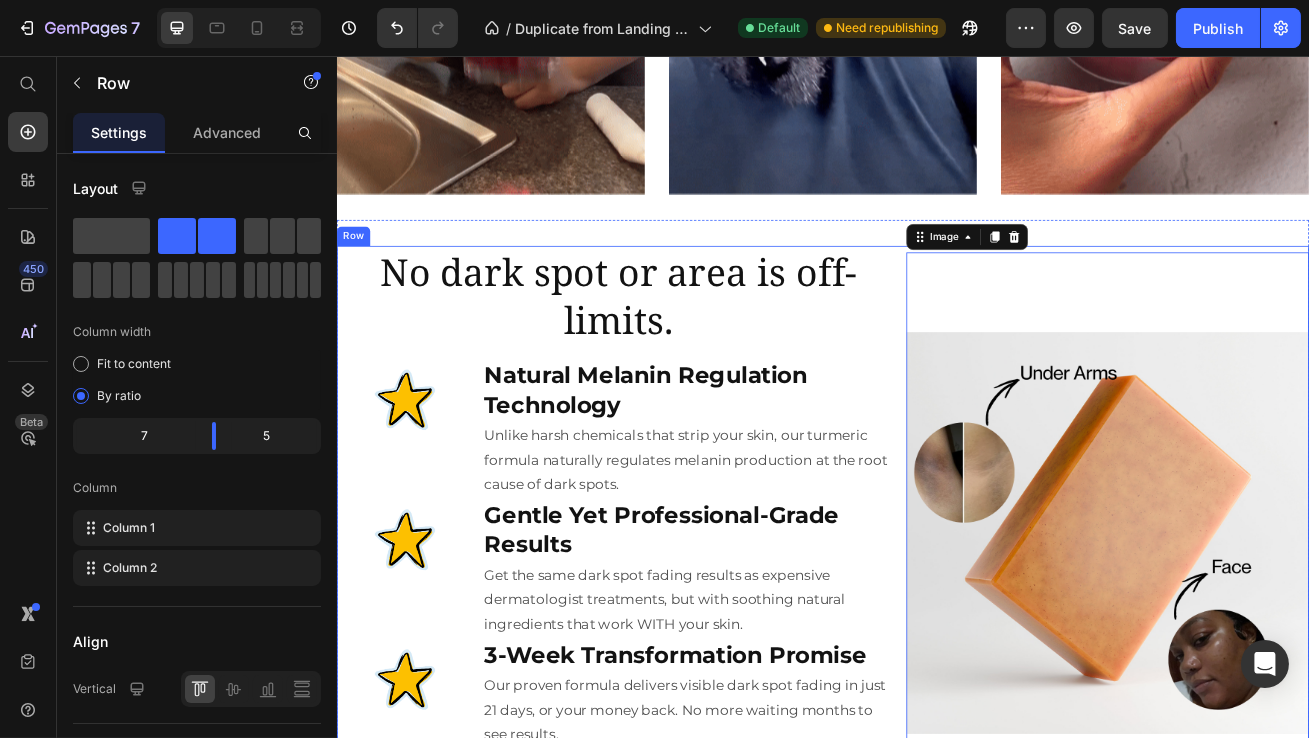 click on "No dark spot or area is off-limits. Heading Image Natural Melanin Regulation Technology Heading Unlike harsh chemicals that strip your skin, our turmeric formula naturally regulates melanin production at the root cause of dark spots. Text Block Row Image Gentle Yet Professional-Grade Results Heading Get the same dark spot fading results as expensive dermatologist treatments, but with soothing natural ingredients that work WITH your skin. Text Block Row Image 3-Week Transformation Promise Heading Our proven formula delivers visible dark spot fading in just 21 days, or your money back. No more waiting months to see results. Text Block Row Row Image   0 Row" at bounding box center (936, 633) 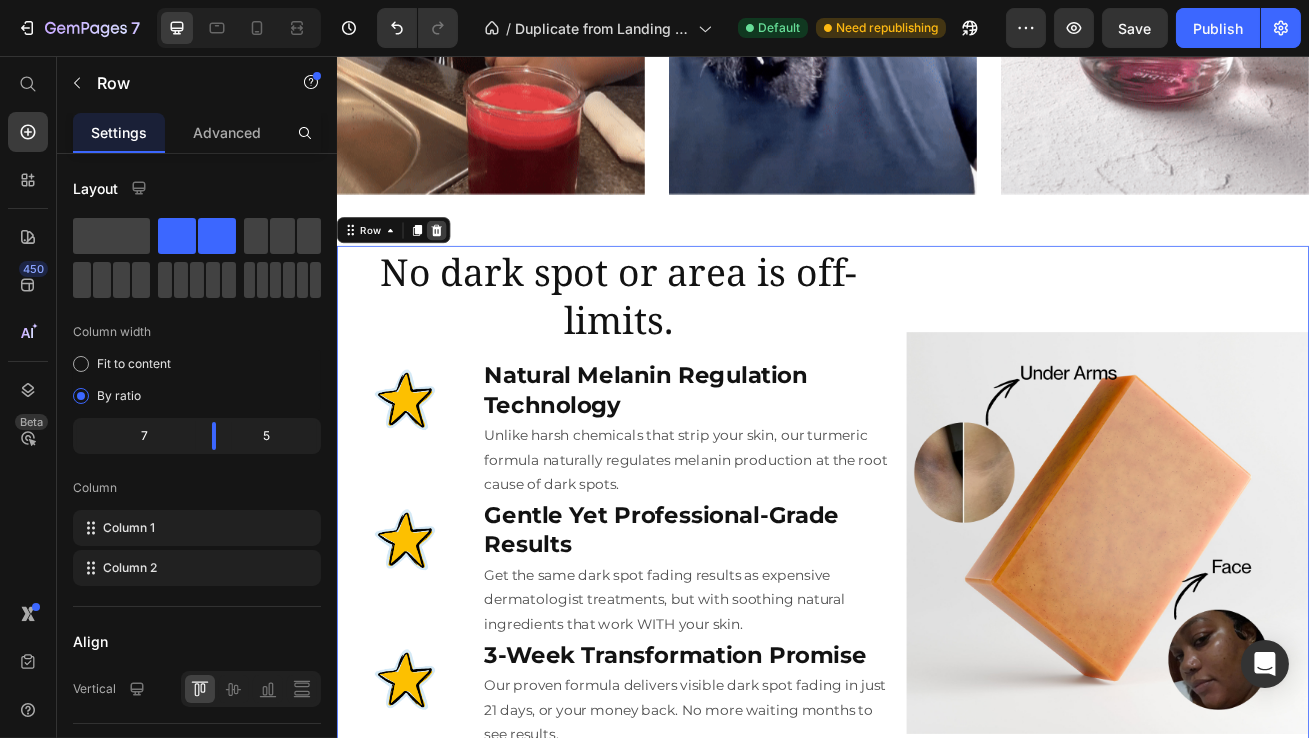 click 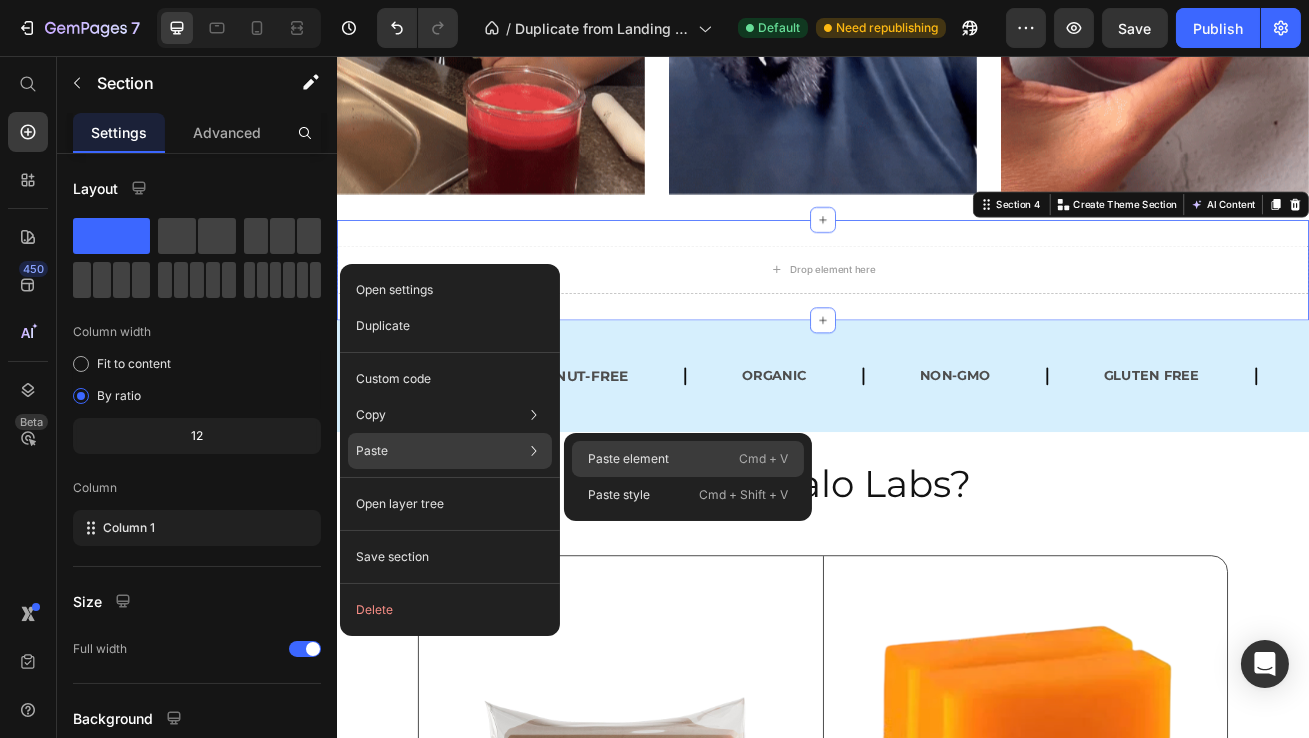 click on "Paste element" at bounding box center [628, 459] 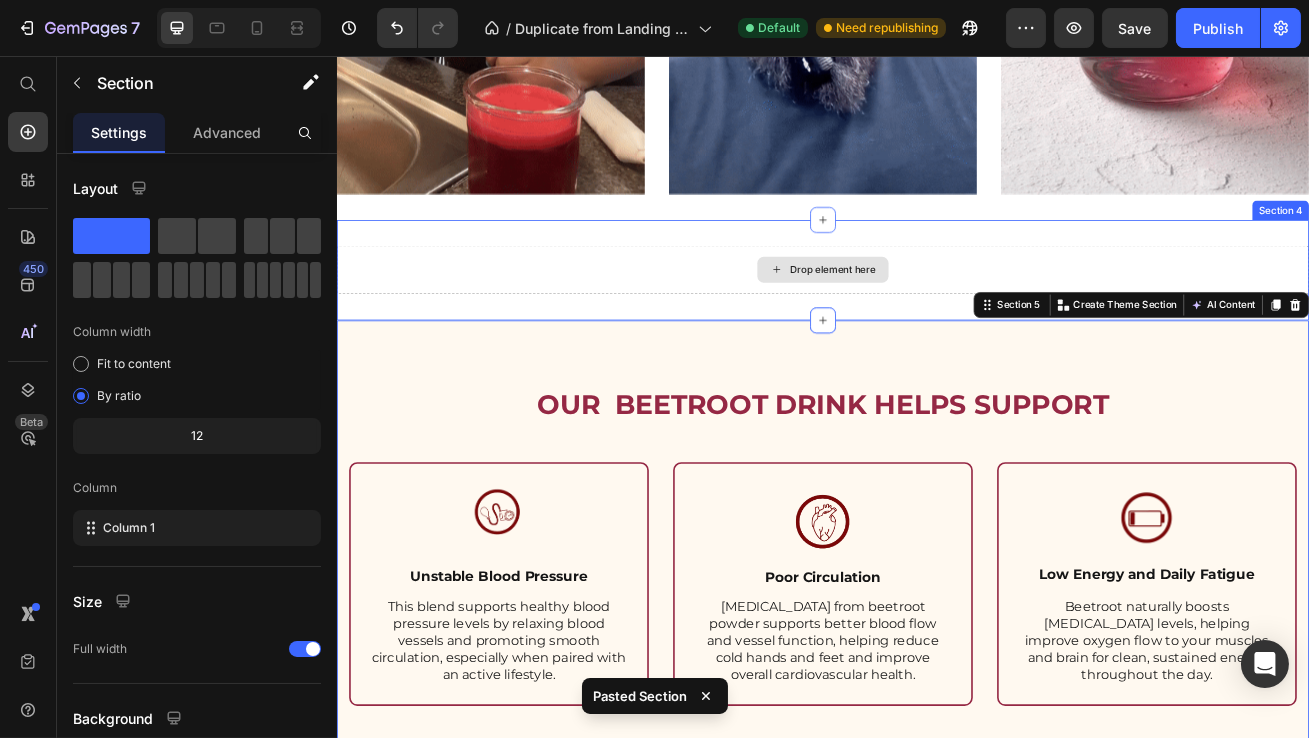 click on "Drop element here" at bounding box center [936, 320] 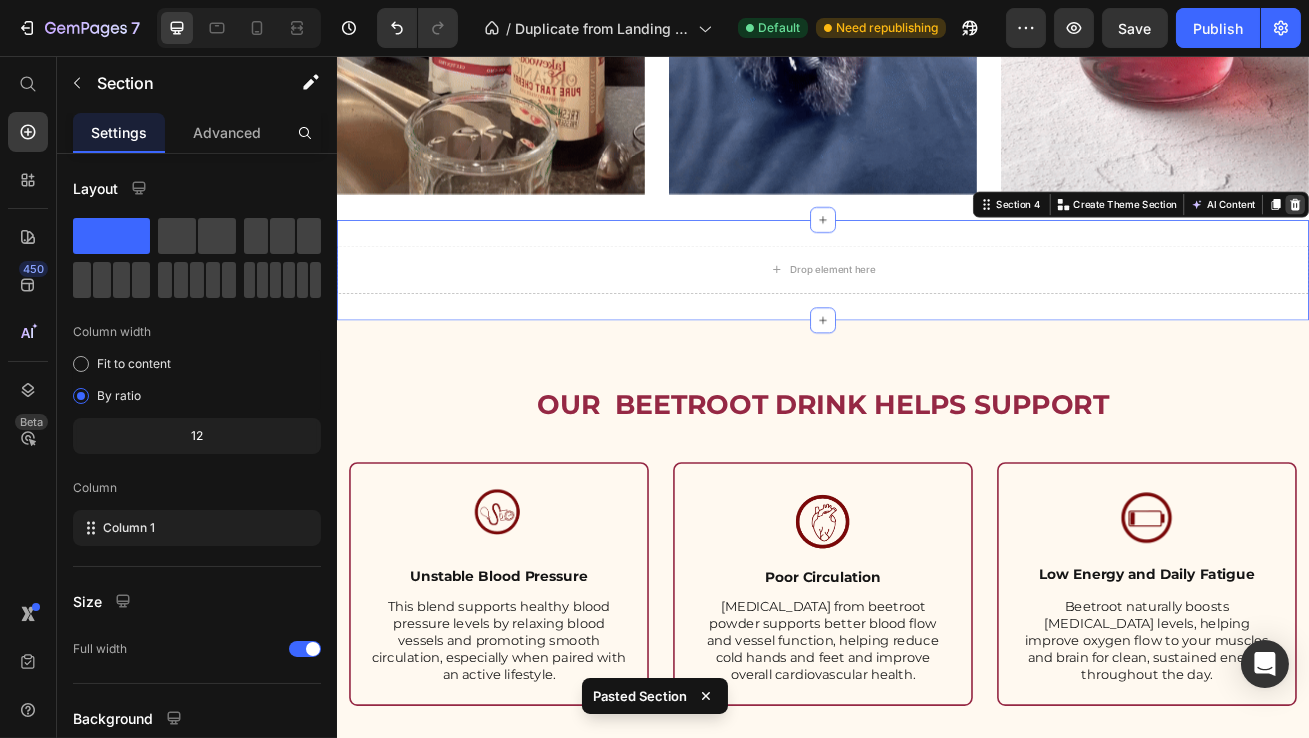 click 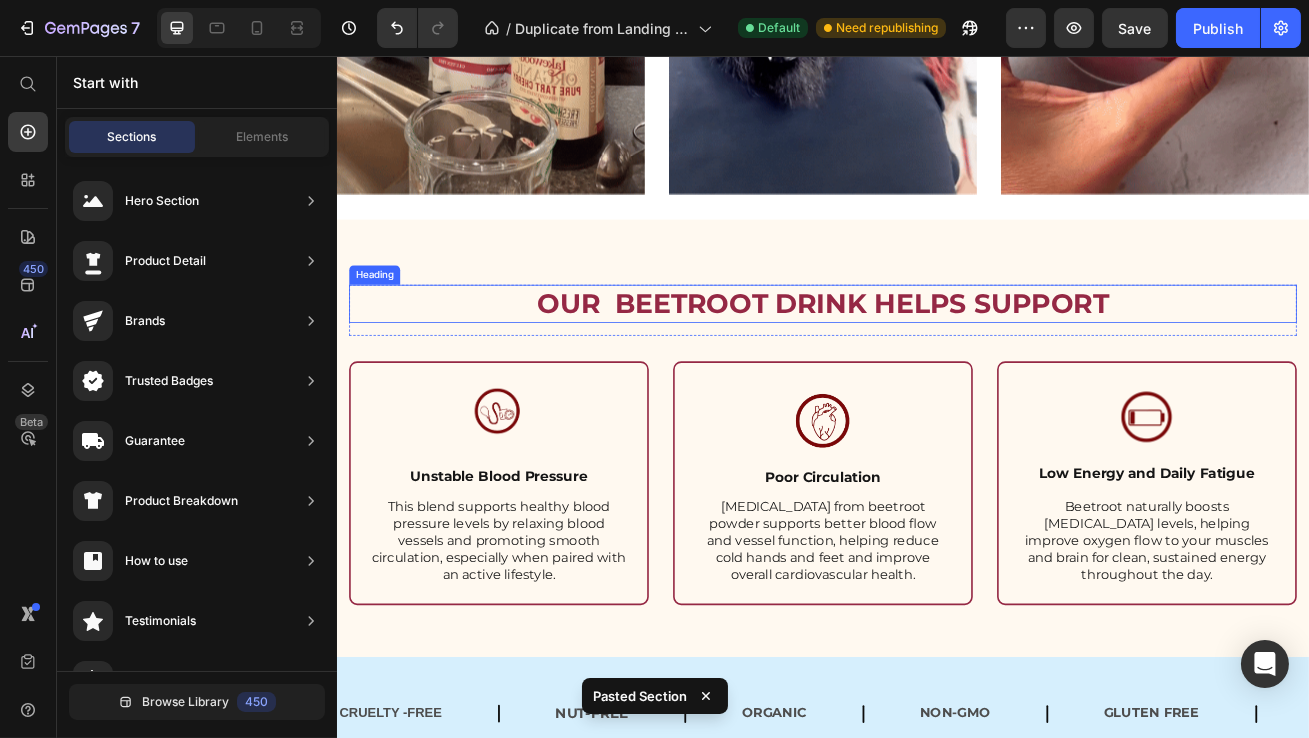 scroll, scrollTop: 1572, scrollLeft: 0, axis: vertical 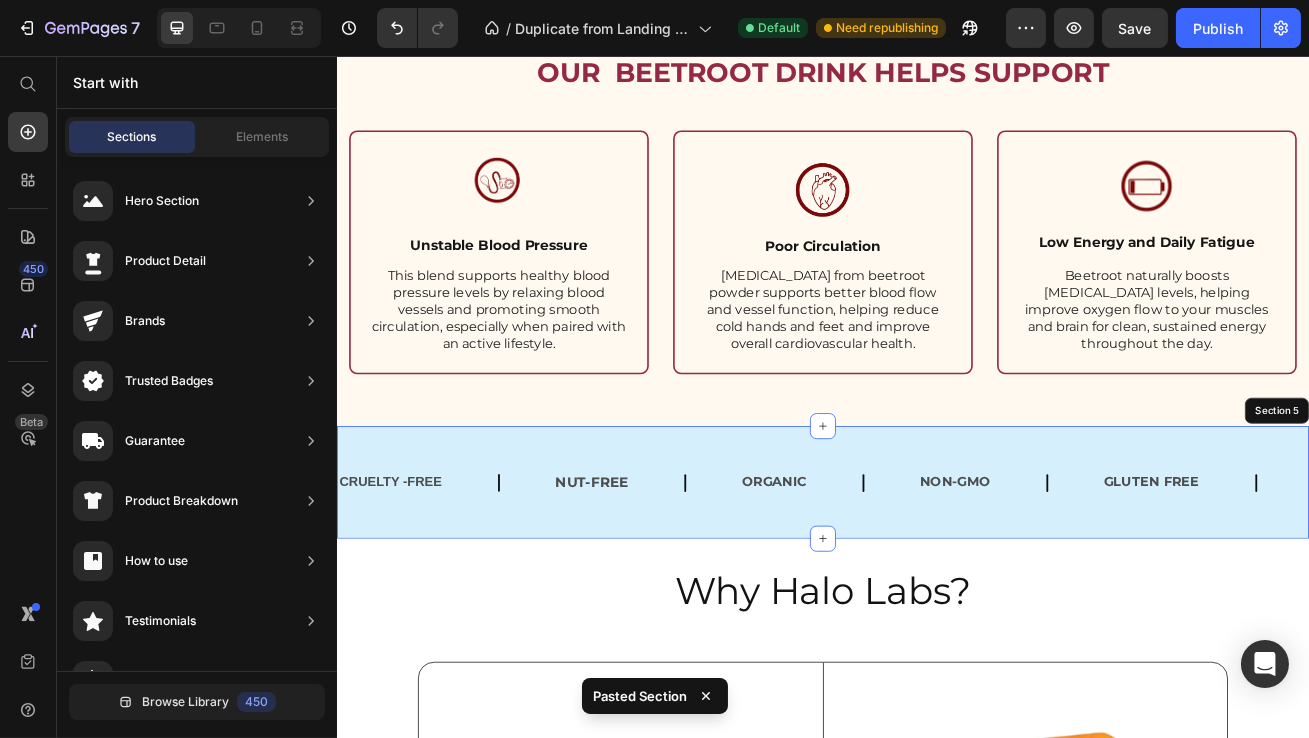 click on "CRUELTY -FREE Text
Nut-free Text
Organic Text
Non-GMO Text
GLUTEN FREE Text Block
GELATIN-FREE Text Block
FILLER-FREE Text Block
CRUELTY -FREE Text
Nut-free Text
Organic Text
Non-GMO Text
GLUTEN FREE Text Block
GELATIN-FREE Text Block
FILLER-FREE Text Block
Marquee Section 5" at bounding box center [936, 582] 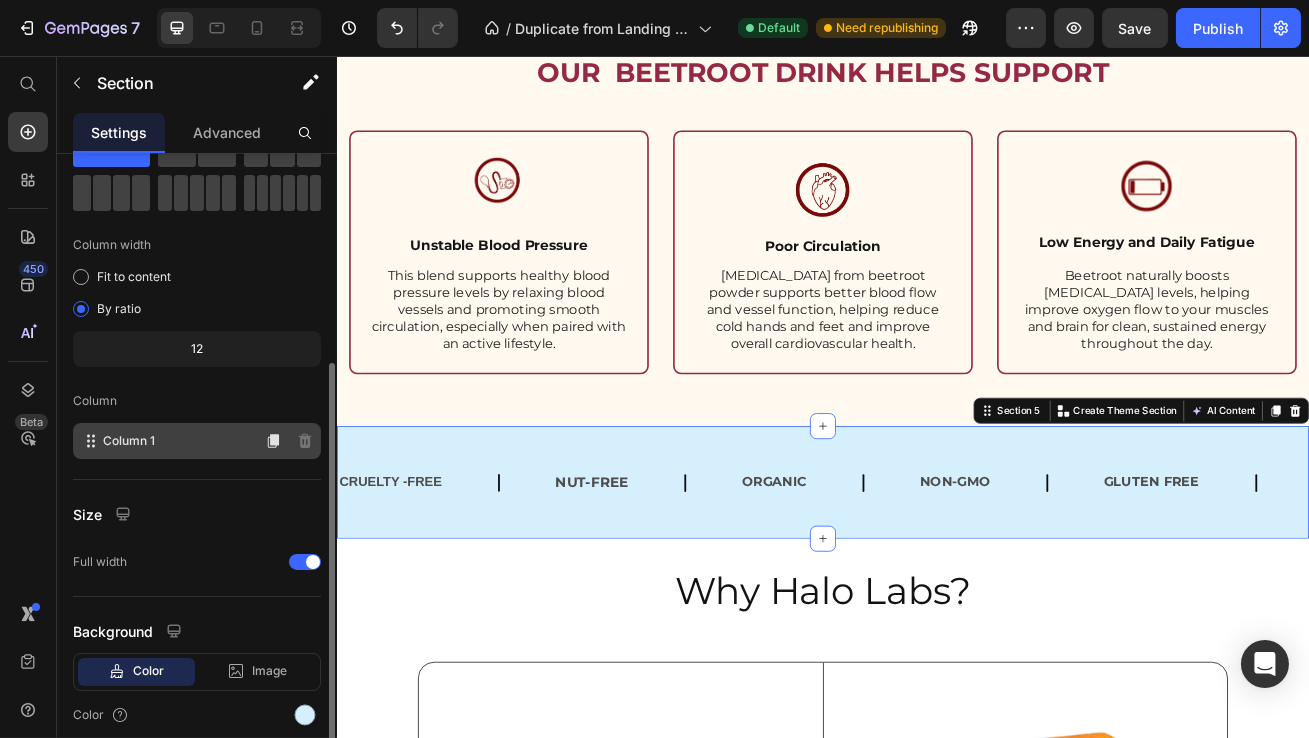 scroll, scrollTop: 165, scrollLeft: 0, axis: vertical 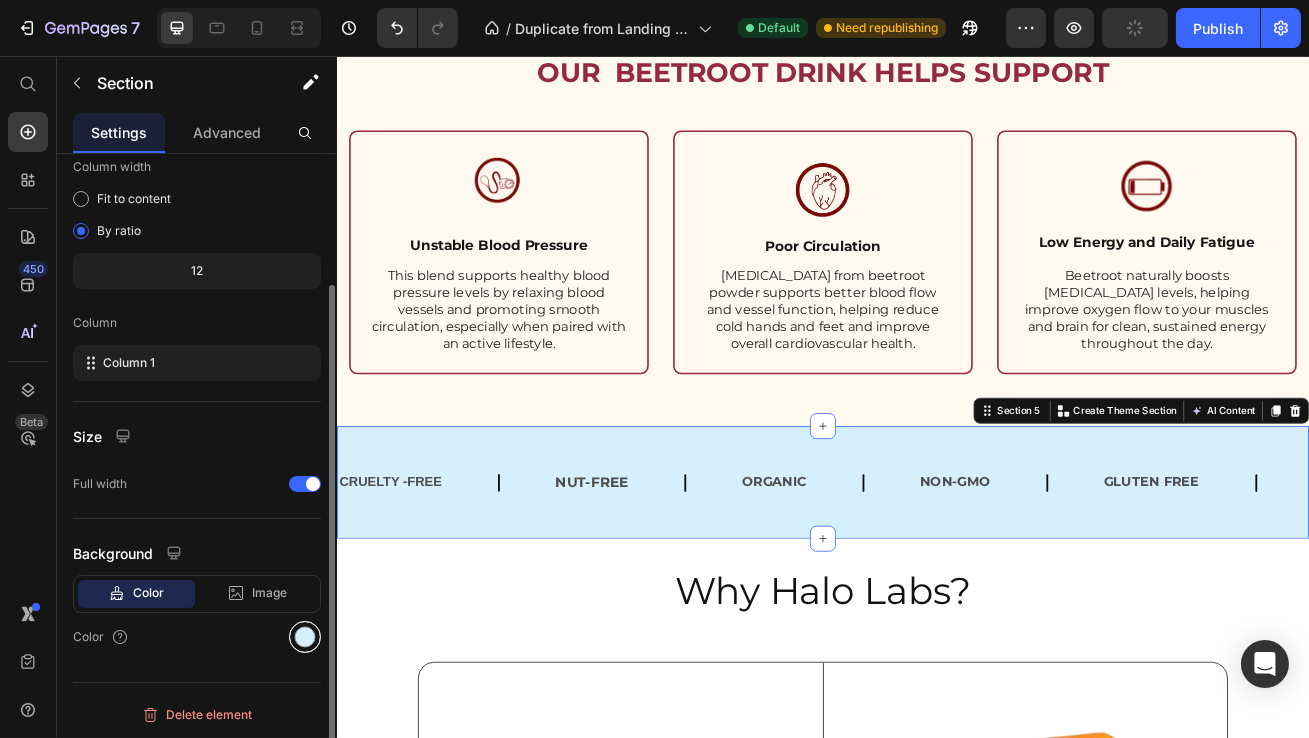 click at bounding box center (305, 637) 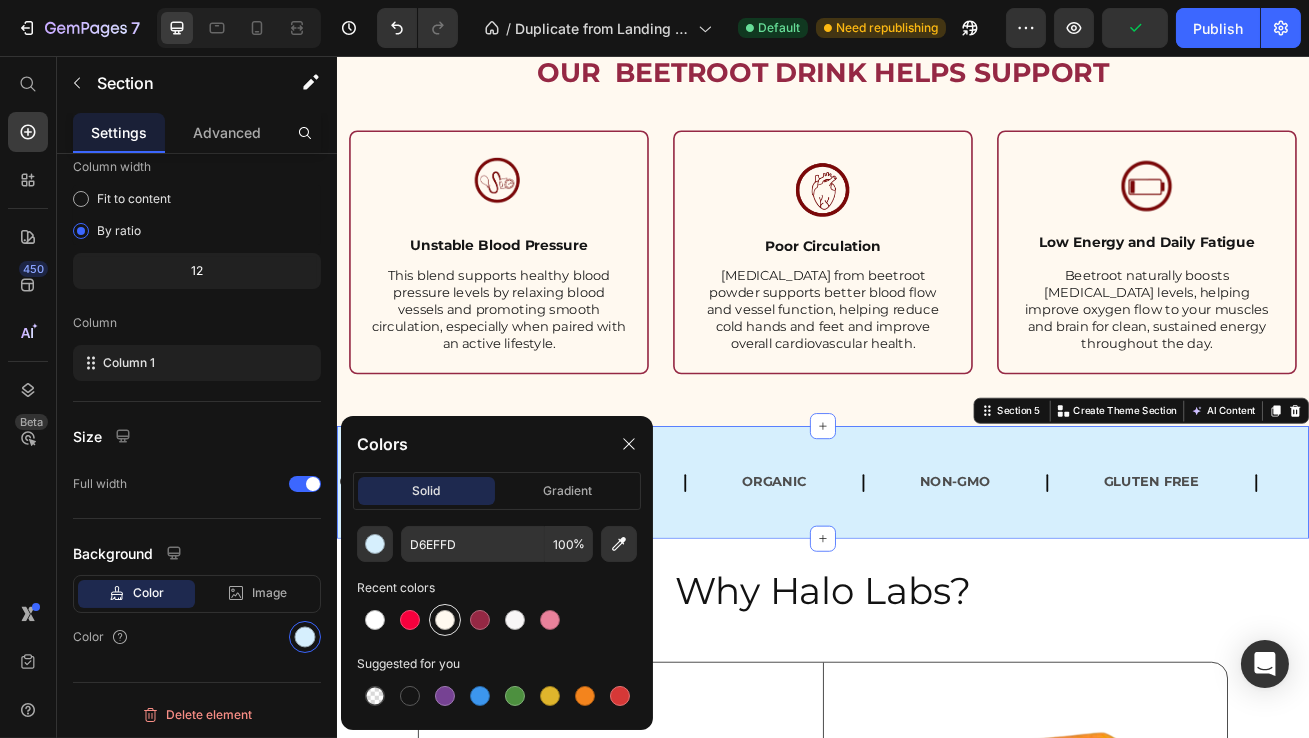 click at bounding box center (445, 620) 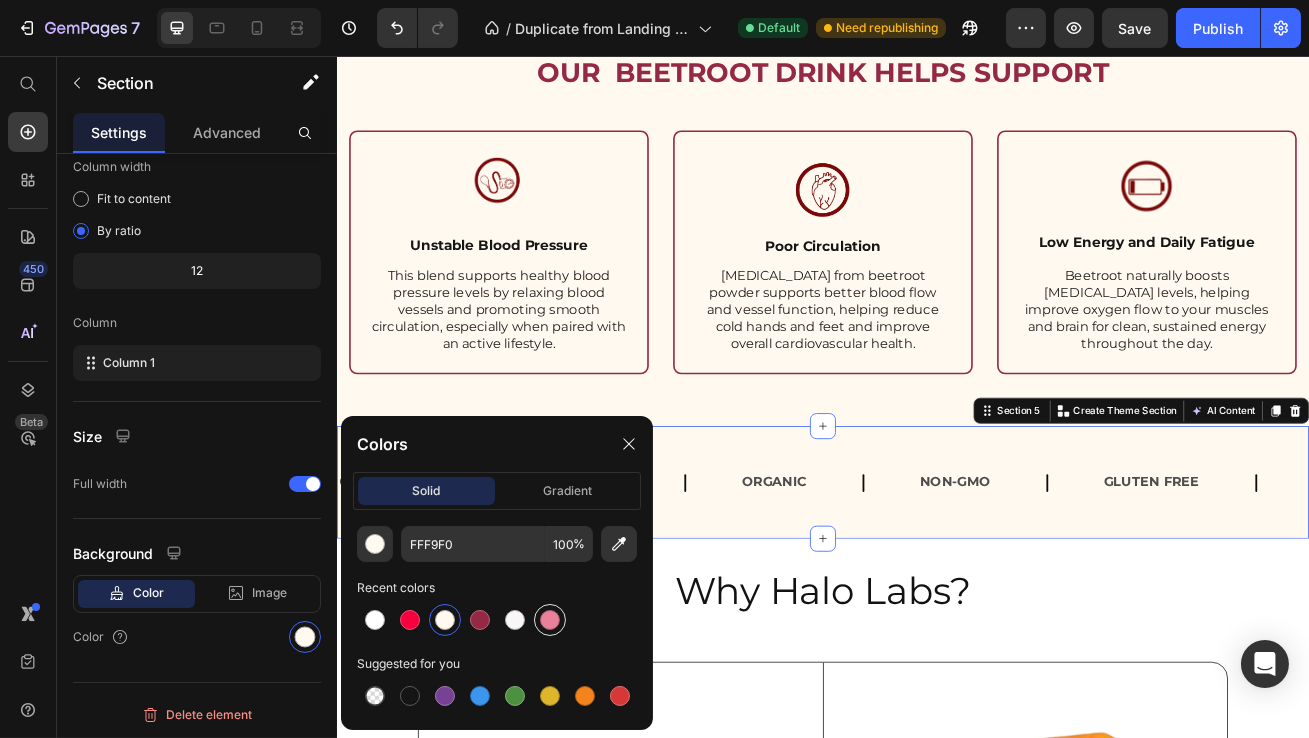 click at bounding box center (550, 620) 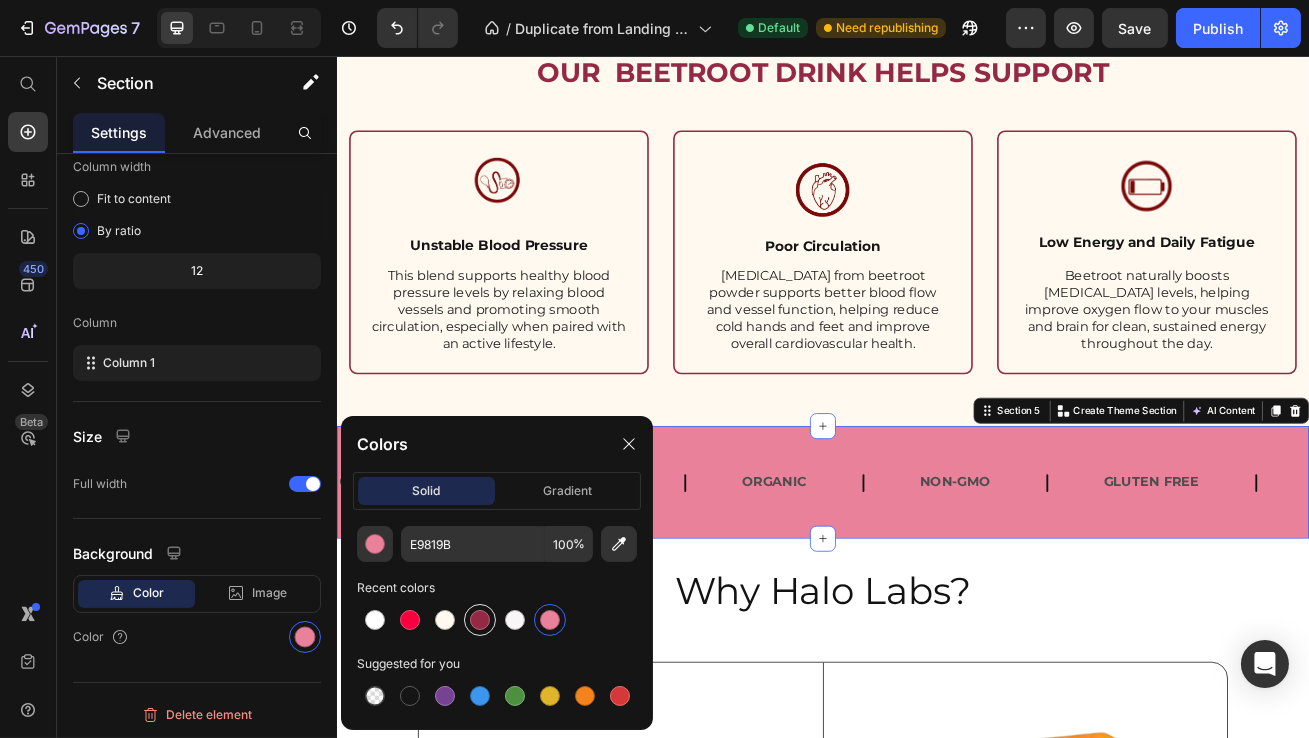 click at bounding box center [480, 620] 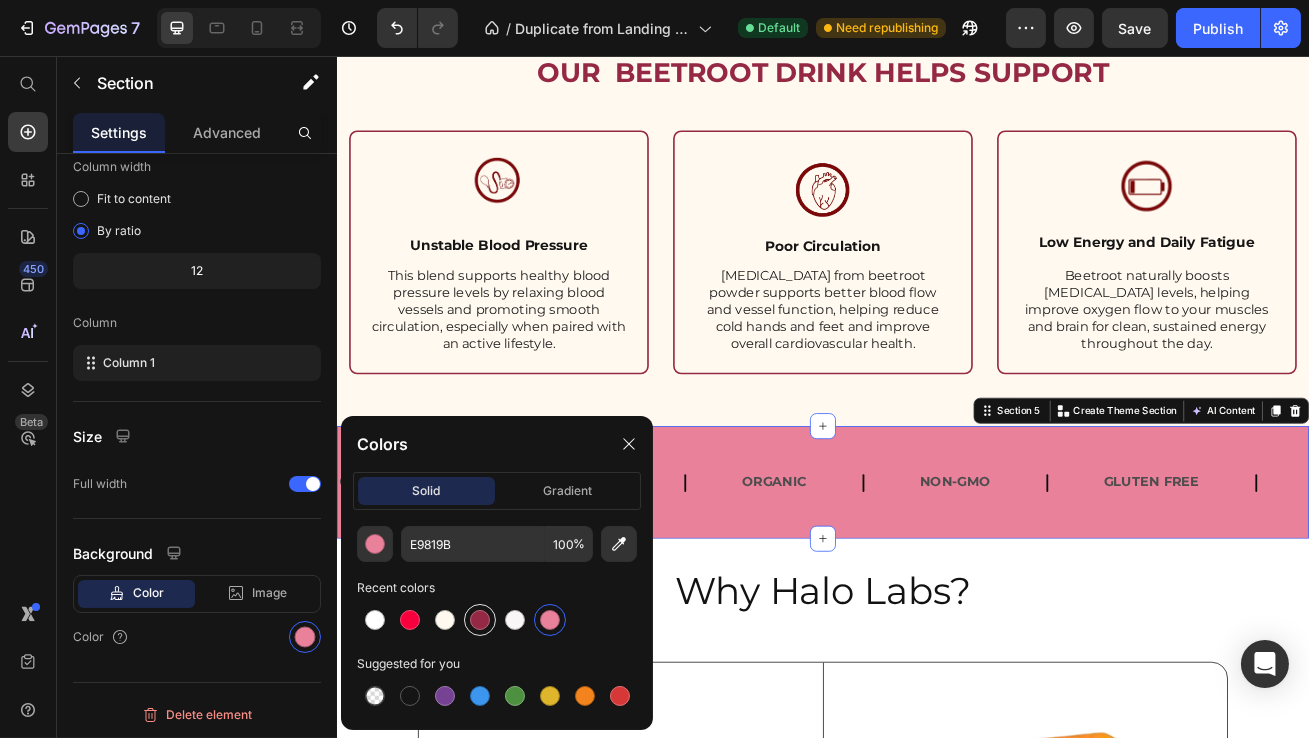 type on "952844" 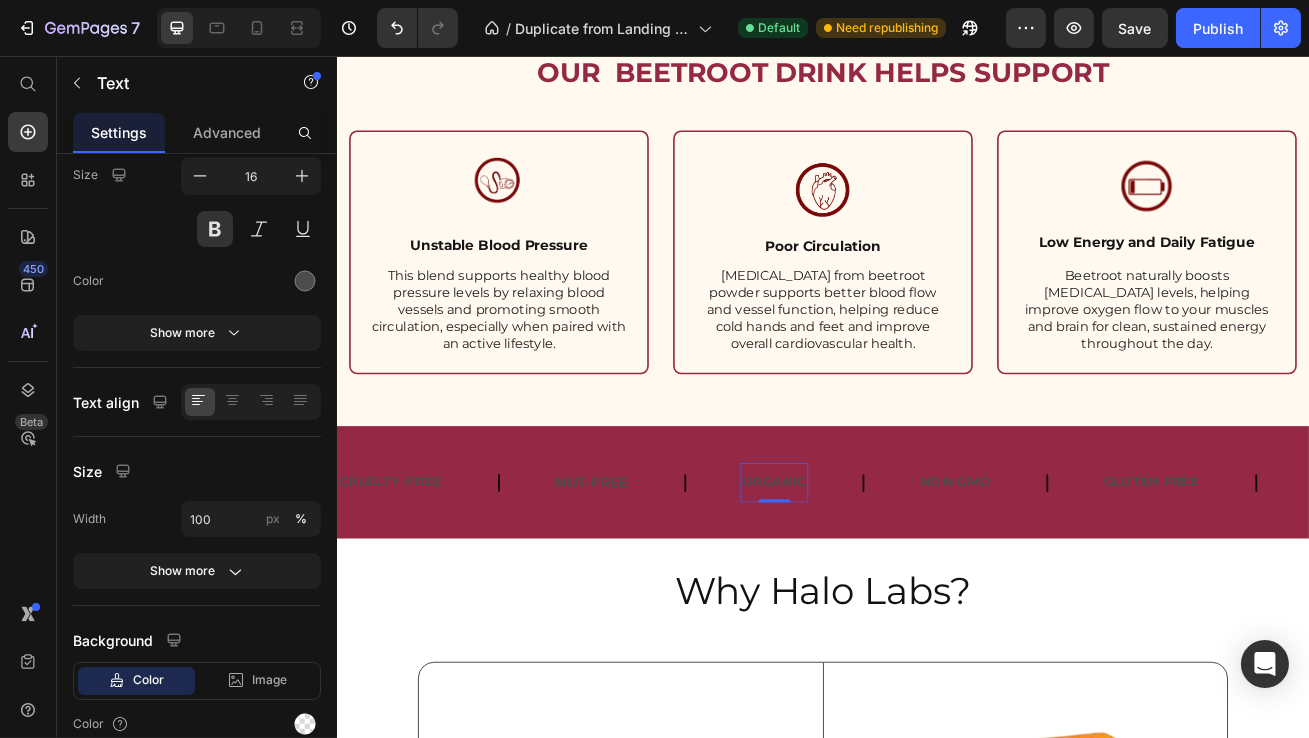 click on "Organic" at bounding box center (876, 582) 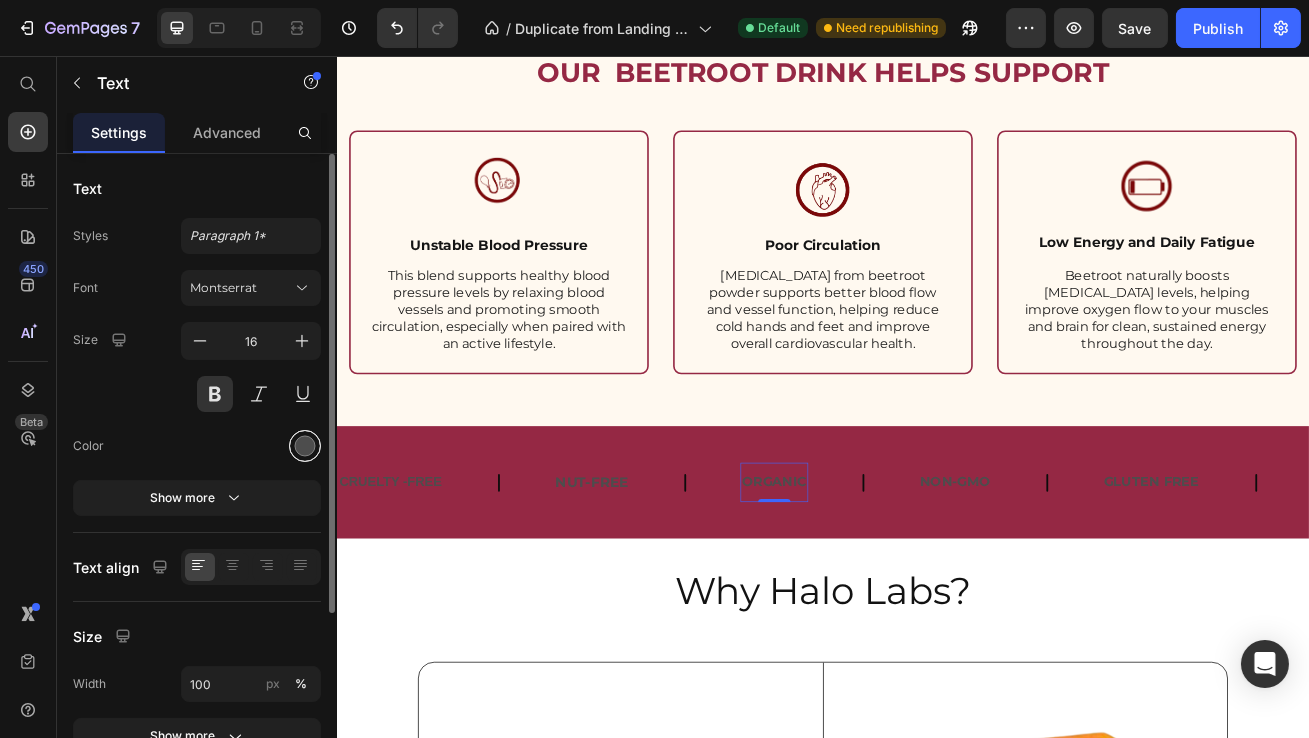 click at bounding box center (305, 446) 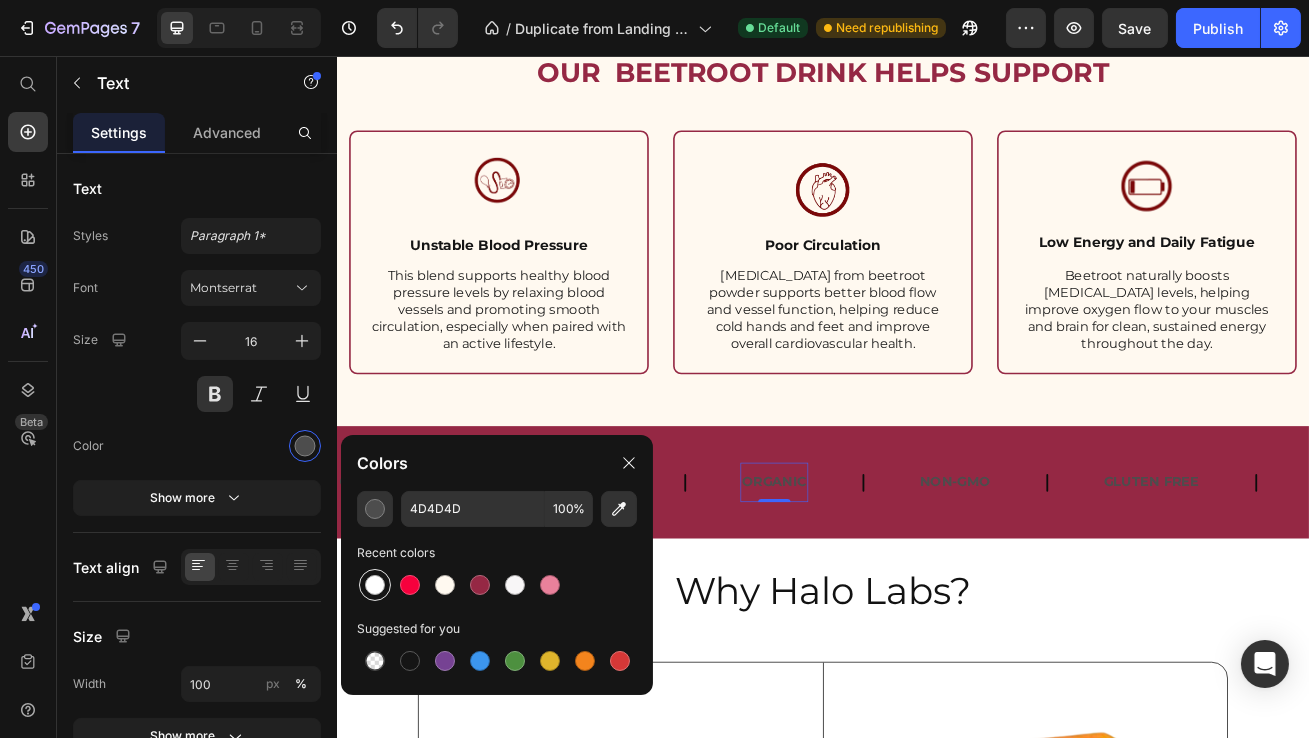 click at bounding box center (375, 585) 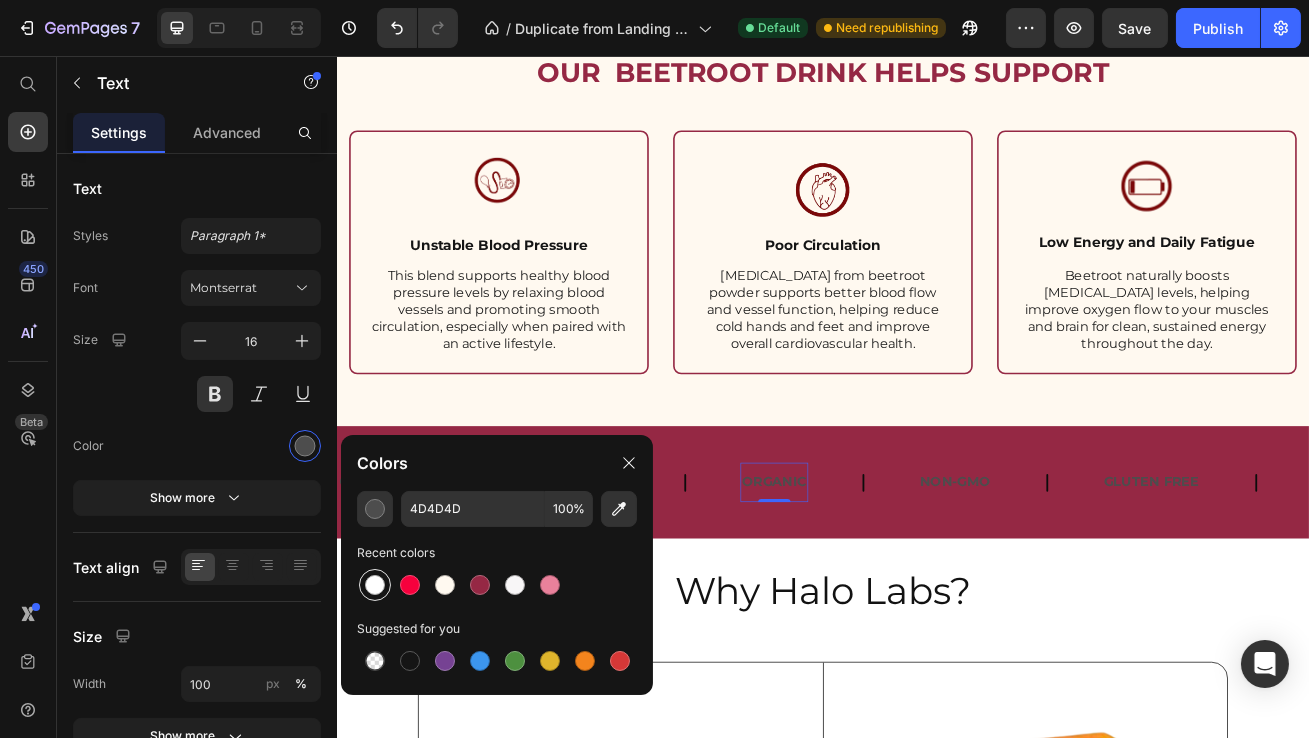 type on "FFFFFF" 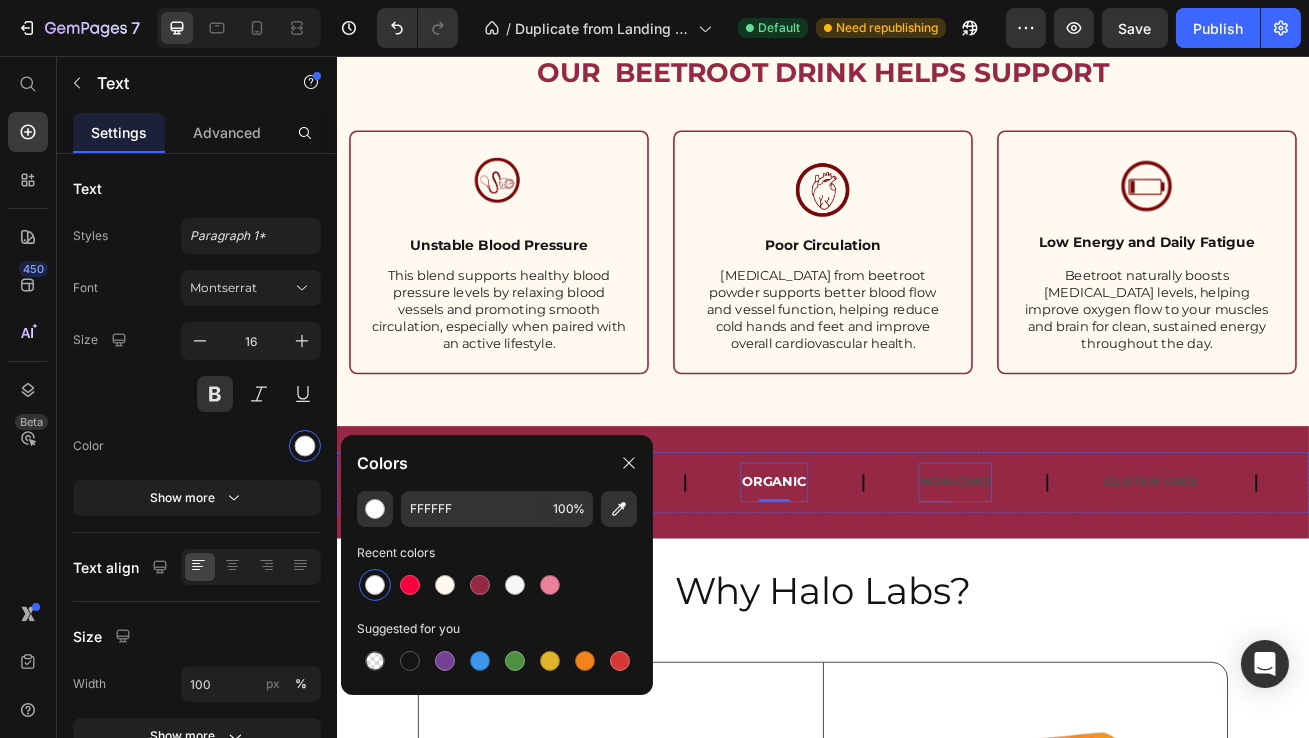 click on "Non-GMO" at bounding box center (1099, 582) 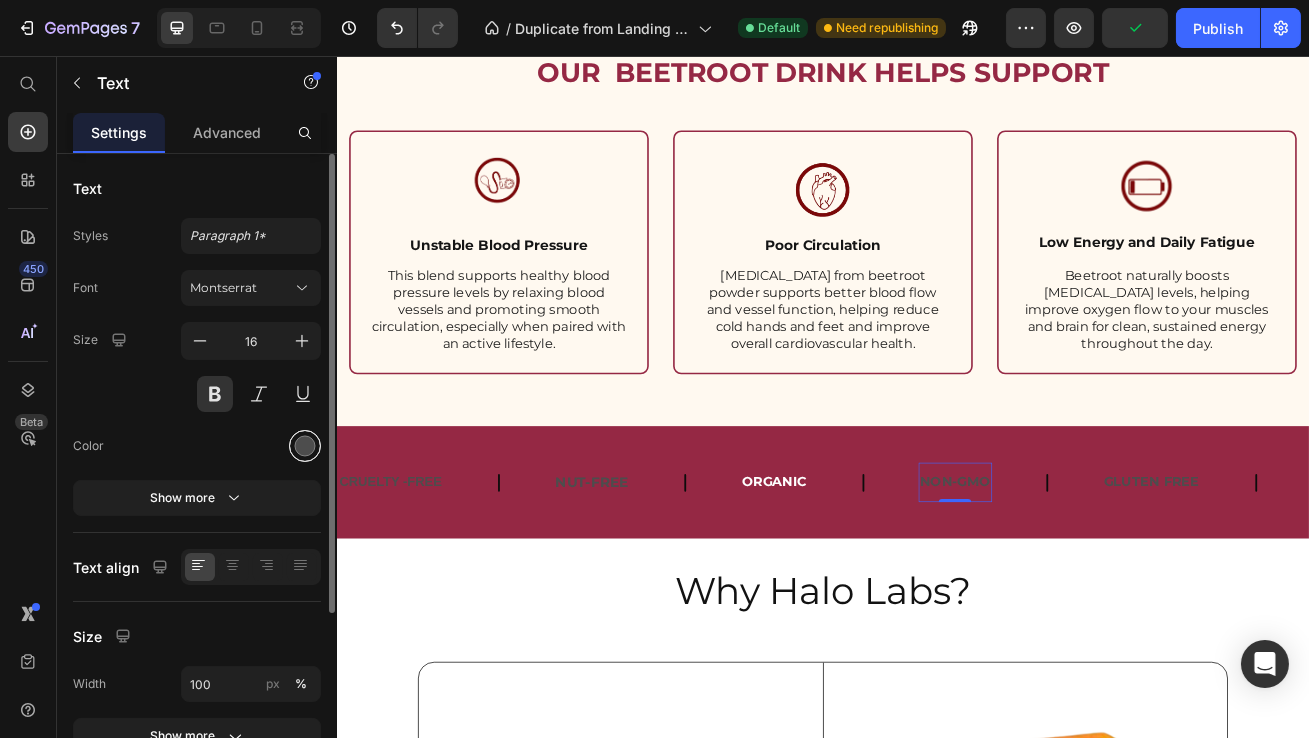 click at bounding box center [305, 446] 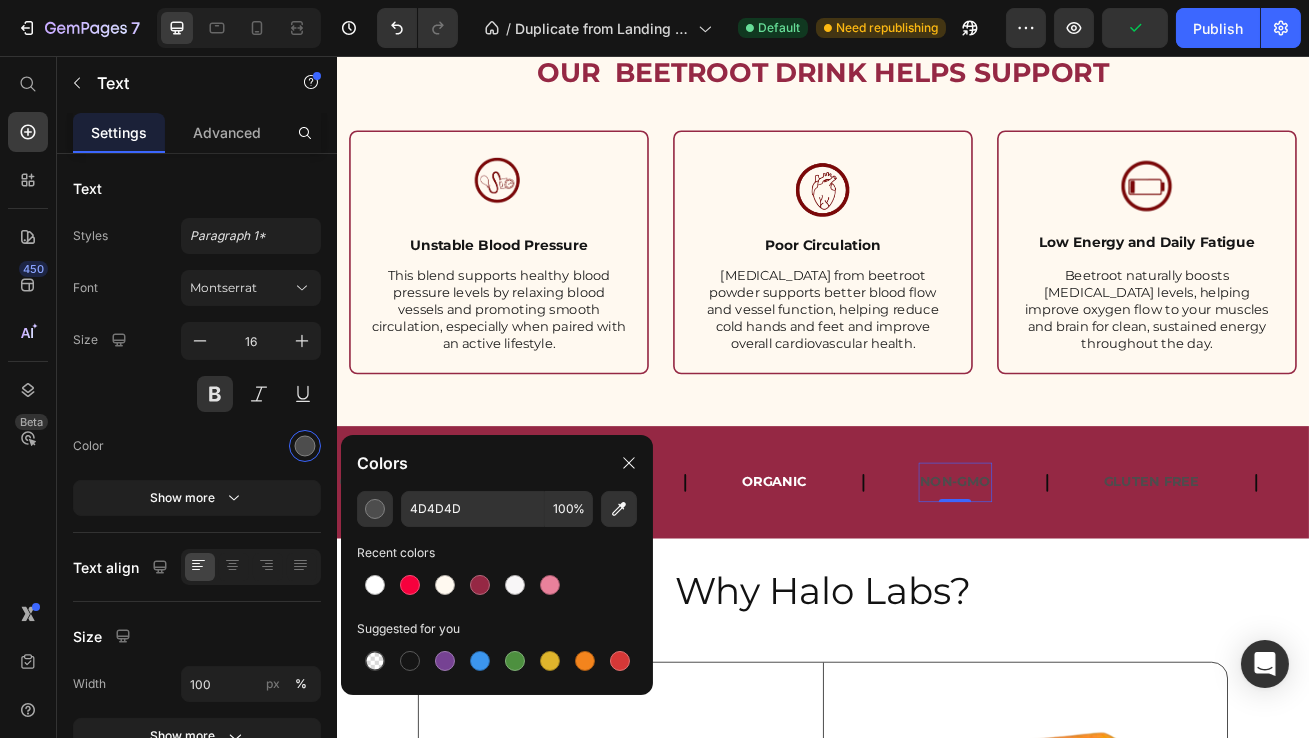 click on "4D4D4D 100 % Recent colors Suggested for you" 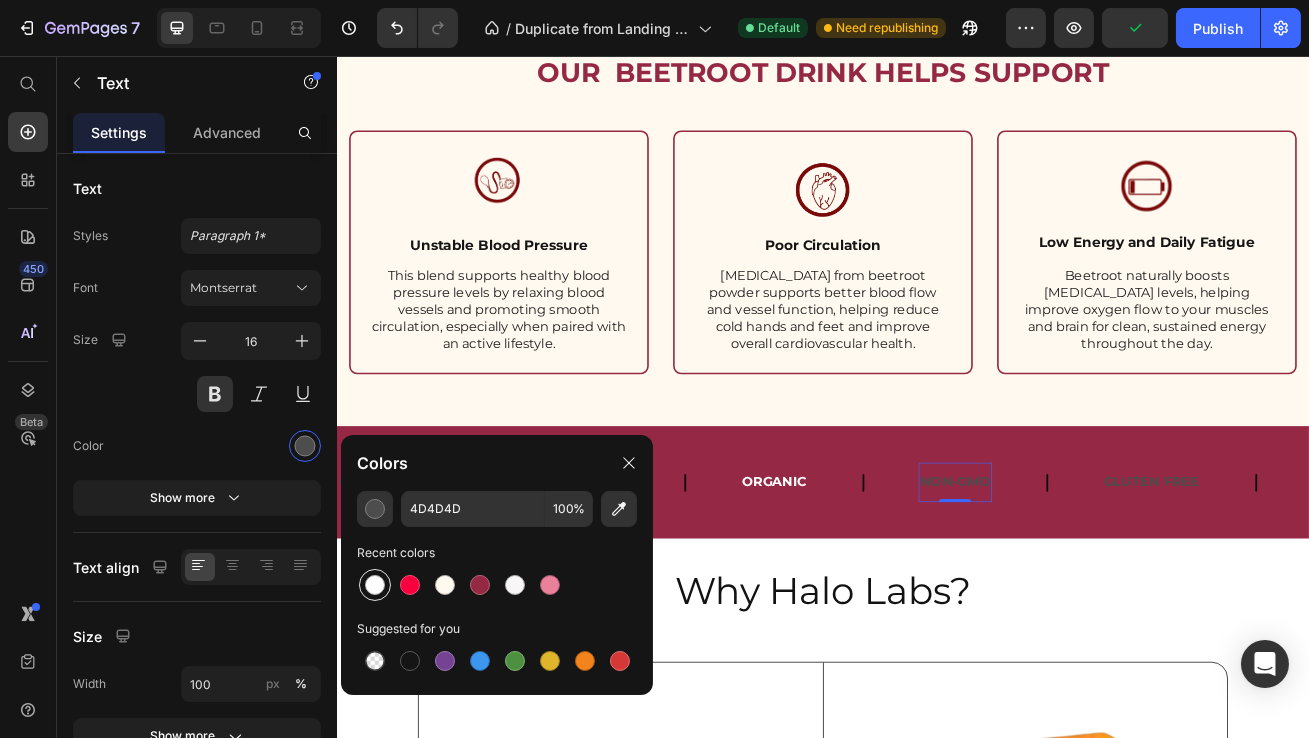 click at bounding box center [375, 585] 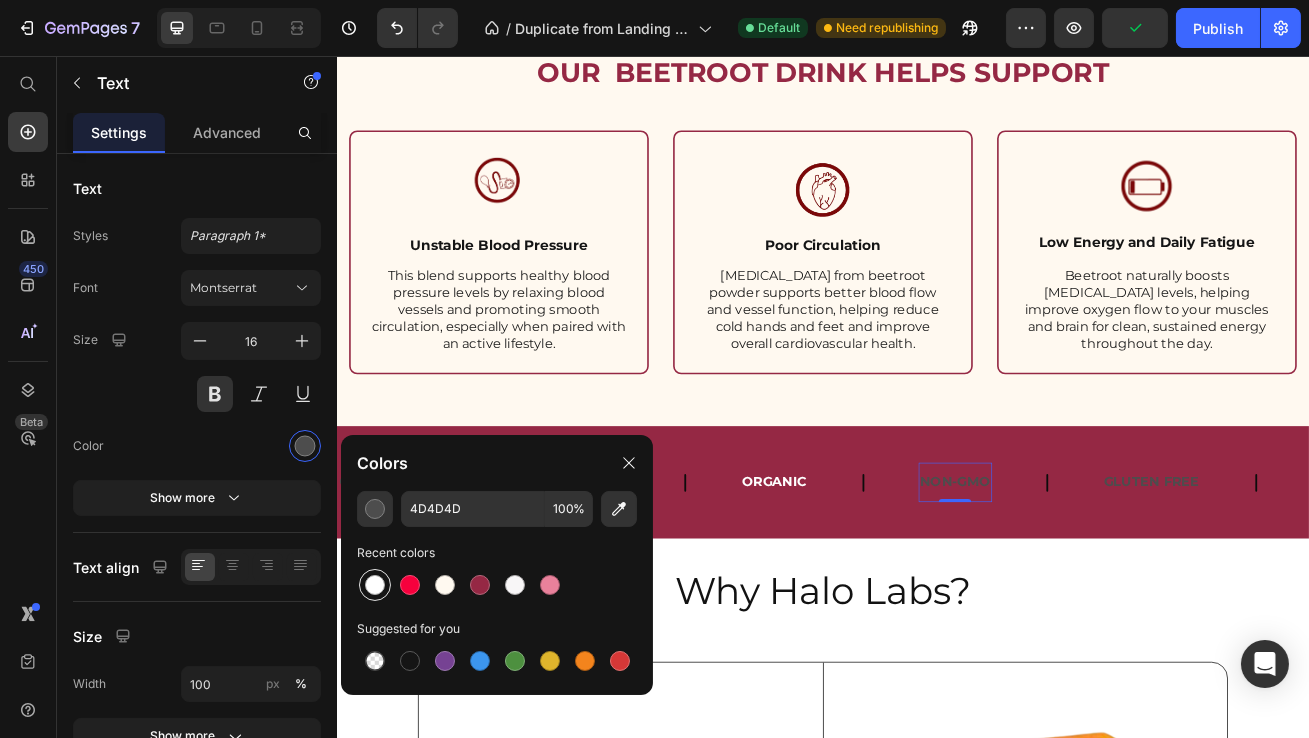 type on "FFFFFF" 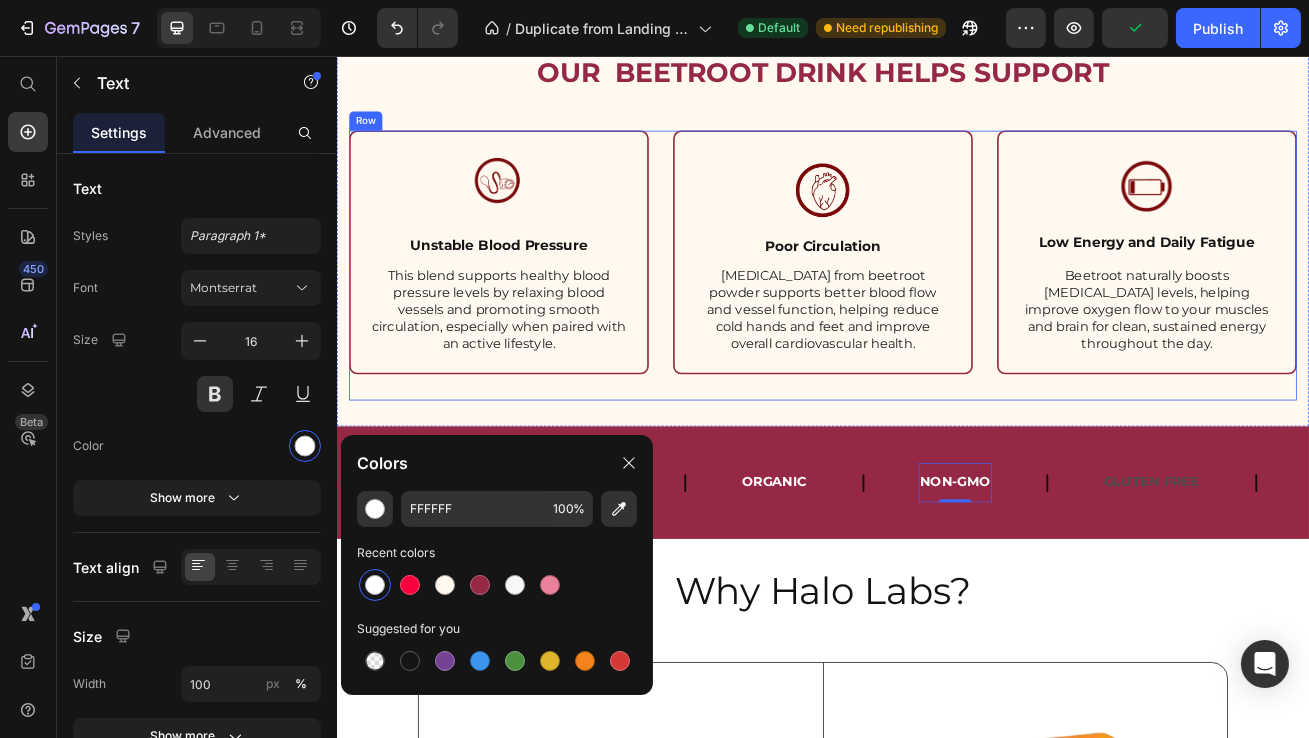 click on "Image Unstable Blood Pressure Text Block This blend supports healthy blood pressure levels by relaxing blood vessels and promoting smooth circulation, especially when paired with an active lifestyle. Text Block Hero Banner" at bounding box center [536, 315] 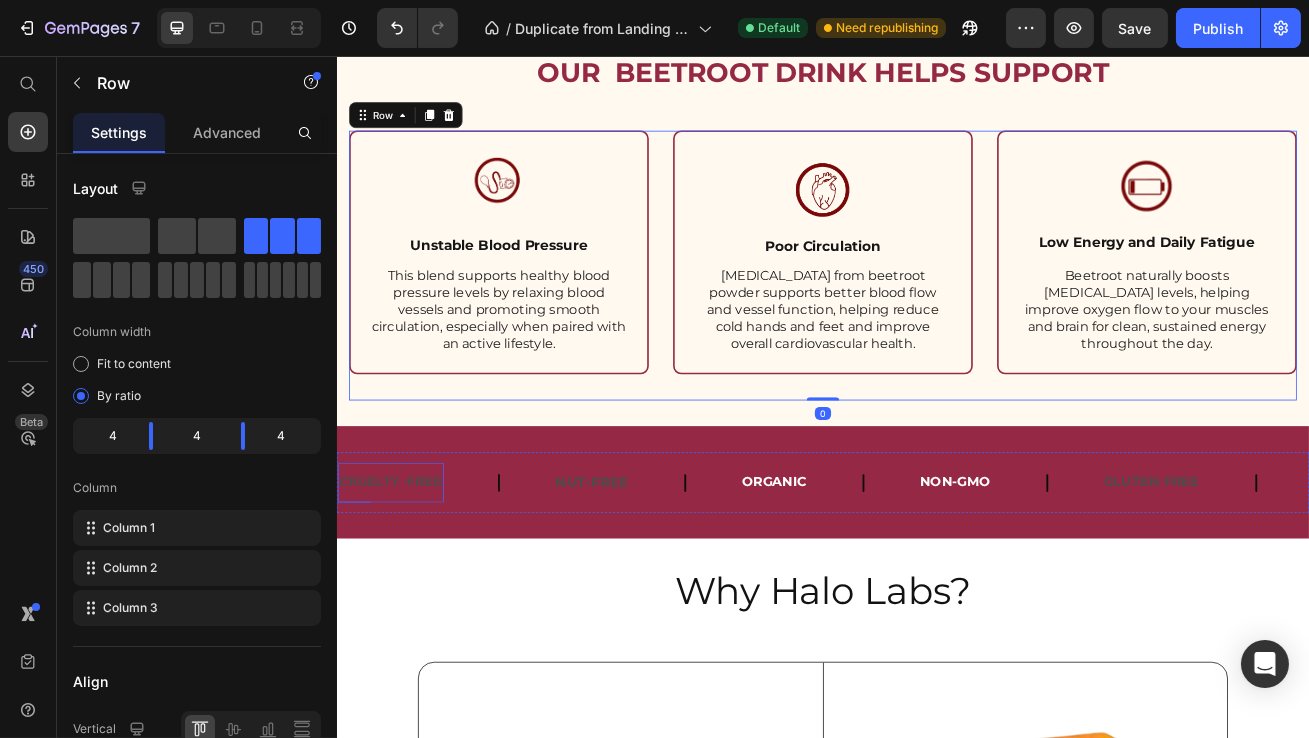 click on "CRUELTY -FREE" at bounding box center (402, 582) 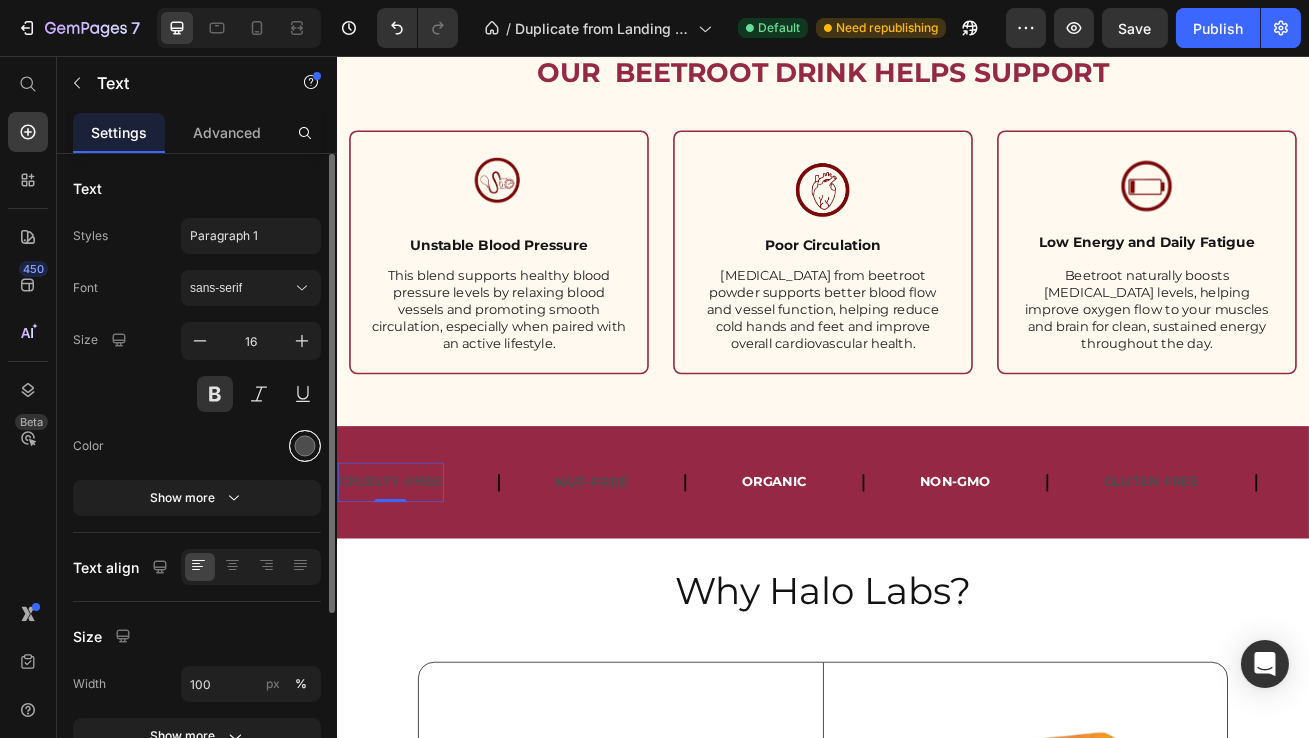 click at bounding box center (305, 446) 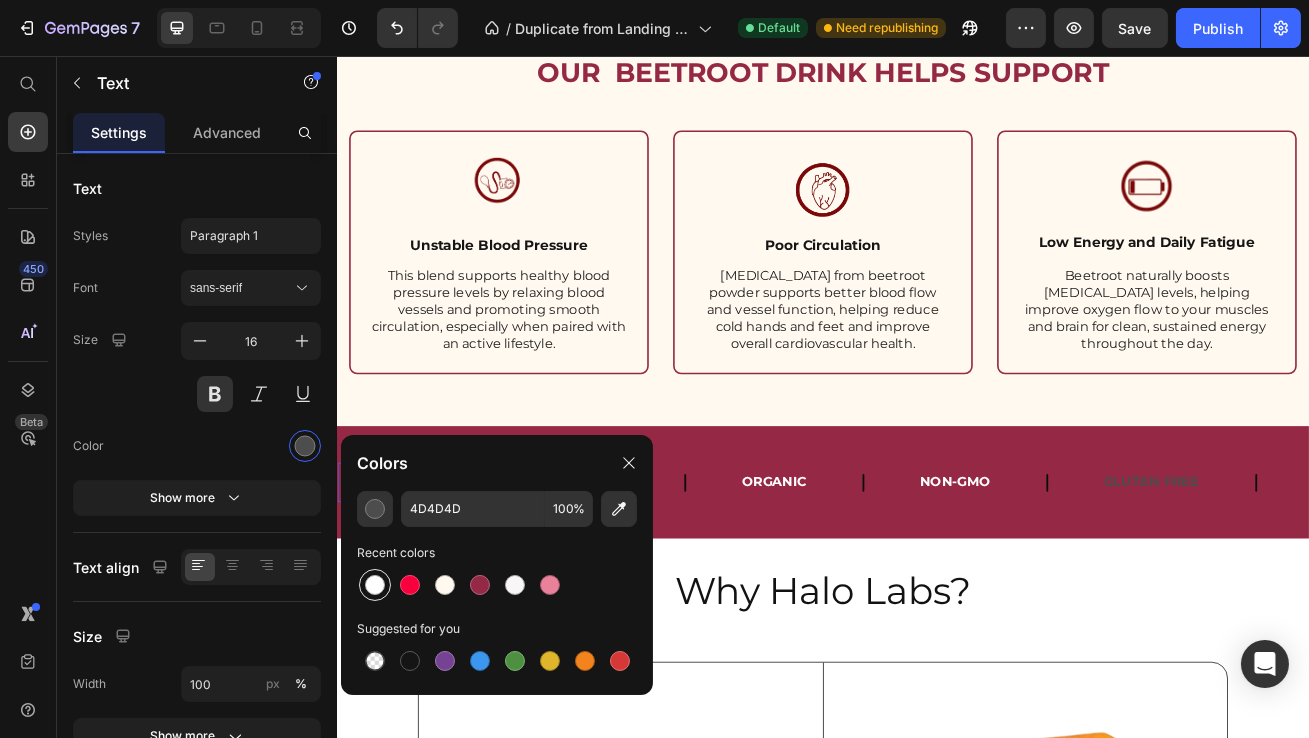 click at bounding box center (375, 585) 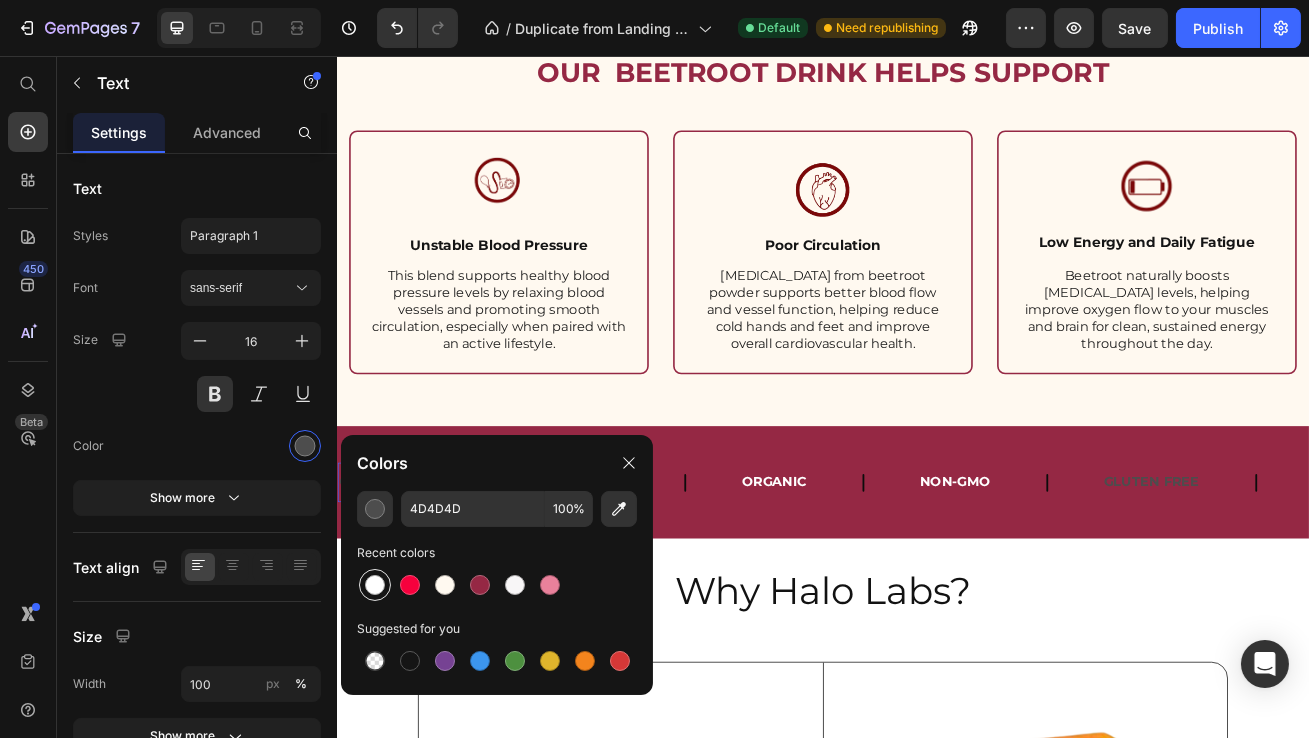 type on "FFFFFF" 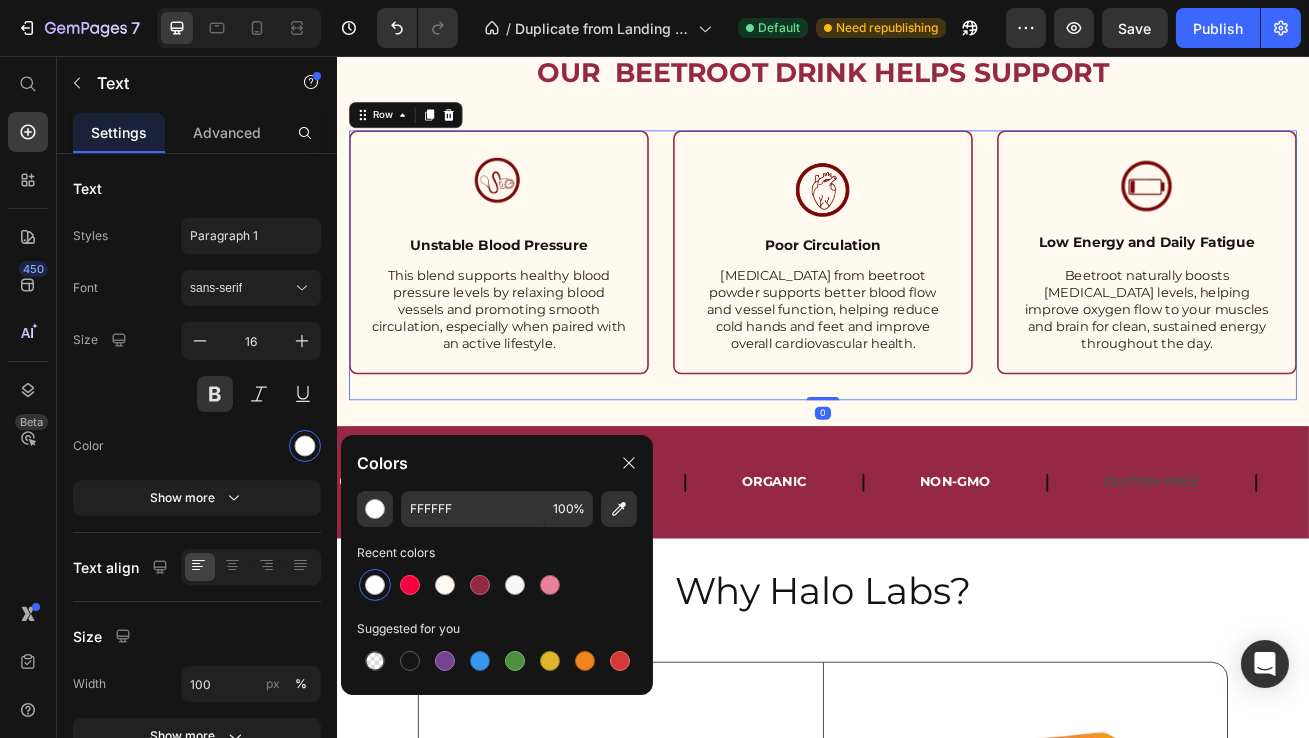 click on "Image Unstable Blood Pressure Text Block This blend supports healthy blood pressure levels by relaxing blood vessels and promoting smooth circulation, especially when paired with an active lifestyle. Text Block Hero Banner" at bounding box center [536, 315] 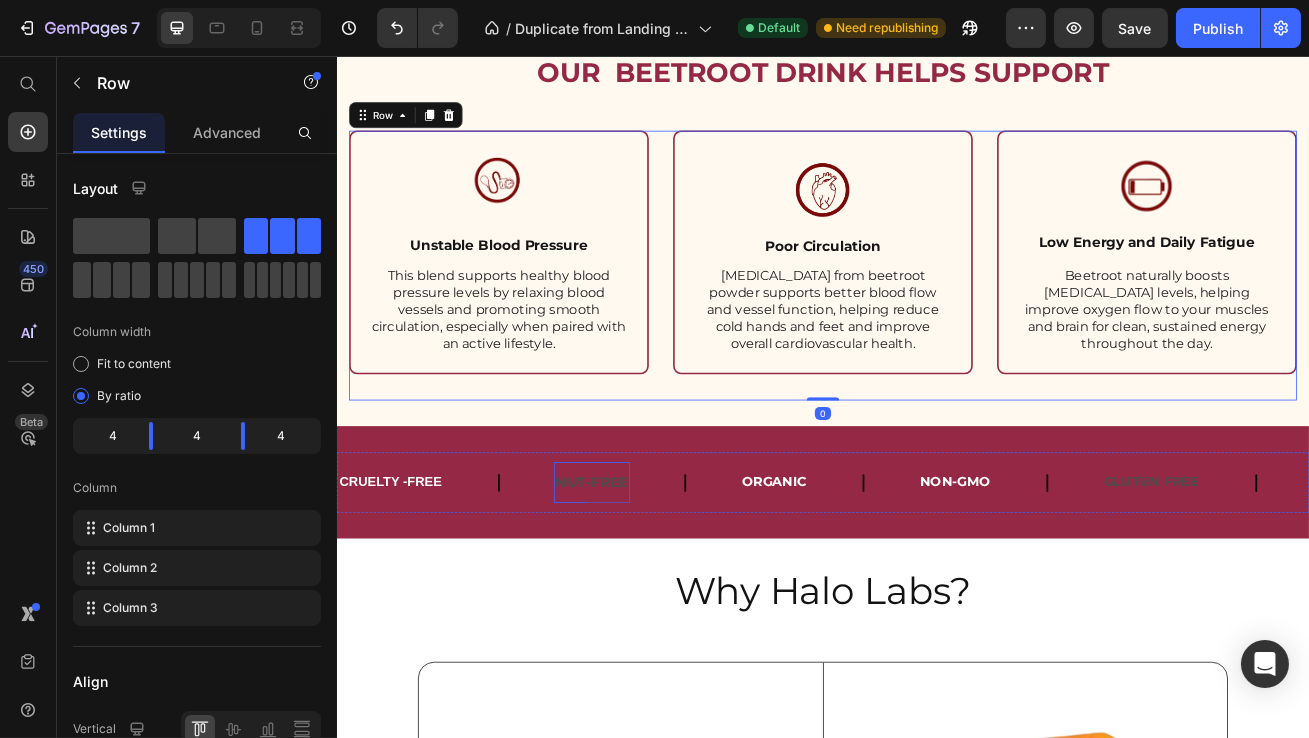 click on "Nut-free" at bounding box center [651, 582] 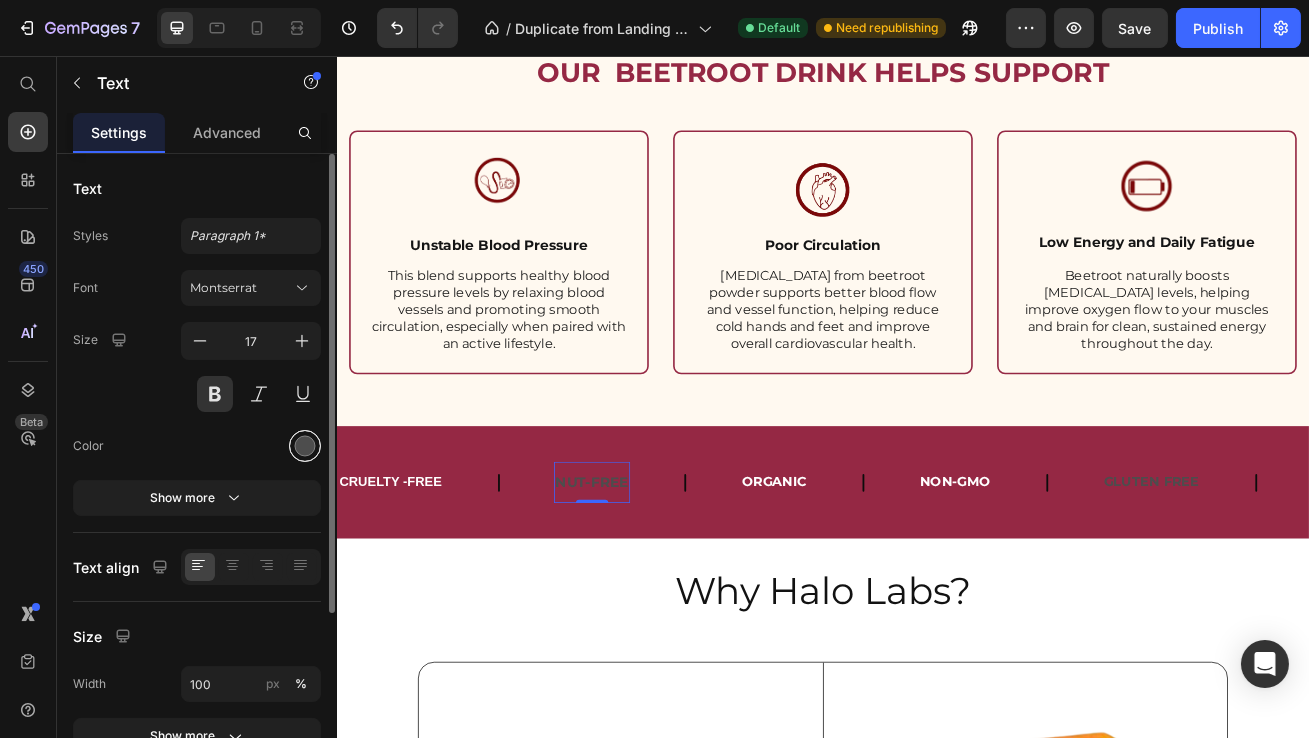 click at bounding box center [305, 446] 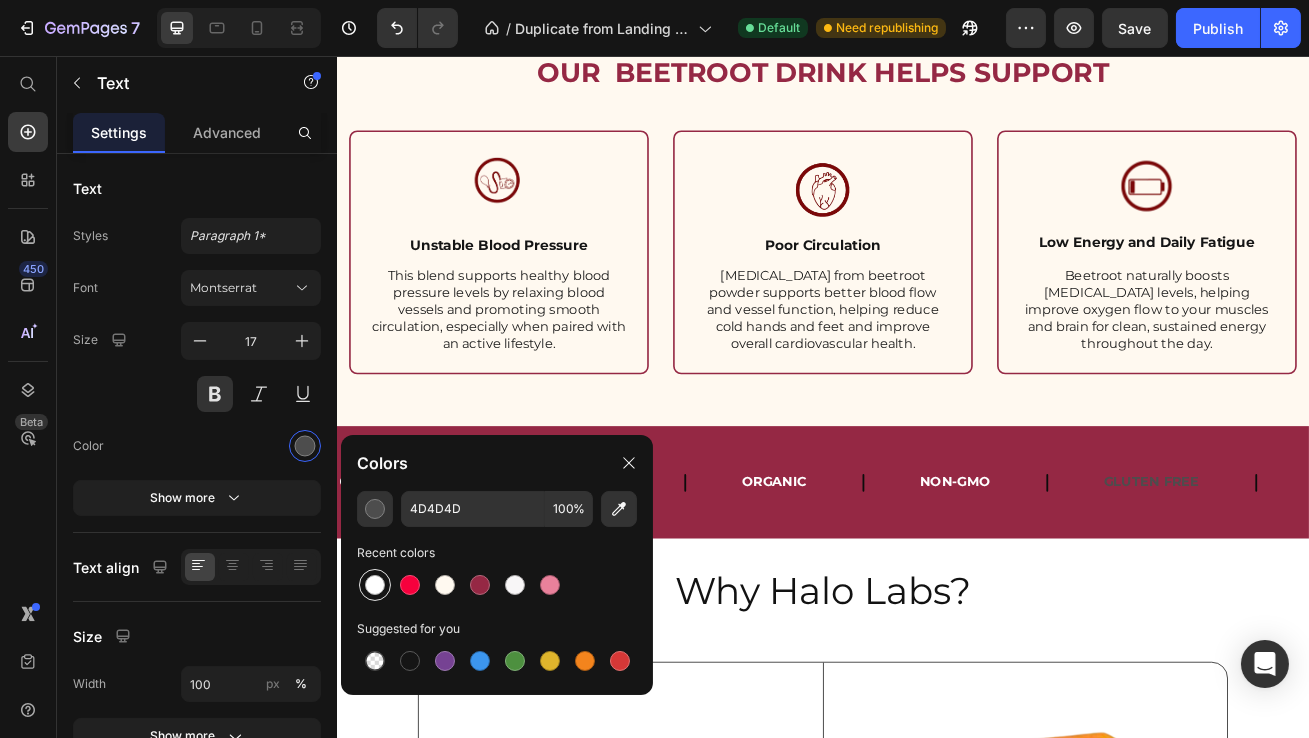 click at bounding box center (375, 585) 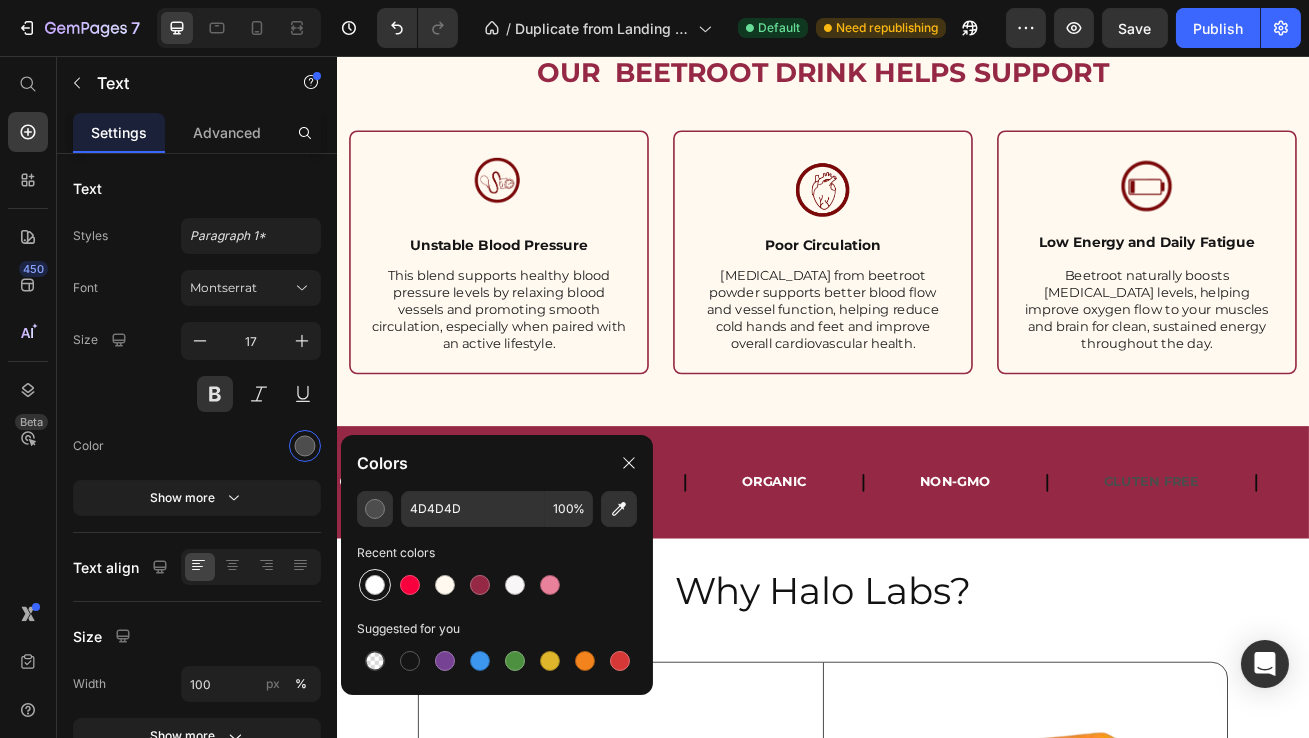 type on "FFFFFF" 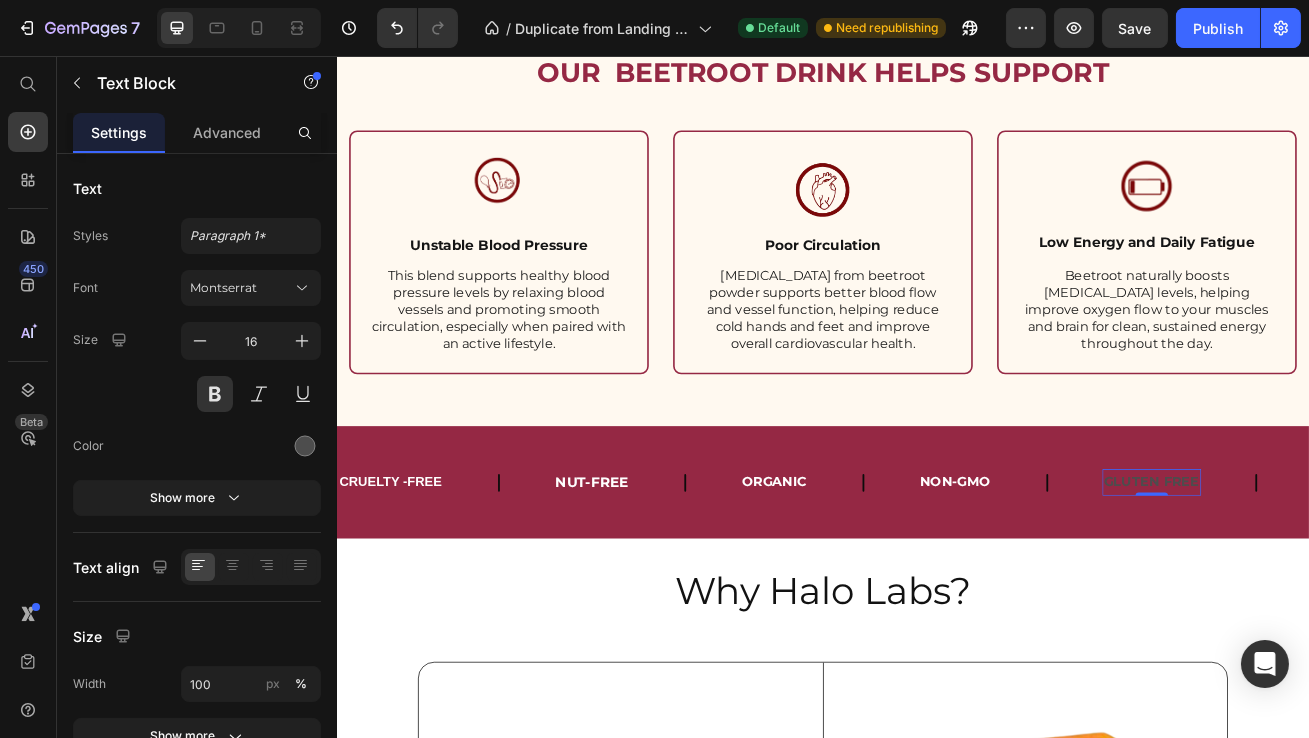 click on "GLUTEN FREE" at bounding box center [1342, 582] 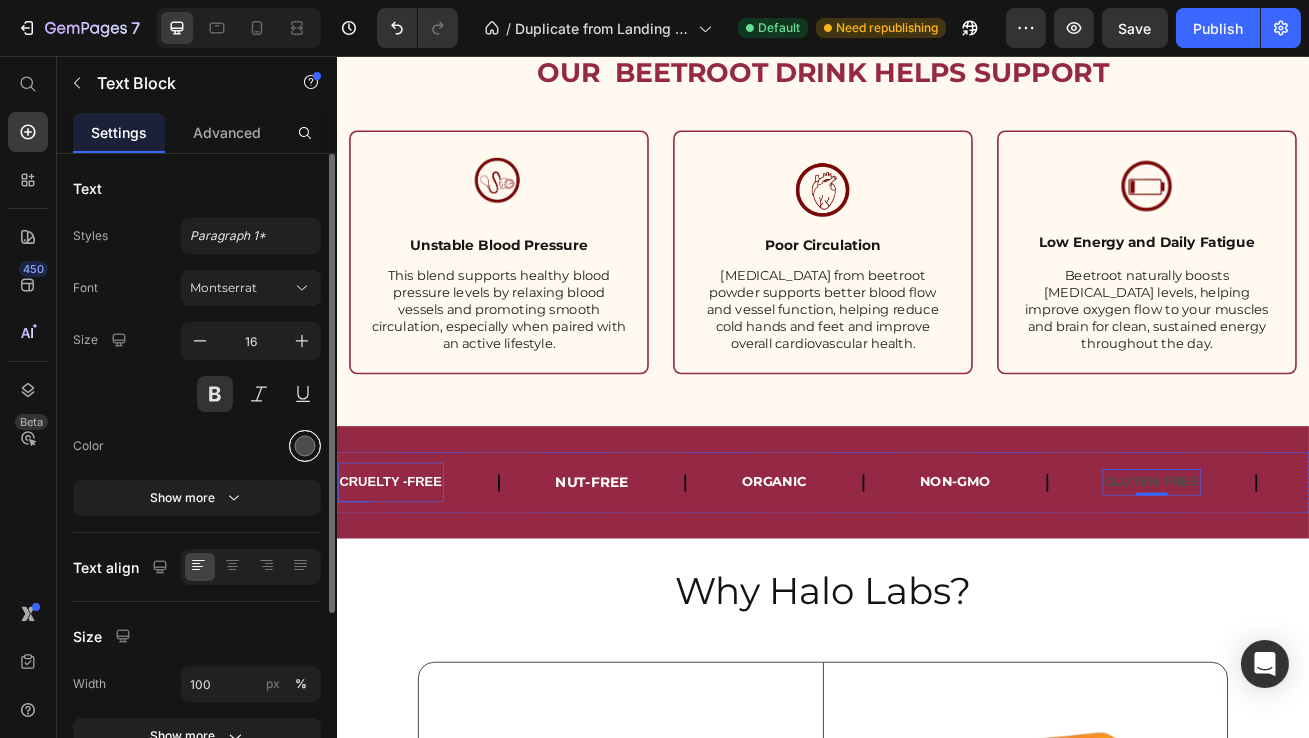 click at bounding box center (305, 446) 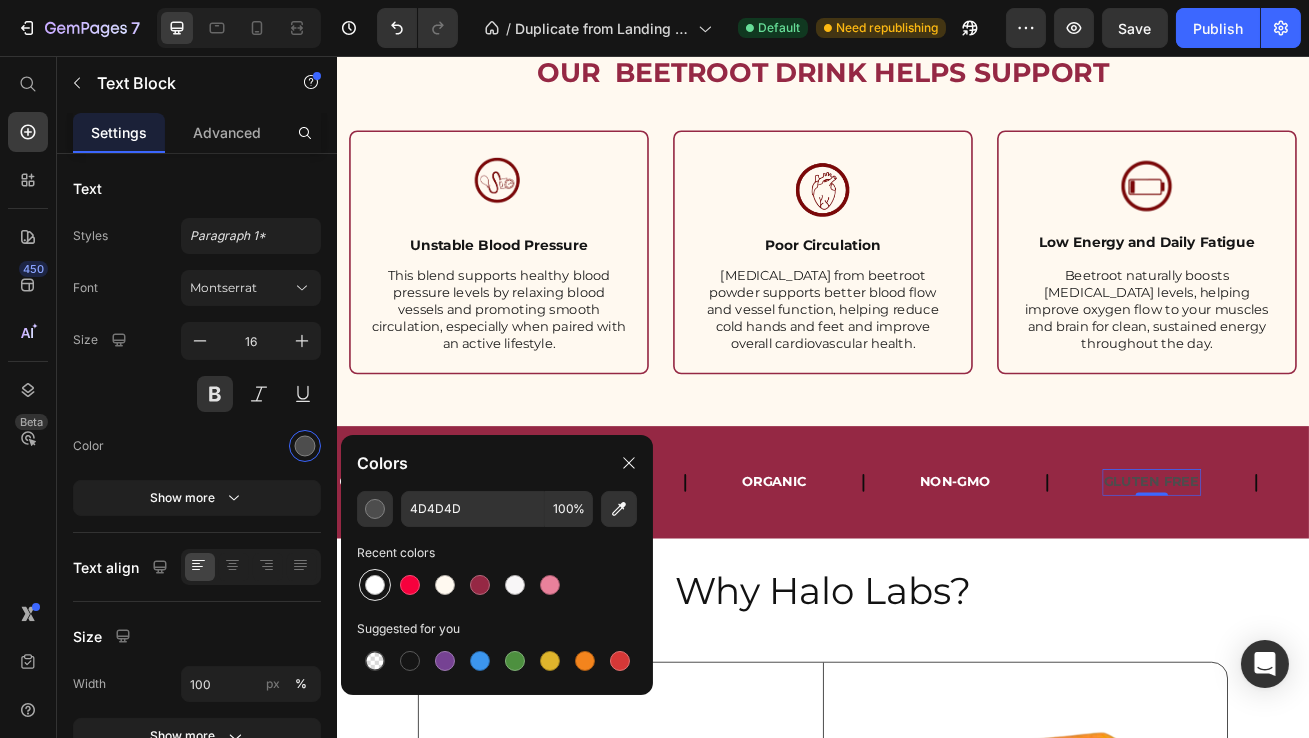 click at bounding box center (375, 585) 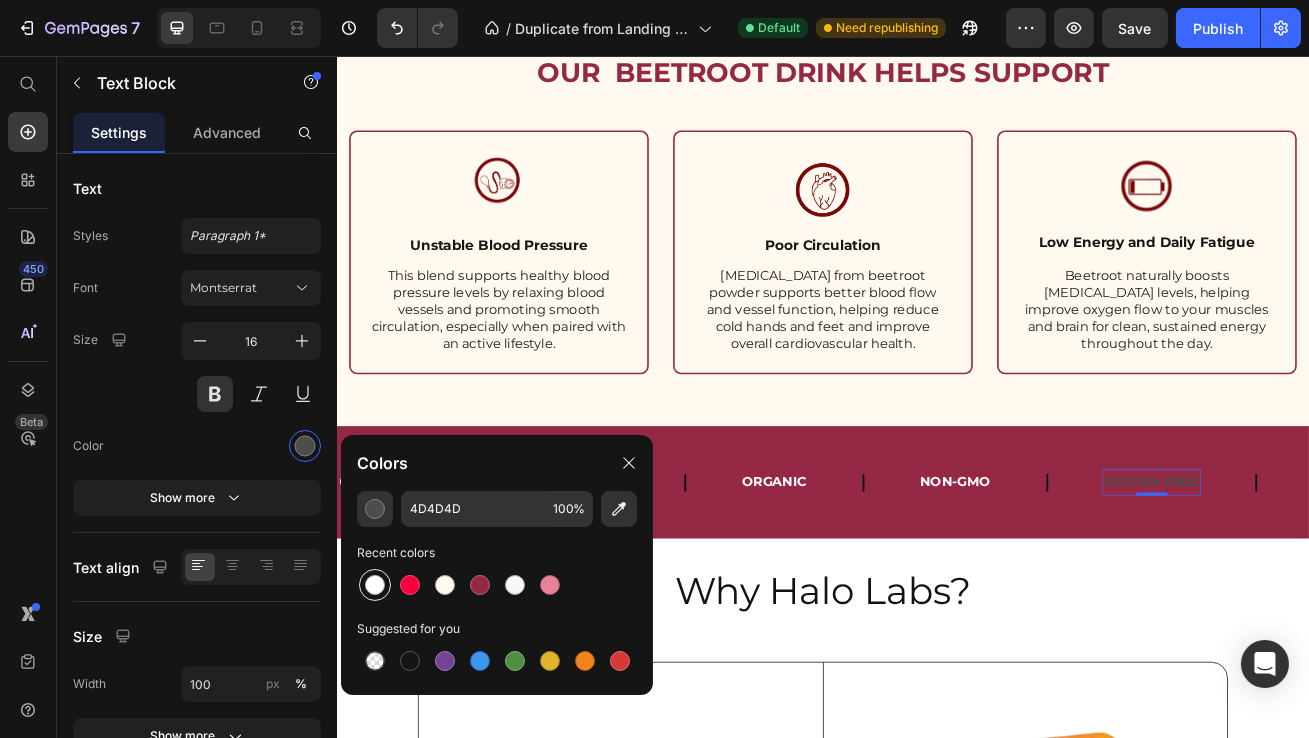 type on "FFFFFF" 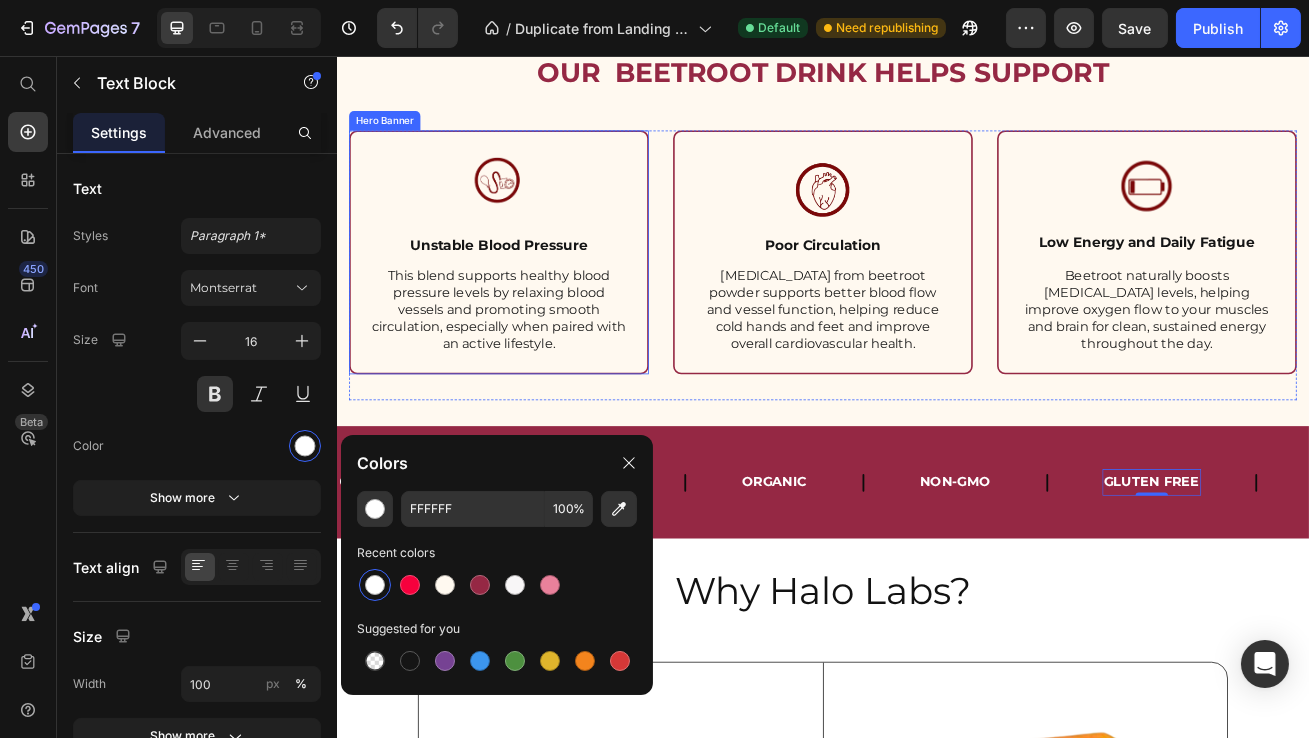 click on "Image Unstable Blood Pressure Text Block This blend supports healthy blood pressure levels by relaxing blood vessels and promoting smooth circulation, especially when paired with an active lifestyle. Text Block" at bounding box center (536, 299) 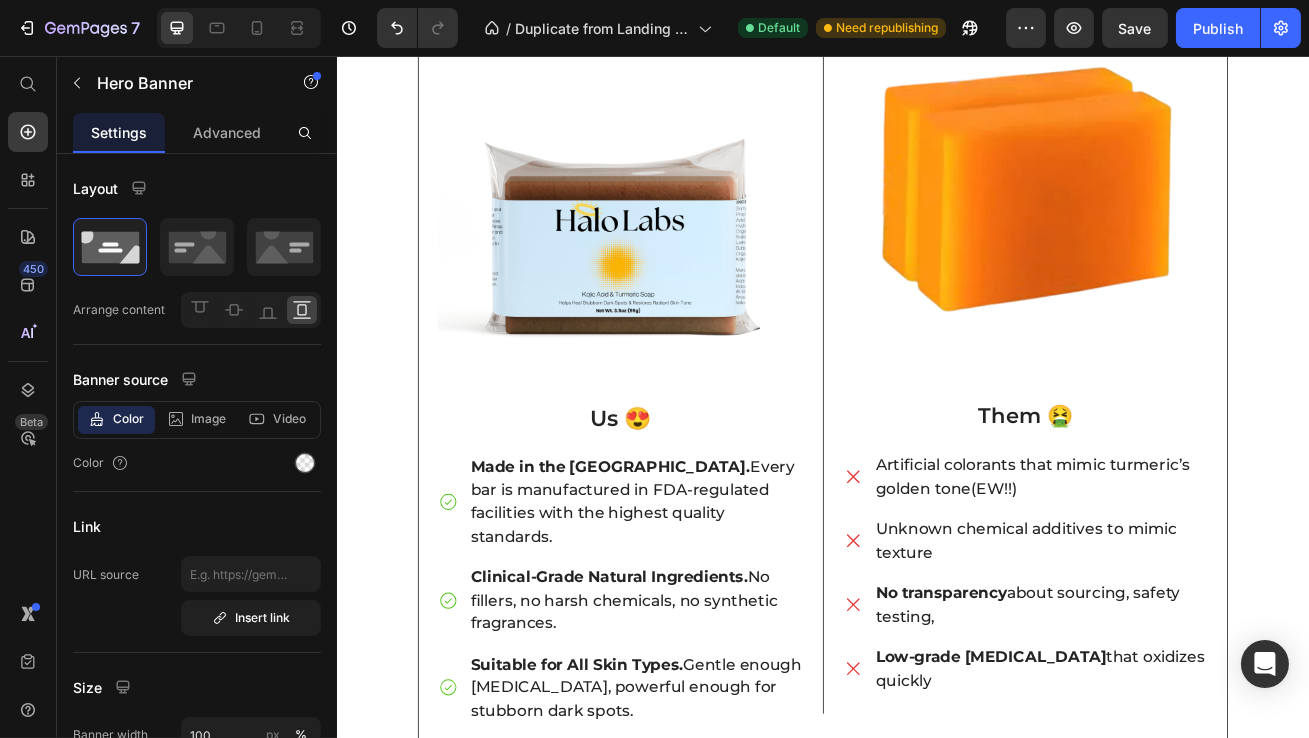 scroll, scrollTop: 1999, scrollLeft: 0, axis: vertical 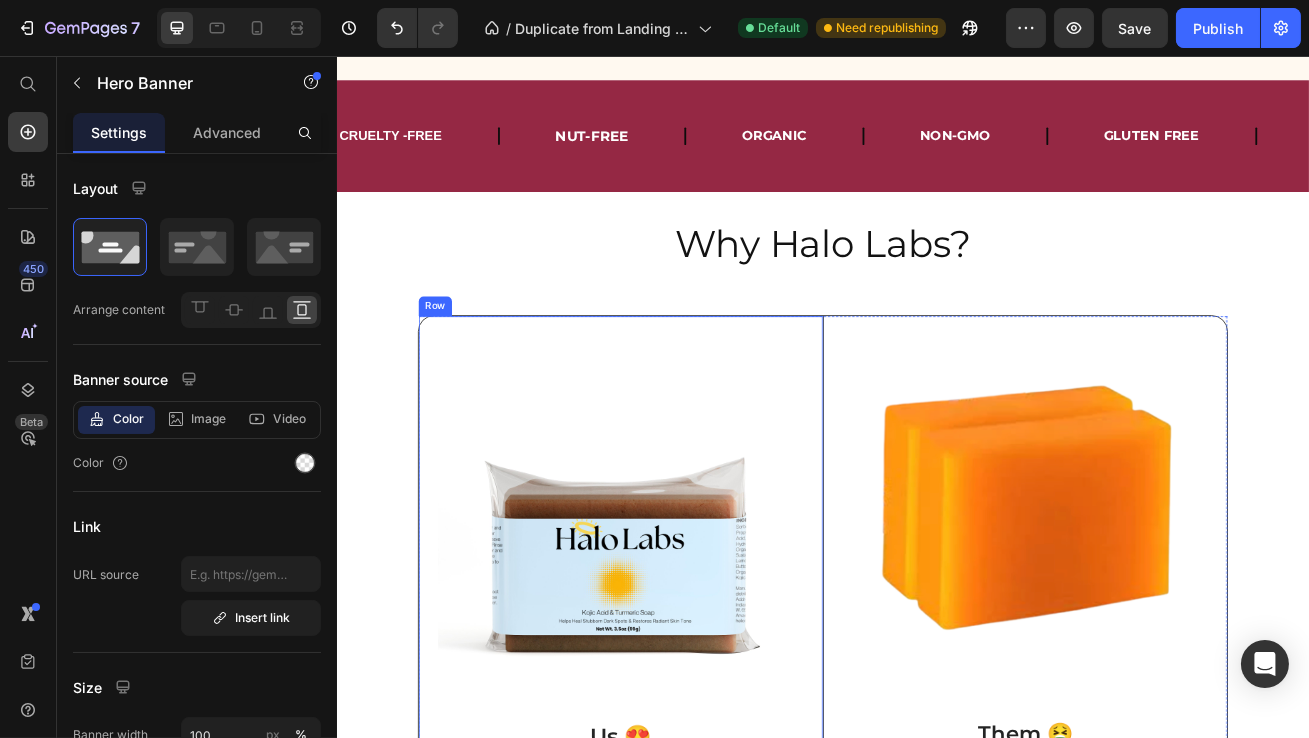 click on "Image Us 😍 Text Block
Made in the USA.  Every bar is manufactured in FDA-regulated facilities with the highest quality standards.
Clinical-Grade Natural Ingredients.   No fillers, no harsh chemicals, no synthetic fragrances.
Suitable for All Skin Types.  Gentle enough for sensitive skin, powerful enough for stubborn dark spots.
Zero Fragrance, Zero BS . Just honest, effective skincare that delivers results.   Item List Row" at bounding box center (686, 891) 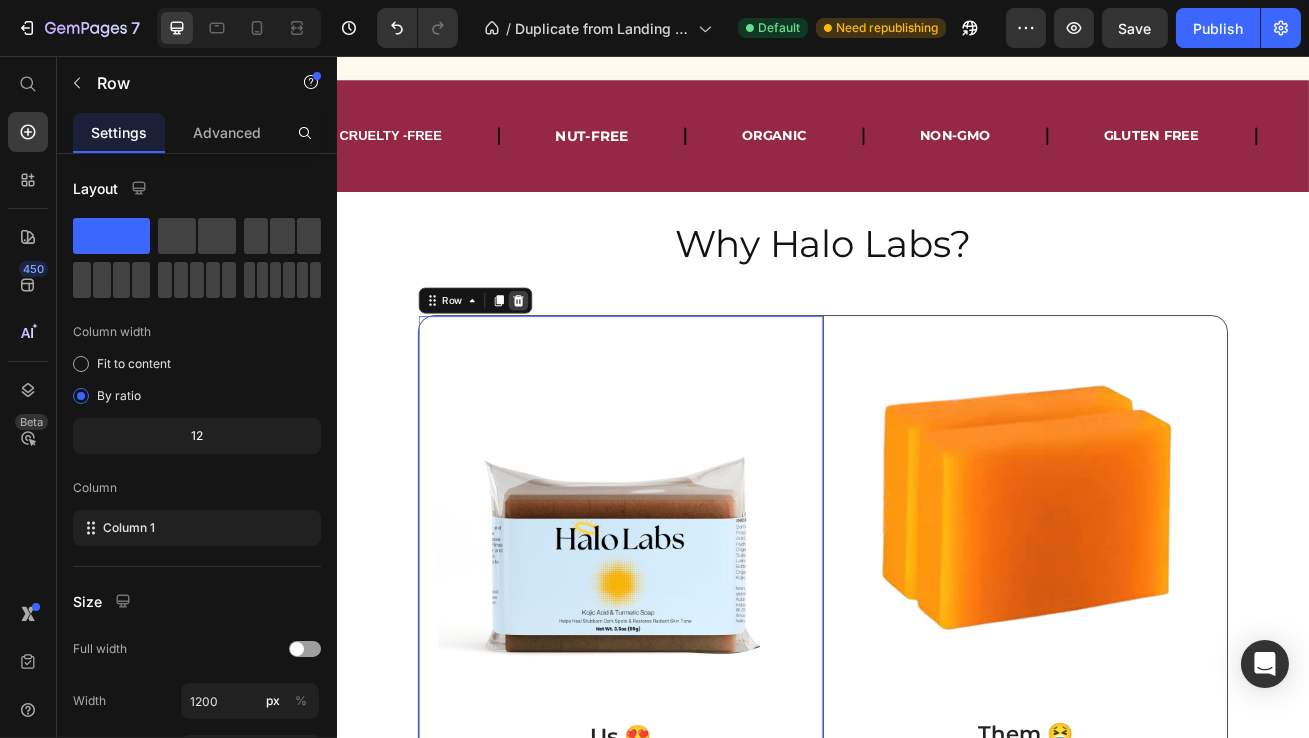 click 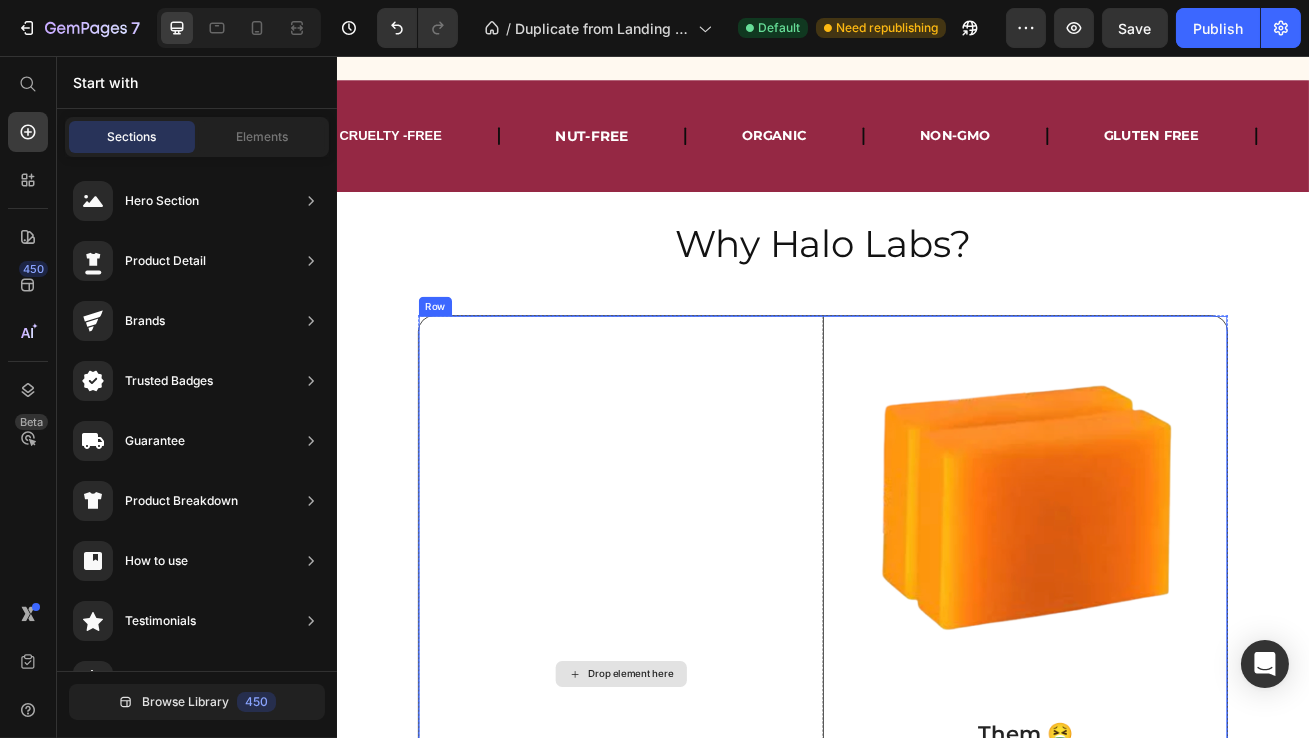click on "Image Them 🤮 Text Block
Artificial colorants that mimic turmeric’s golden tone(EW!!)
Unknown chemical additives to mimic texture
No transparency  about sourcing, safety testing,
Low-grade kojic acid  that oxidizes quickly Item List Row" at bounding box center [1185, 819] 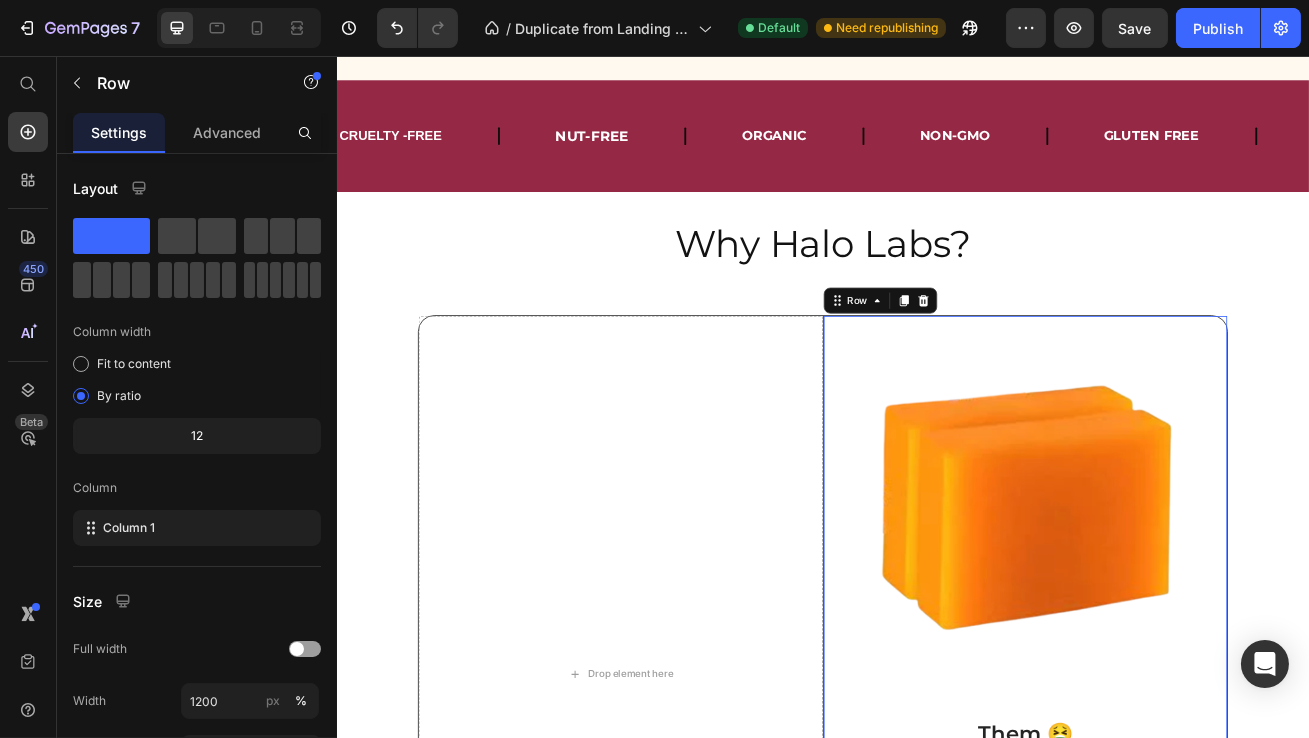 click on "Row" at bounding box center (1007, 358) 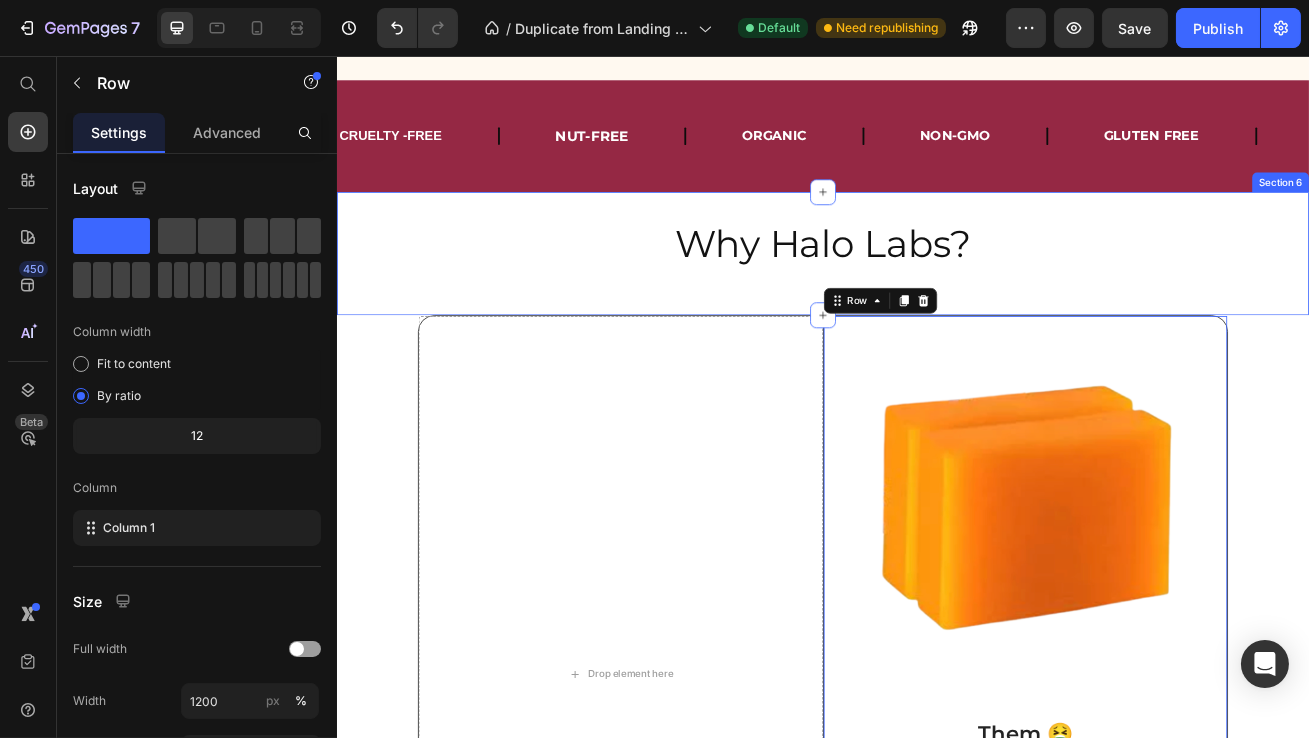 click on "Why Halo Labs? Heading Section 6" at bounding box center (936, 300) 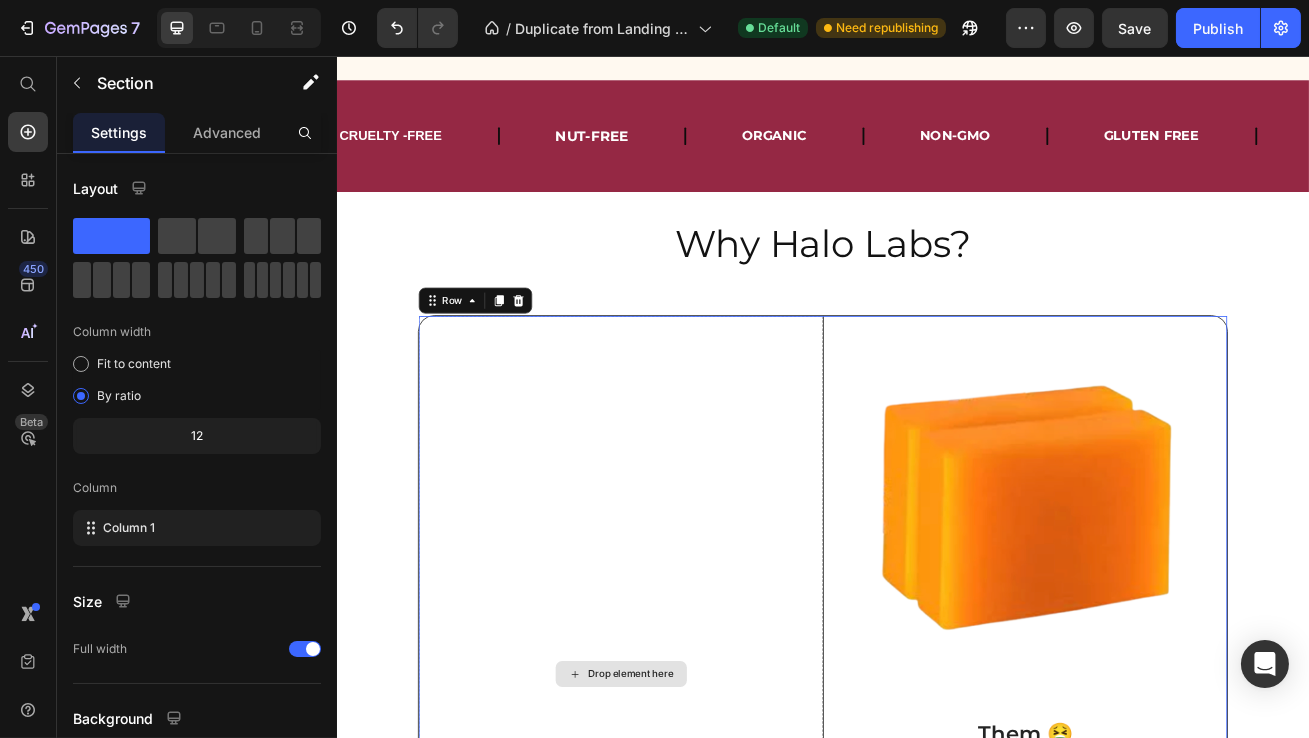 click on "Drop element here" at bounding box center [686, 819] 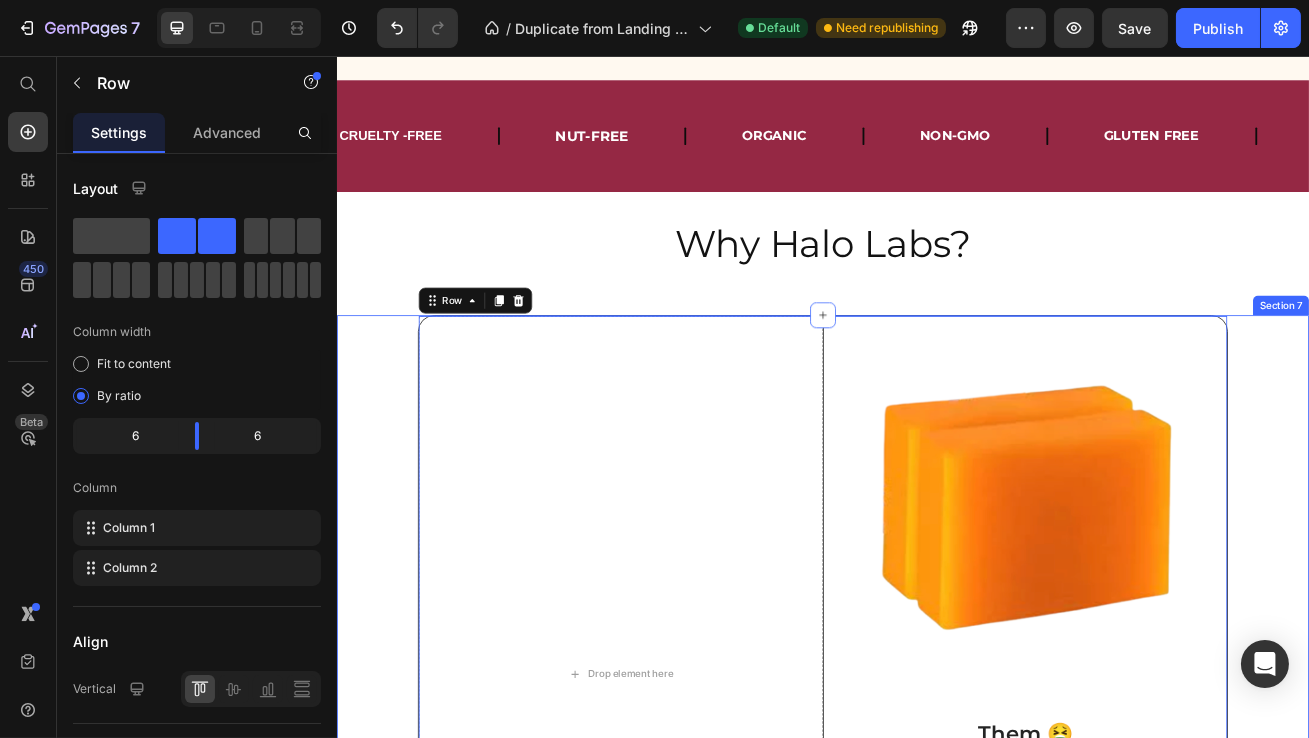 click on "Drop element here Image Them 🤮 Text Block
Artificial colorants that mimic turmeric’s golden tone(EW!!)
Unknown chemical additives to mimic texture
No transparency  about sourcing, safety testing,
Low-grade kojic acid  that oxidizes quickly Item List Row Row   16 Row" at bounding box center [936, 835] 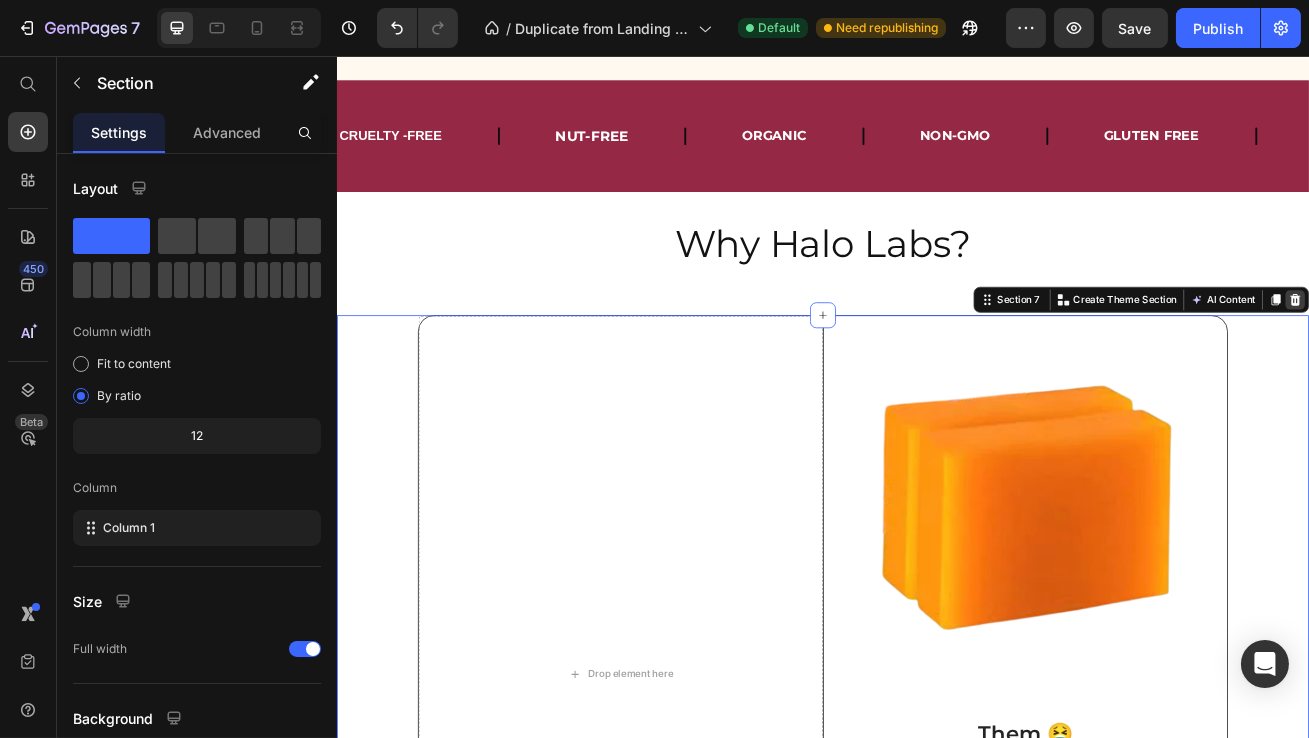click 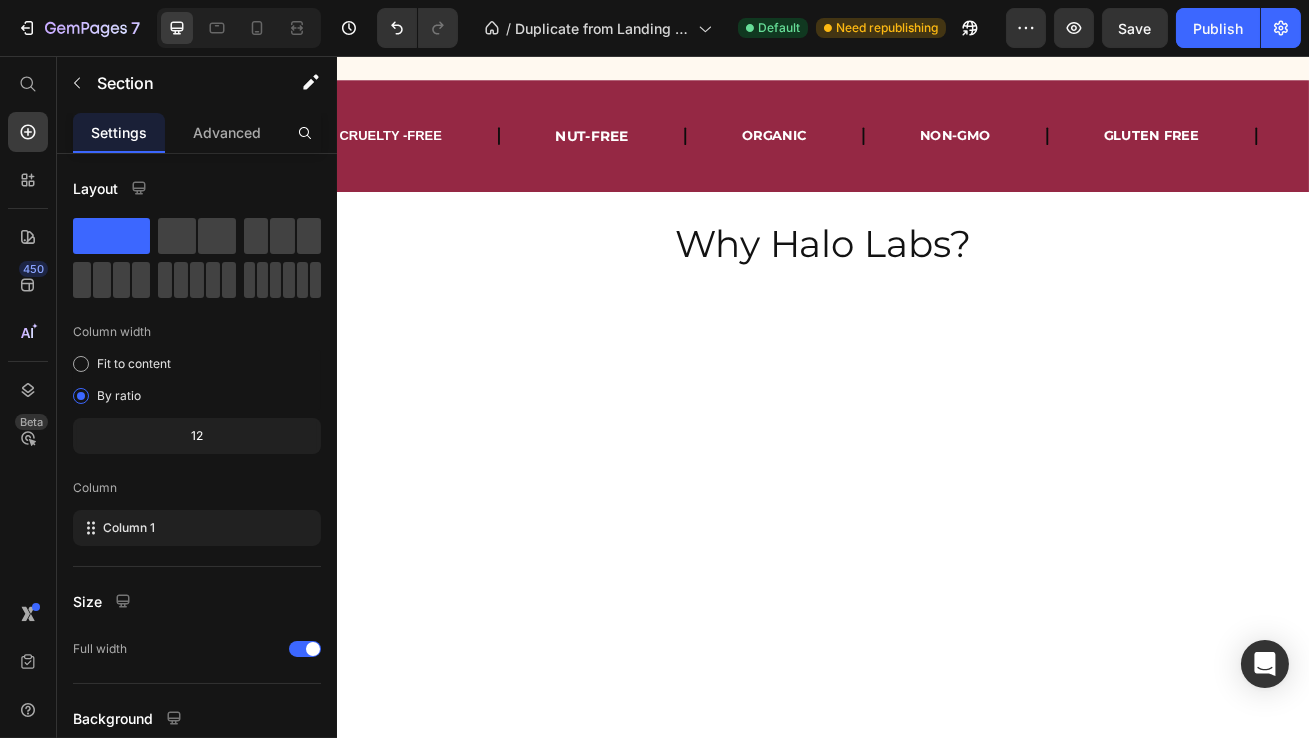 click at bounding box center (936, 791) 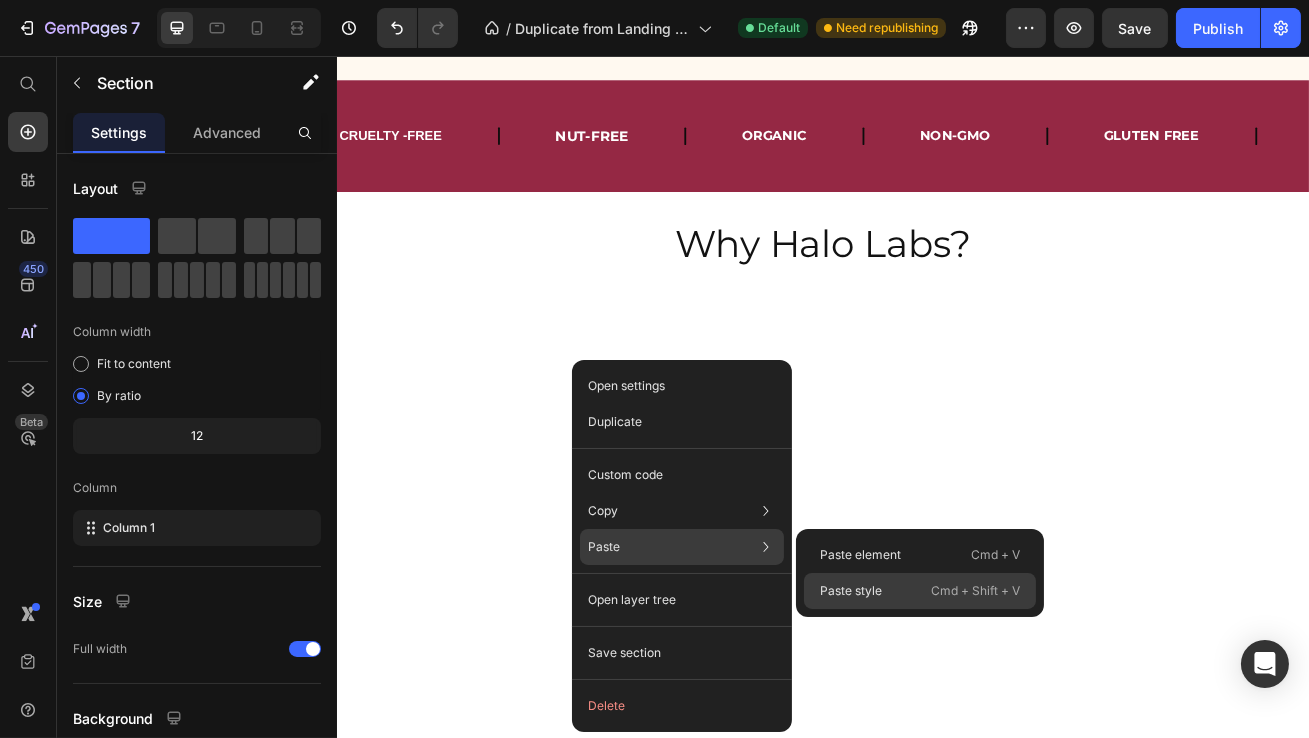 click on "Paste style  Cmd + Shift + V" 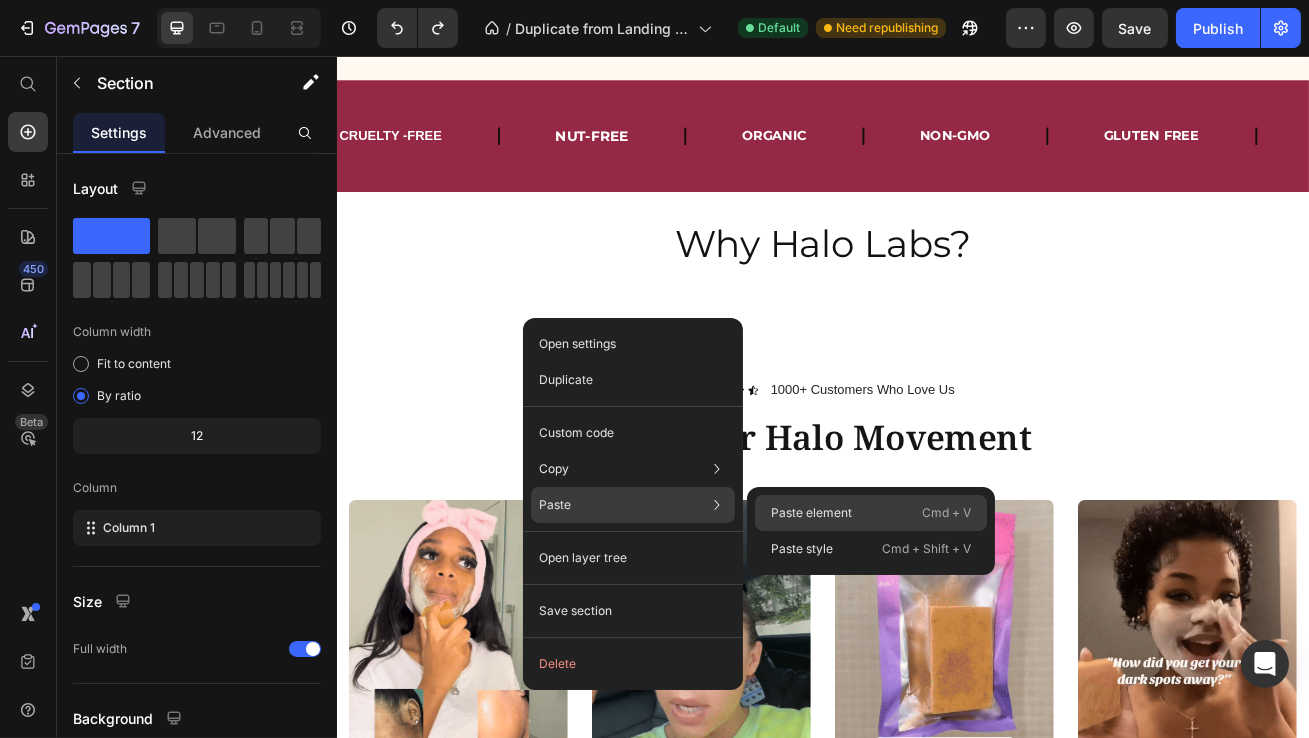click on "Paste element" at bounding box center [811, 513] 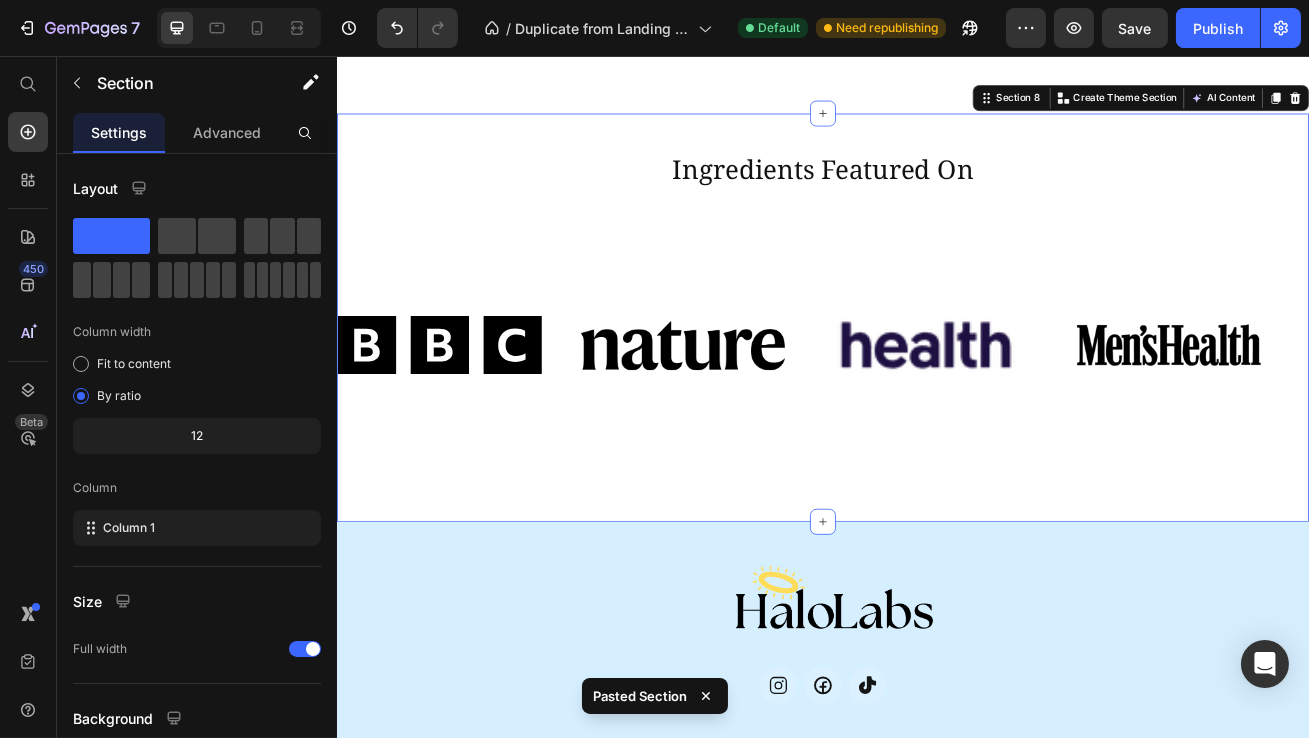 scroll, scrollTop: 2769, scrollLeft: 0, axis: vertical 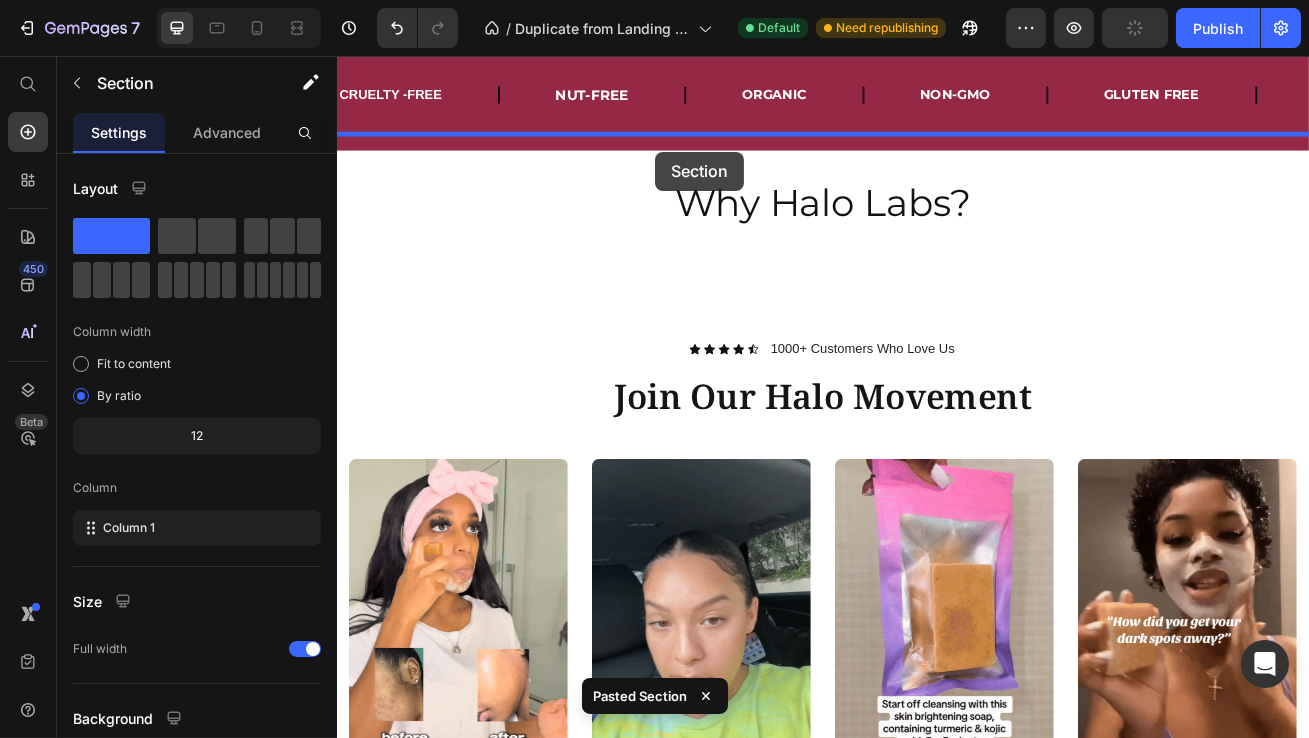 drag, startPoint x: 709, startPoint y: 391, endPoint x: 727, endPoint y: 173, distance: 218.74185 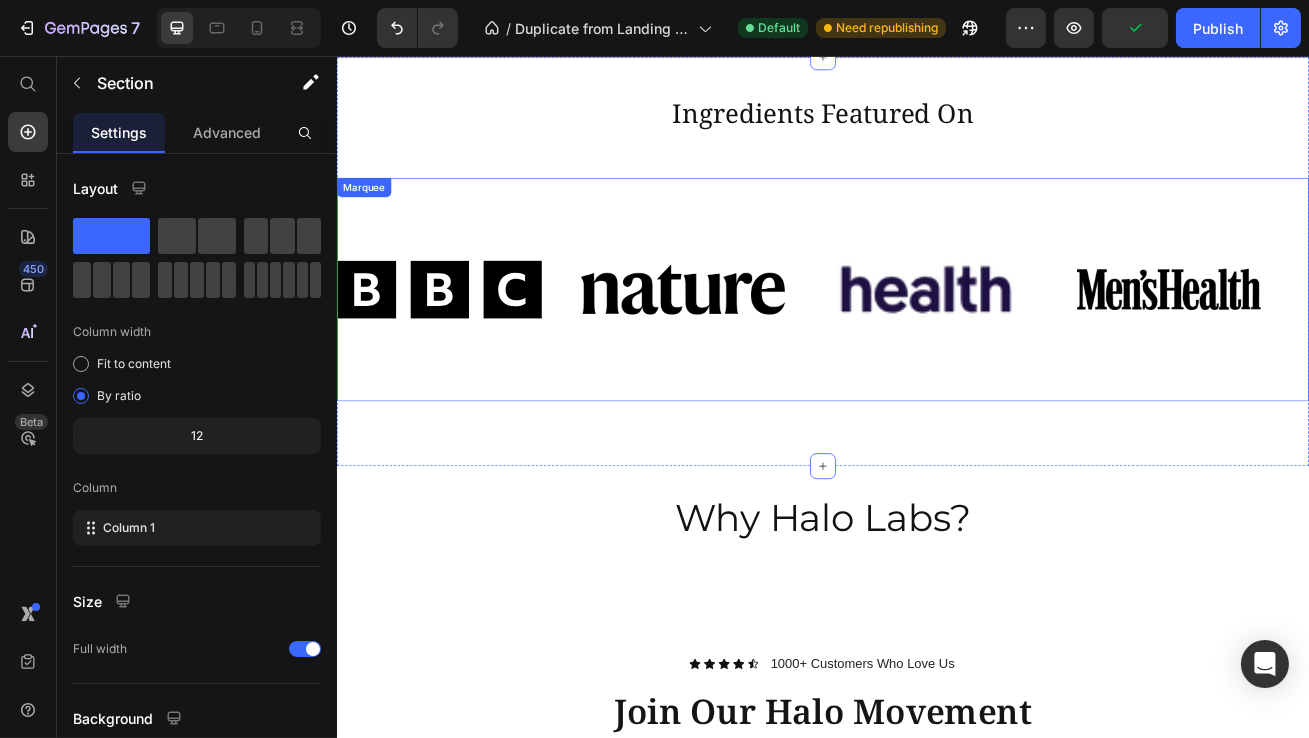 scroll, scrollTop: 2276, scrollLeft: 0, axis: vertical 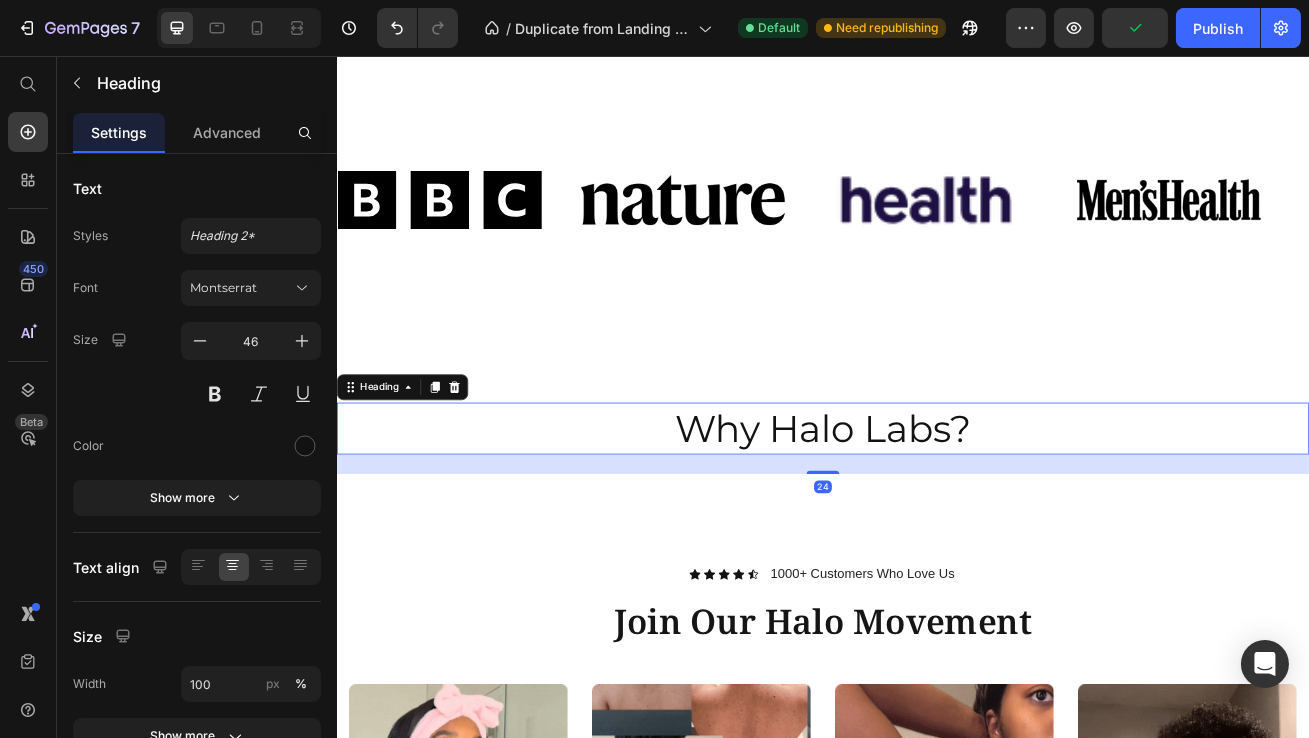 click on "Why Halo Labs?" at bounding box center (936, 516) 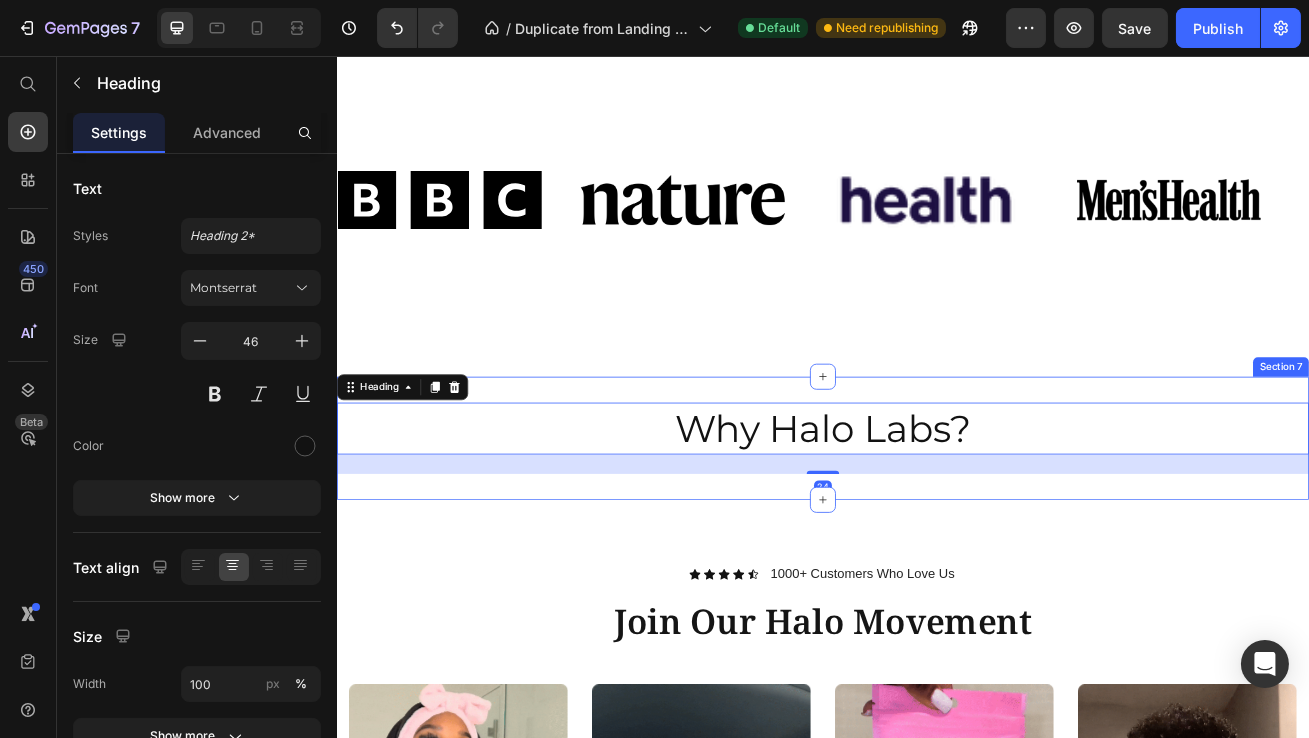 click on "Why Halo Labs? Heading   24 Section 7" at bounding box center (936, 528) 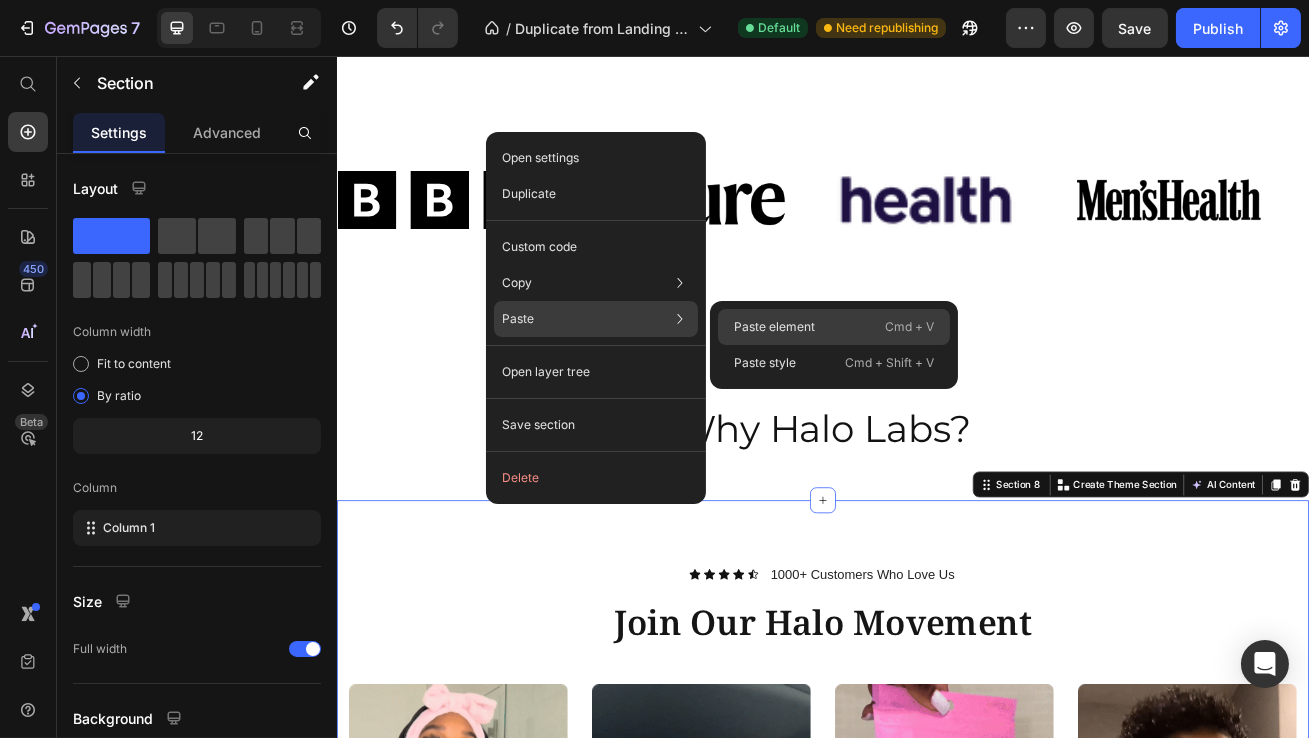 click on "Paste element  Cmd + V" 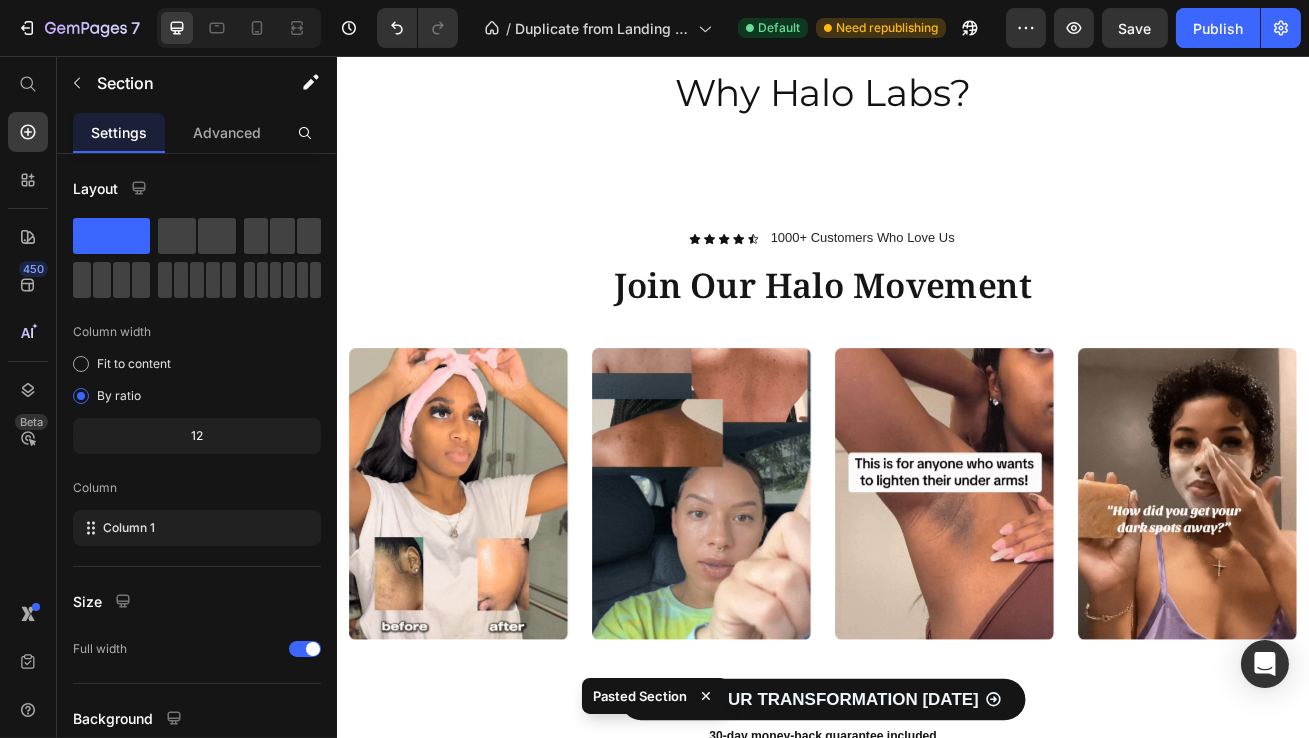 scroll, scrollTop: 2662, scrollLeft: 0, axis: vertical 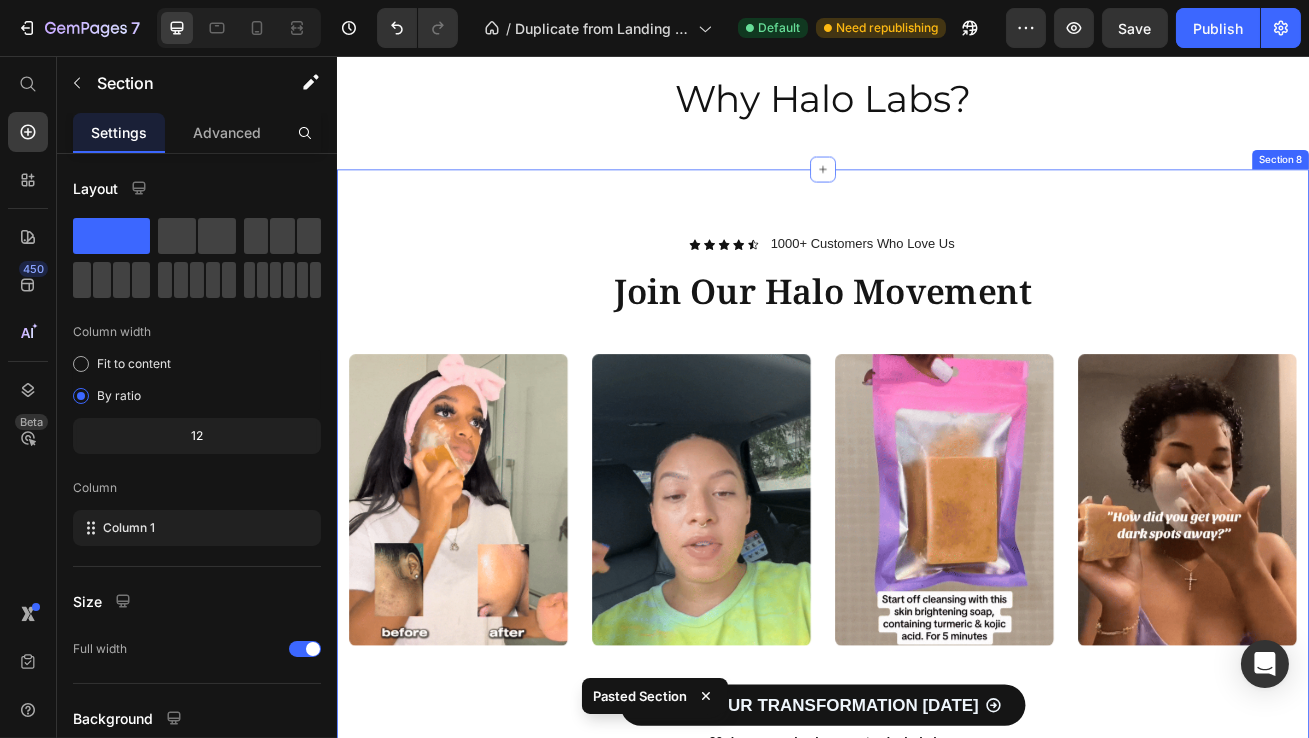 click on "Icon Icon Icon Icon
Icon Icon List 1000+ Customers Who Love Us Text Block Row Join Our Halo Movement Heading Row Image Image Image Image Carousel
START YOUR TRANSFORMATION TODAY Button 30-day money-back guarantee included  Text Block Row Section 8" at bounding box center (936, 595) 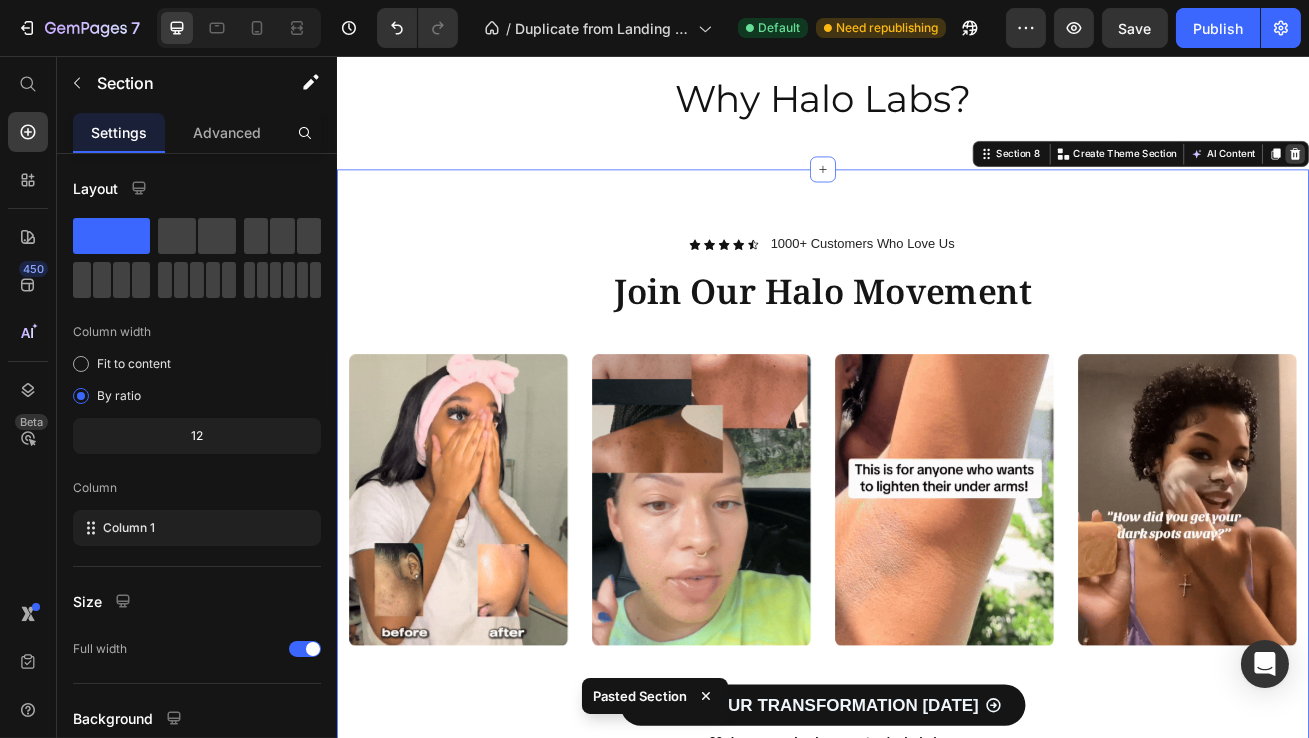 click 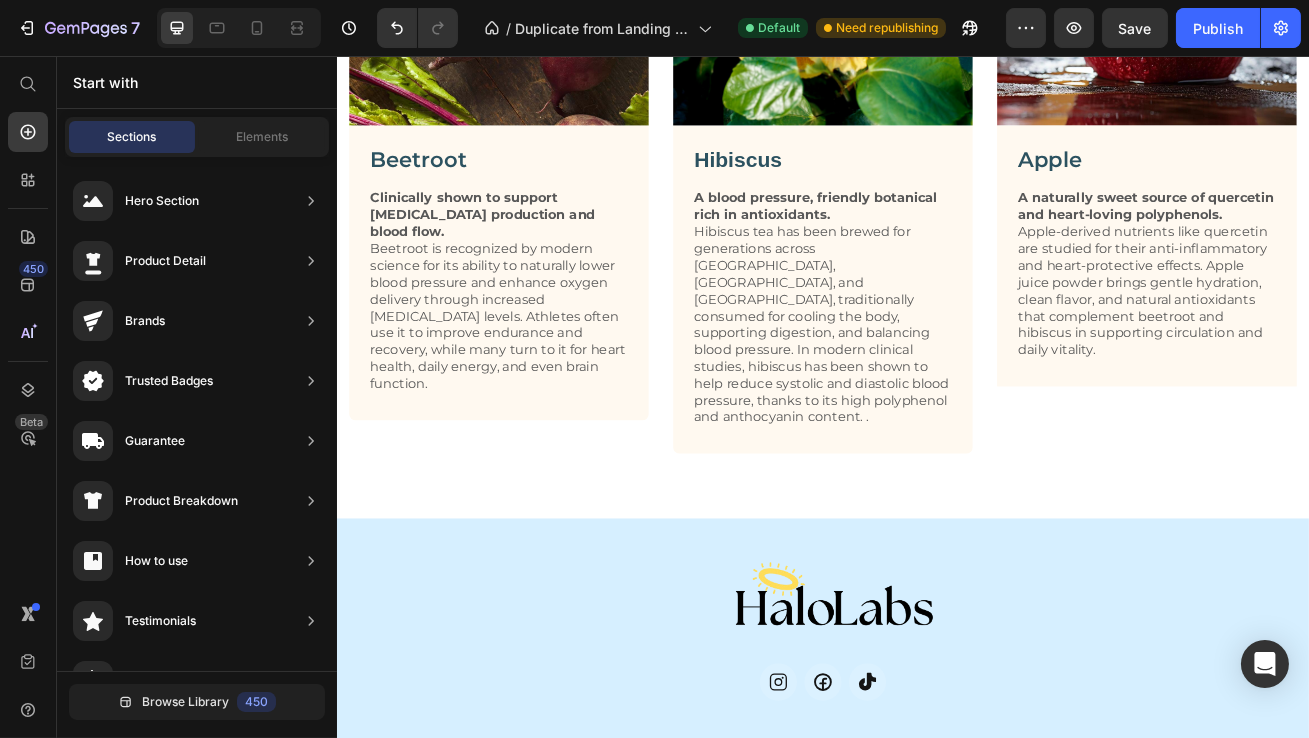 scroll, scrollTop: 3385, scrollLeft: 0, axis: vertical 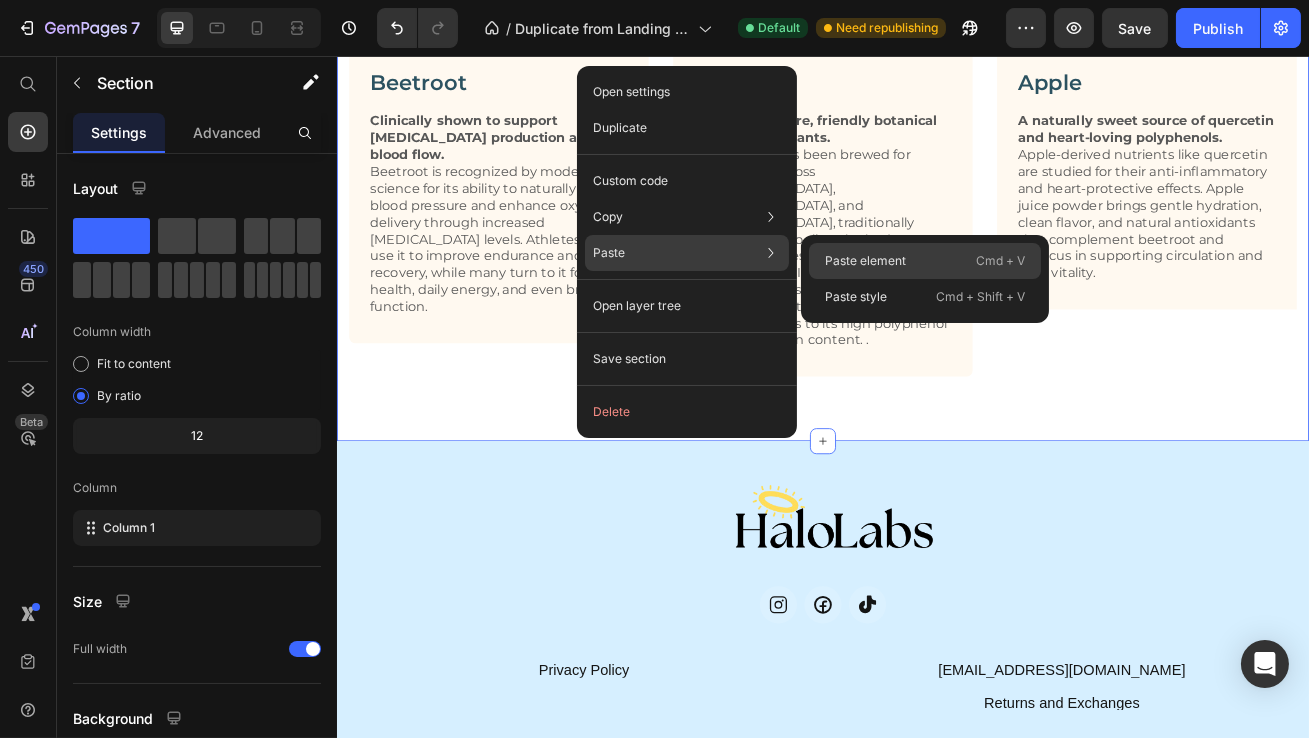 click on "Paste element" at bounding box center (865, 261) 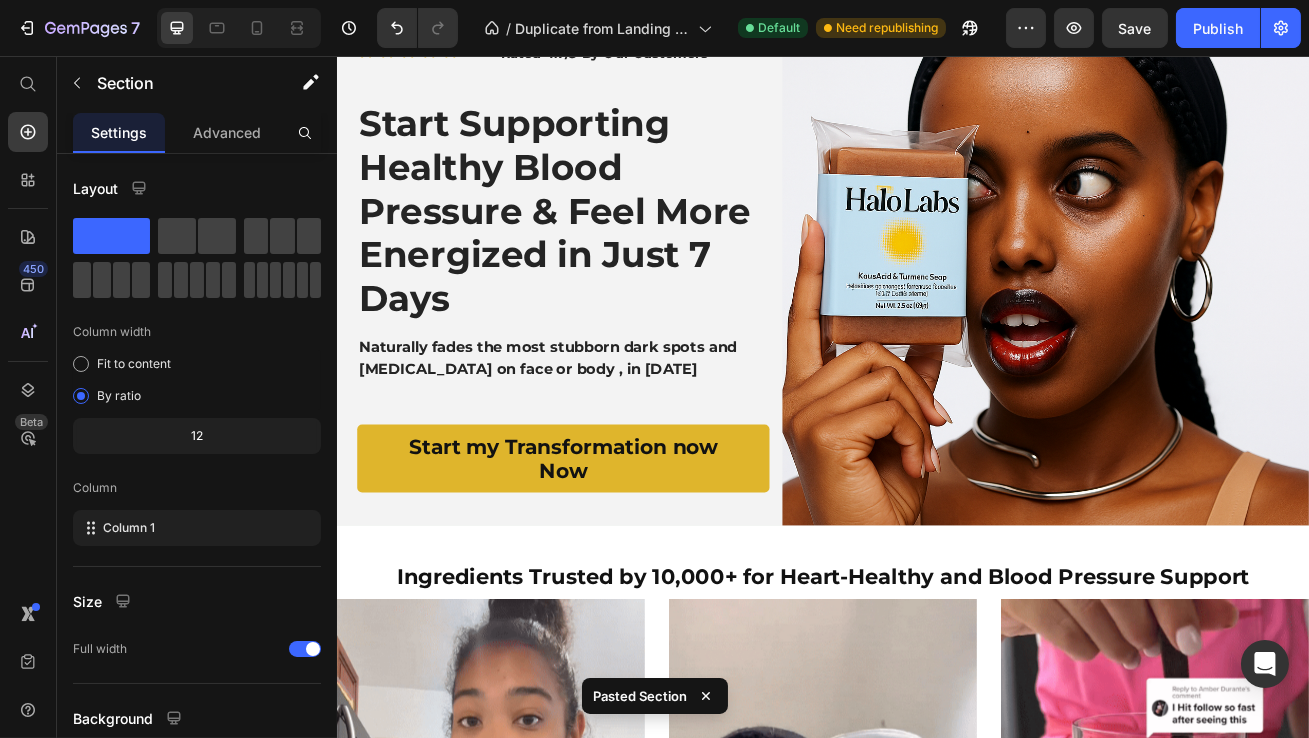 scroll, scrollTop: 0, scrollLeft: 0, axis: both 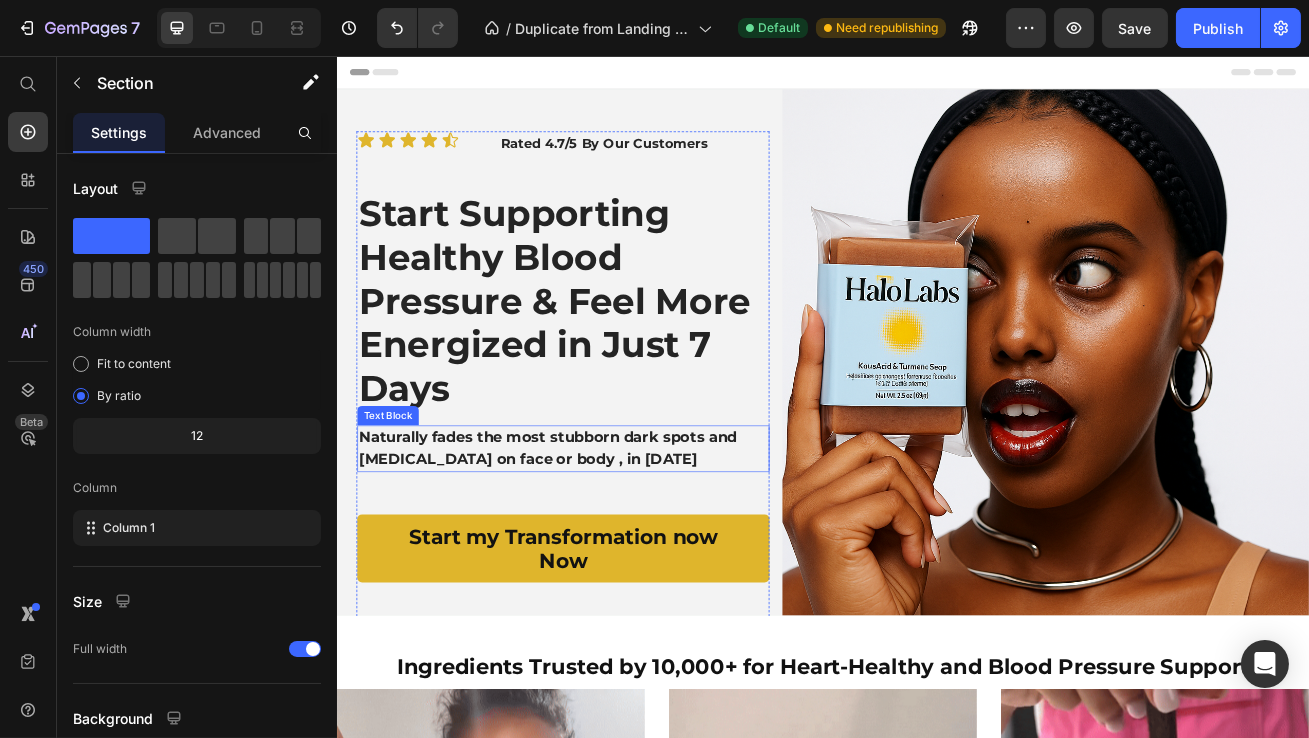 click on "Naturally fades the most stubborn dark spots and hyperpigmentation on face or body , in in 21 days" at bounding box center (615, 541) 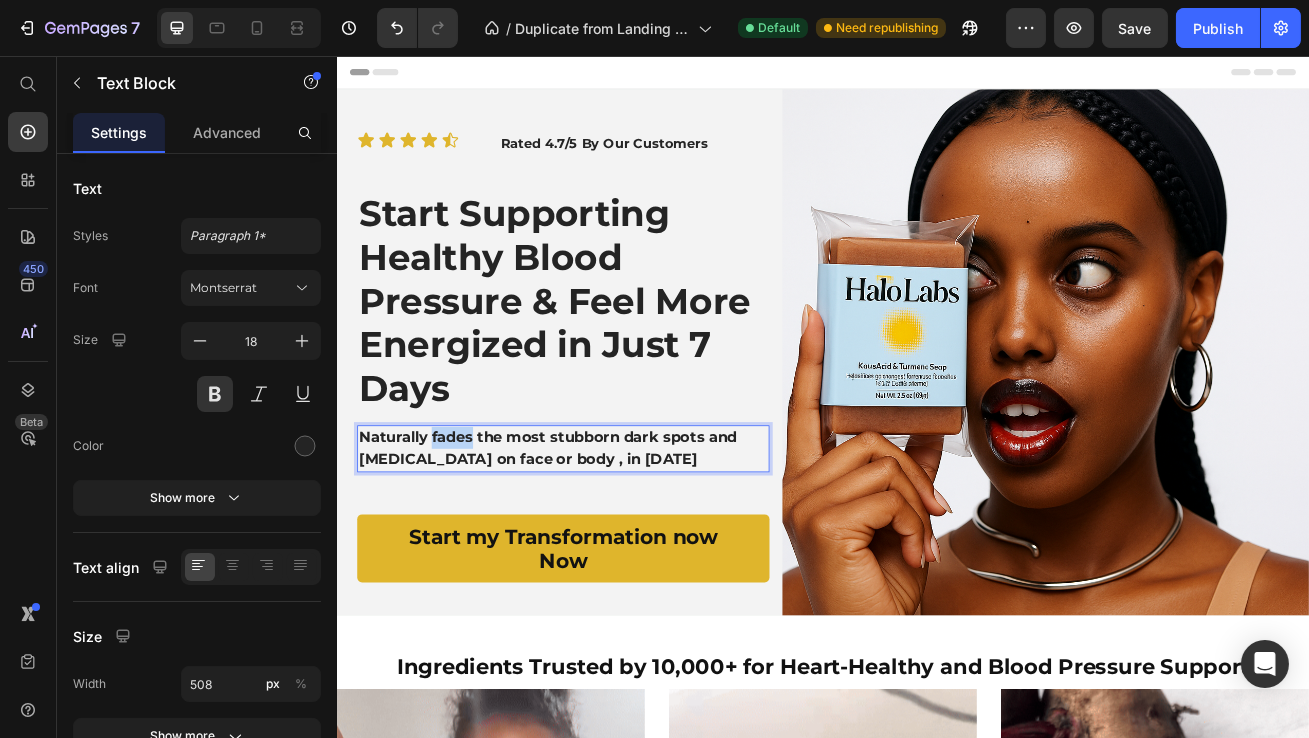 click on "Naturally fades the most stubborn dark spots and hyperpigmentation on face or body , in in 21 days" at bounding box center (615, 541) 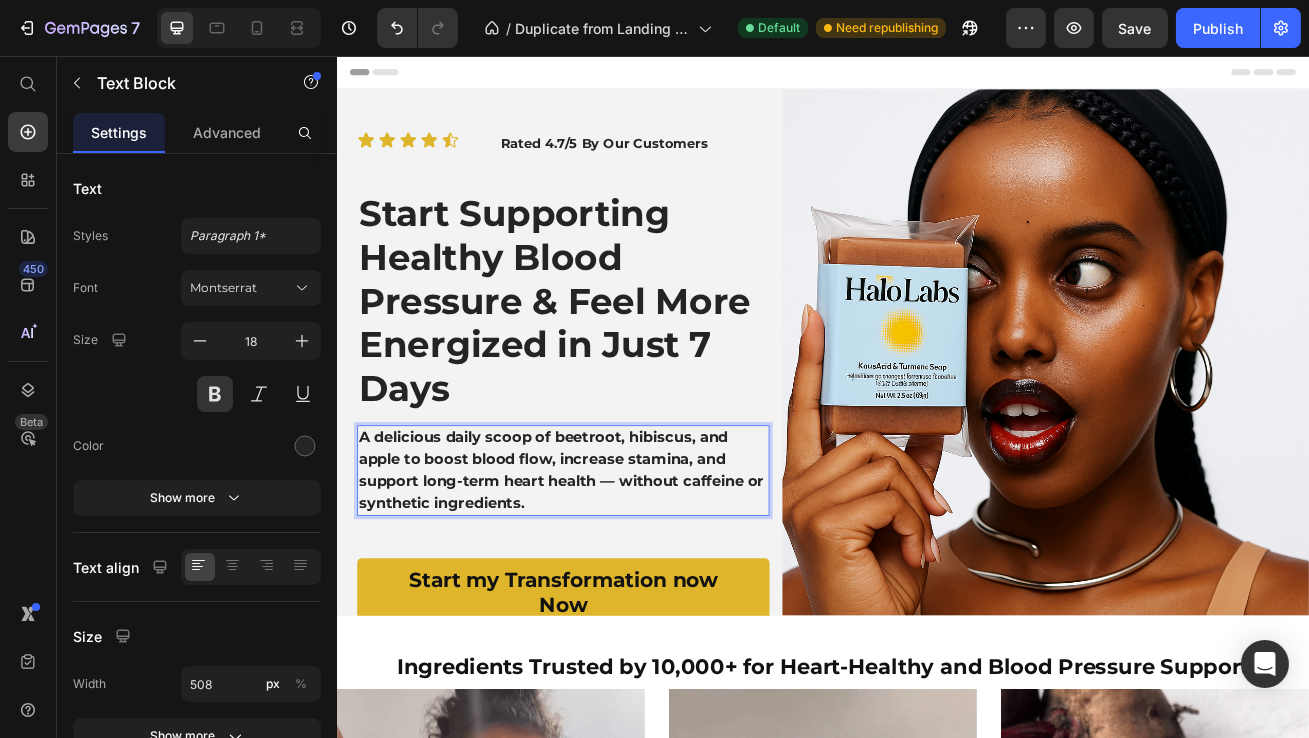 click on "A delicious daily scoop of beetroot, hibiscus, and apple to boost blood flow, increase stamina, and support long-term heart health — without caffeine or synthetic ingredients." at bounding box center [615, 568] 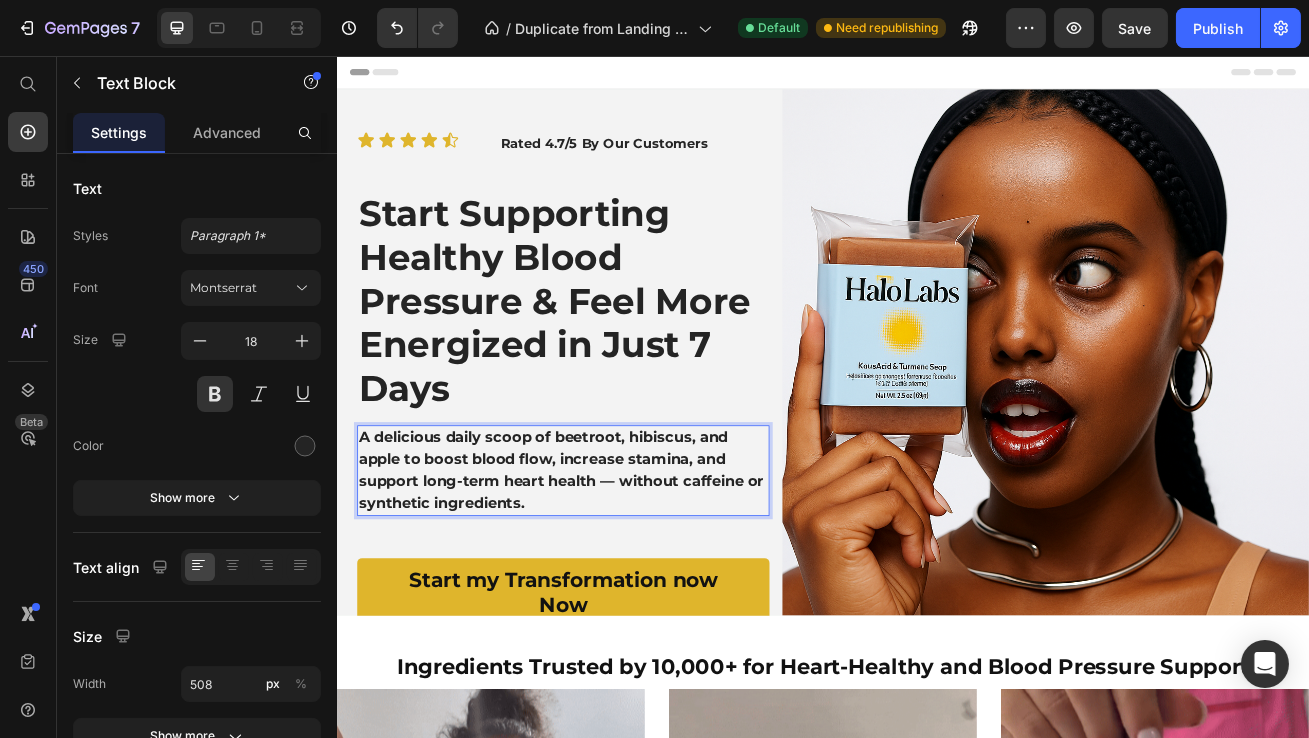 click on "A delicious daily scoop of beetroot, hibiscus, and apple to boost blood flow, increase stamina, and support long-term heart health — without caffeine or synthetic ingredients." at bounding box center [615, 568] 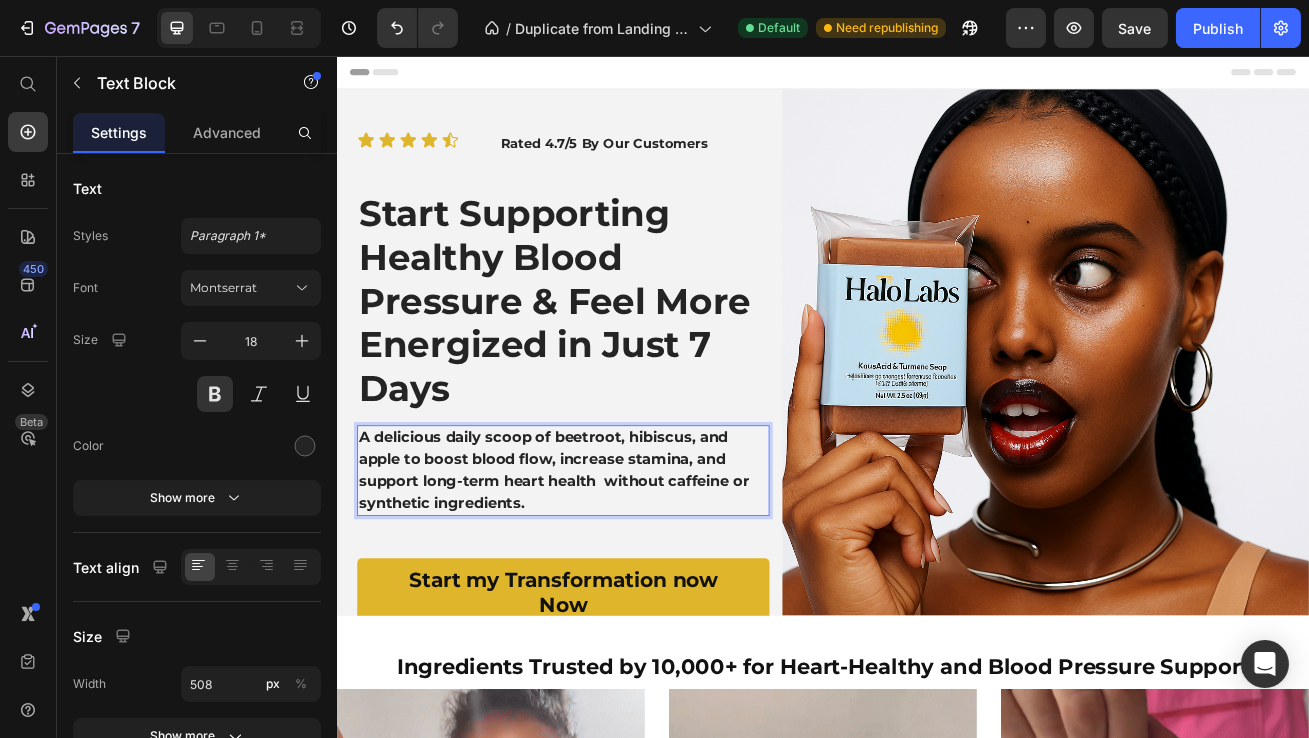 click on "A delicious daily scoop of beetroot, hibiscus, and apple to boost blood flow, increase stamina, and support long-term heart health  without caffeine or synthetic ingredients." at bounding box center (615, 568) 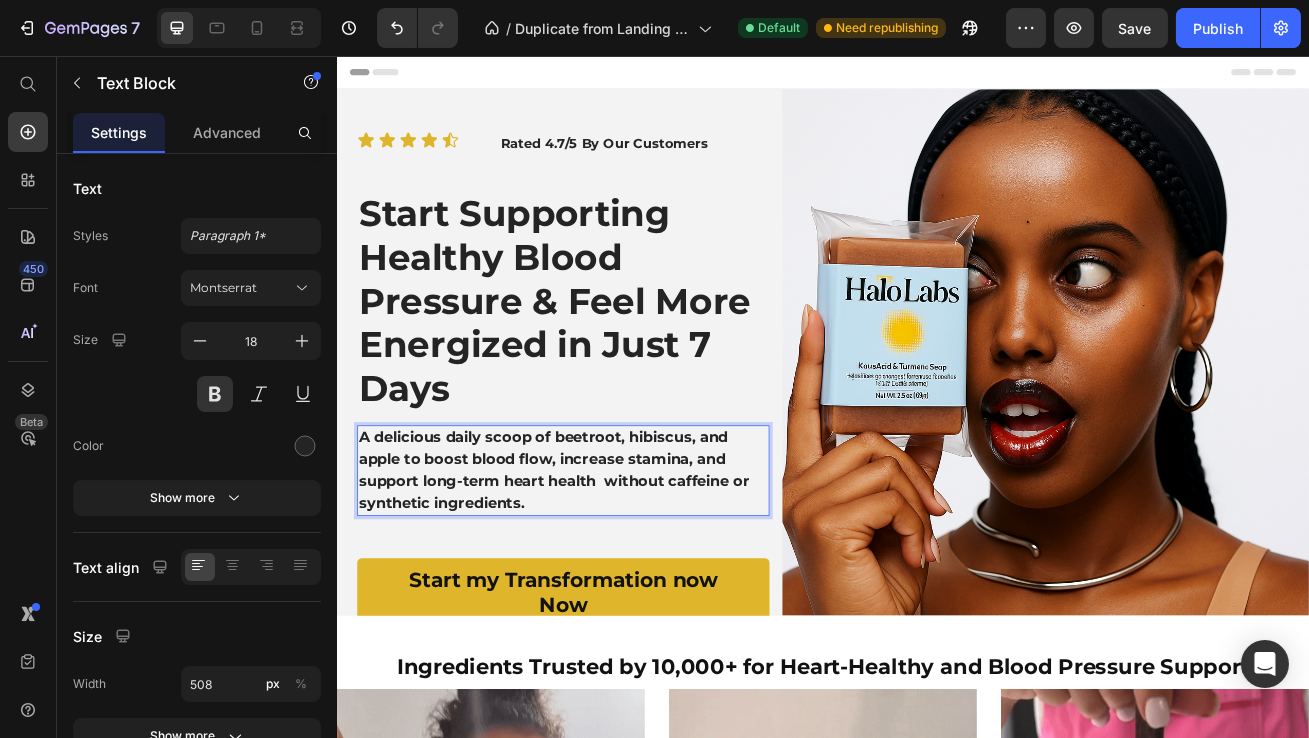 click on "A delicious daily scoop of beetroot, hibiscus, and apple to boost blood flow, increase stamina, and support long-term heart health  without caffeine or synthetic ingredients." at bounding box center [615, 568] 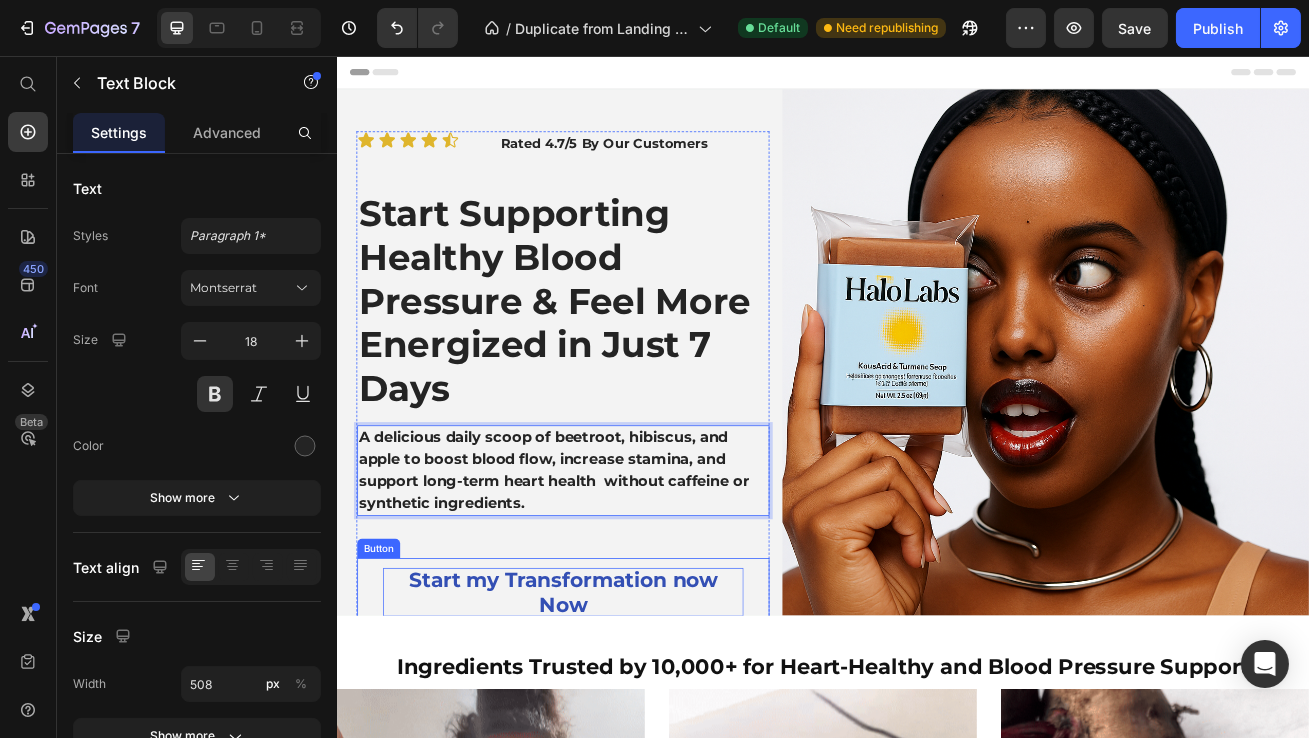 click on "Start my Transformation now Now" at bounding box center (615, 718) 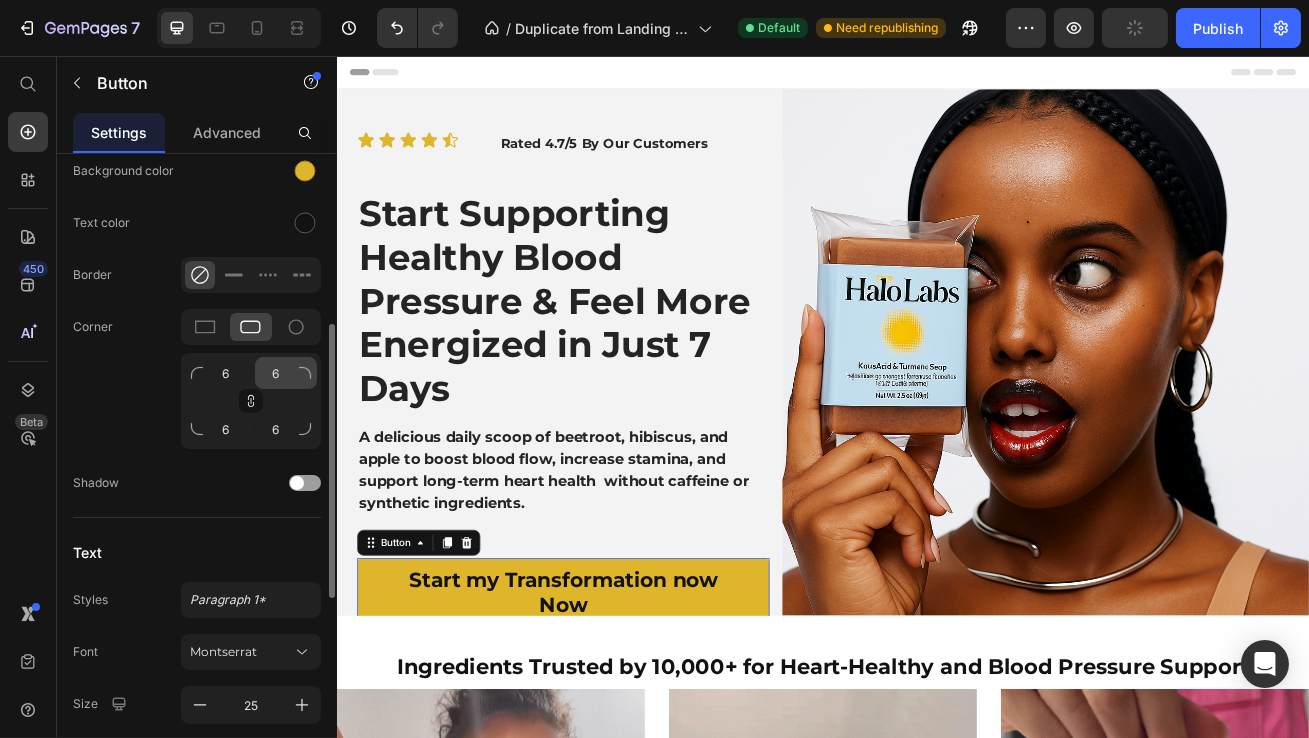 scroll, scrollTop: 546, scrollLeft: 0, axis: vertical 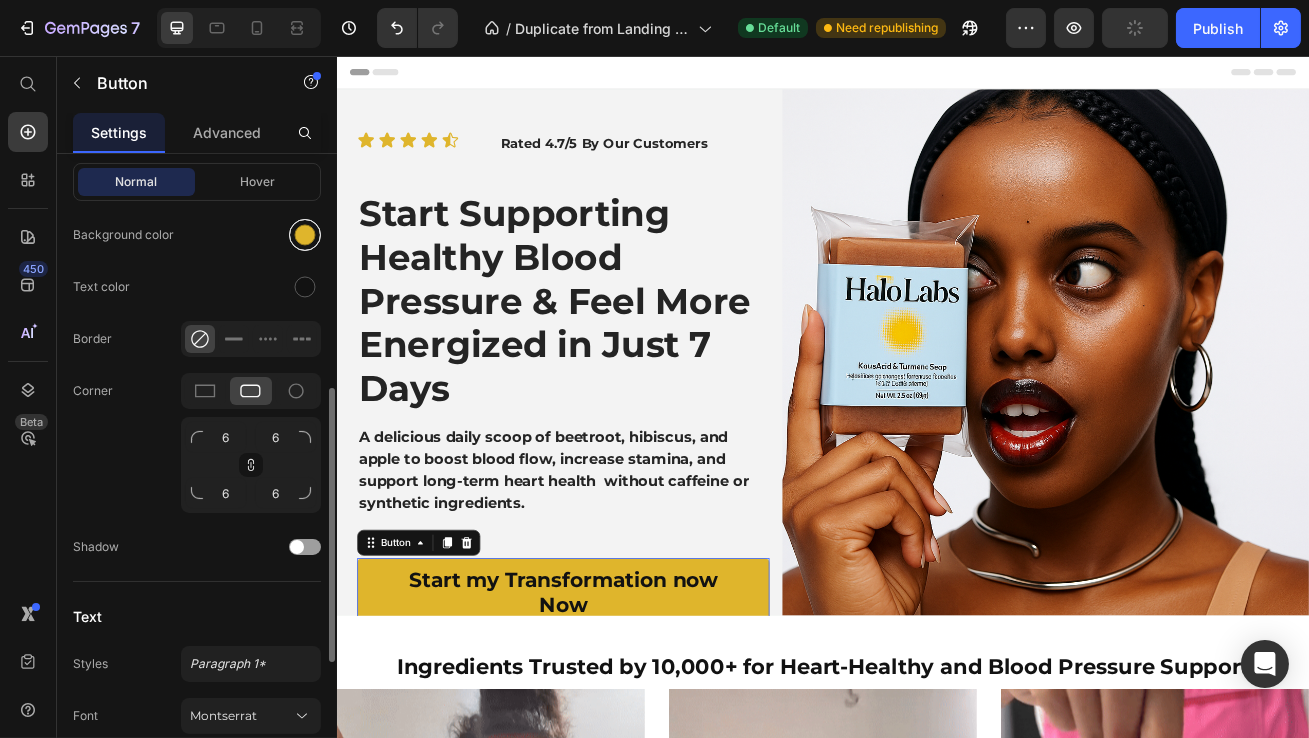 click at bounding box center [305, 235] 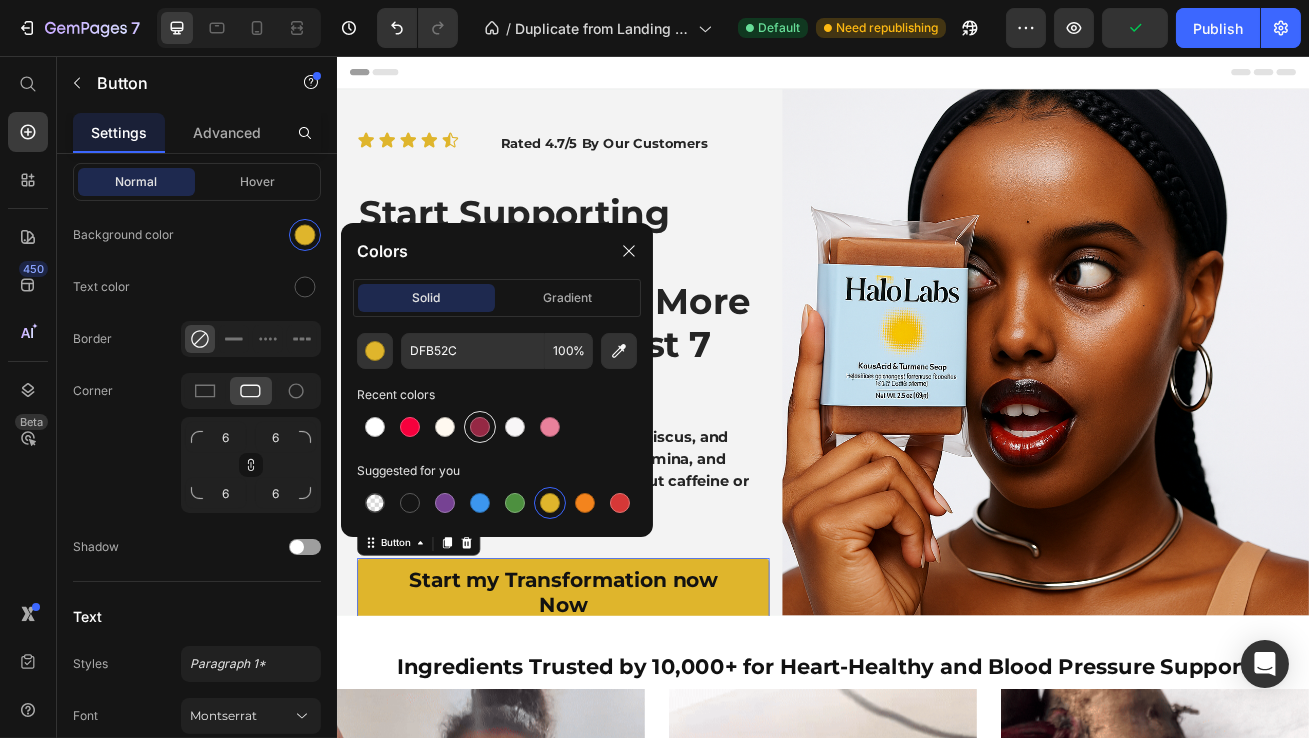 click at bounding box center (480, 427) 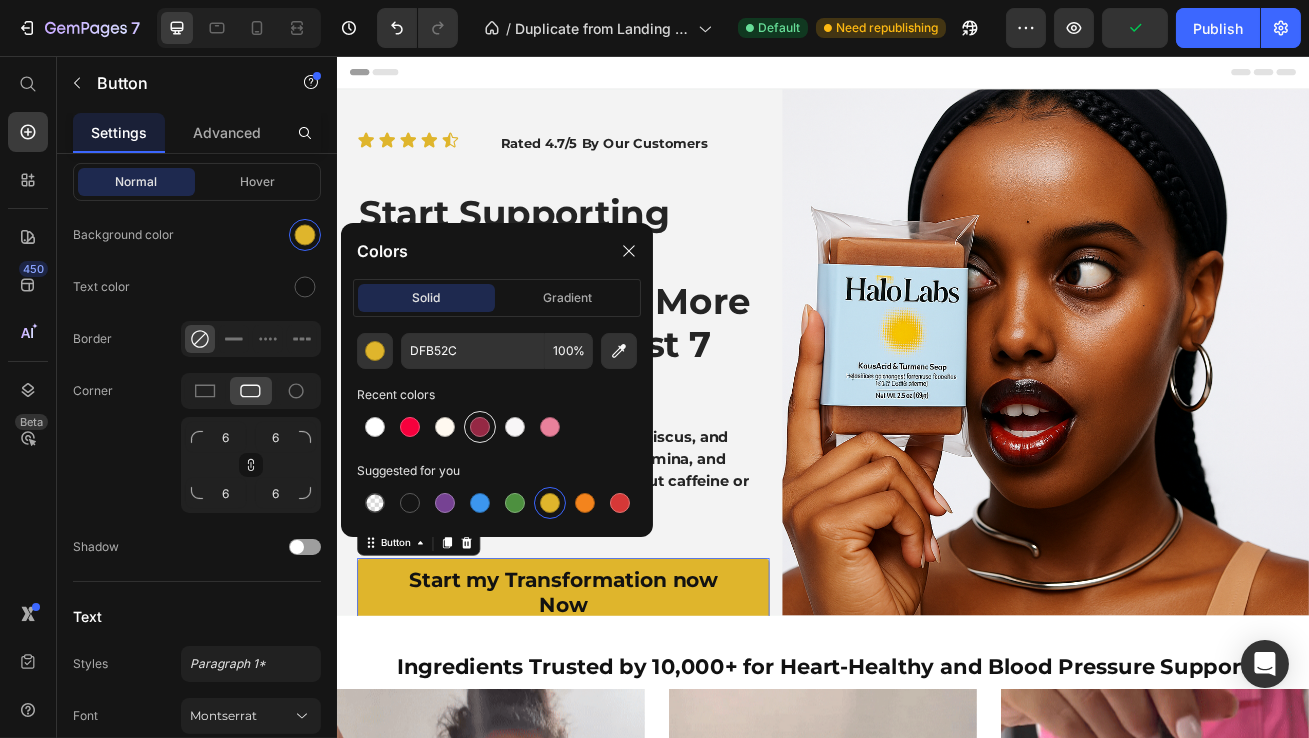 type on "952844" 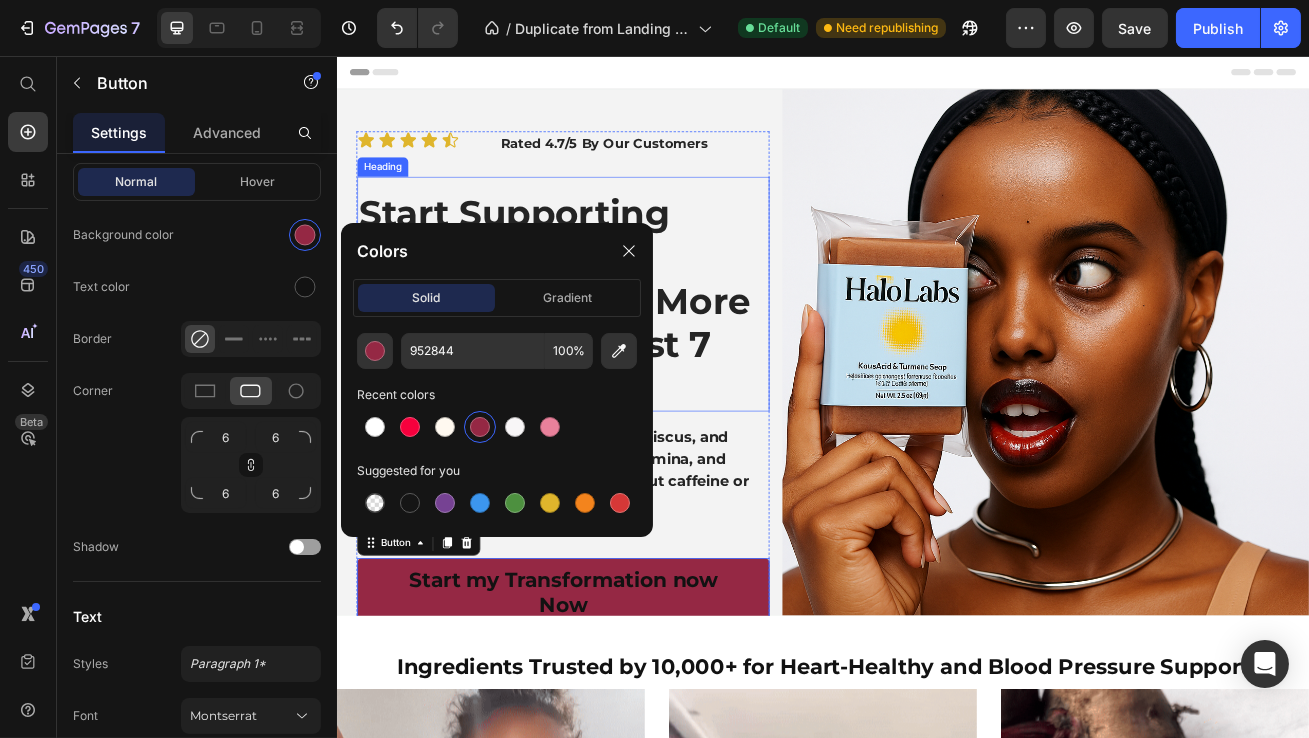 click on "Start Supporting Healthy Blood Pressure & Feel More Energized in Just 7 Days" at bounding box center [615, 358] 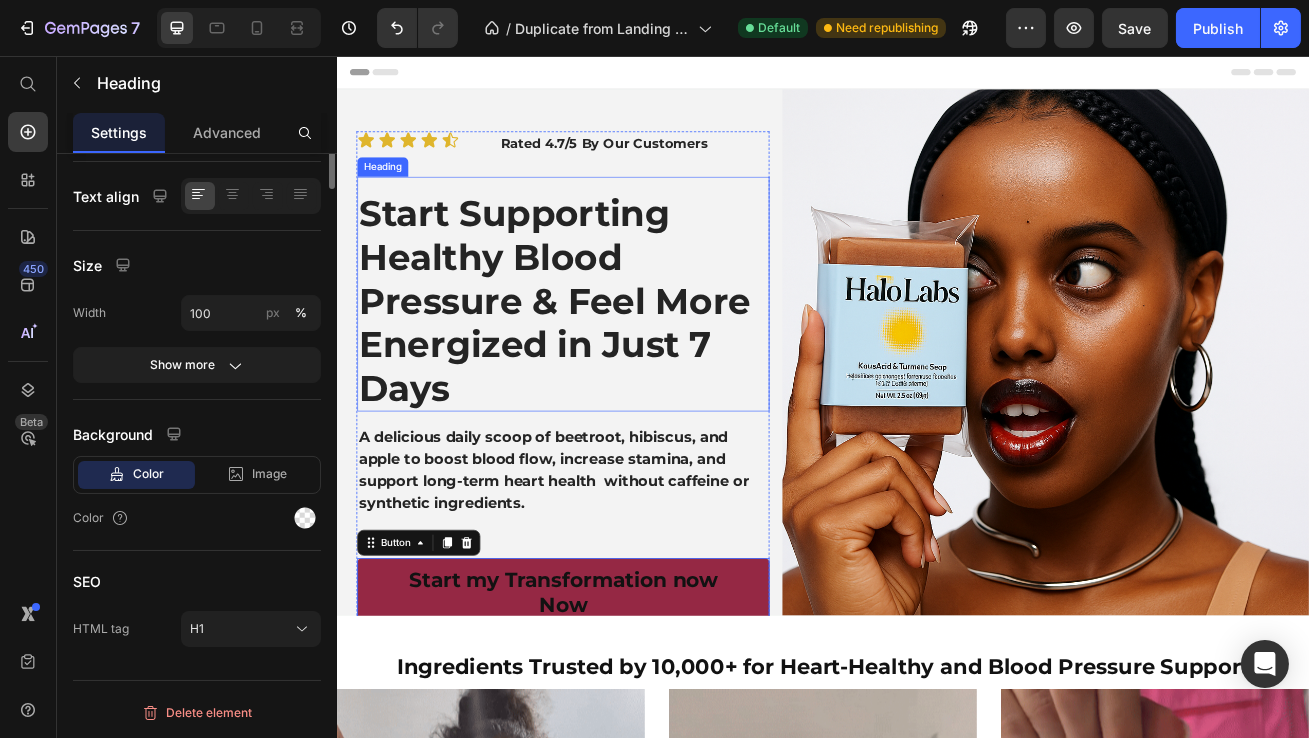 scroll, scrollTop: 0, scrollLeft: 0, axis: both 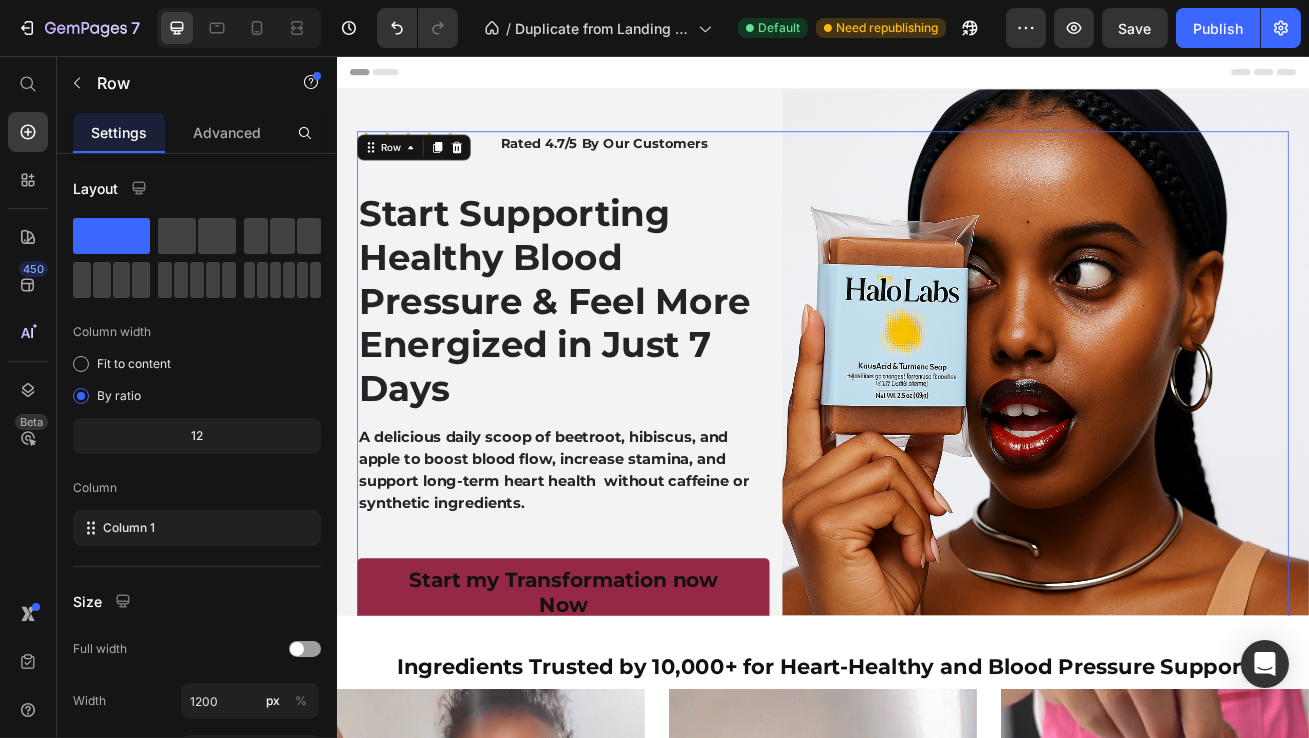 click on "Icon Icon Icon Icon Icon Icon List Rated 4.7/5 By Our Customers Heading Row Start Supporting Healthy Blood Pressure & Feel More Energized in Just 7 Days Heading A delicious daily scoop of beetroot, hibiscus, and apple to boost blood flow, increase stamina, and support long-term heart health  without caffeine or synthetic ingredients. Text Block Start my Transformation now Now Button Row" at bounding box center [936, 480] 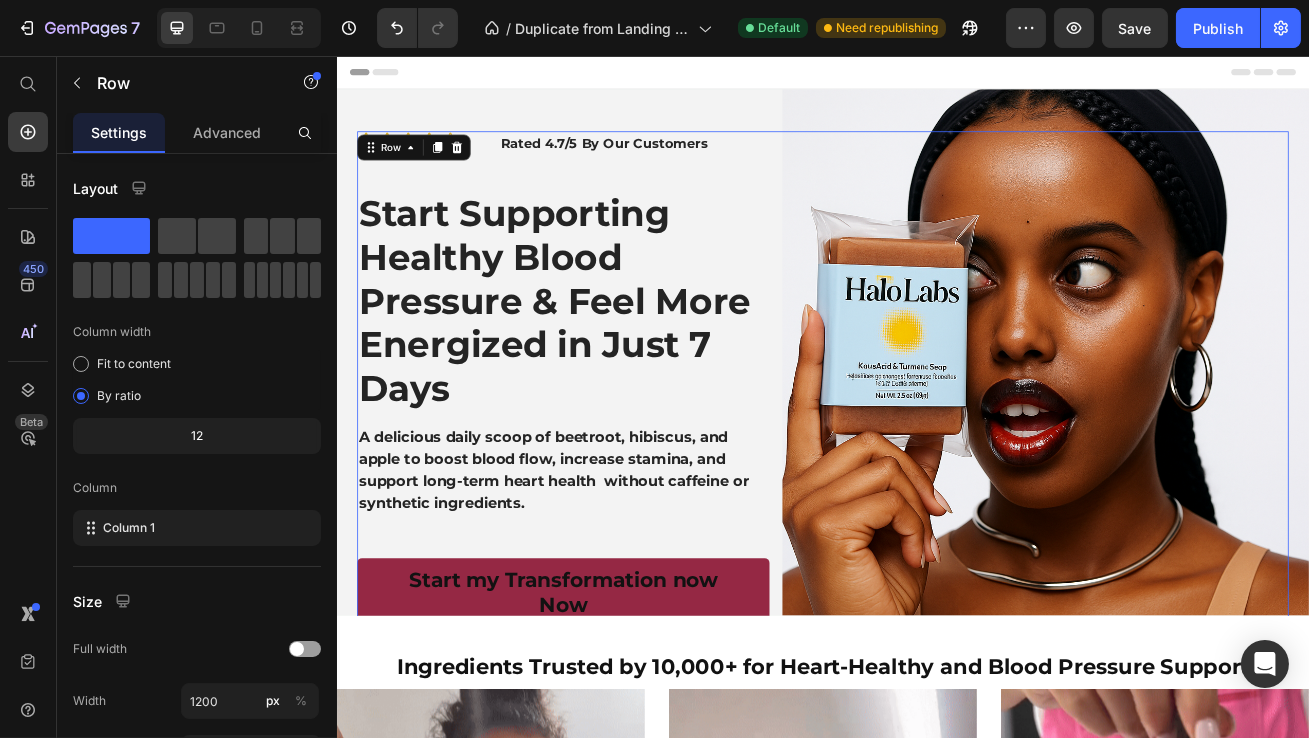 click on "Icon Icon Icon Icon Icon Icon List Rated 4.7/5 By Our Customers Heading Row Start Supporting Healthy Blood Pressure & Feel More Energized in Just 7 Days Heading A delicious daily scoop of beetroot, hibiscus, and apple to boost blood flow, increase stamina, and support long-term heart health  without caffeine or synthetic ingredients. Text Block Start my Transformation now Now Button Row" at bounding box center [936, 480] 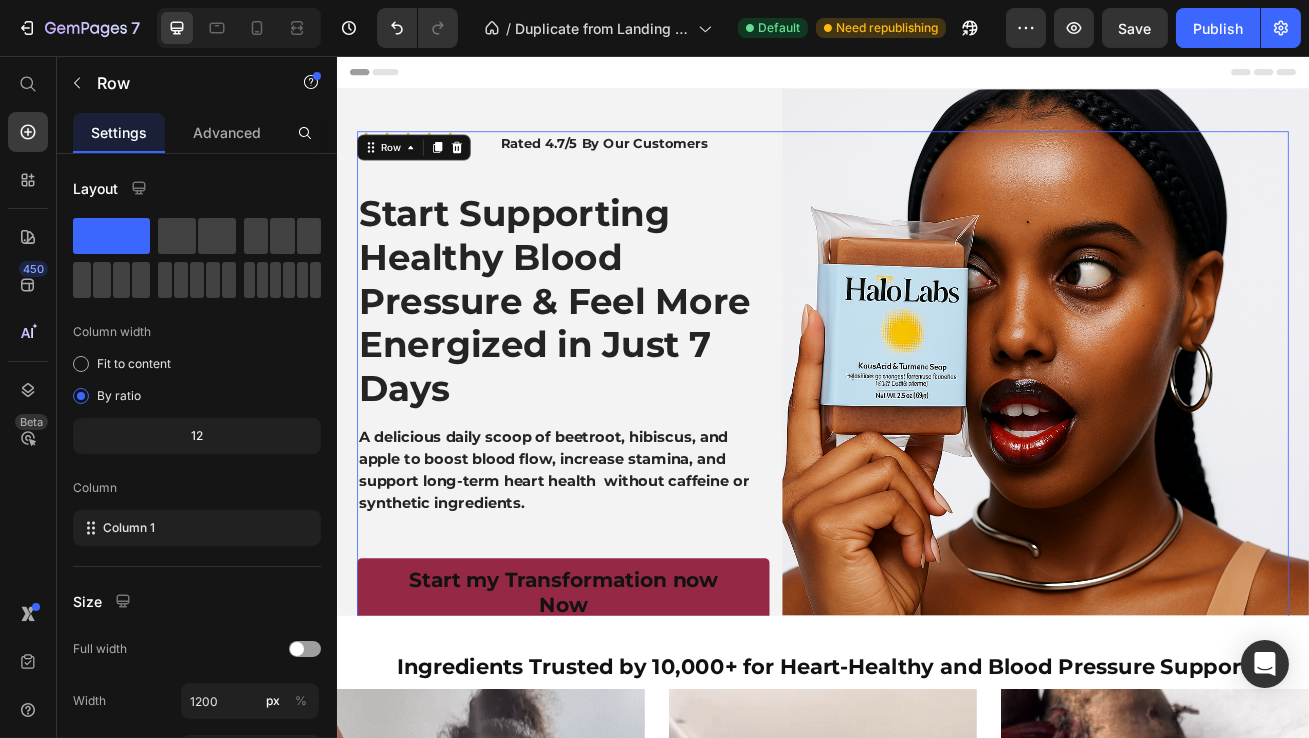 click on "Icon Icon Icon Icon Icon Icon List Rated 4.7/5 By Our Customers Heading Row Start Supporting Healthy Blood Pressure & Feel More Energized in Just 7 Days Heading A delicious daily scoop of beetroot, hibiscus, and apple to boost blood flow, increase stamina, and support long-term heart health  without caffeine or synthetic ingredients. Text Block Start my Transformation now Now Button Row" at bounding box center (936, 480) 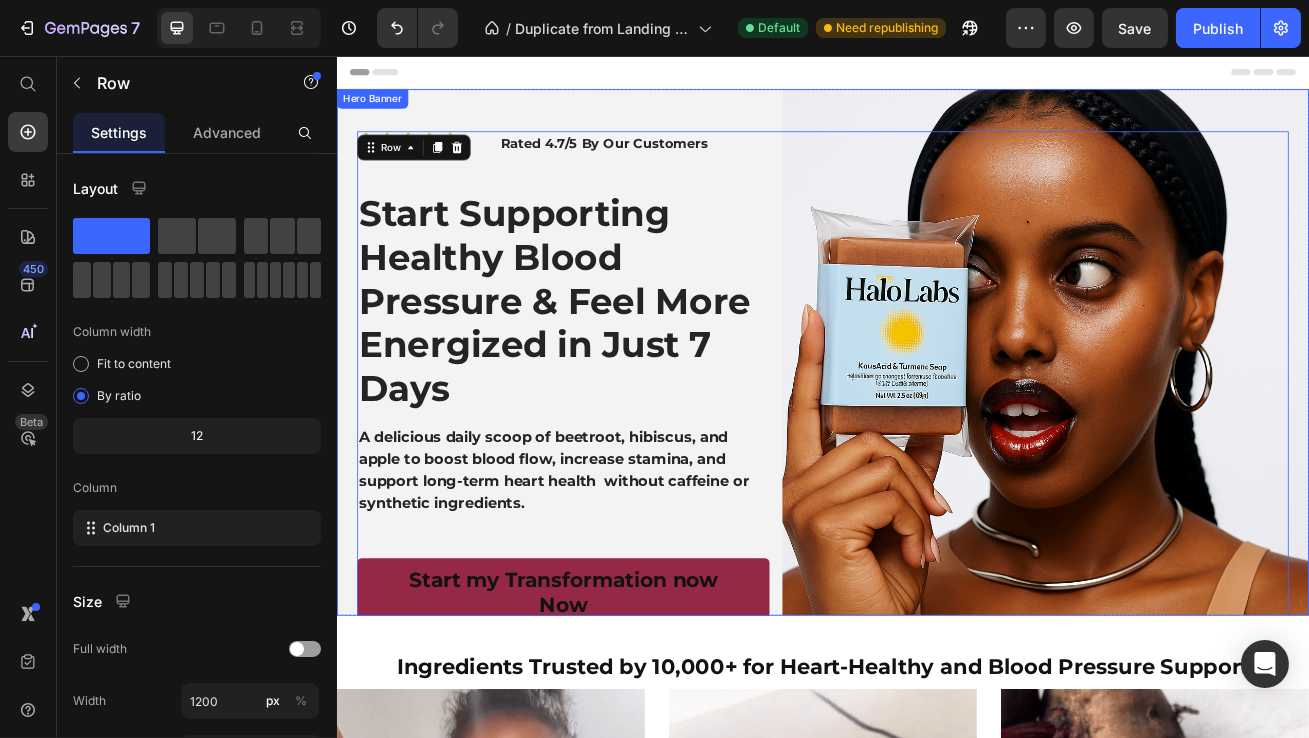 click on "Icon Icon Icon Icon Icon Icon List Rated 4.7/5 By Our Customers Heading Row Start Supporting Healthy Blood Pressure & Feel More Energized in Just 7 Days Heading A delicious daily scoop of beetroot, hibiscus, and apple to boost blood flow, increase stamina, and support long-term heart health  without caffeine or synthetic ingredients. Text Block Start my Transformation now Now Button Row Row   0" at bounding box center [936, 454] 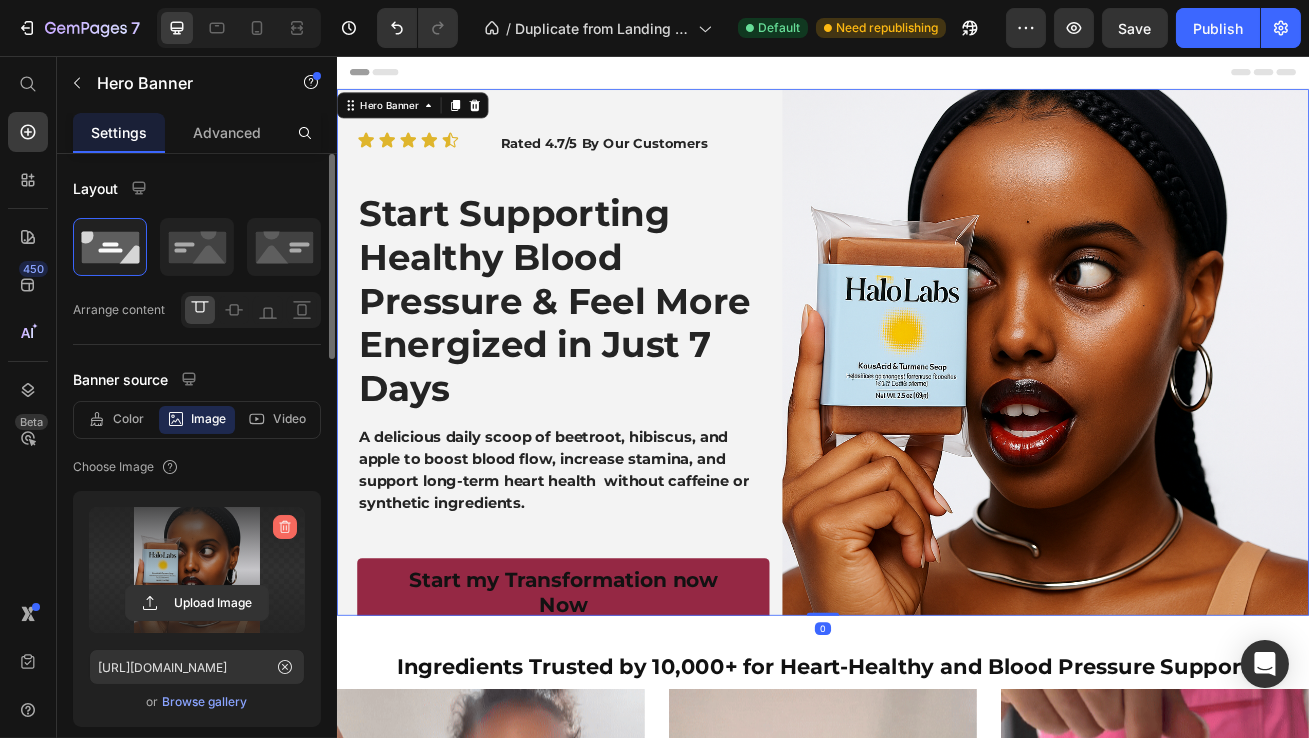 click 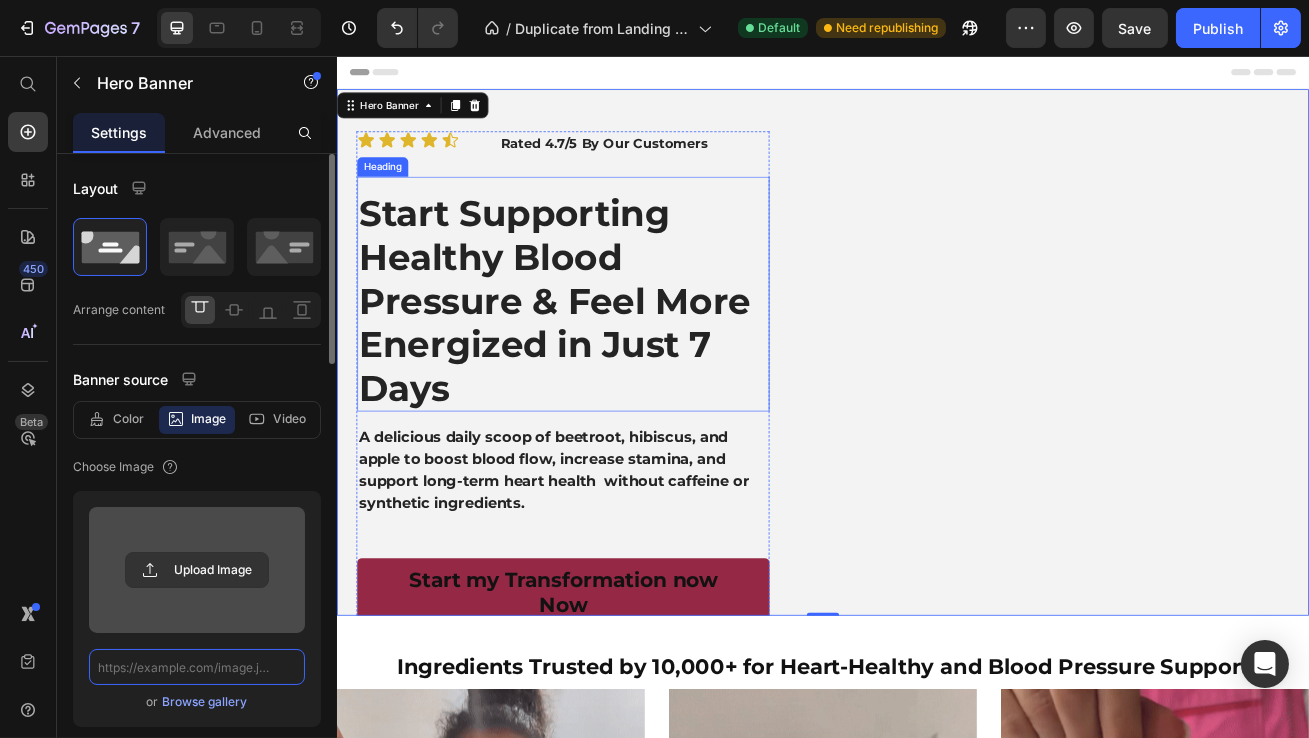 scroll, scrollTop: 0, scrollLeft: 0, axis: both 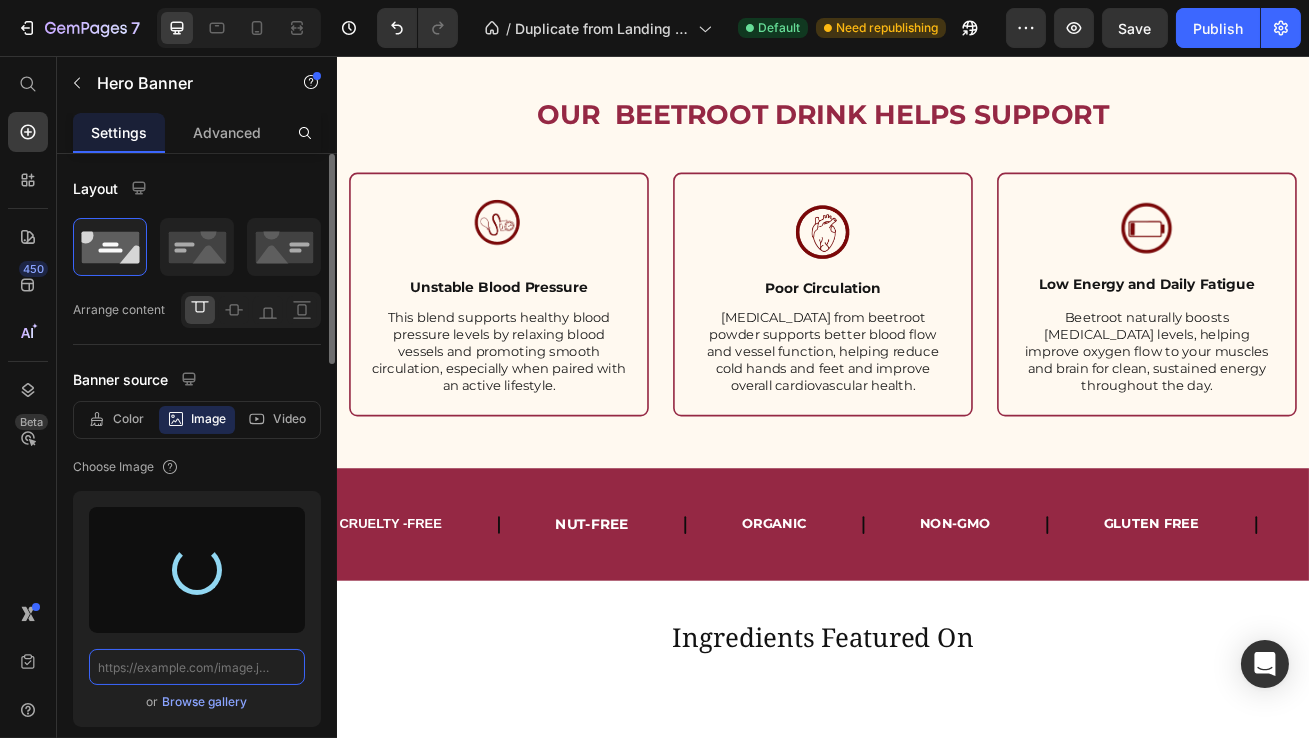 type on "https://cdn.shopify.com/s/files/1/0645/7311/2389/files/gempages_559348508201583761-75496325-81fb-4611-8cff-7b1152dda274.png" 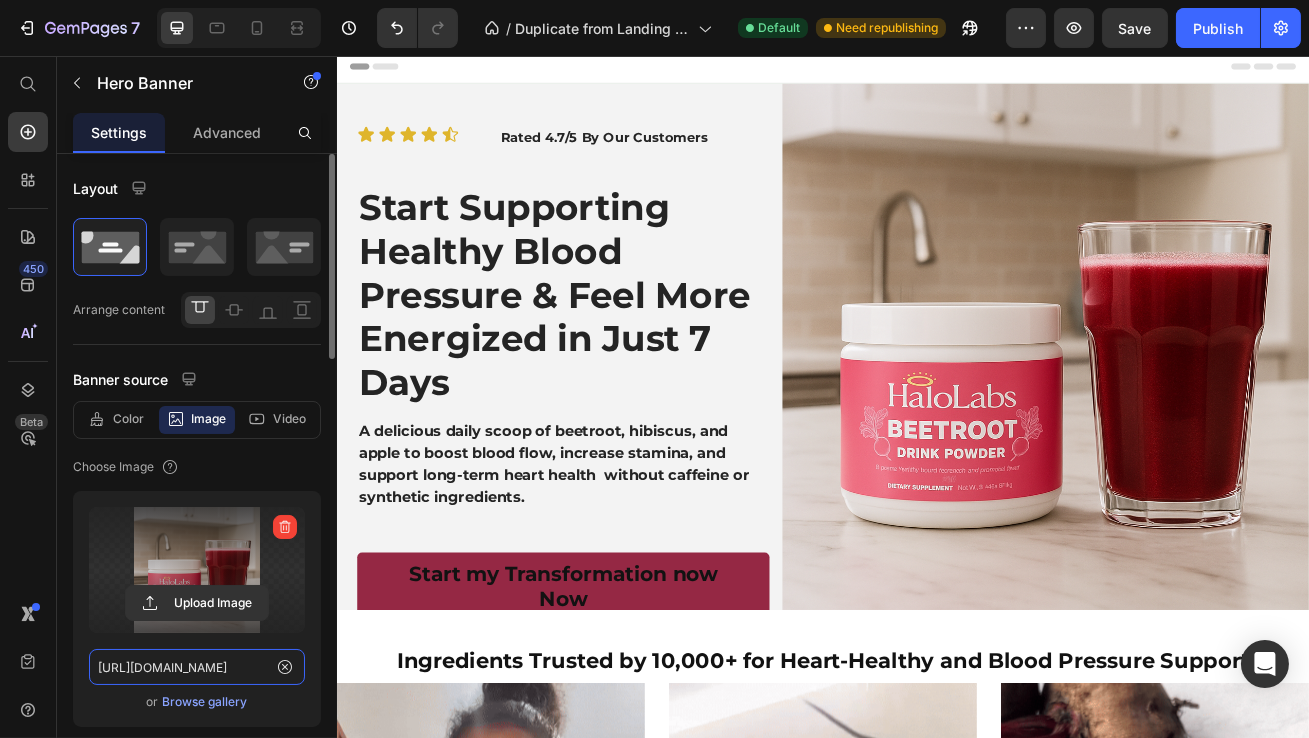 scroll, scrollTop: 0, scrollLeft: 0, axis: both 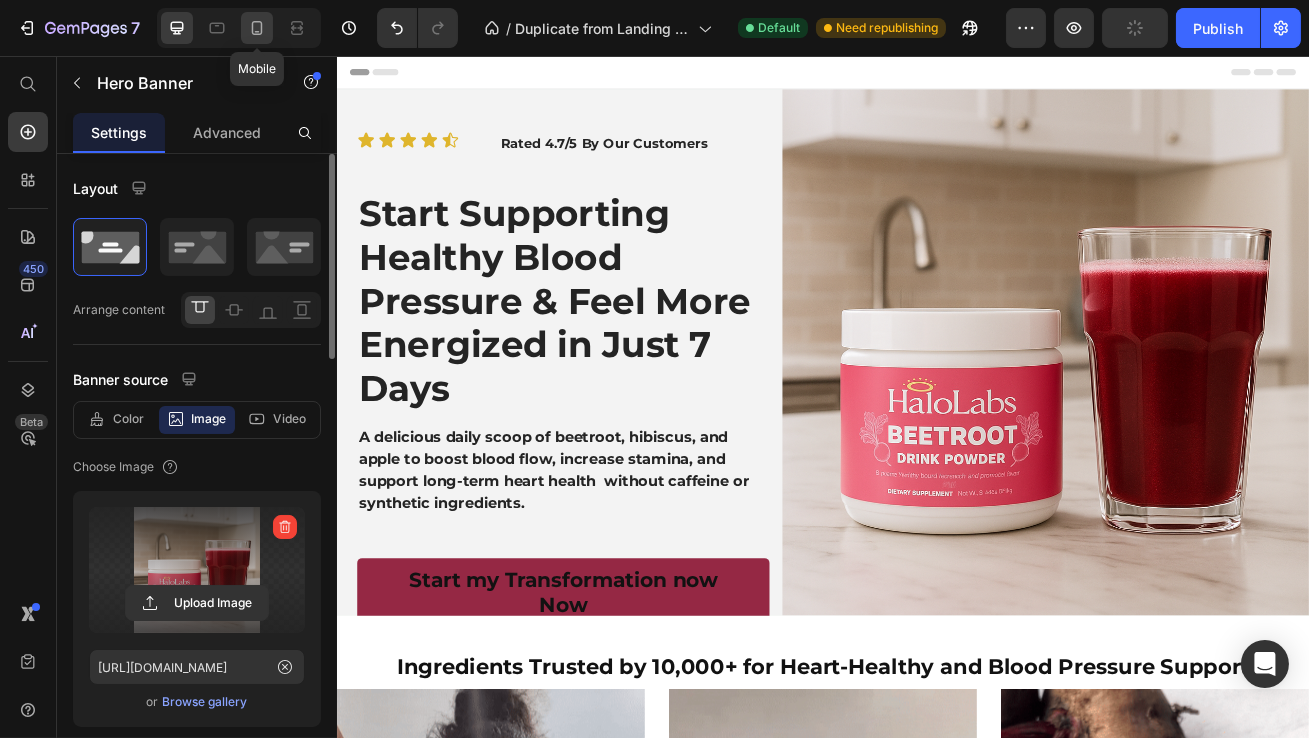 click 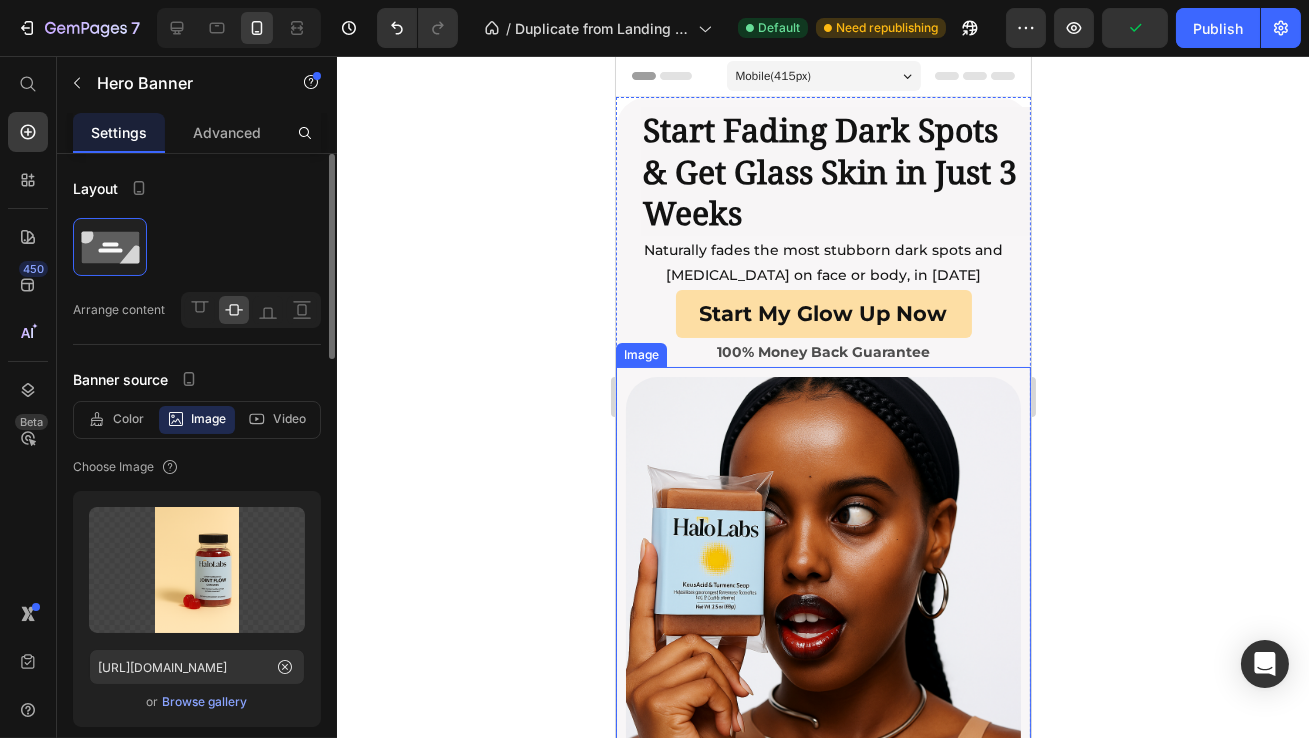 click at bounding box center [822, 574] 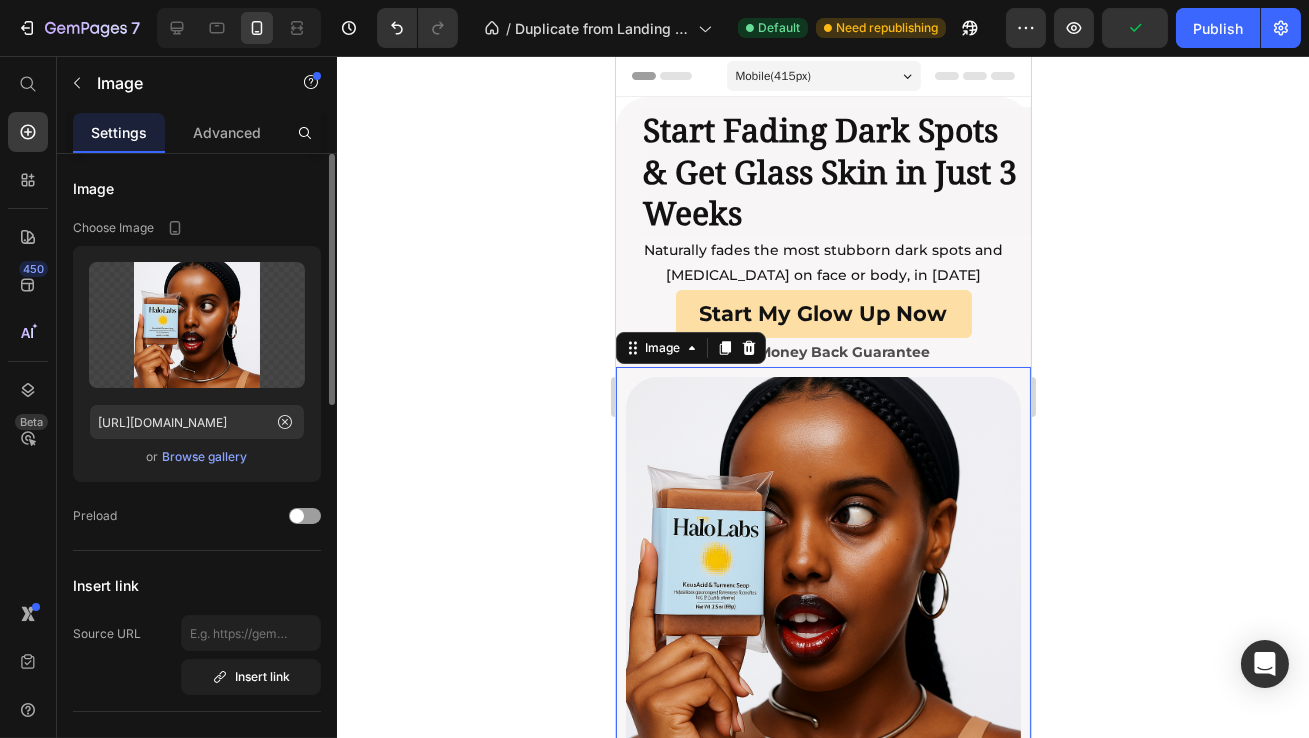 click on "Browse gallery" at bounding box center (205, 457) 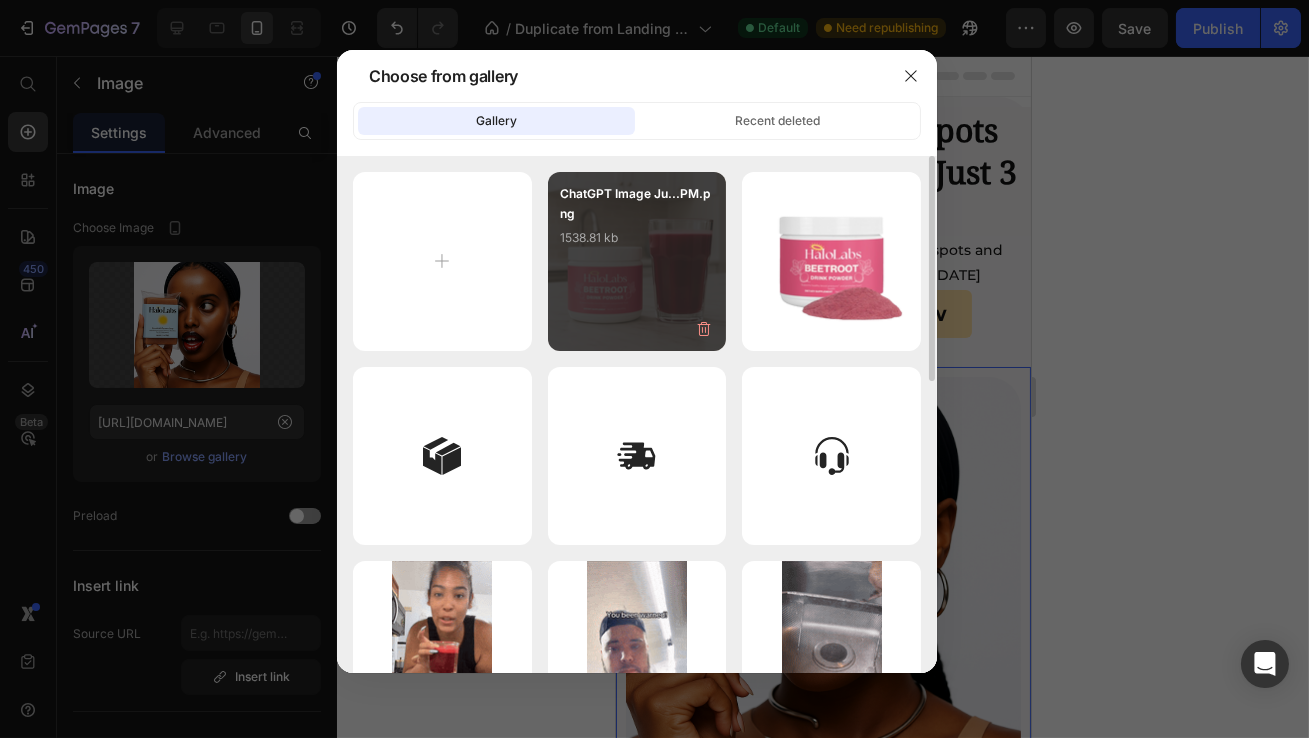 click on "ChatGPT Image Ju...PM.png 1538.81 kb" at bounding box center [637, 261] 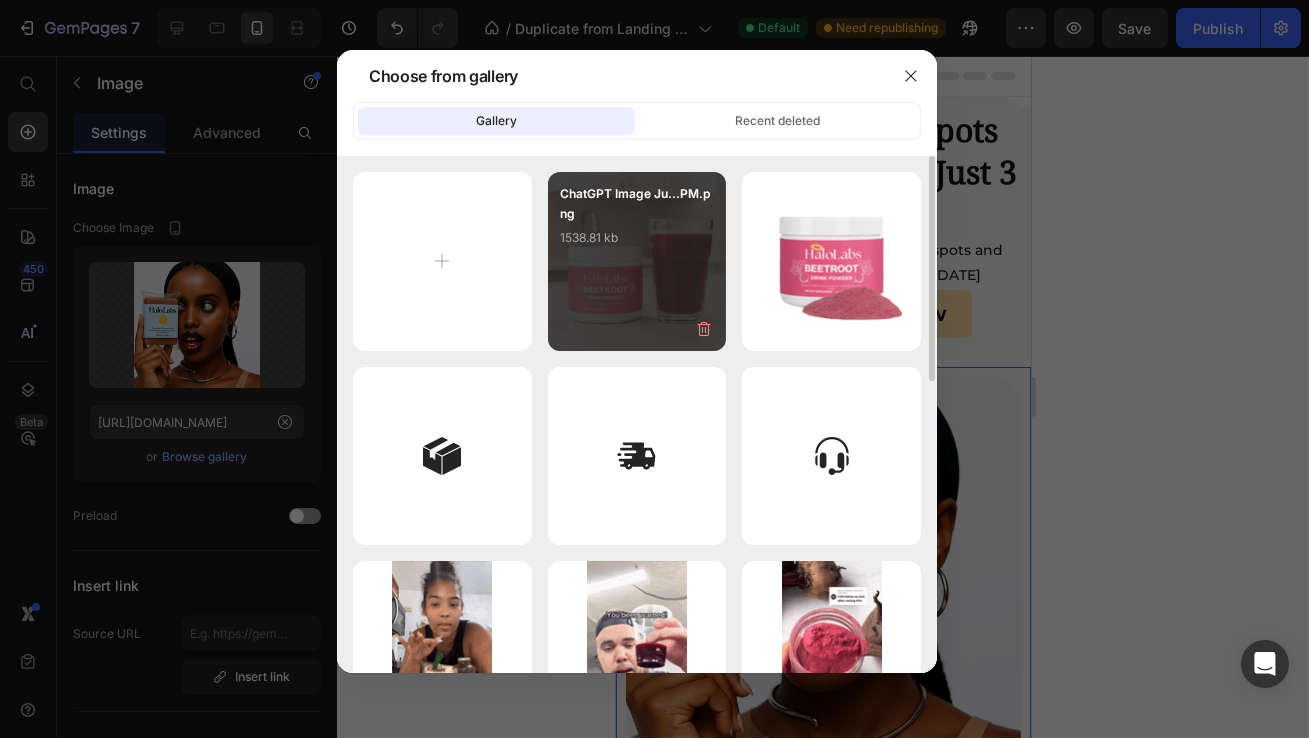 type on "https://cdn.shopify.com/s/files/1/0645/7311/2389/files/gempages_559348508201583761-75496325-81fb-4611-8cff-7b1152dda274.png" 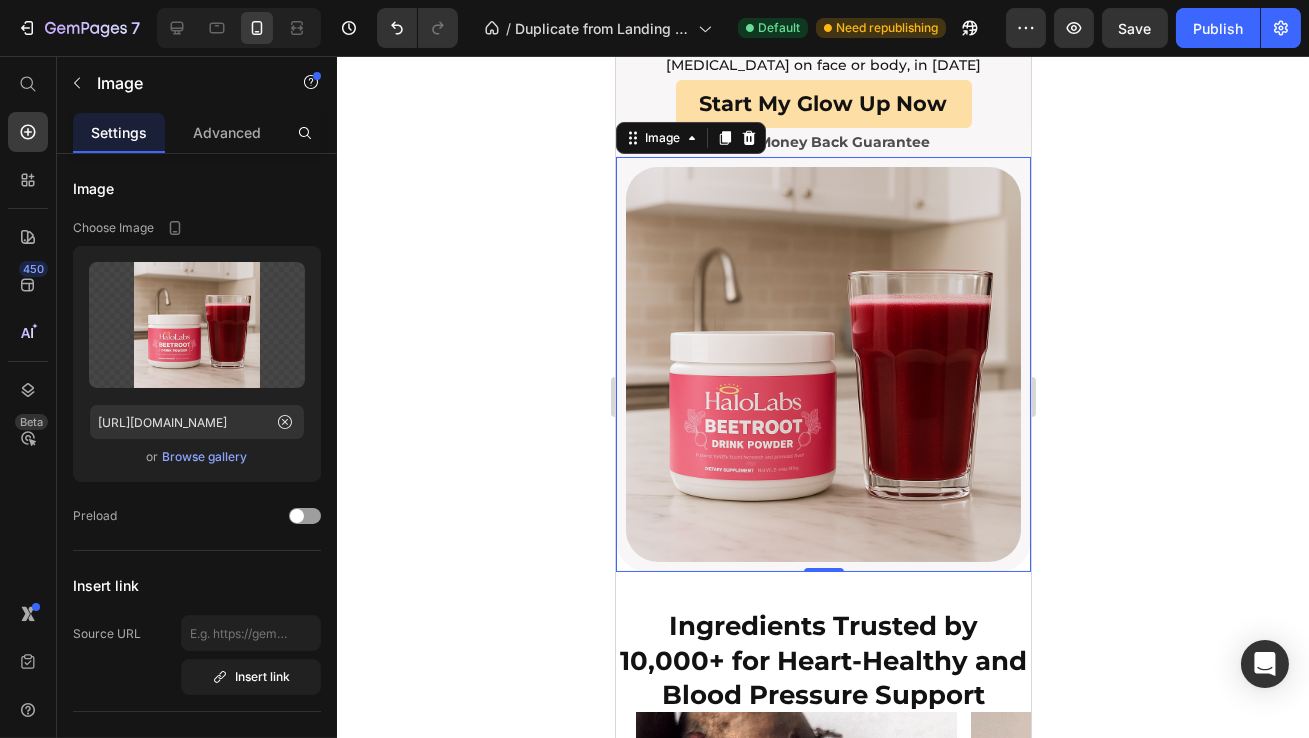 scroll, scrollTop: 0, scrollLeft: 0, axis: both 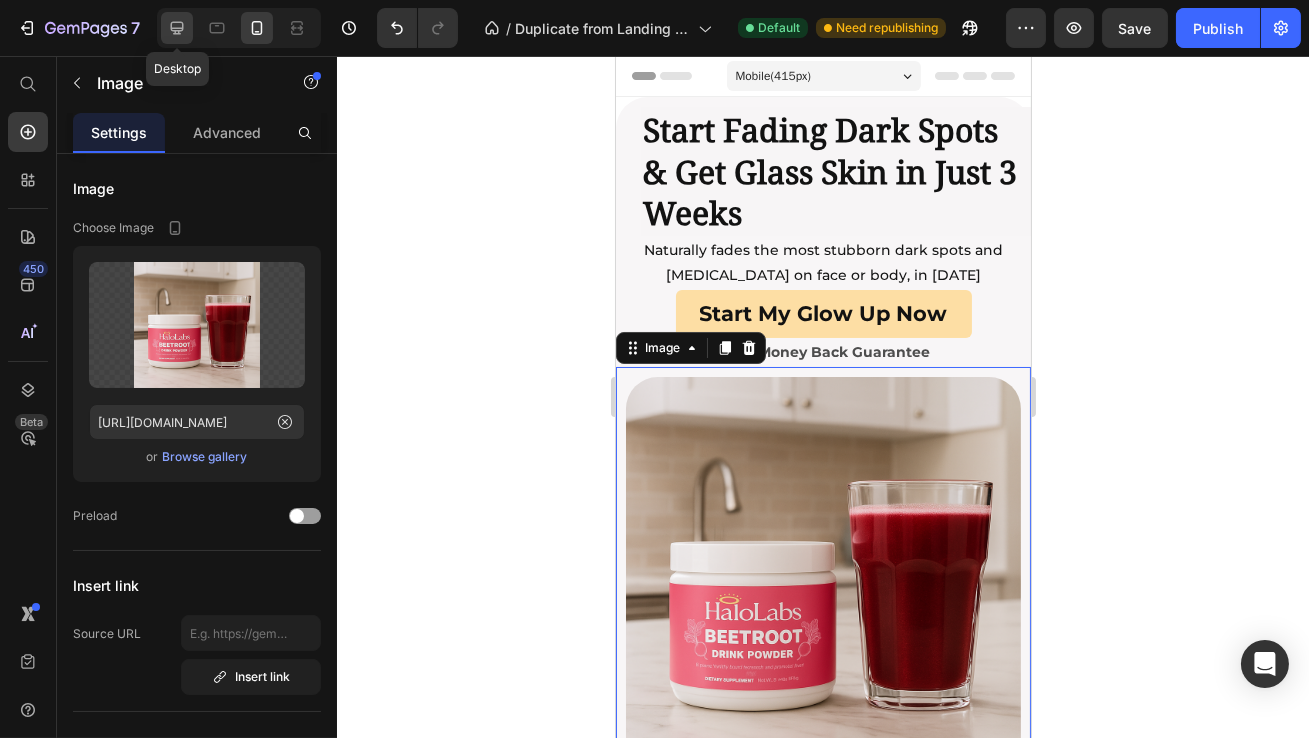 click 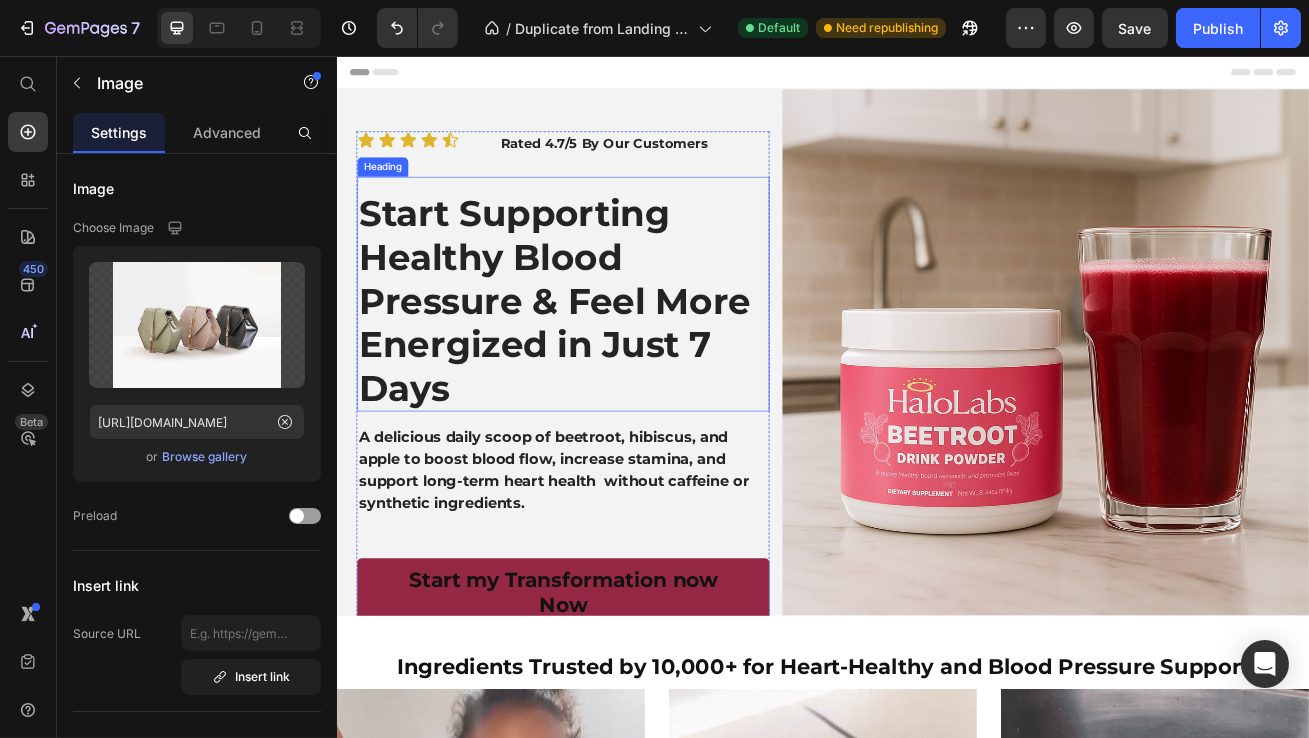 click on "Start Supporting Healthy Blood Pressure & Feel More Energized in Just 7 Days" at bounding box center [615, 358] 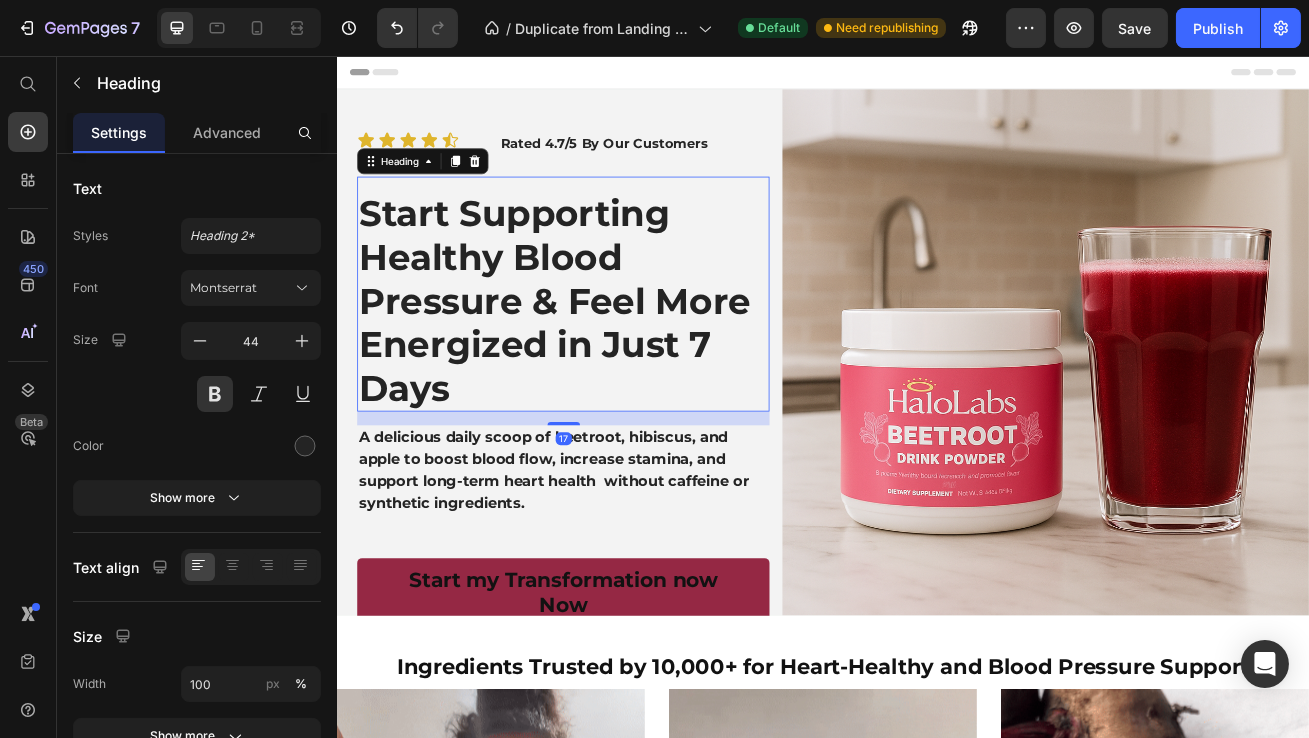 click on "Start Supporting Healthy Blood Pressure & Feel More Energized in Just 7 Days" at bounding box center [615, 358] 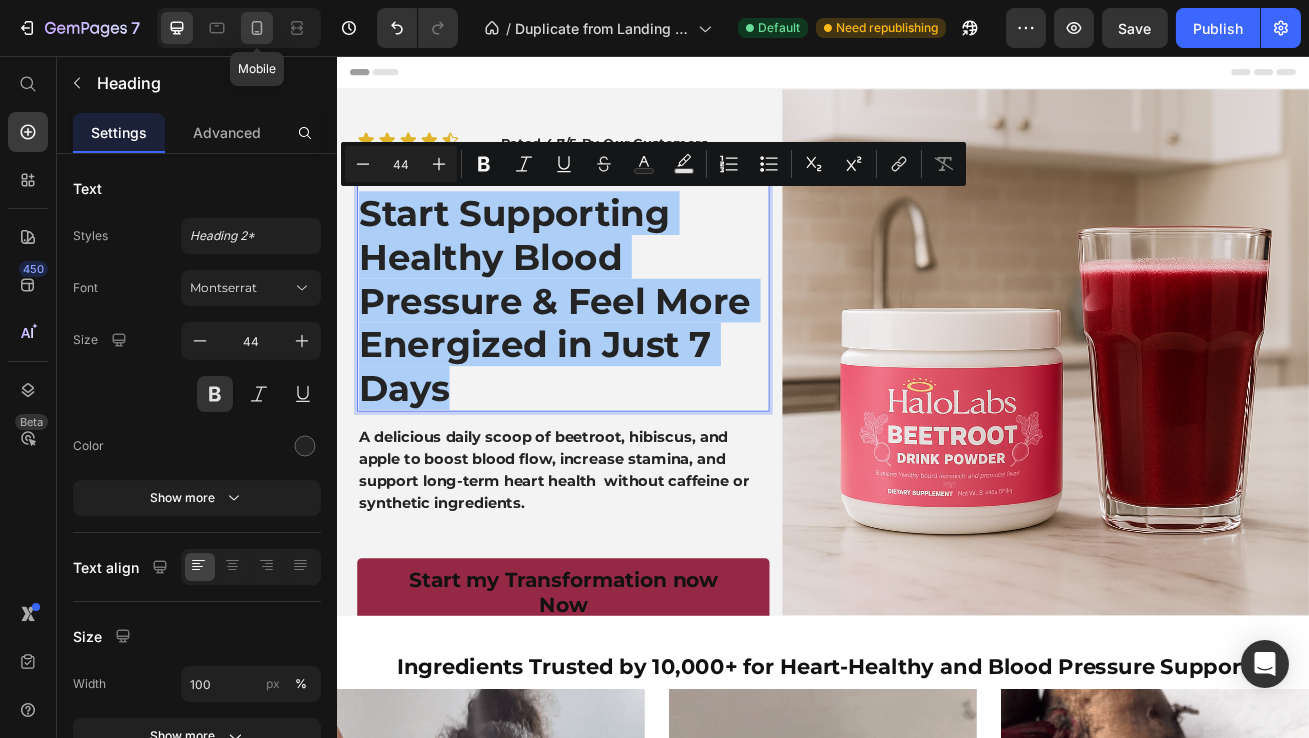 click 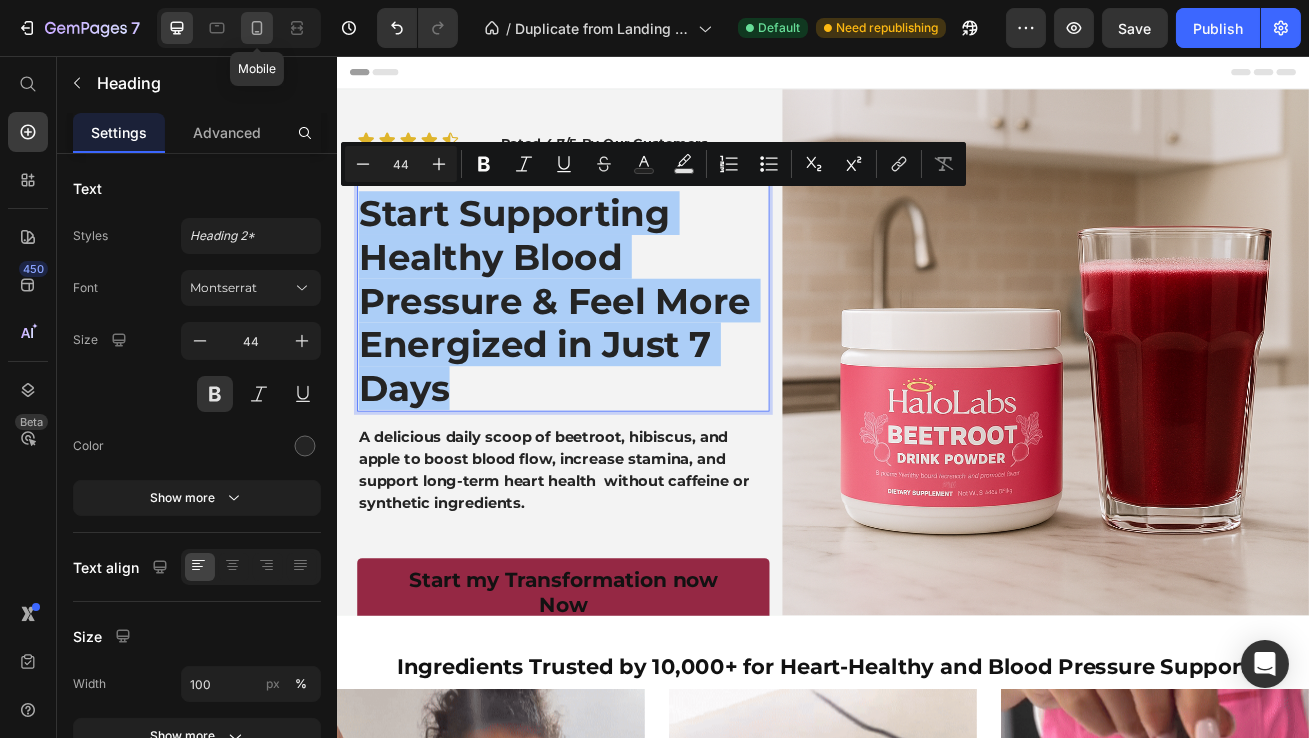 type on "28" 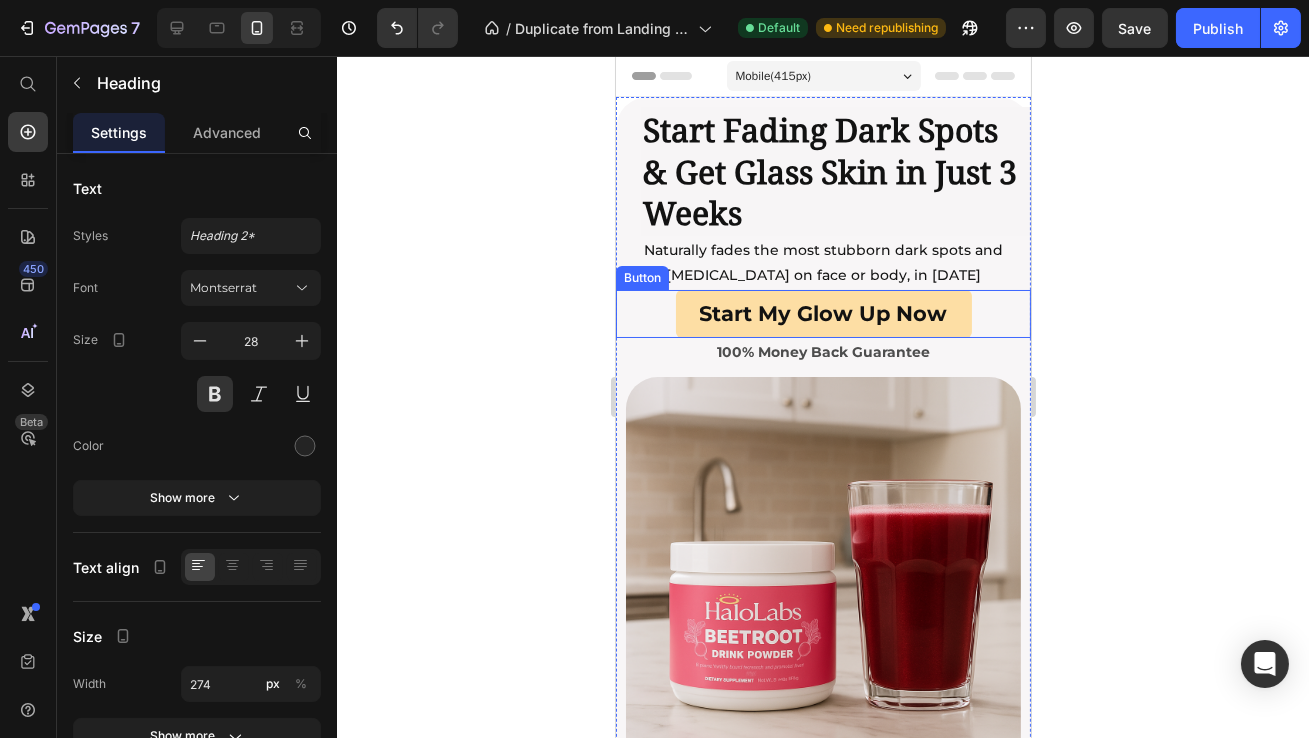 click on "Naturally fades the most stubborn dark spots and hyperpigmentation on face or body, in in 21 days" at bounding box center [822, 263] 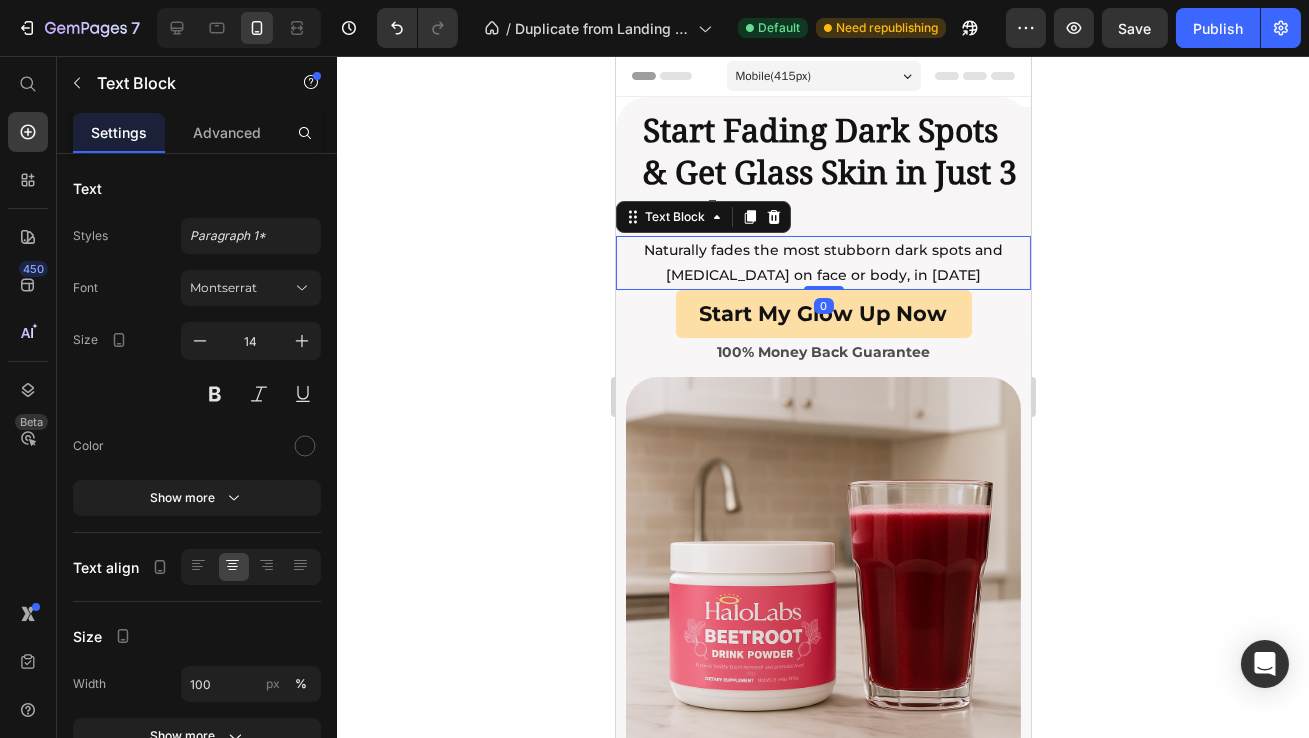 click on "Naturally fades the most stubborn dark spots and hyperpigmentation on face or body, in in 21 days" at bounding box center [822, 263] 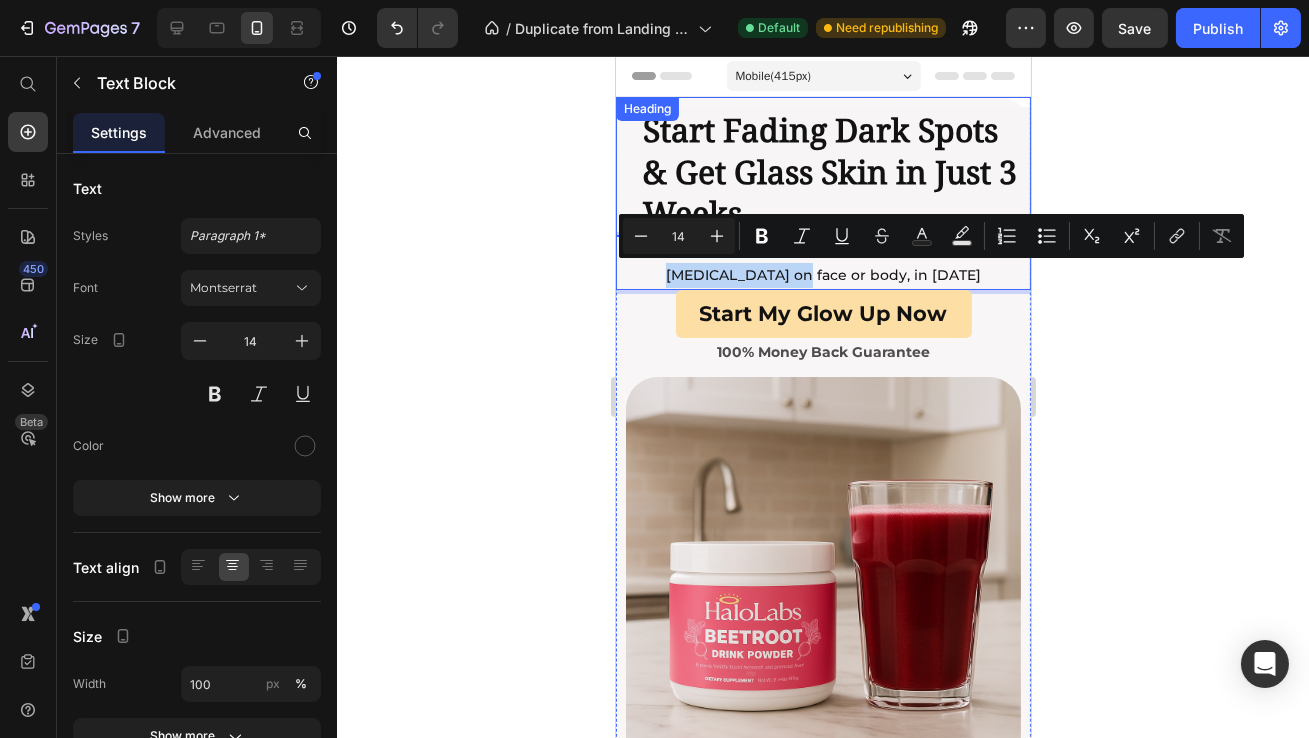 click on "Start Fading Dark Spots & Get Glass Skin in Just 3 Weeks" at bounding box center (835, 171) 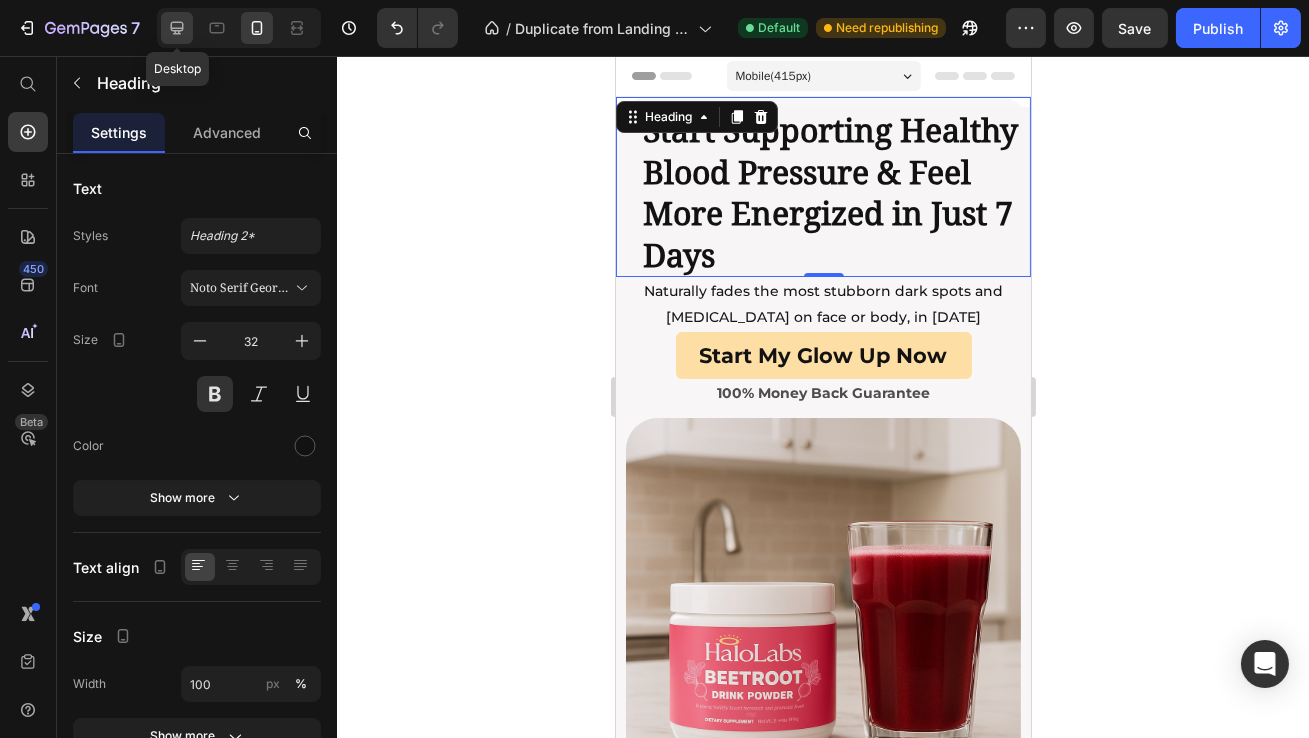 click 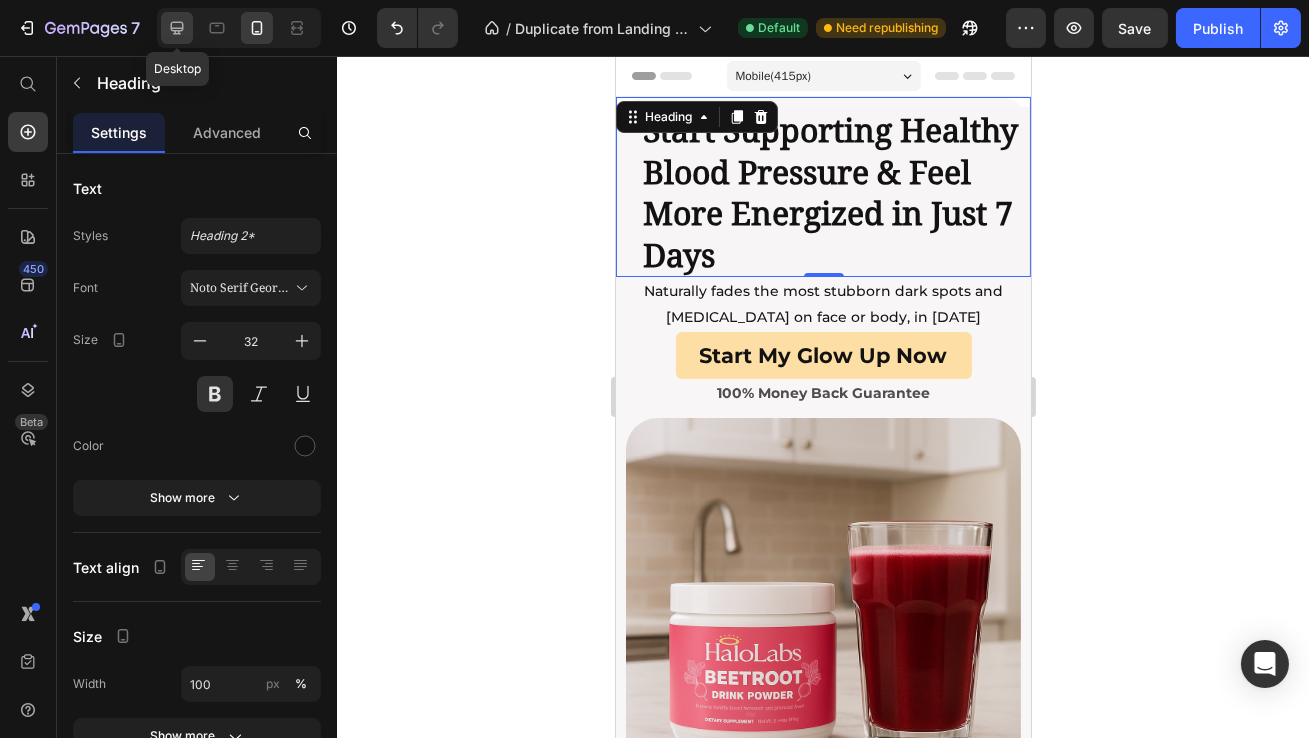 type on "46" 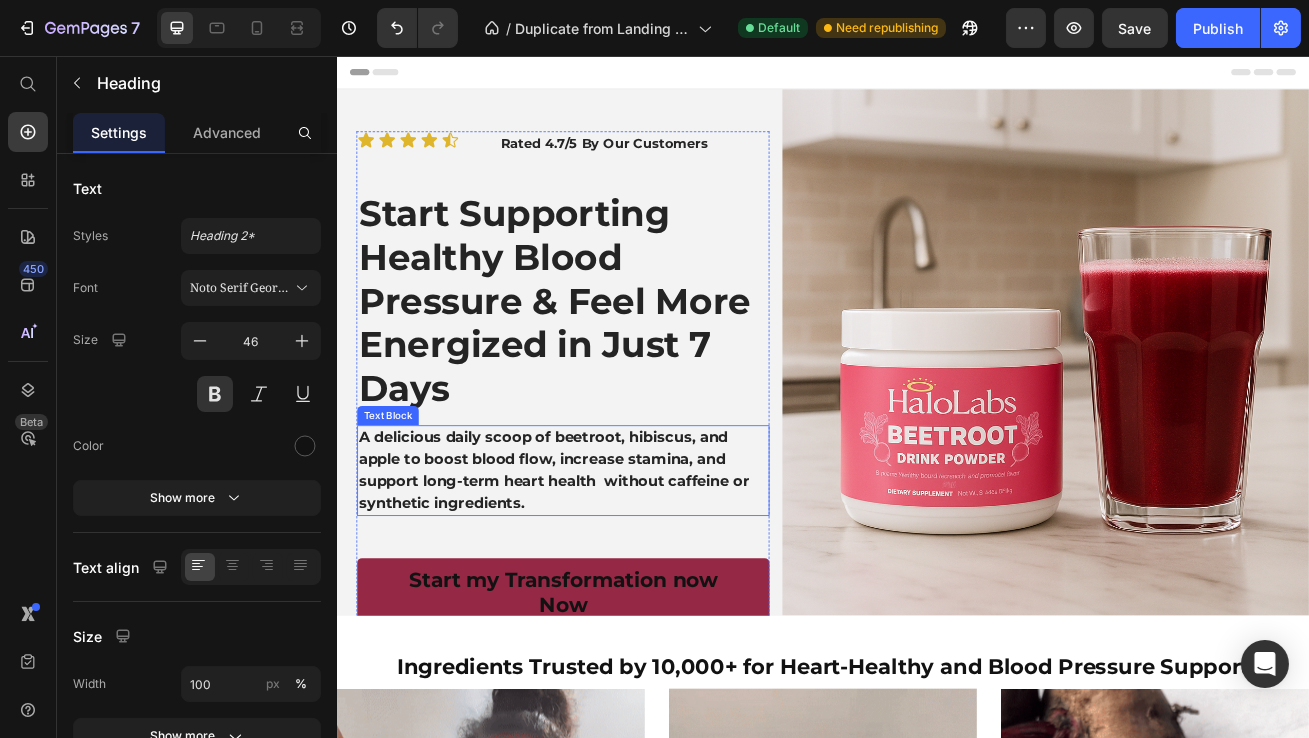 click on "A delicious daily scoop of beetroot, hibiscus, and apple to boost blood flow, increase stamina, and support long-term heart health  without caffeine or synthetic ingredients." at bounding box center [615, 568] 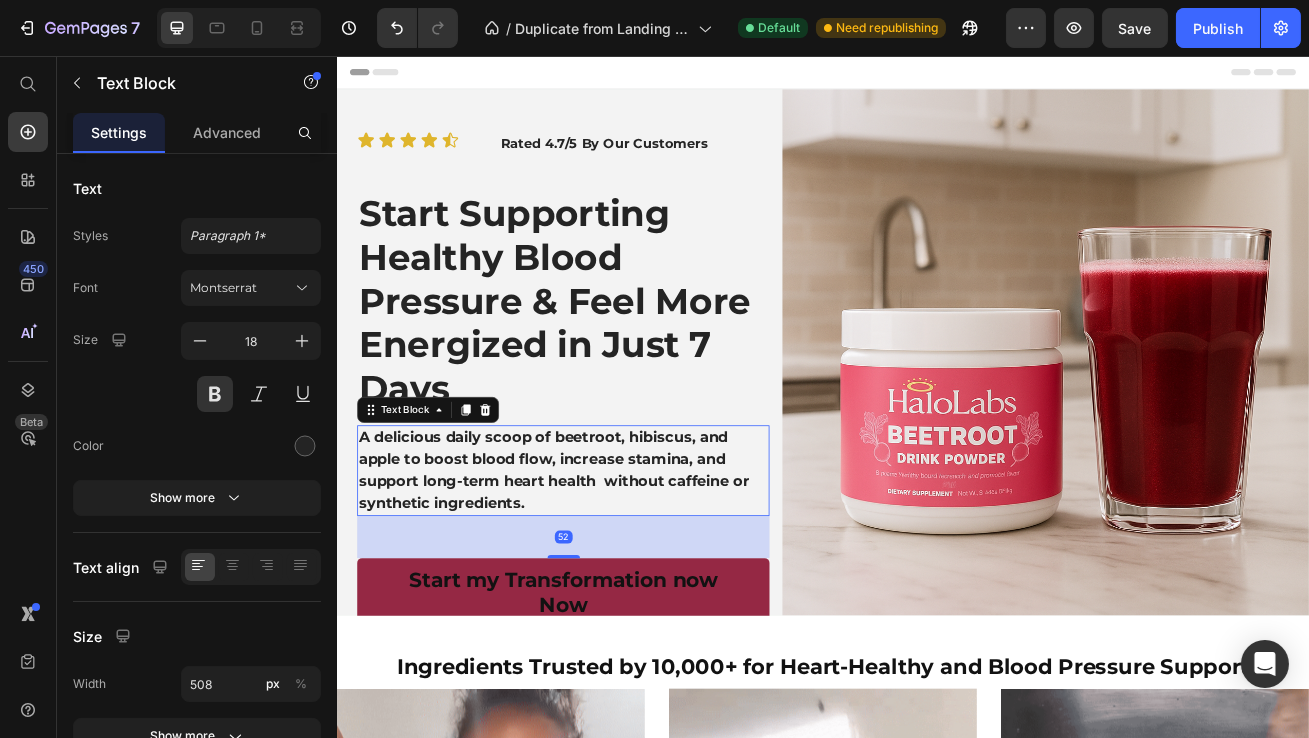 click on "A delicious daily scoop of beetroot, hibiscus, and apple to boost blood flow, increase stamina, and support long-term heart health  without caffeine or synthetic ingredients." at bounding box center (615, 568) 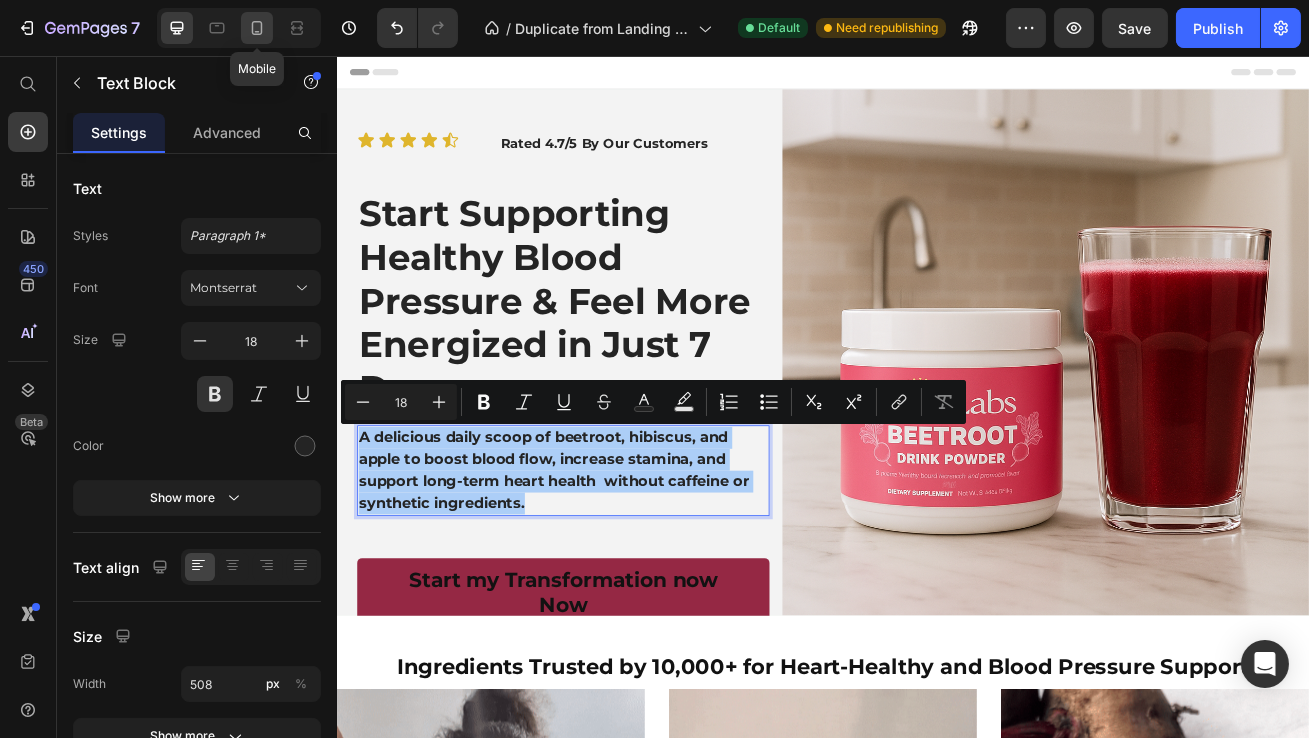 click 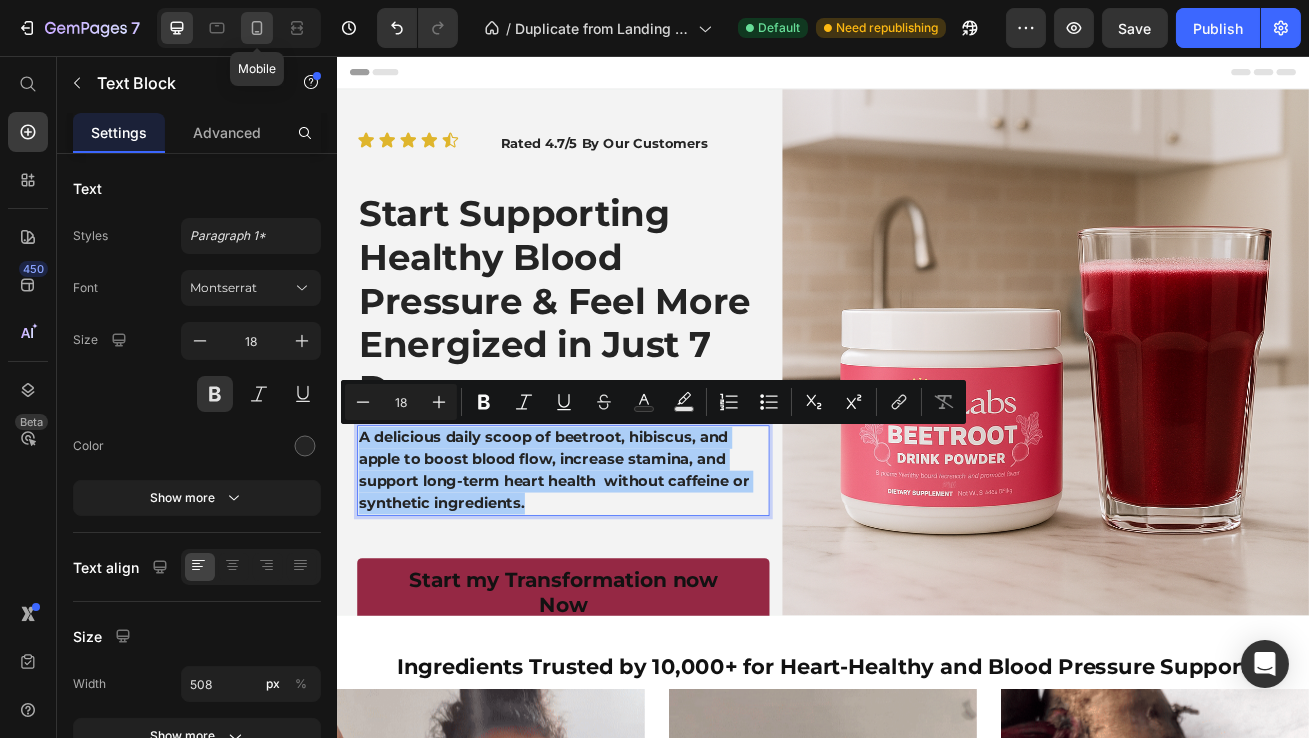 type on "12" 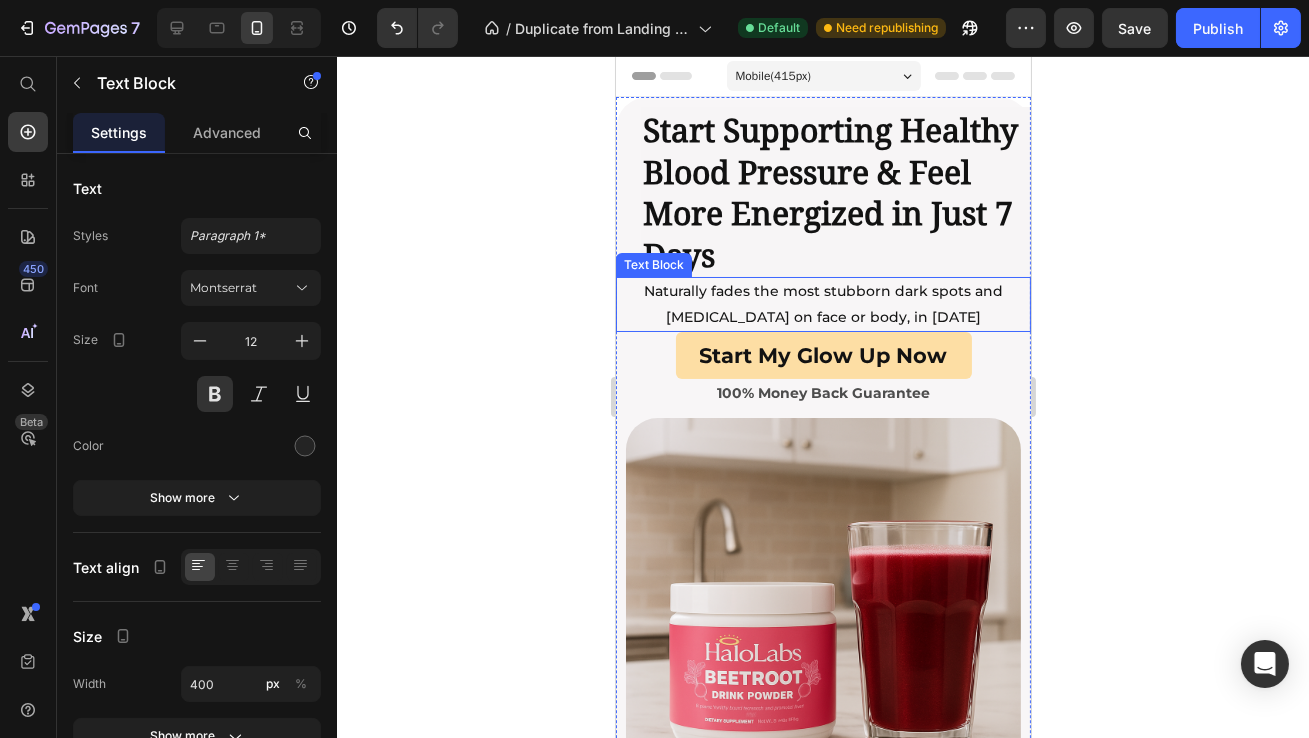 click on "Naturally fades the most stubborn dark spots and hyperpigmentation on face or body, in in 21 days" at bounding box center (822, 304) 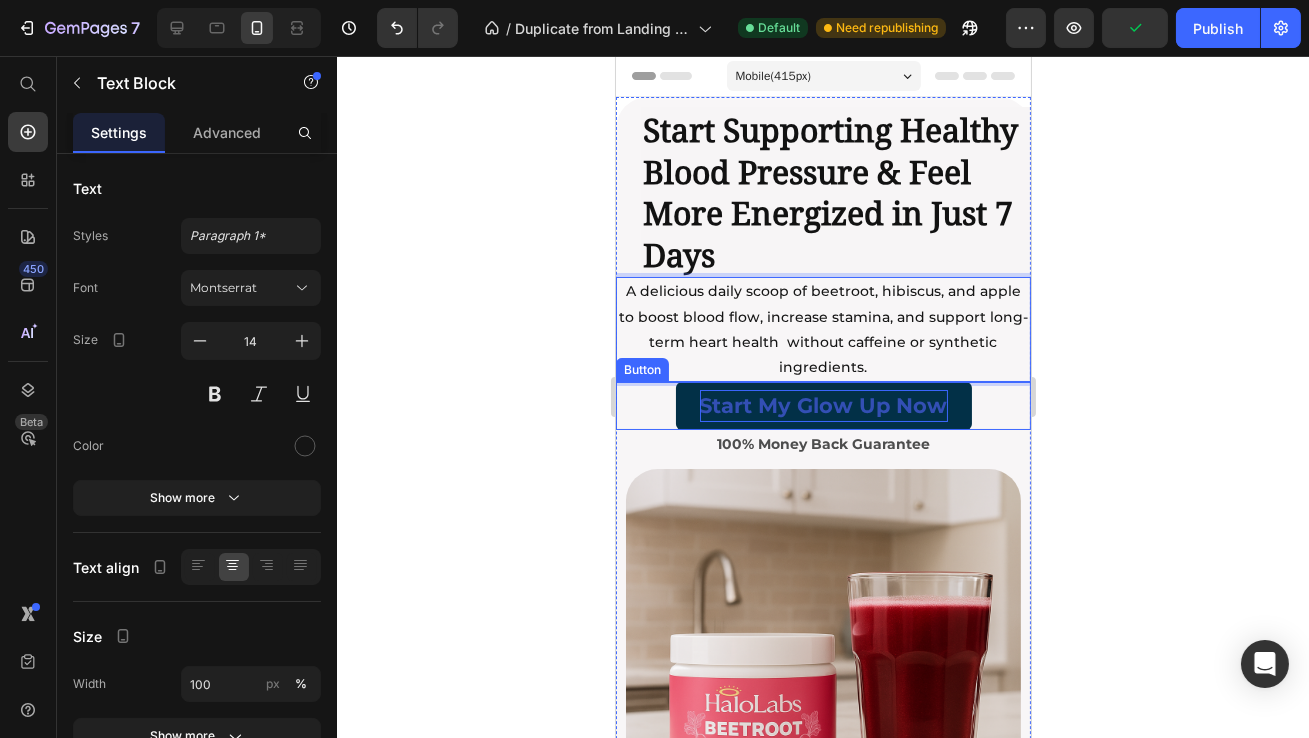 click on "Start My Glow Up Now" at bounding box center (823, 406) 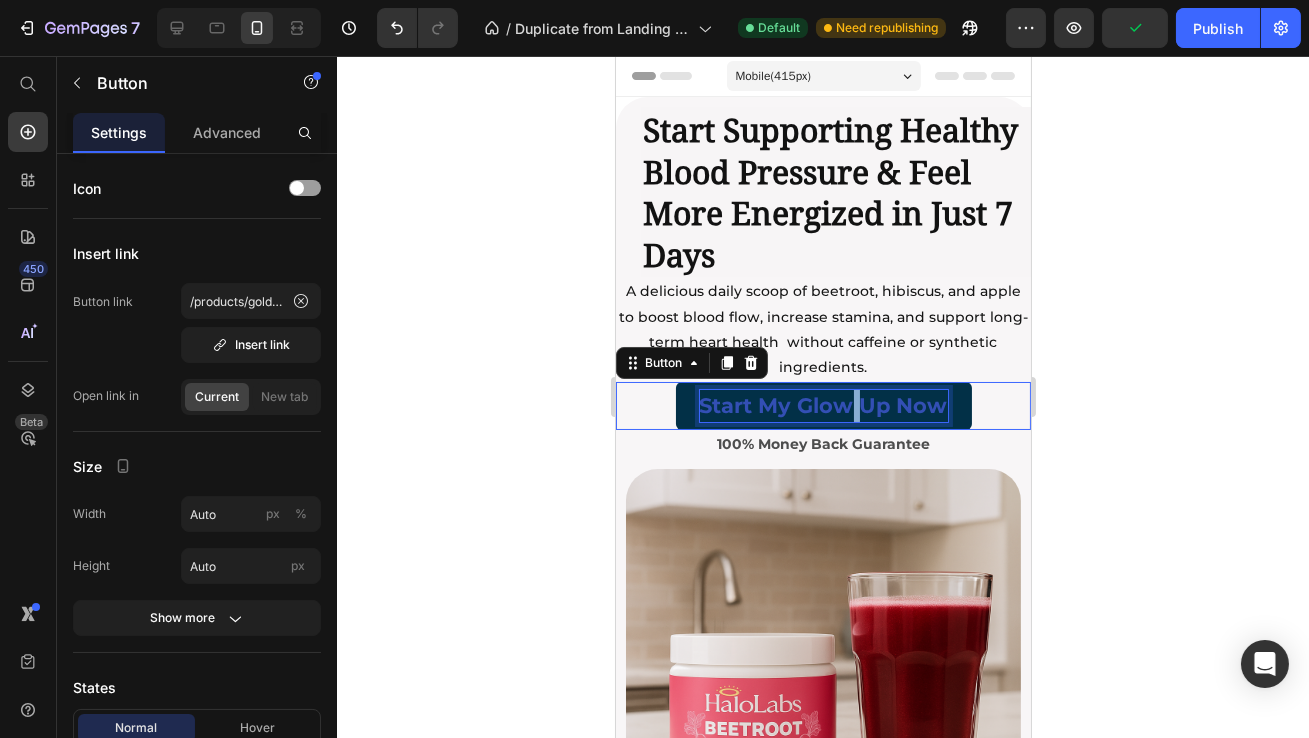 click on "Start My Glow Up Now" at bounding box center (823, 406) 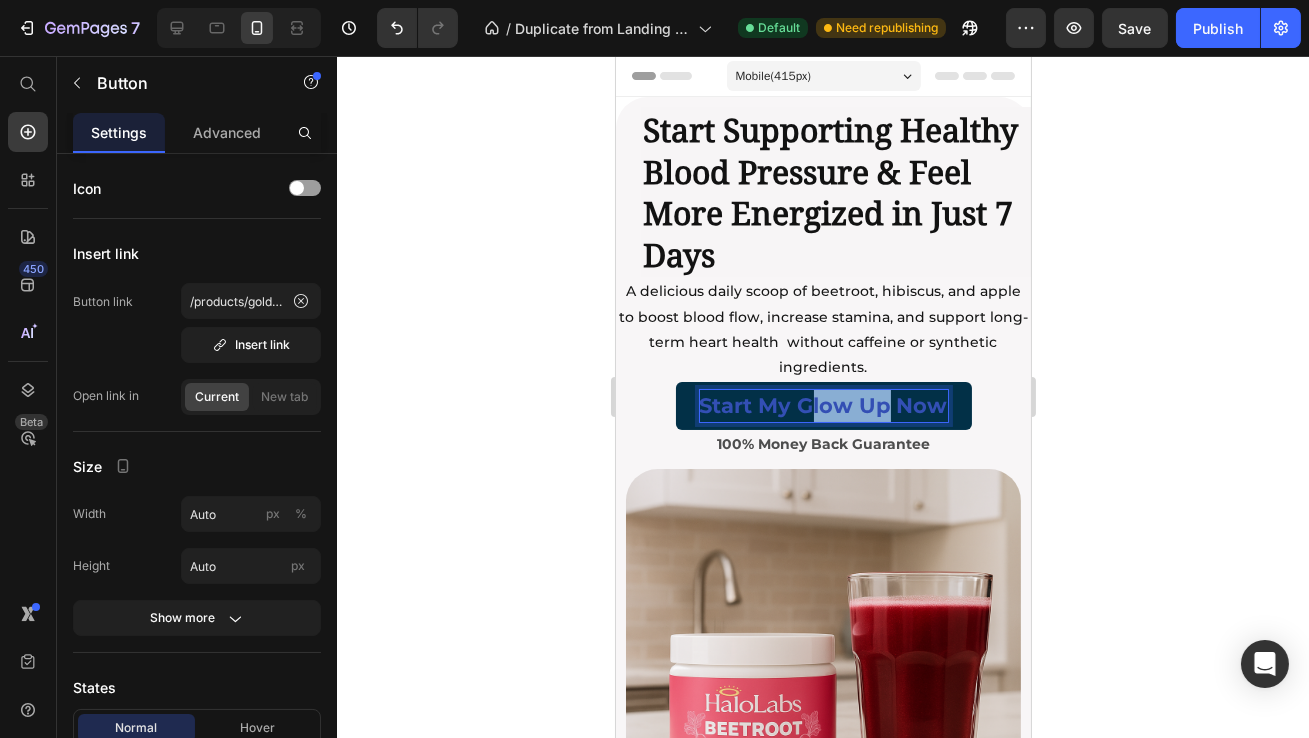 drag, startPoint x: 889, startPoint y: 415, endPoint x: 811, endPoint y: 408, distance: 78.31347 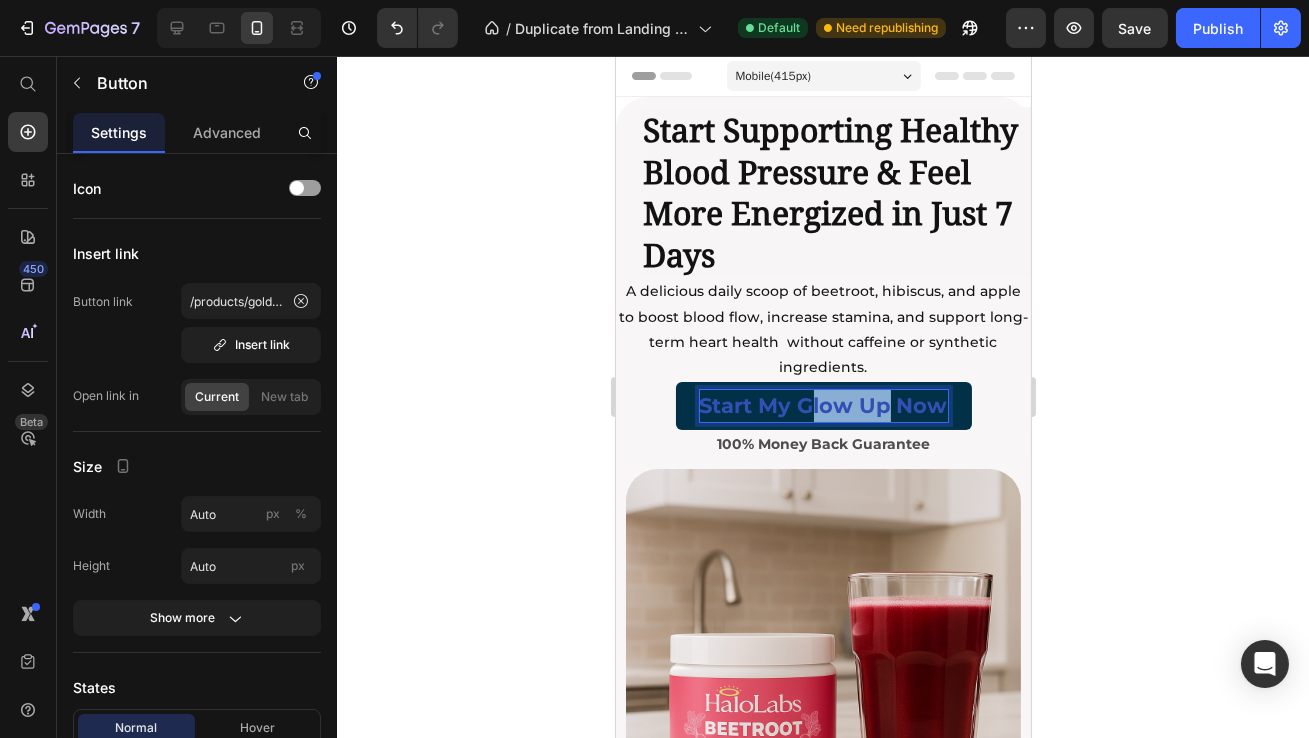 click on "Start My Glow Up Now" at bounding box center (823, 406) 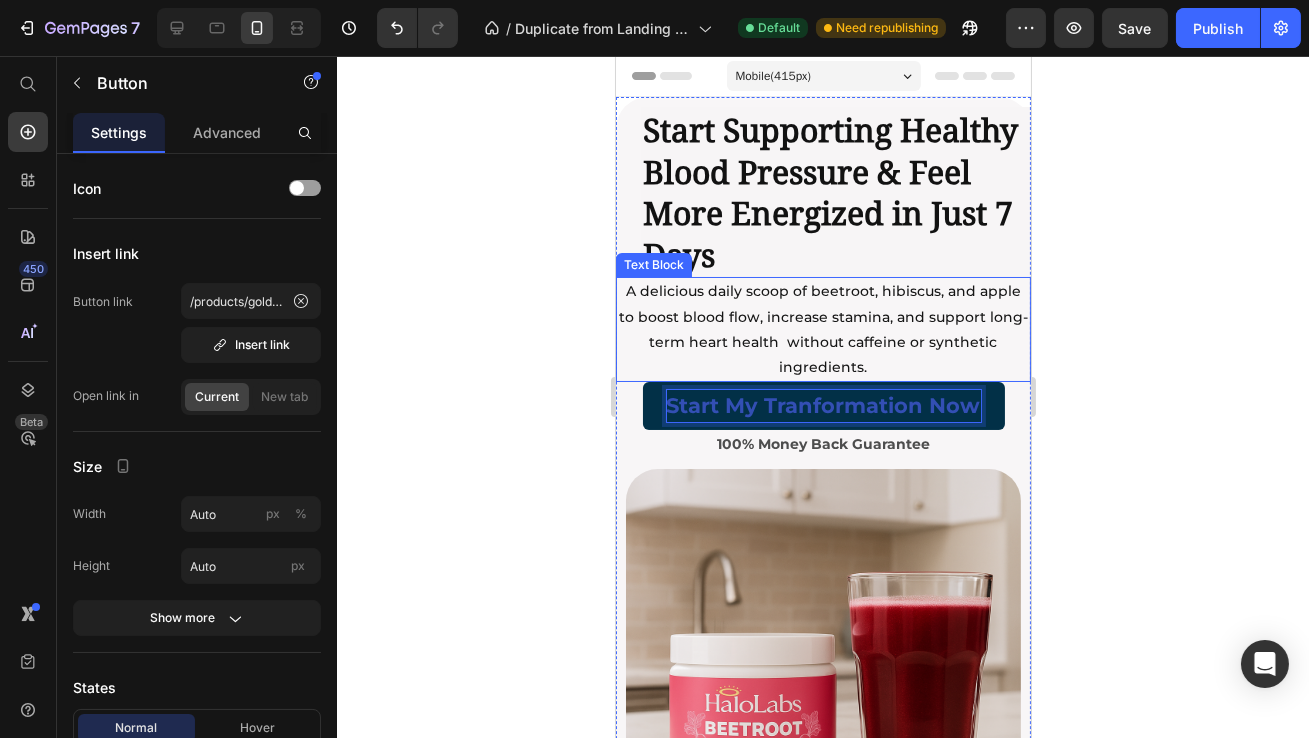 click on "A delicious daily scoop of beetroot, hibiscus, and apple to boost blood flow, increase stamina, and support long-term heart health  without caffeine or synthetic ingredients." at bounding box center [822, 329] 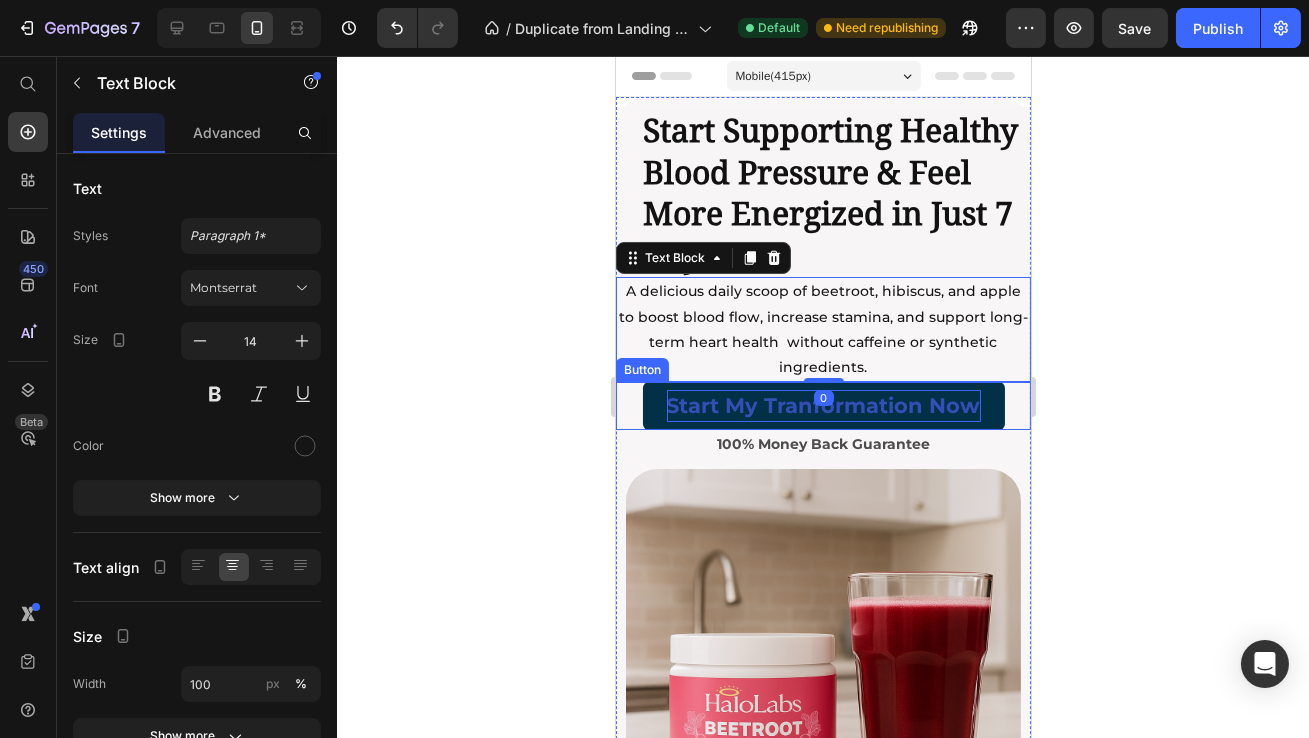 click on "Start My Tranformation Now" at bounding box center [823, 406] 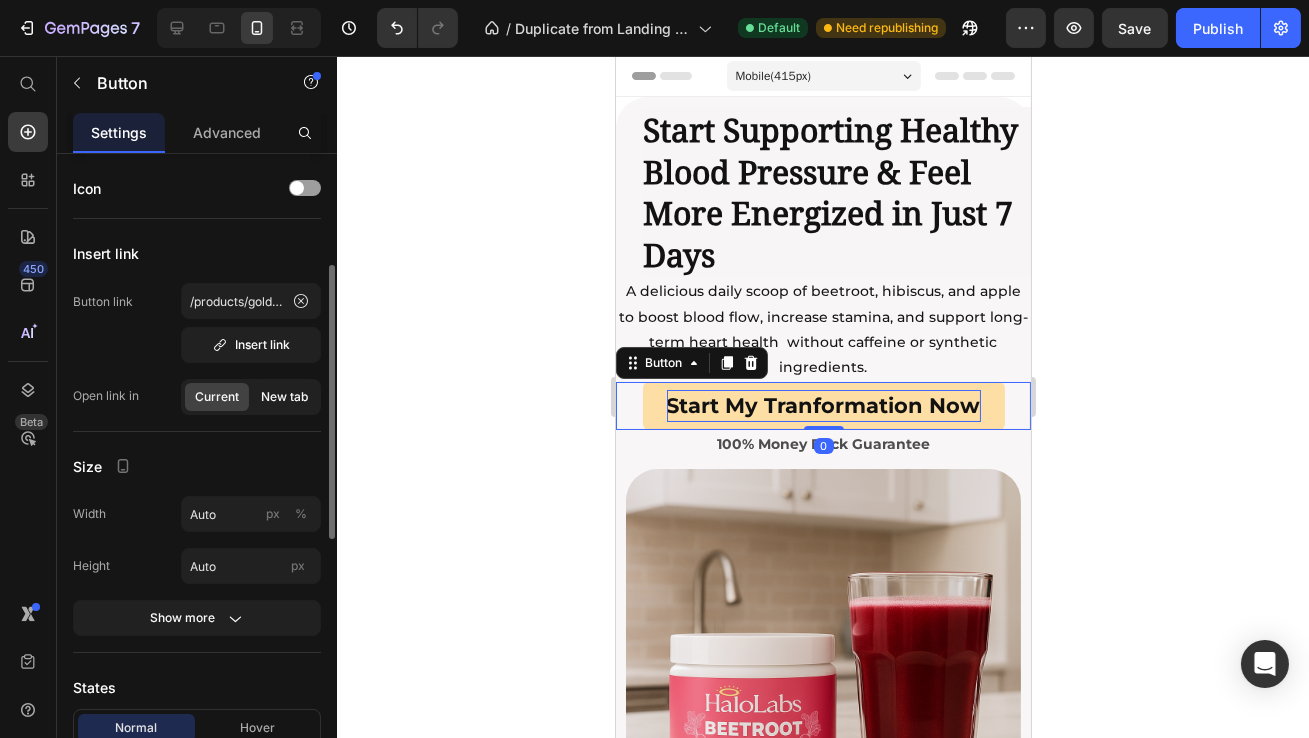 scroll, scrollTop: 428, scrollLeft: 0, axis: vertical 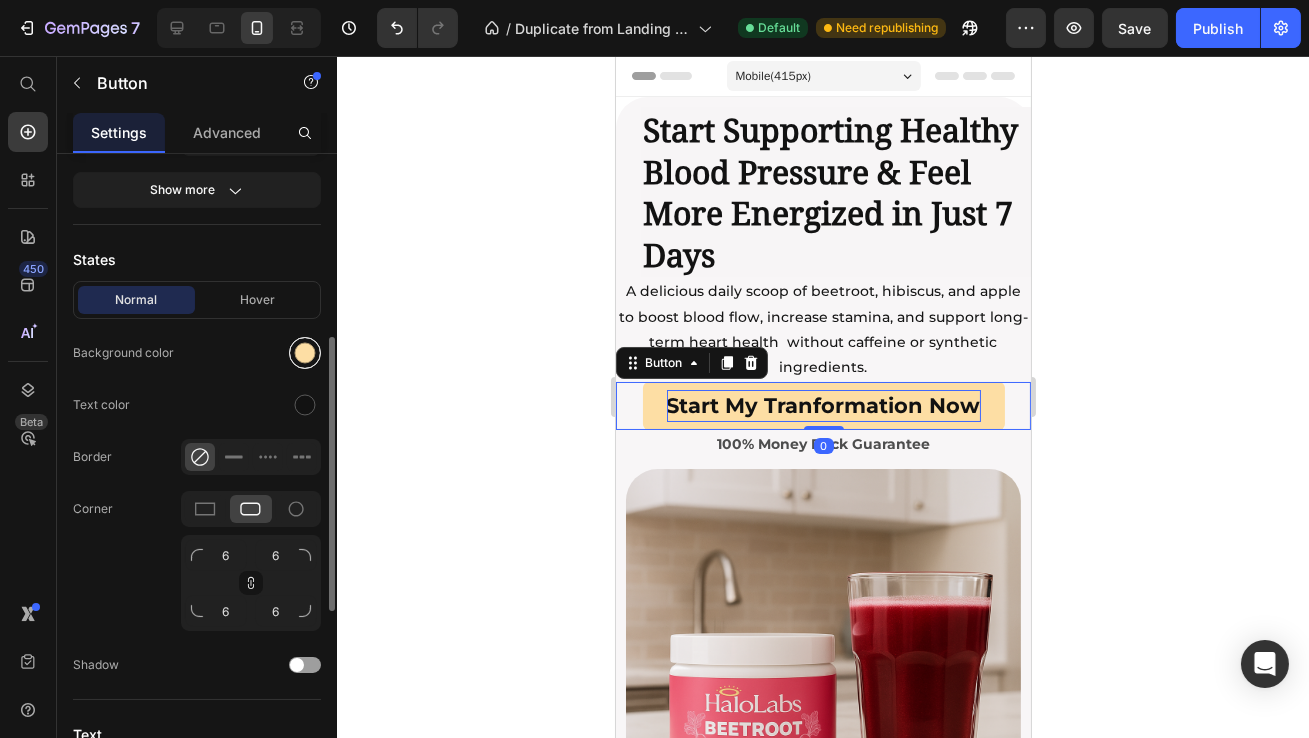 click at bounding box center (305, 353) 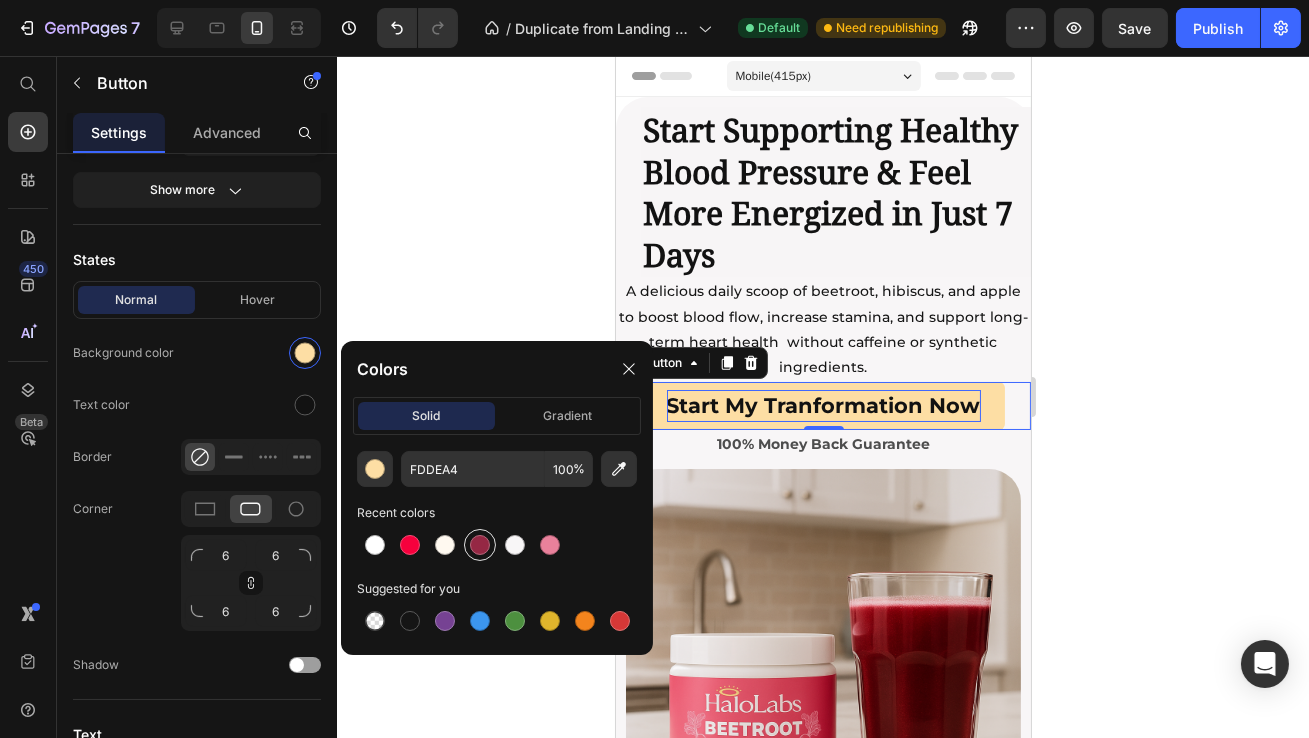 click at bounding box center [480, 545] 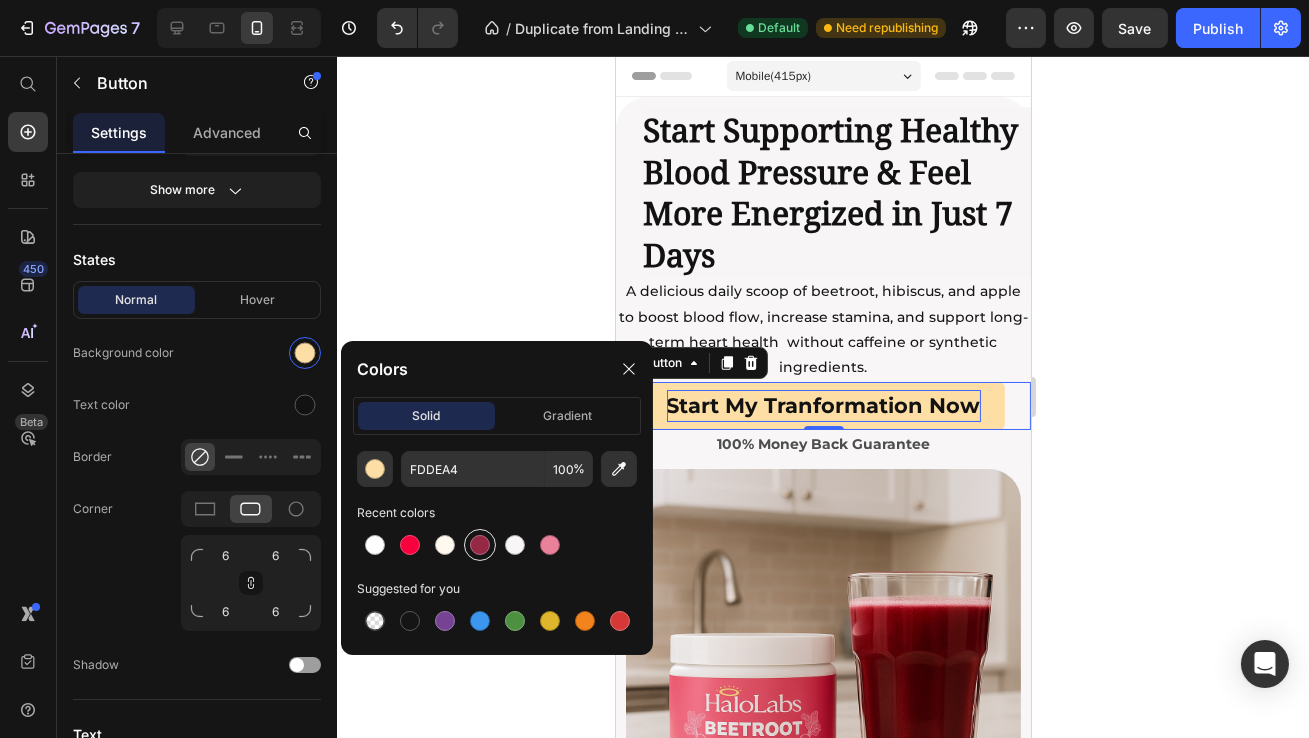 type on "952844" 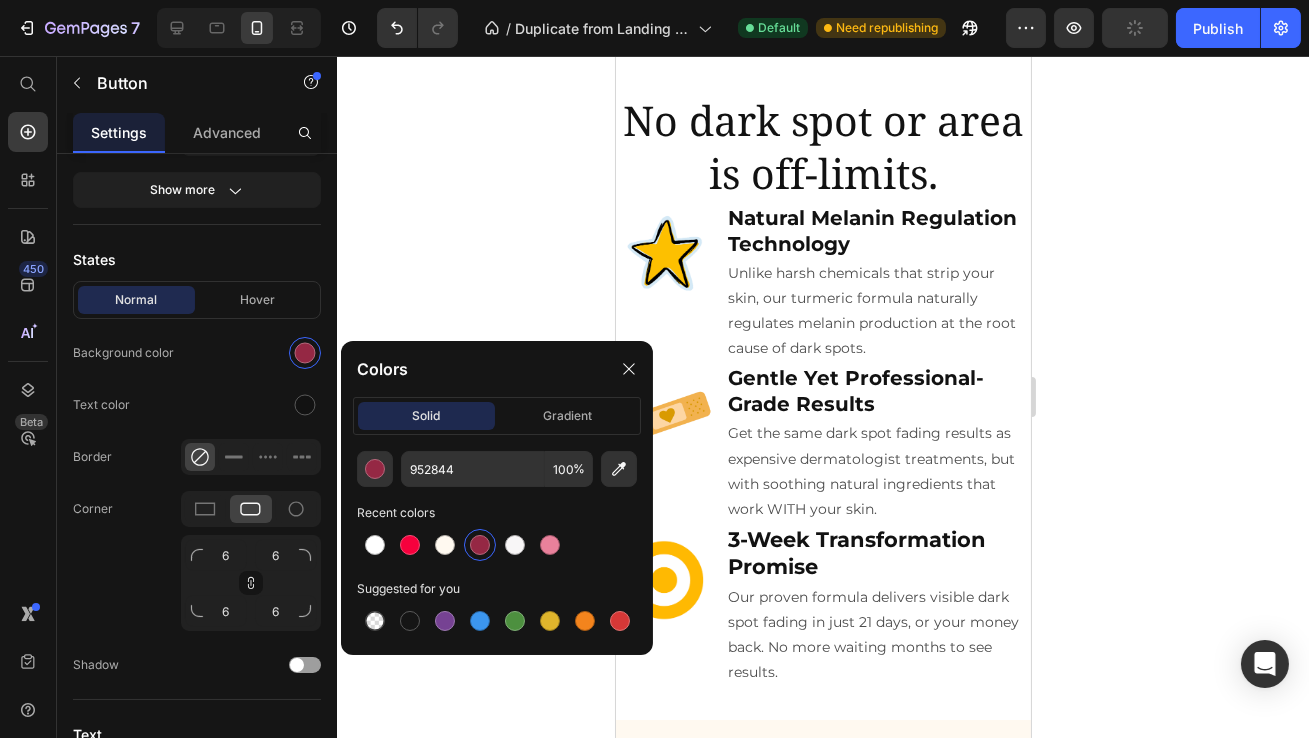 scroll, scrollTop: 1413, scrollLeft: 0, axis: vertical 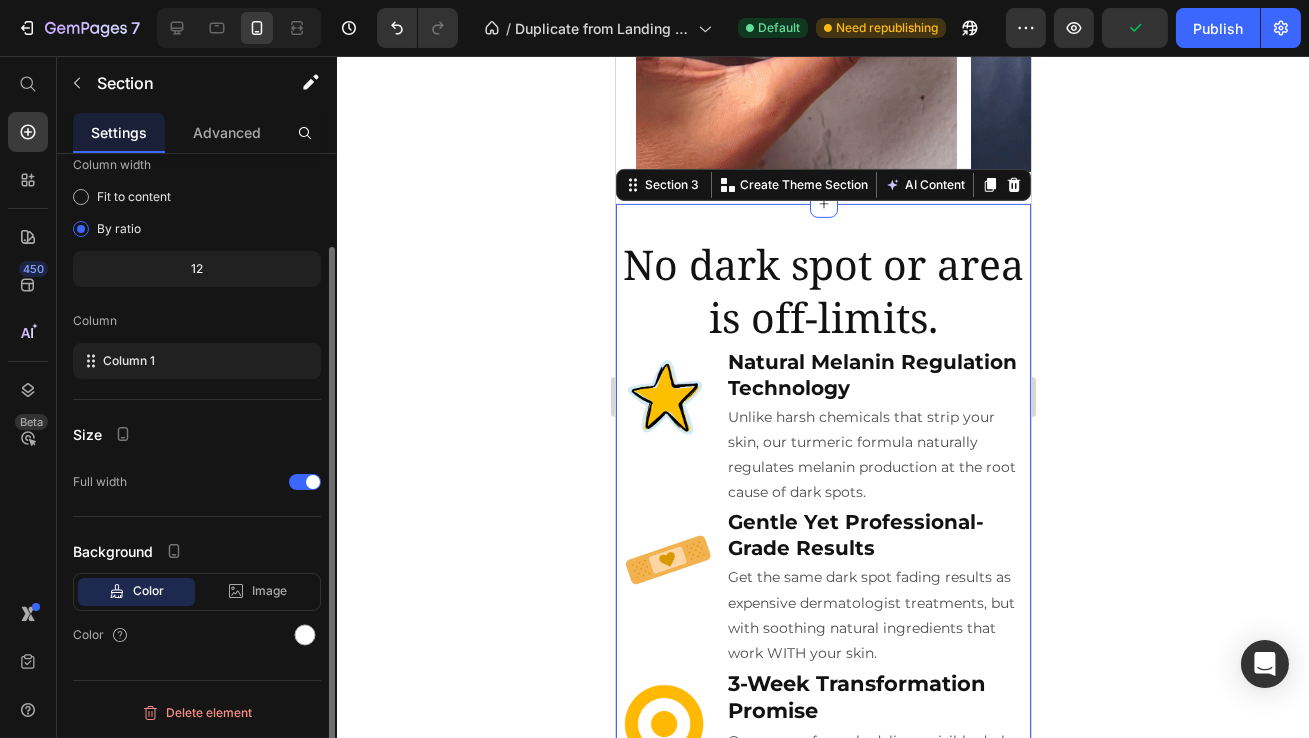 click on "No dark spot or area is off-limits. Heading Image Natural Melanin Regulation Technology Heading Unlike harsh chemicals that strip your skin, our turmeric formula naturally regulates melanin production at the root cause of dark spots. Text Block Row Image Gentle Yet Professional-Grade Results Heading Get the same dark spot fading results as expensive dermatologist treatments, but with soothing natural ingredients that work WITH your skin. Text Block Row Image 3-Week Transformation Promise Heading Our proven formula delivers visible dark spot fading in just 21 days, or your money back. No more waiting months to see results. Text Block Row Section 3   You can create reusable sections Create Theme Section AI Content Write with GemAI What would you like to describe here? Tone and Voice Persuasive Product Beetroot Powder Show more Generate" at bounding box center (822, 534) 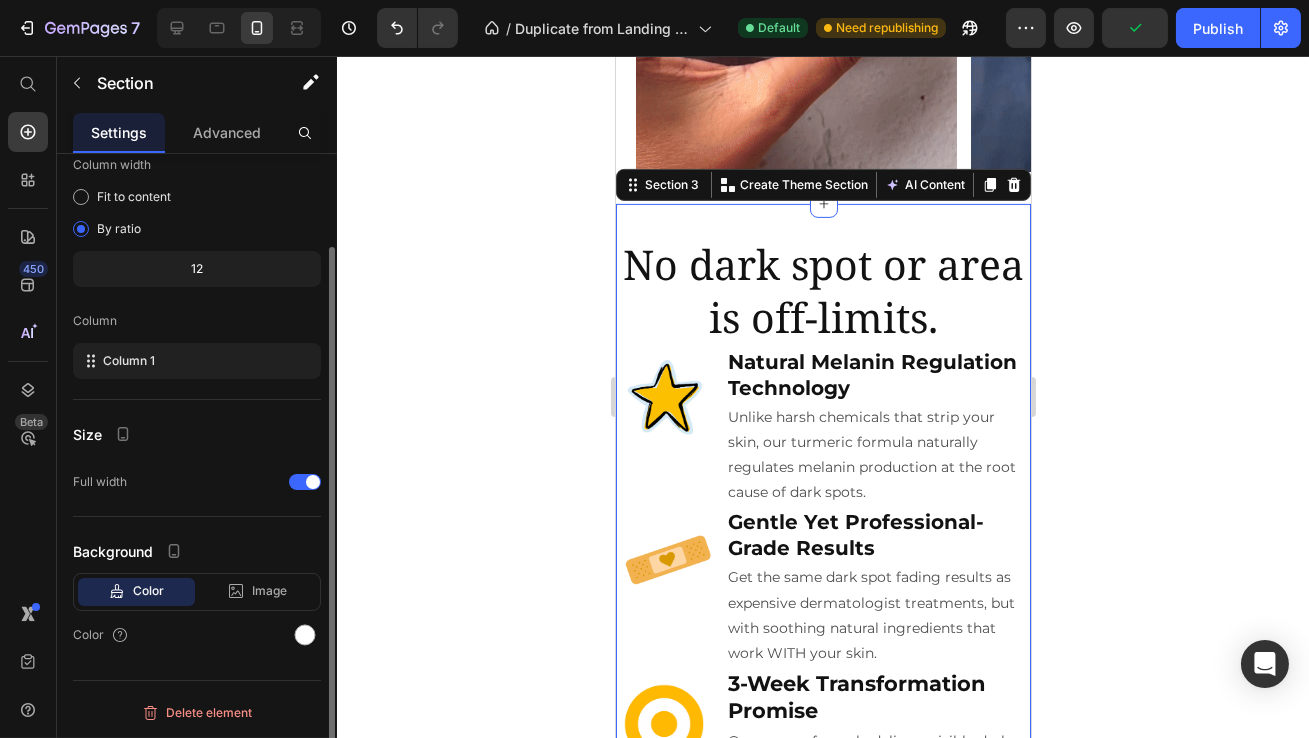 scroll, scrollTop: 0, scrollLeft: 0, axis: both 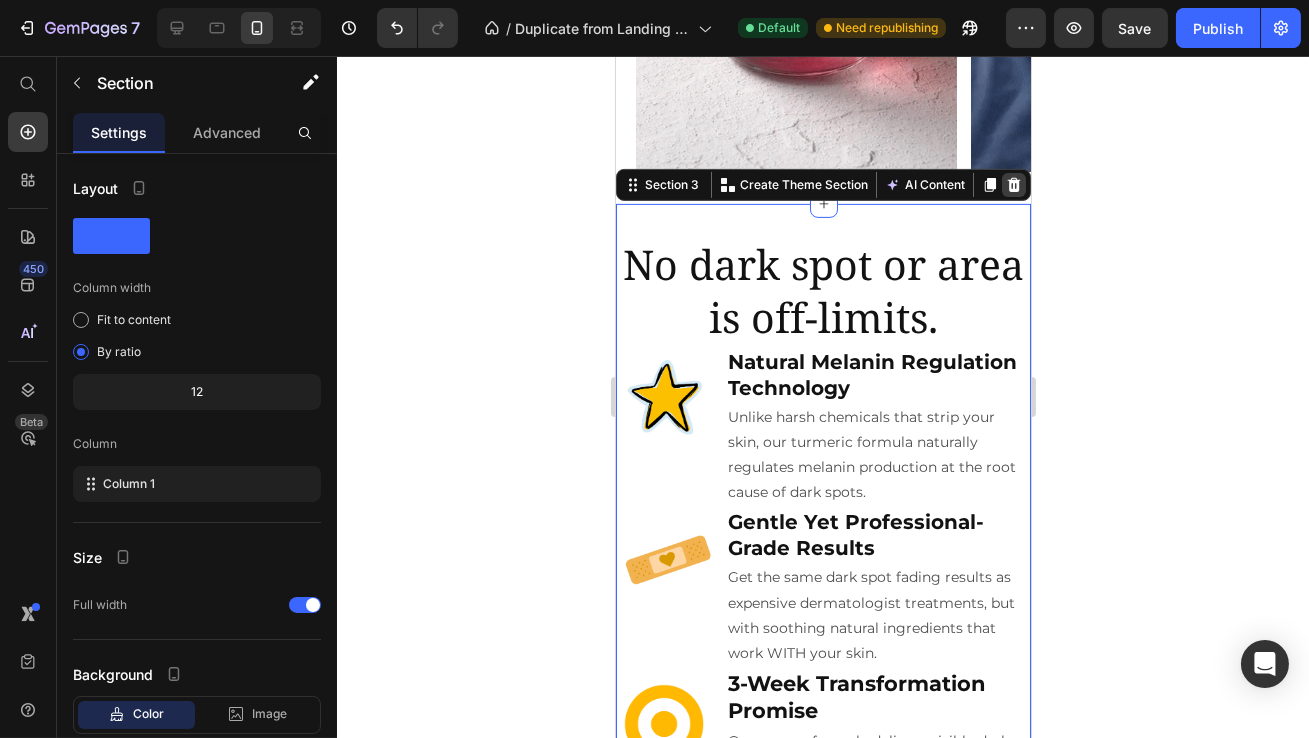 click 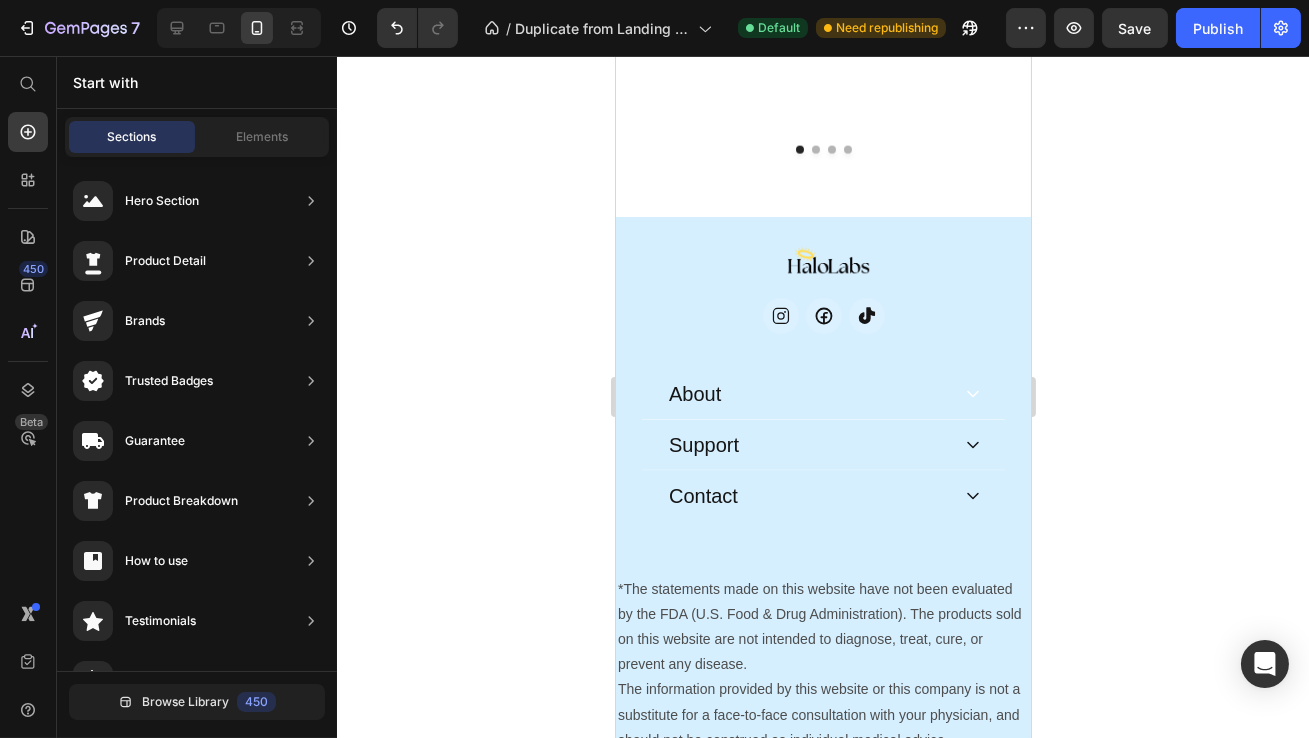 scroll, scrollTop: 5843, scrollLeft: 0, axis: vertical 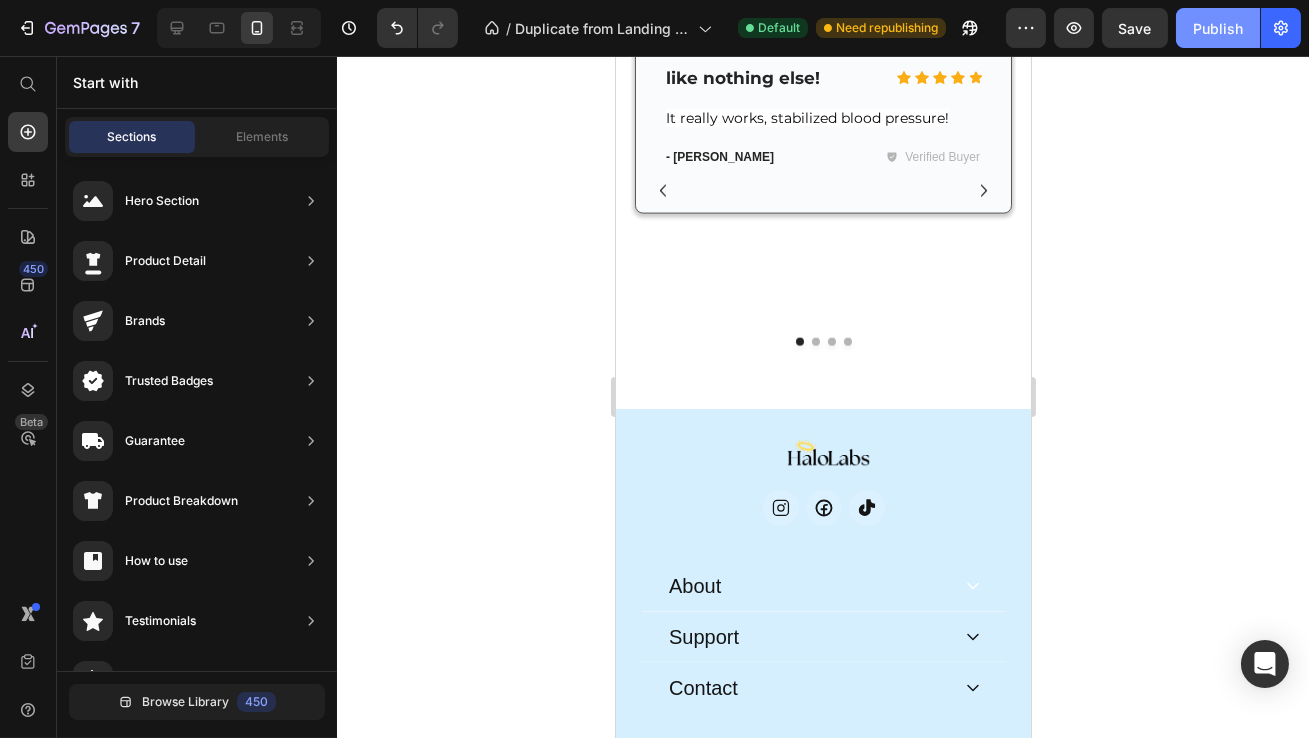 click on "Publish" at bounding box center [1218, 28] 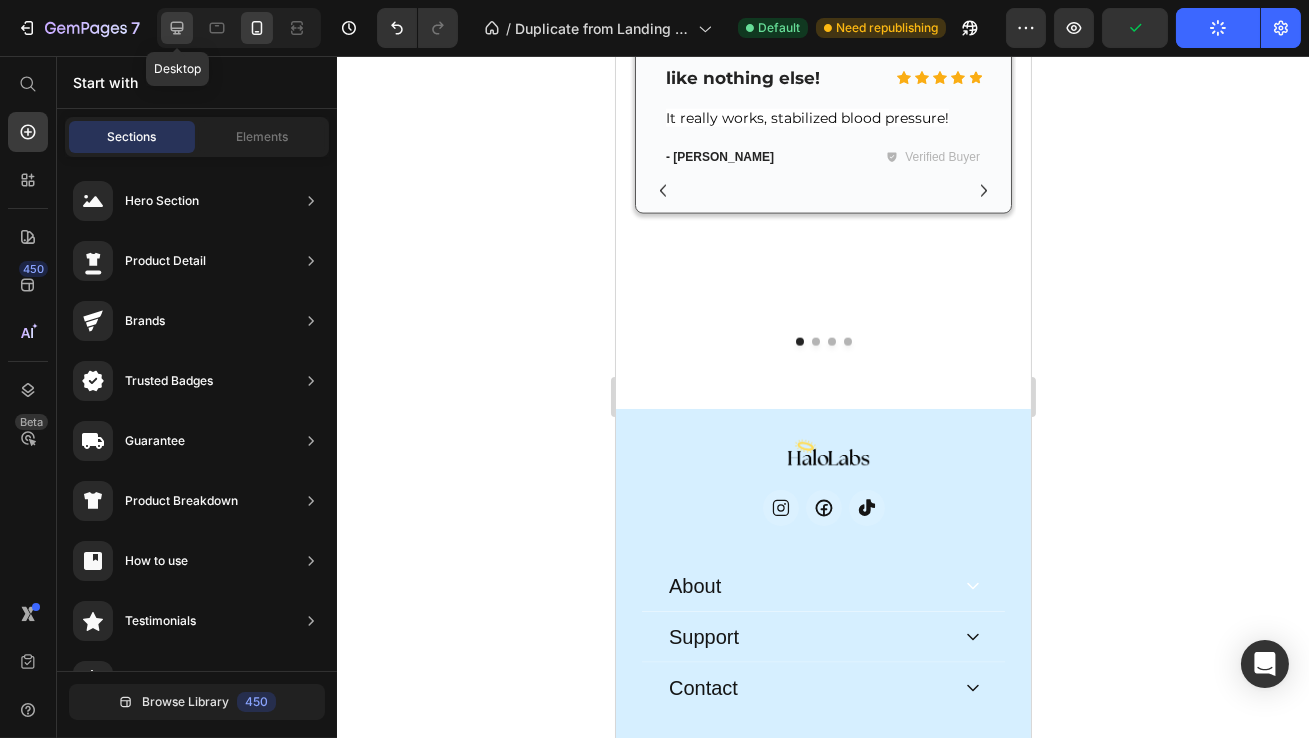 click 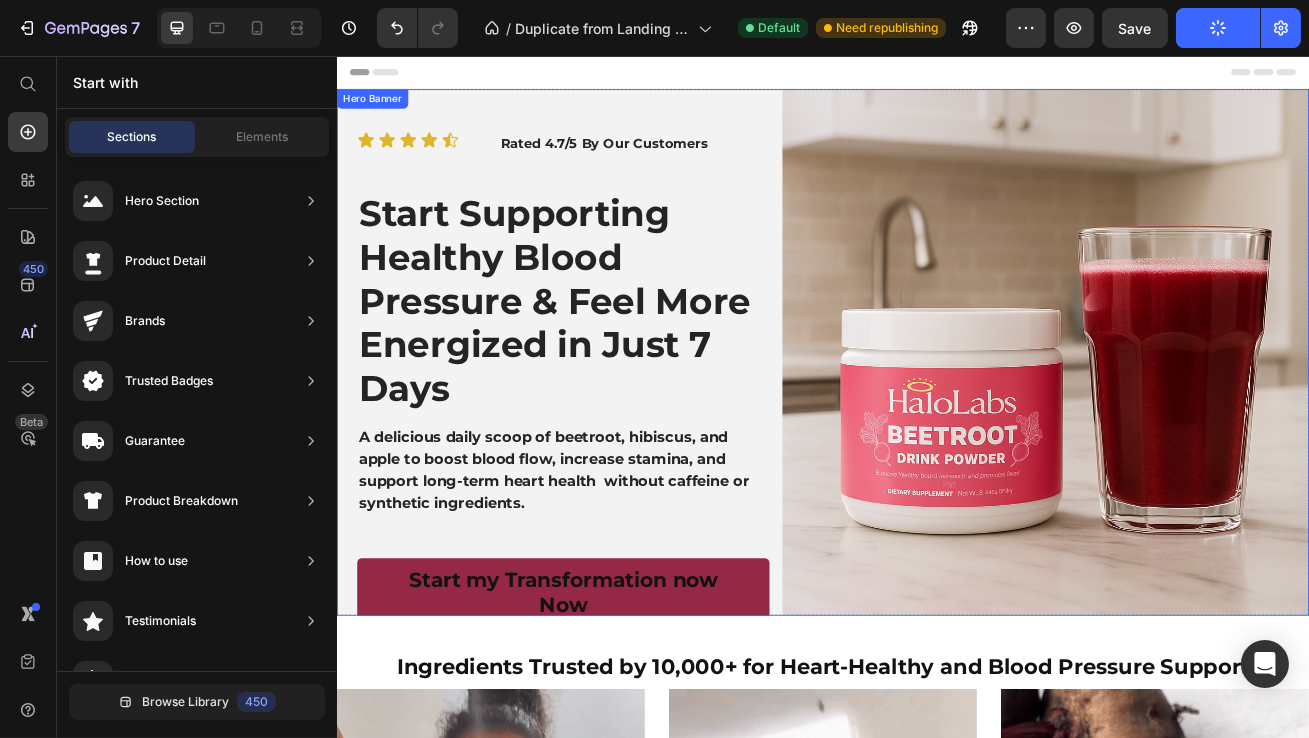 scroll, scrollTop: 10, scrollLeft: 0, axis: vertical 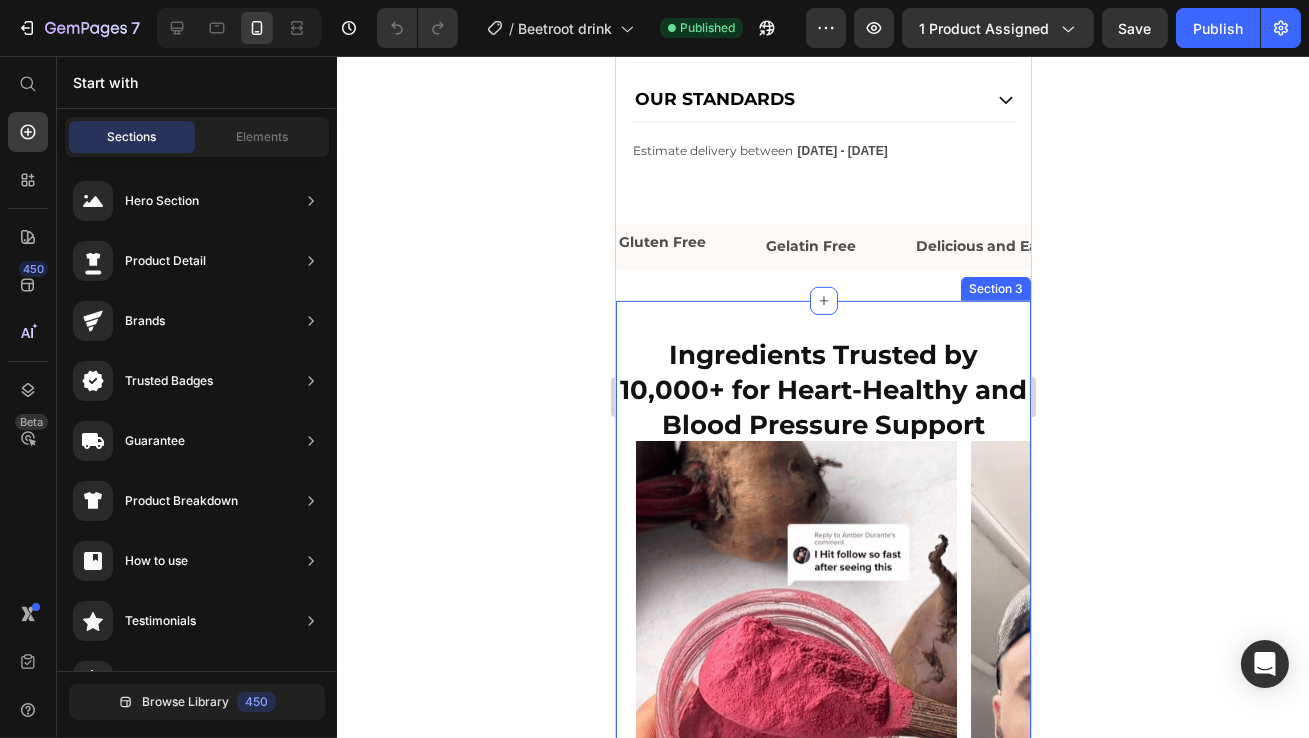click on "Ingredients Trusted by 10,000+ for Heart-Healthy and Blood Pressure Support  Heading Image Image Image Carousel Section 3" at bounding box center (822, 672) 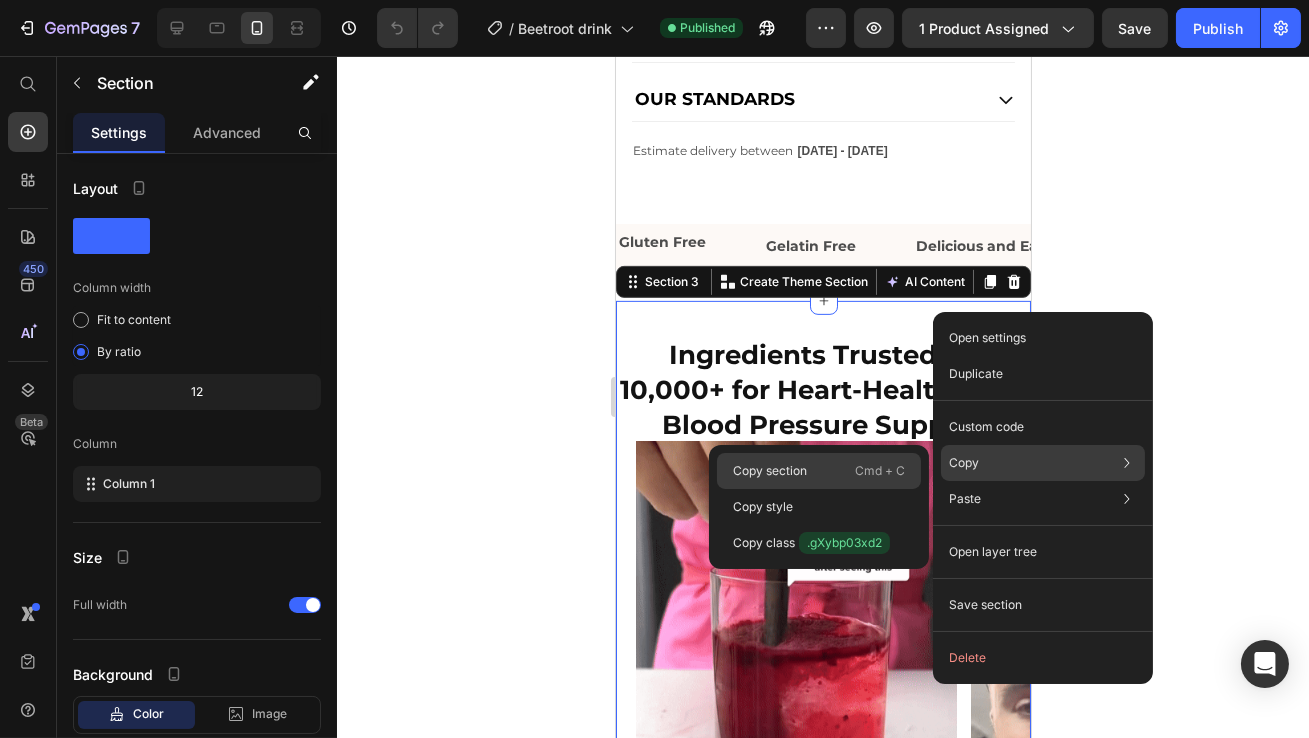 click on "Copy section  Cmd + C" 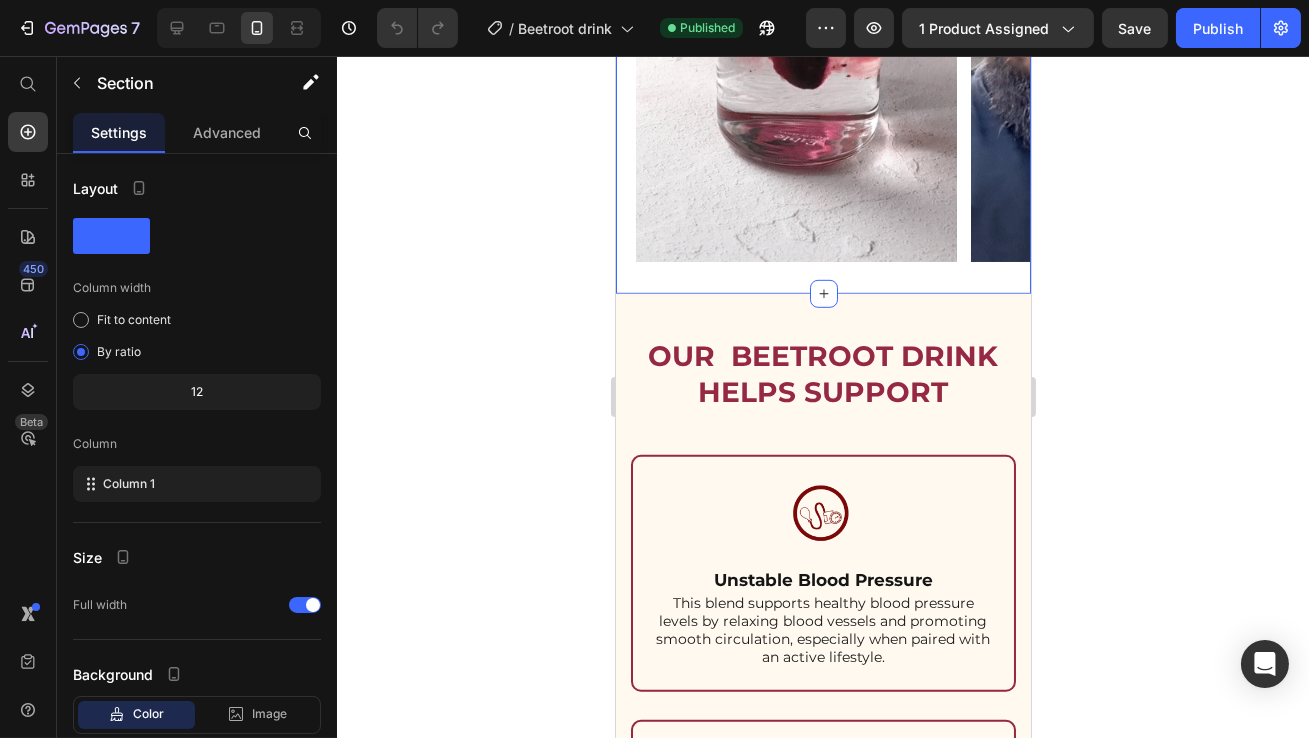 scroll, scrollTop: 2604, scrollLeft: 0, axis: vertical 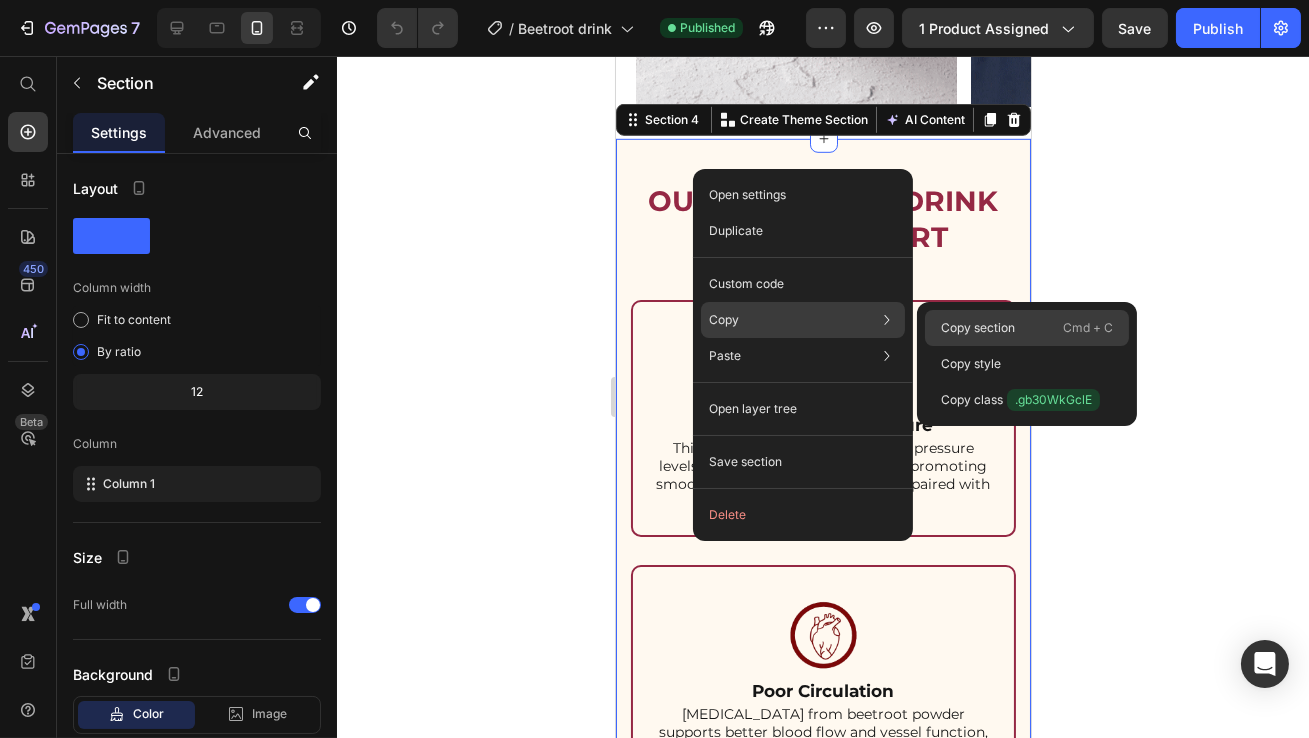 click on "Copy section  Cmd + C" 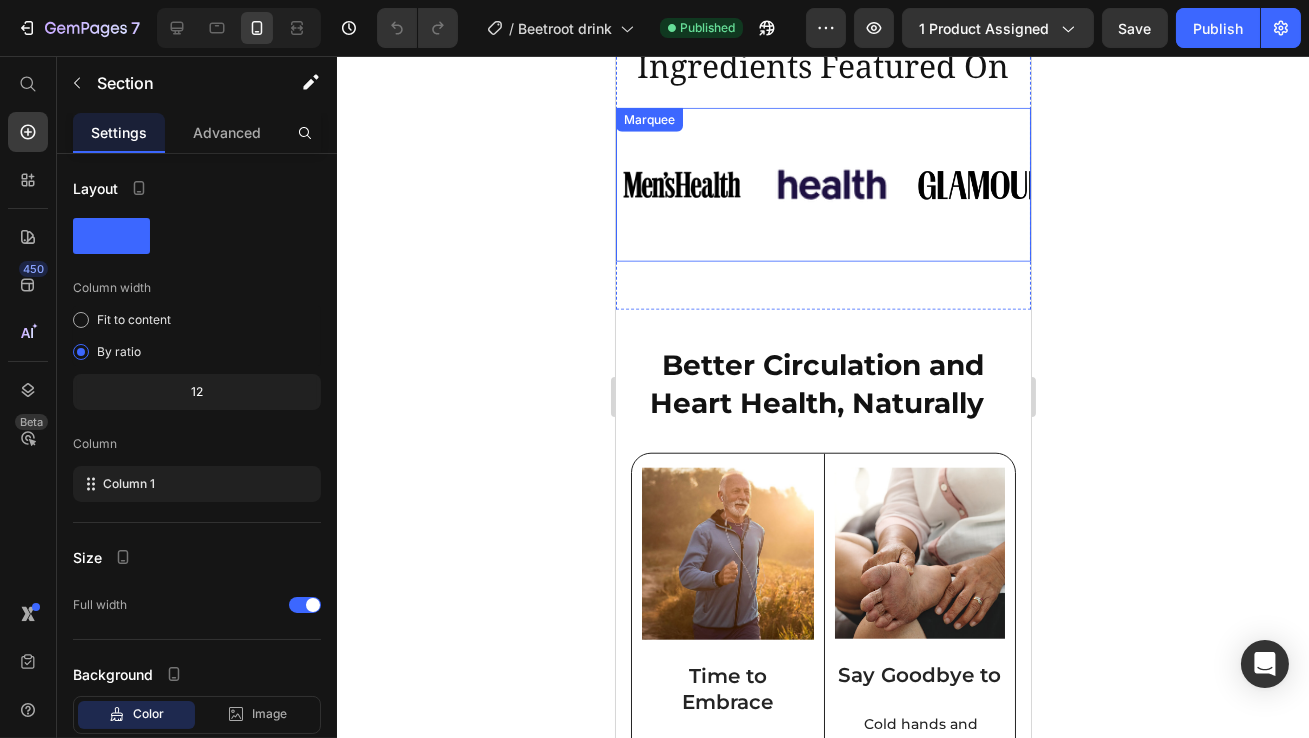 scroll, scrollTop: 3628, scrollLeft: 0, axis: vertical 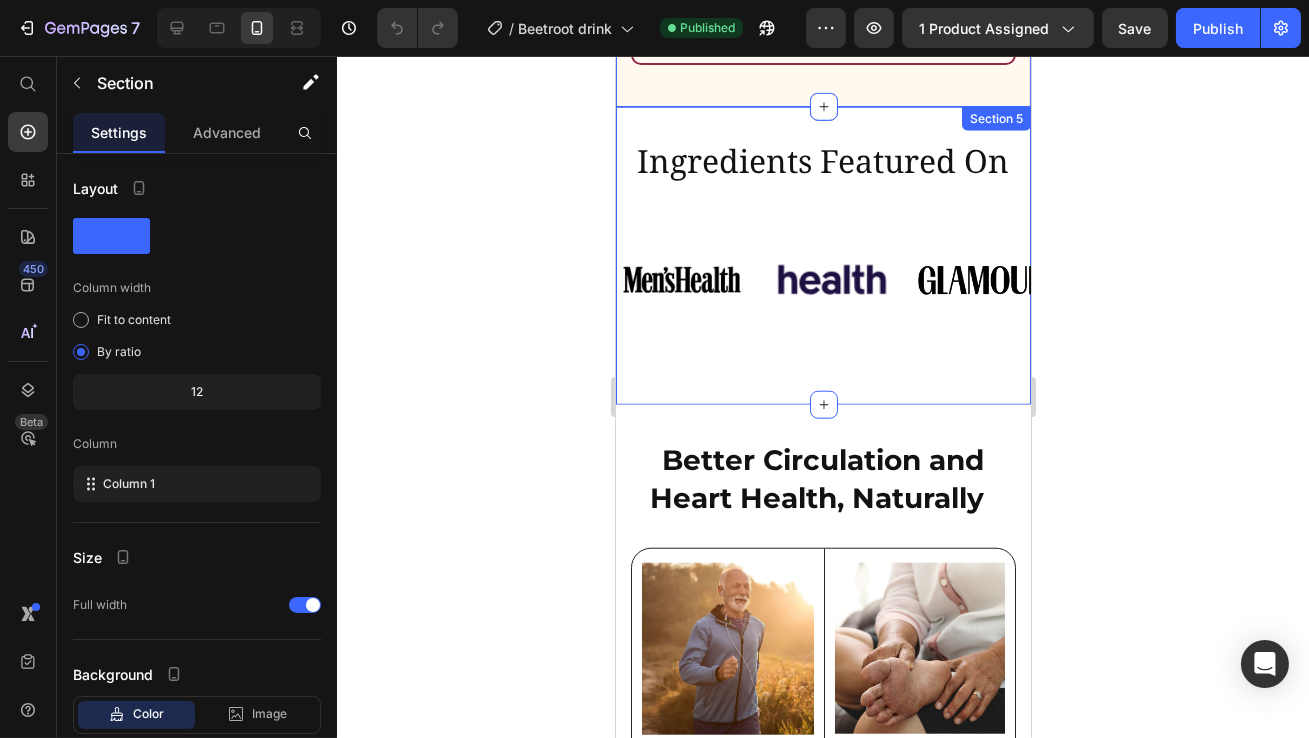 click on "Ingredients Featured On Heading Image Image Image Image Image Image Image Image Marquee Section 5" at bounding box center [822, 256] 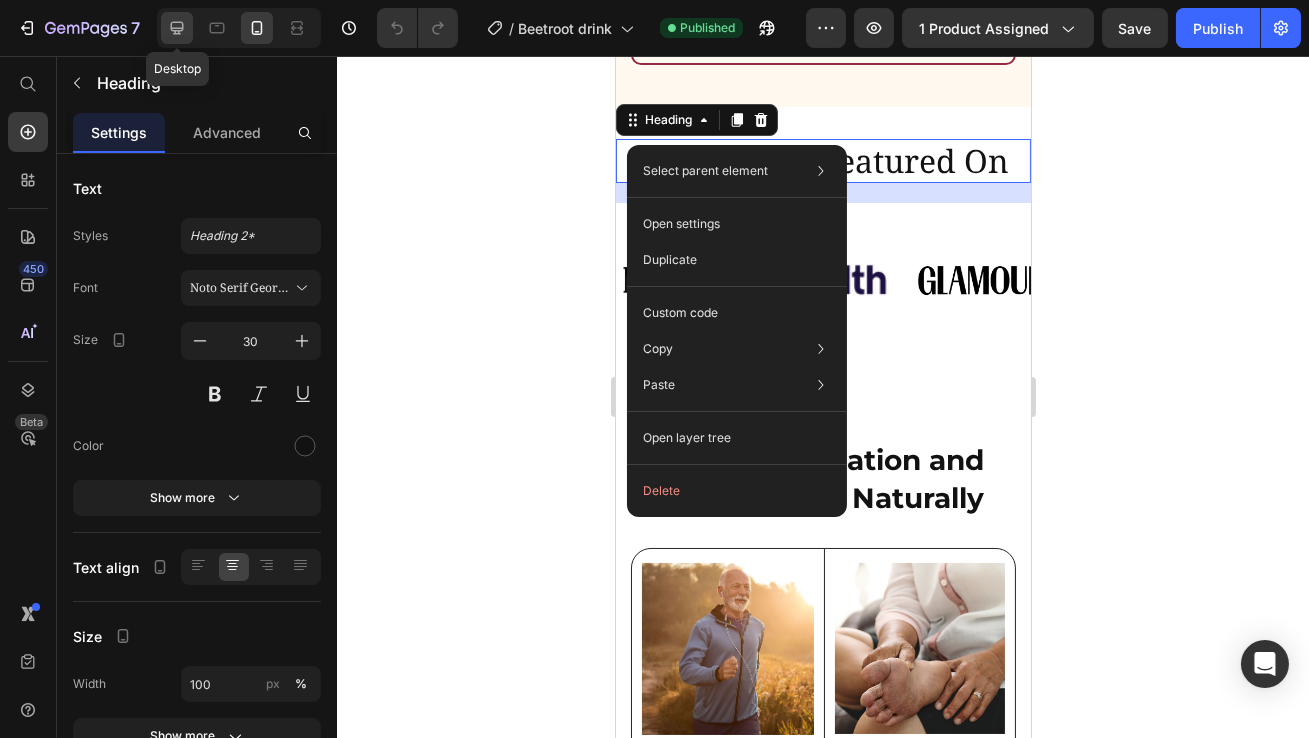 click 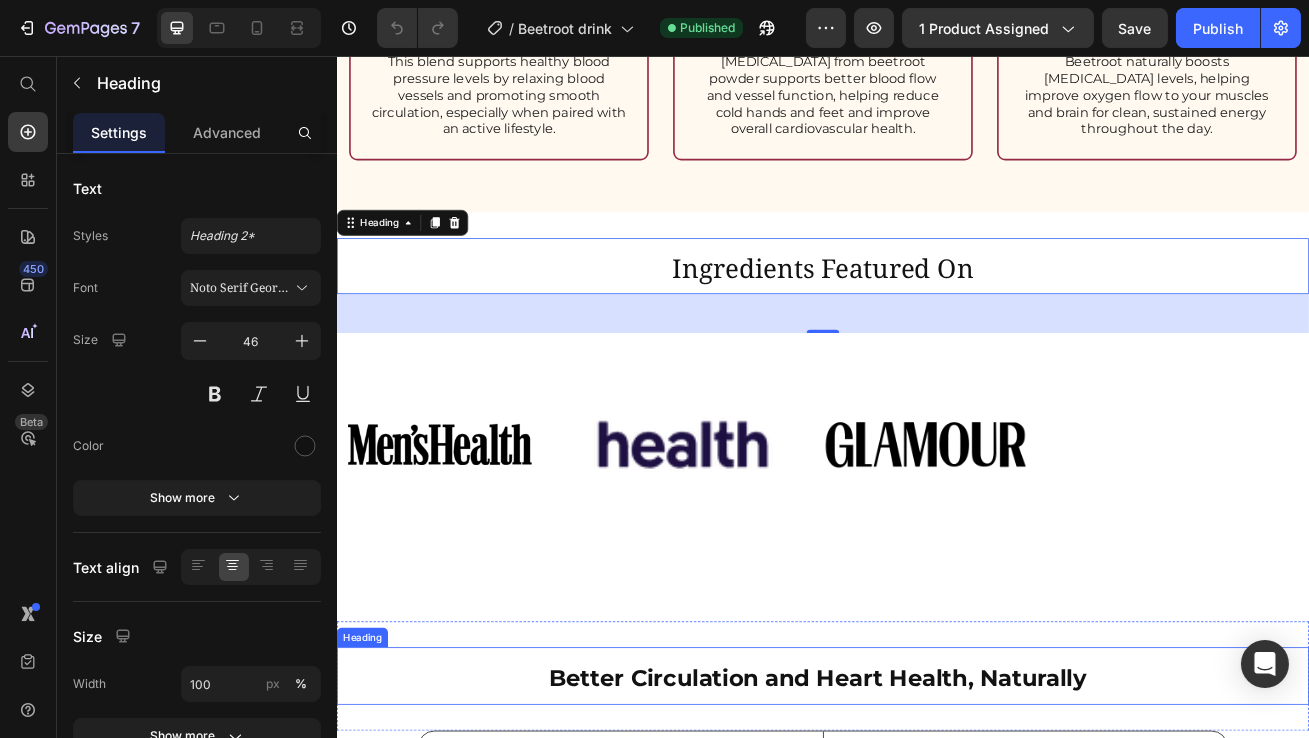 scroll, scrollTop: 3064, scrollLeft: 0, axis: vertical 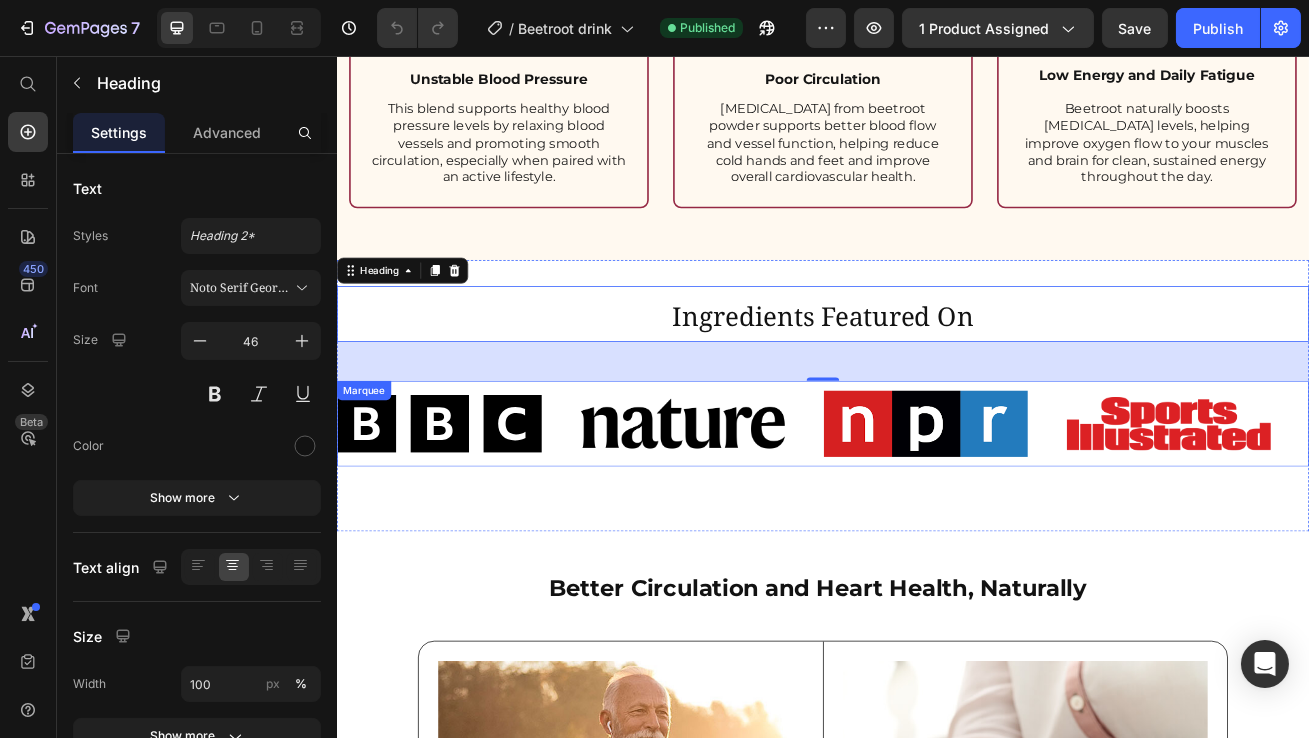 click on "Image Image Image Image Image Image Image Image Marquee" at bounding box center [936, 510] 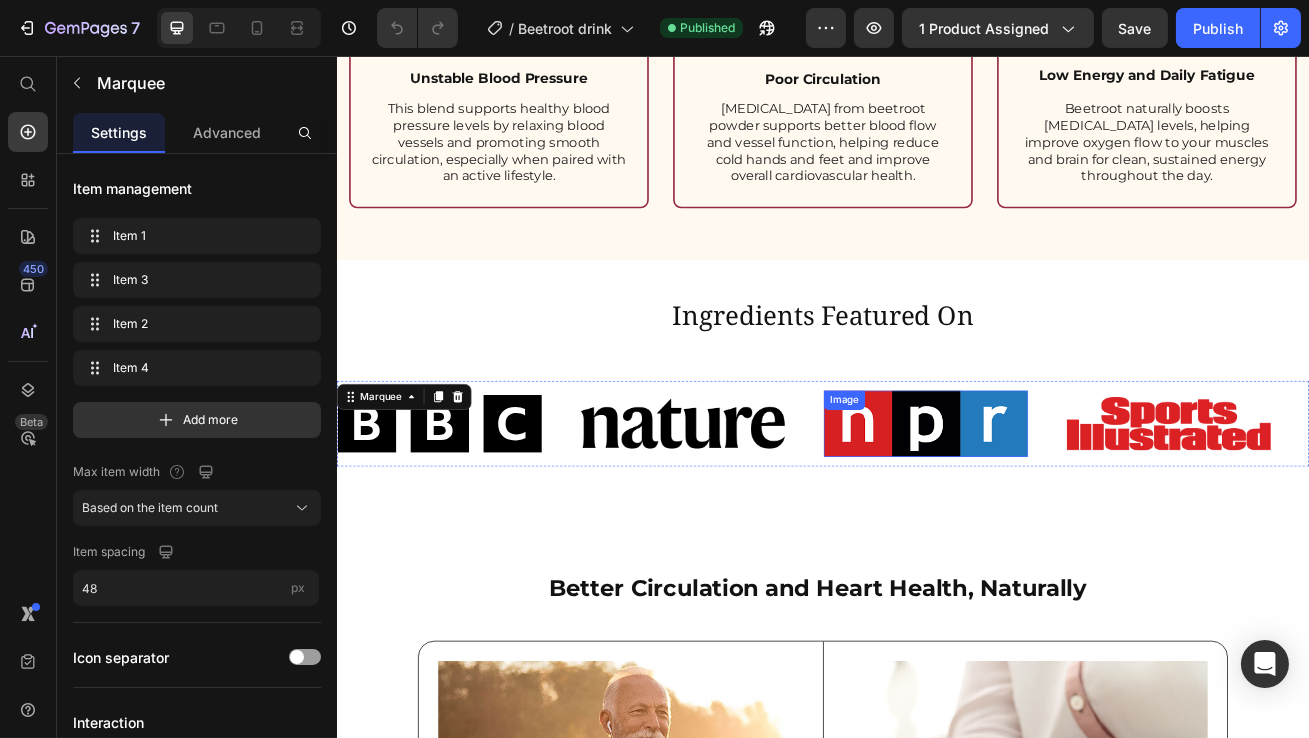 click at bounding box center (1063, 510) 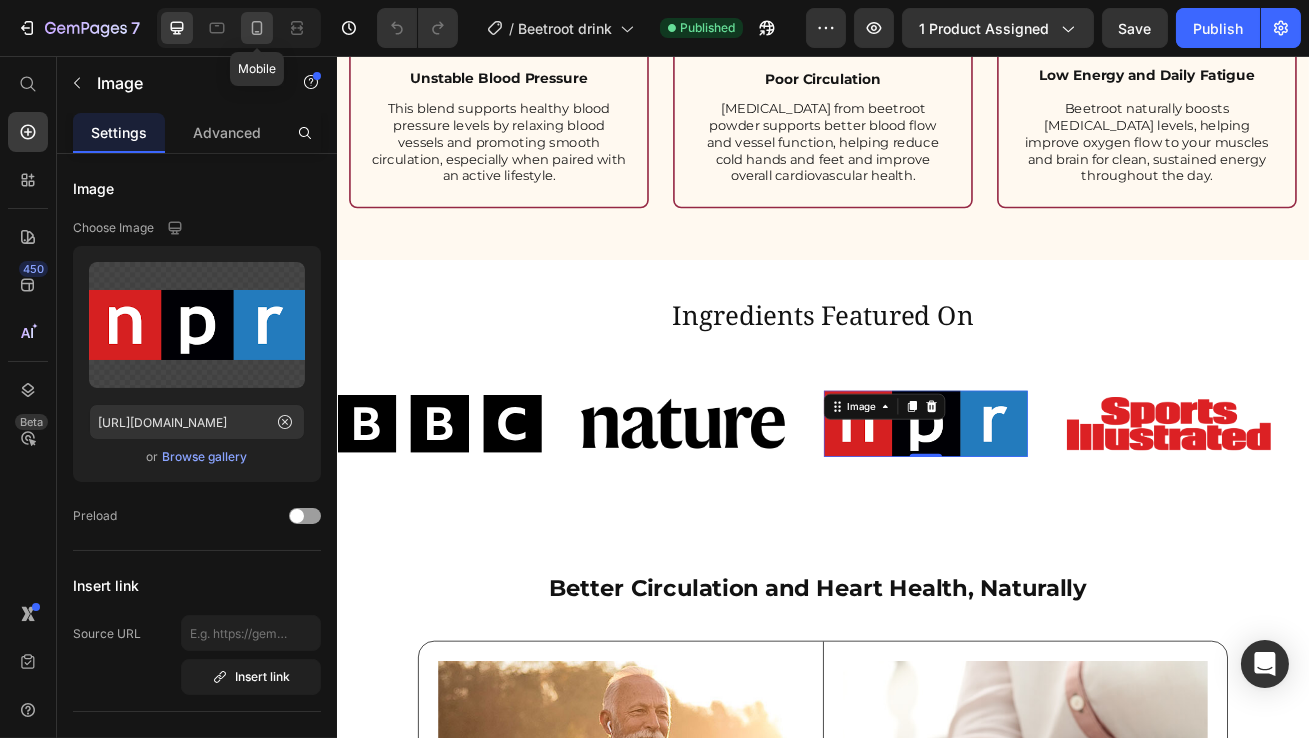 click 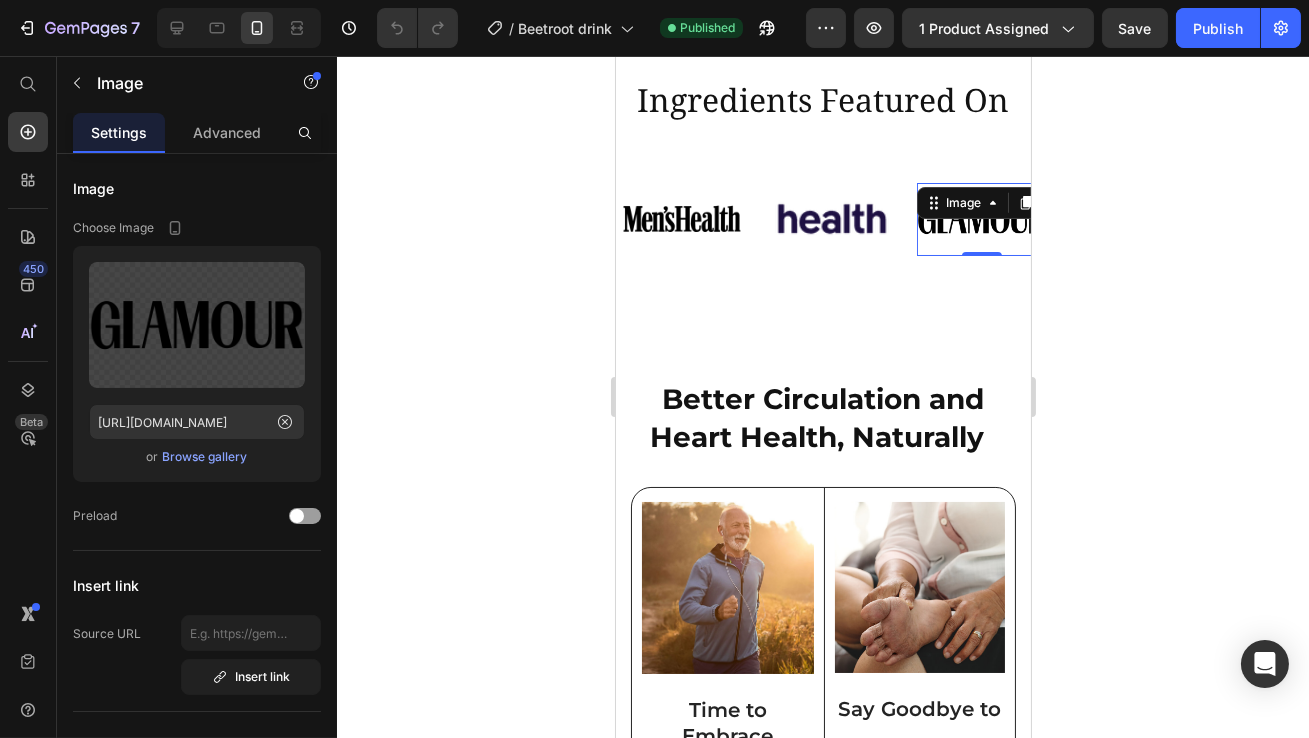 scroll, scrollTop: 3743, scrollLeft: 0, axis: vertical 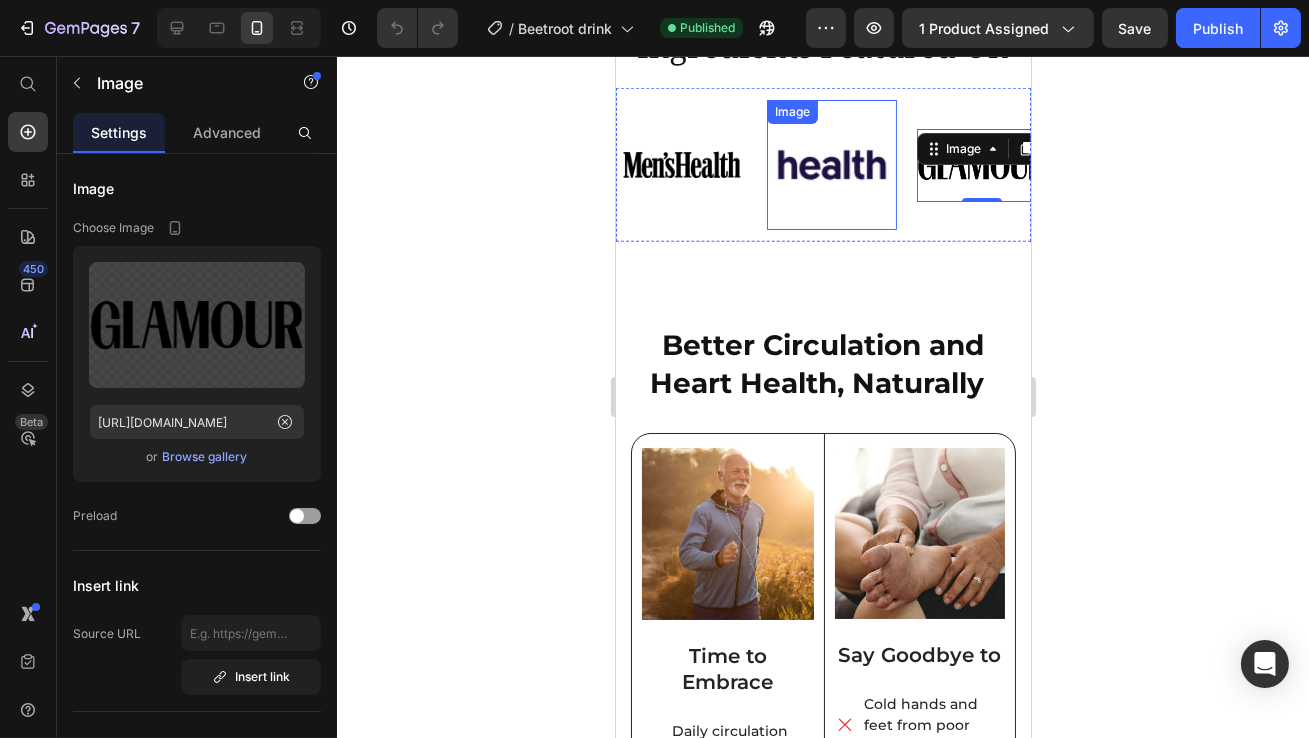 click at bounding box center [831, 165] 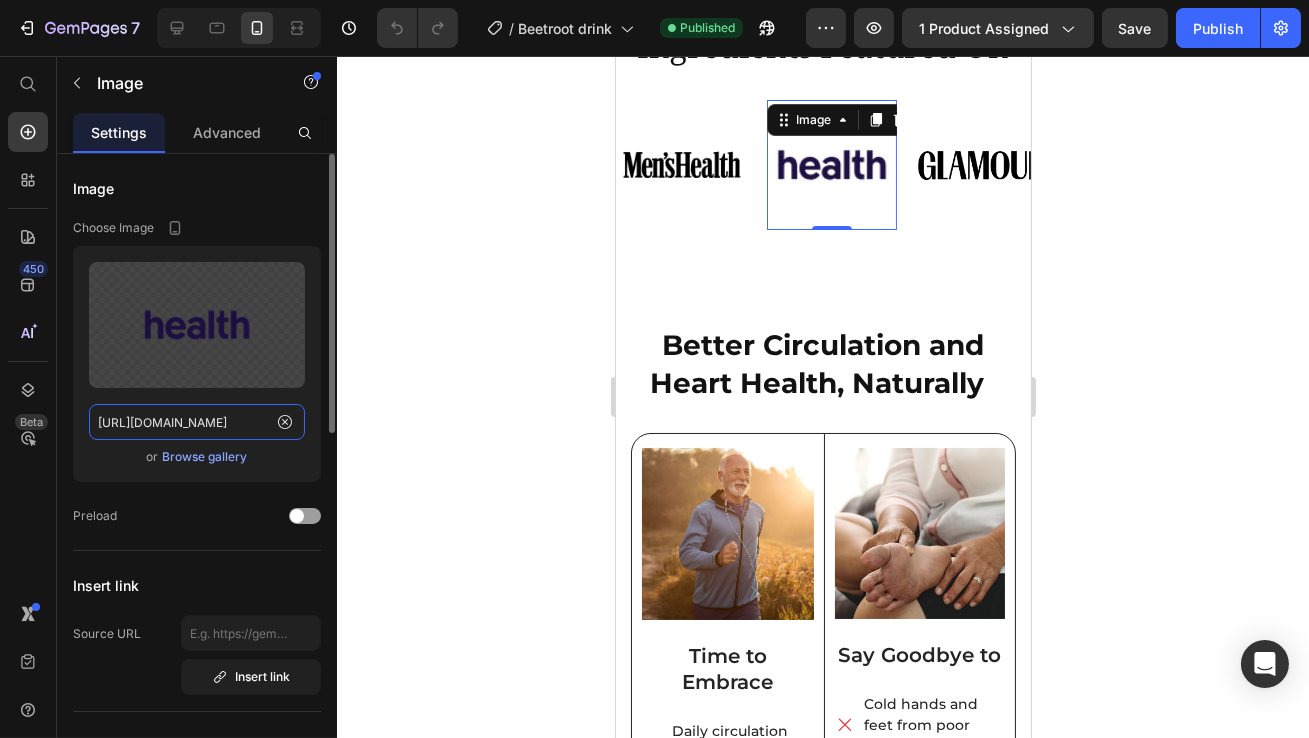 click on "[URL][DOMAIN_NAME]" 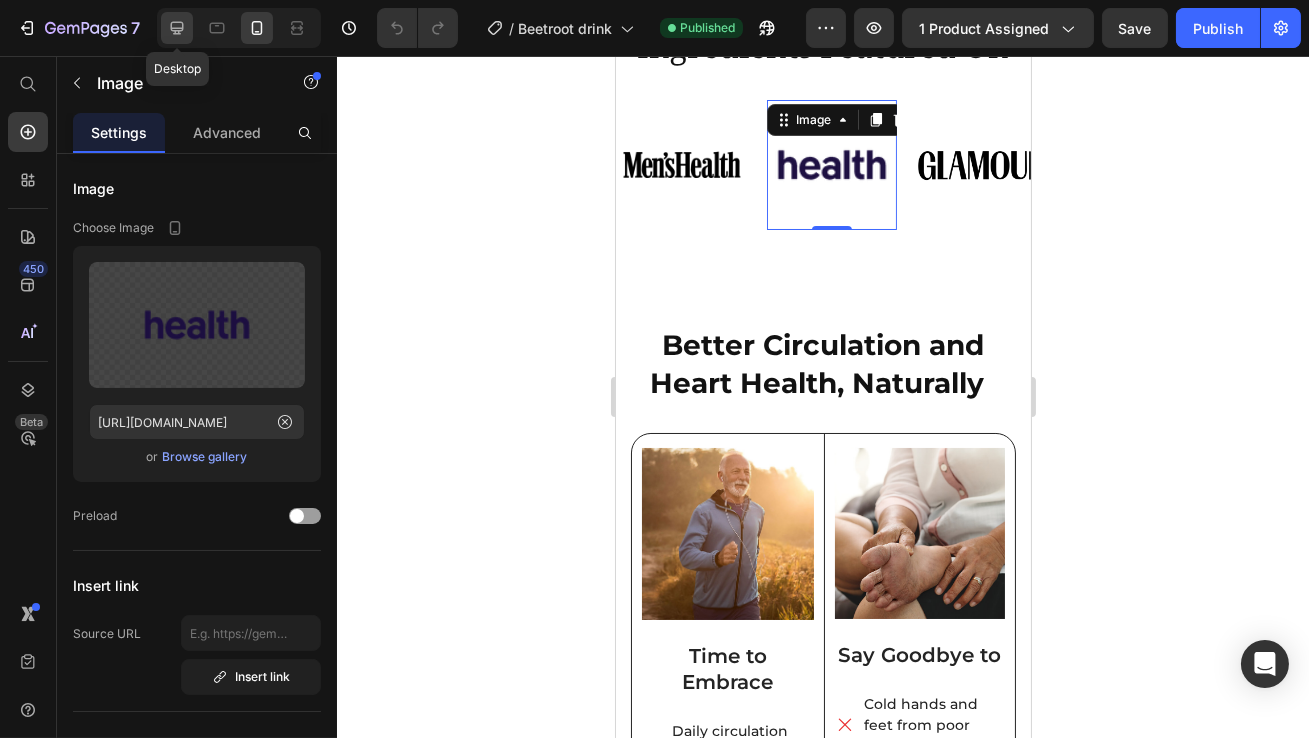 click 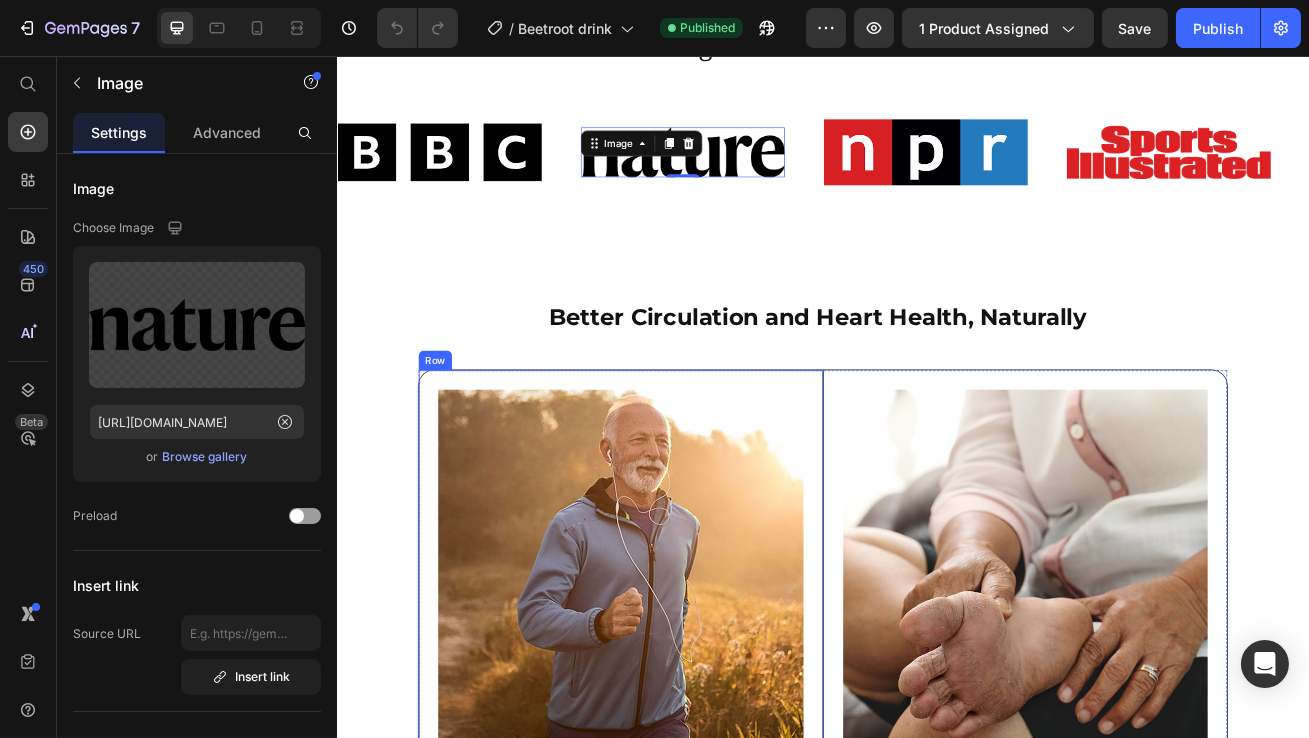 scroll, scrollTop: 3338, scrollLeft: 0, axis: vertical 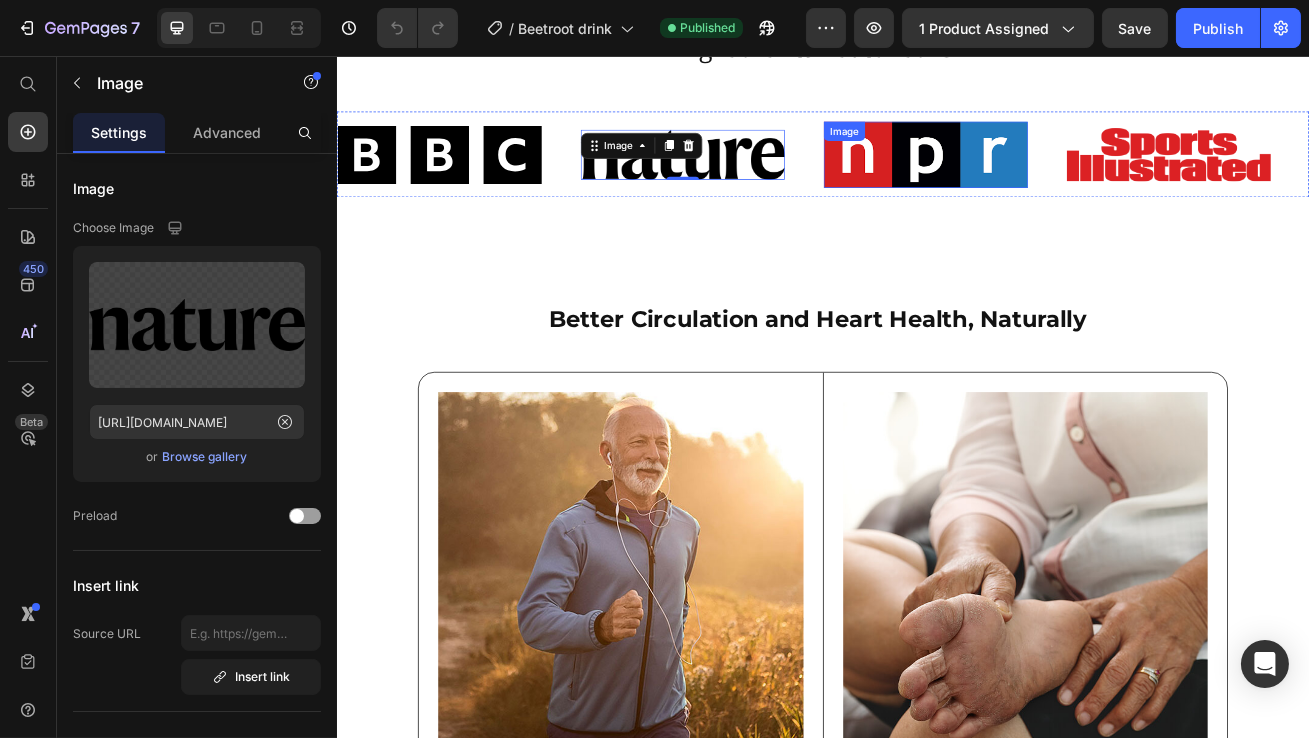 click at bounding box center [1063, 178] 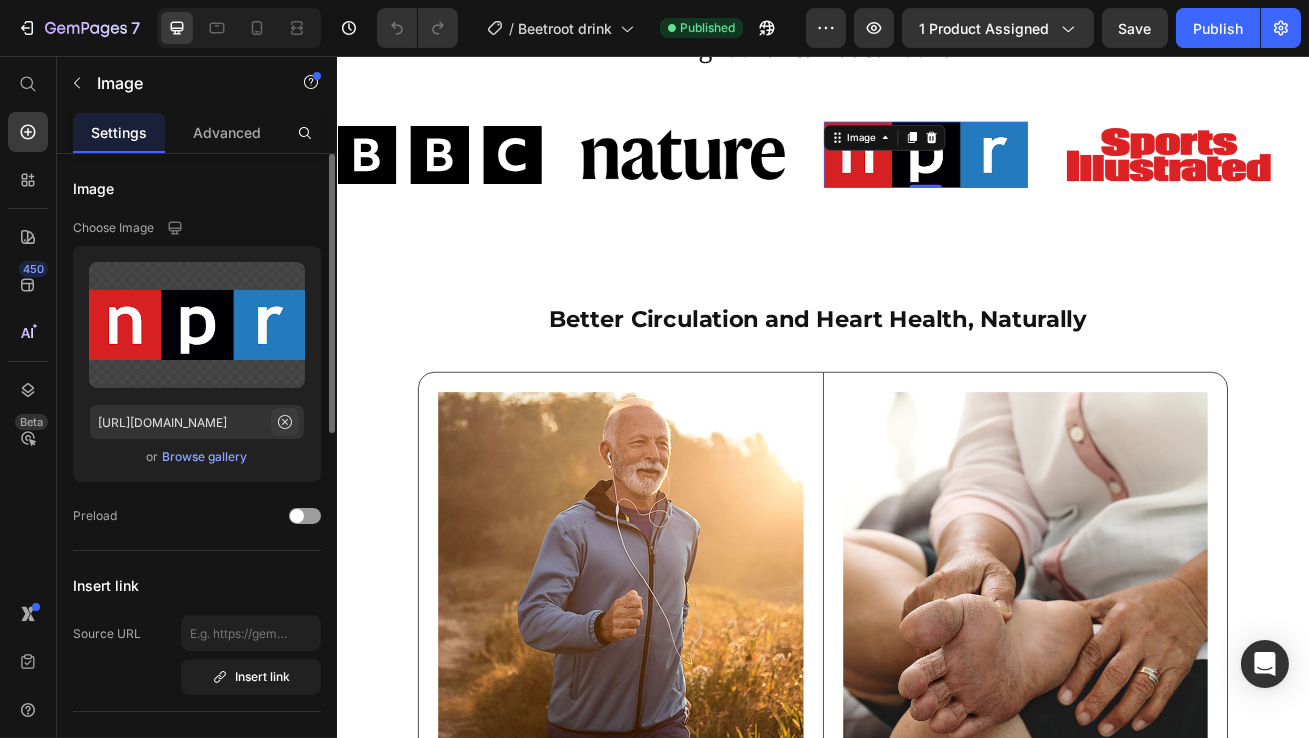 click 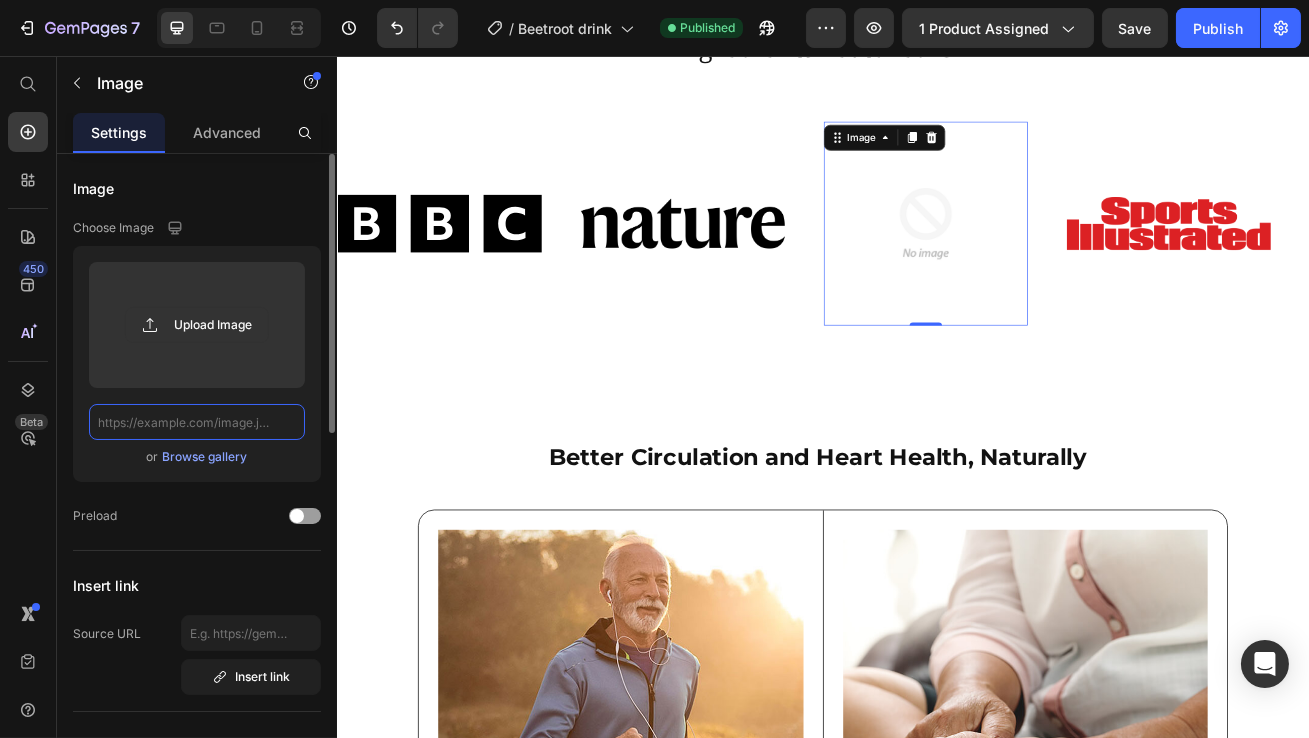 scroll, scrollTop: 0, scrollLeft: 0, axis: both 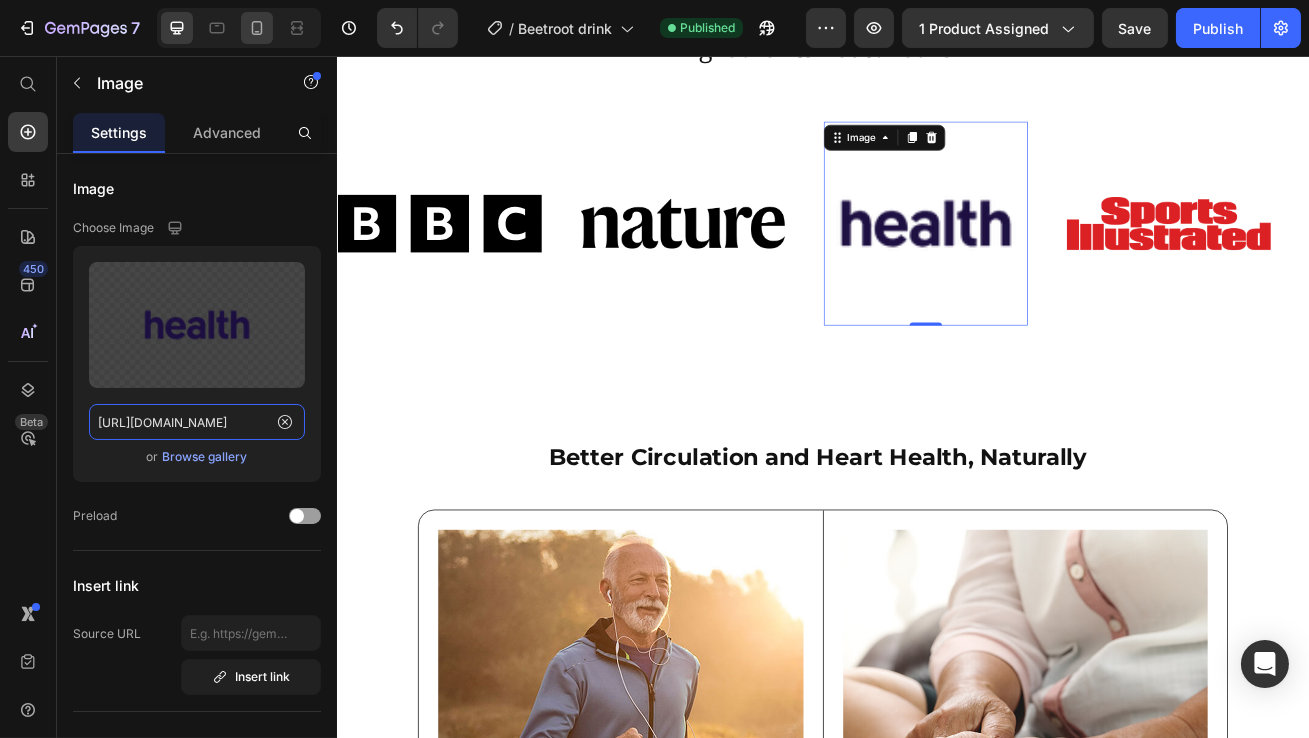 type on "[URL][DOMAIN_NAME]" 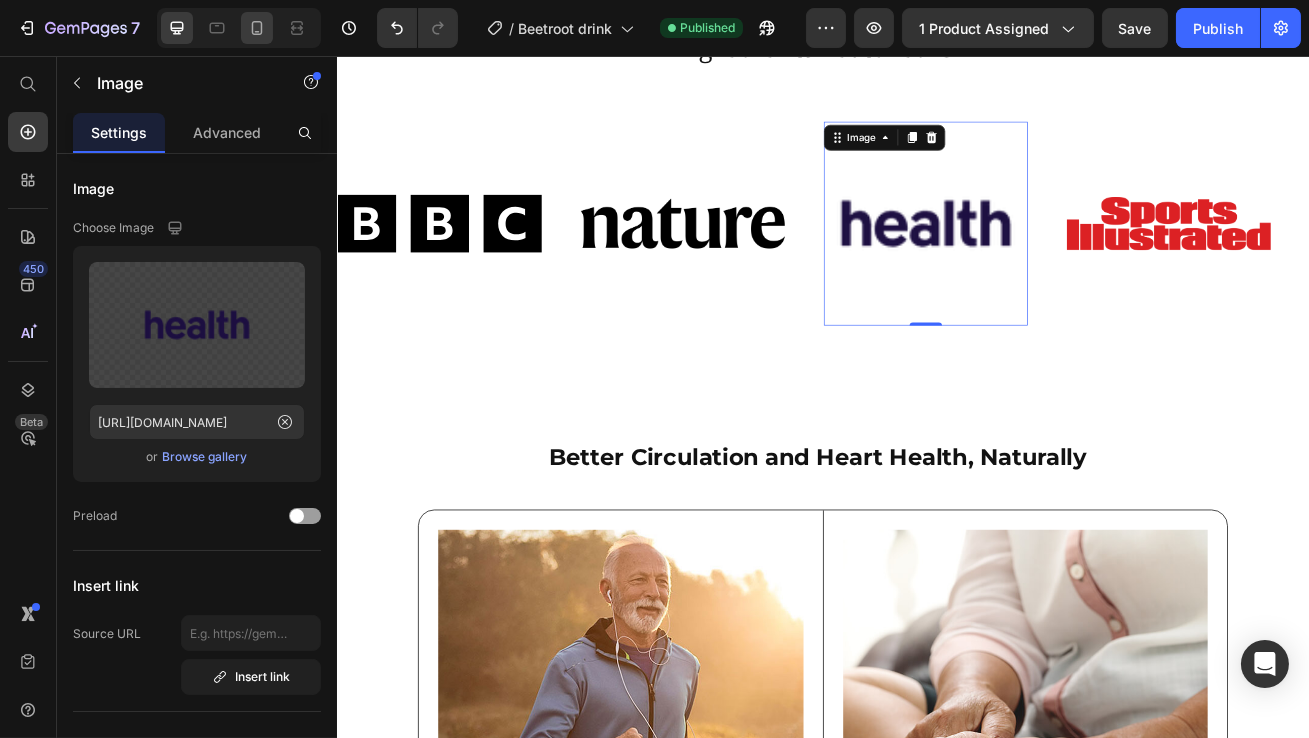 scroll, scrollTop: 0, scrollLeft: 0, axis: both 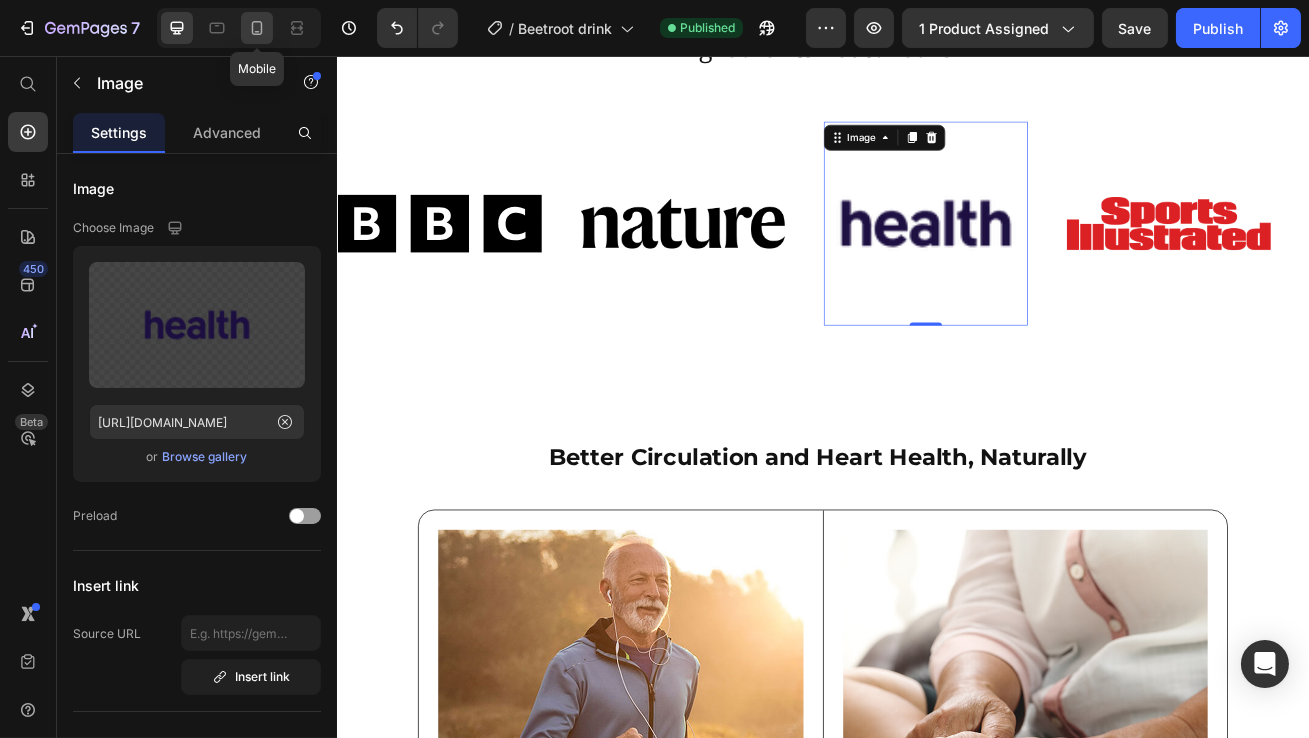 click 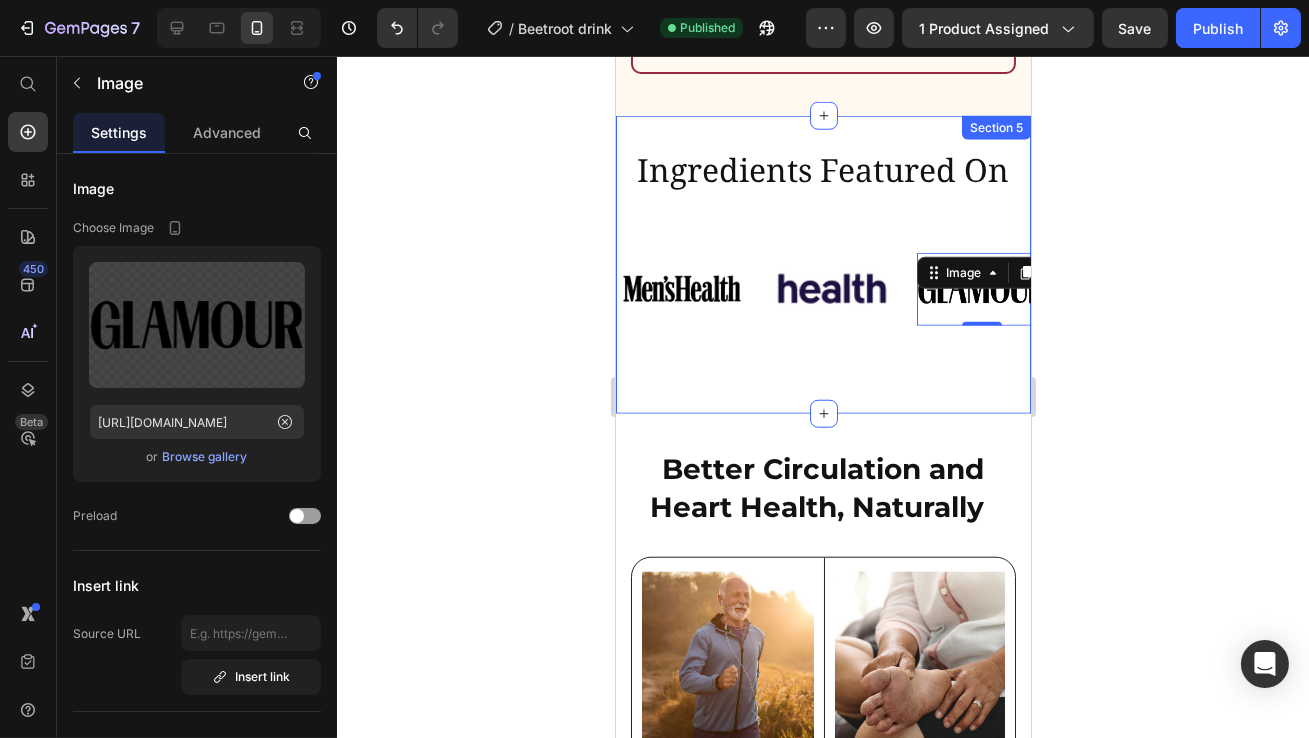 scroll, scrollTop: 3743, scrollLeft: 0, axis: vertical 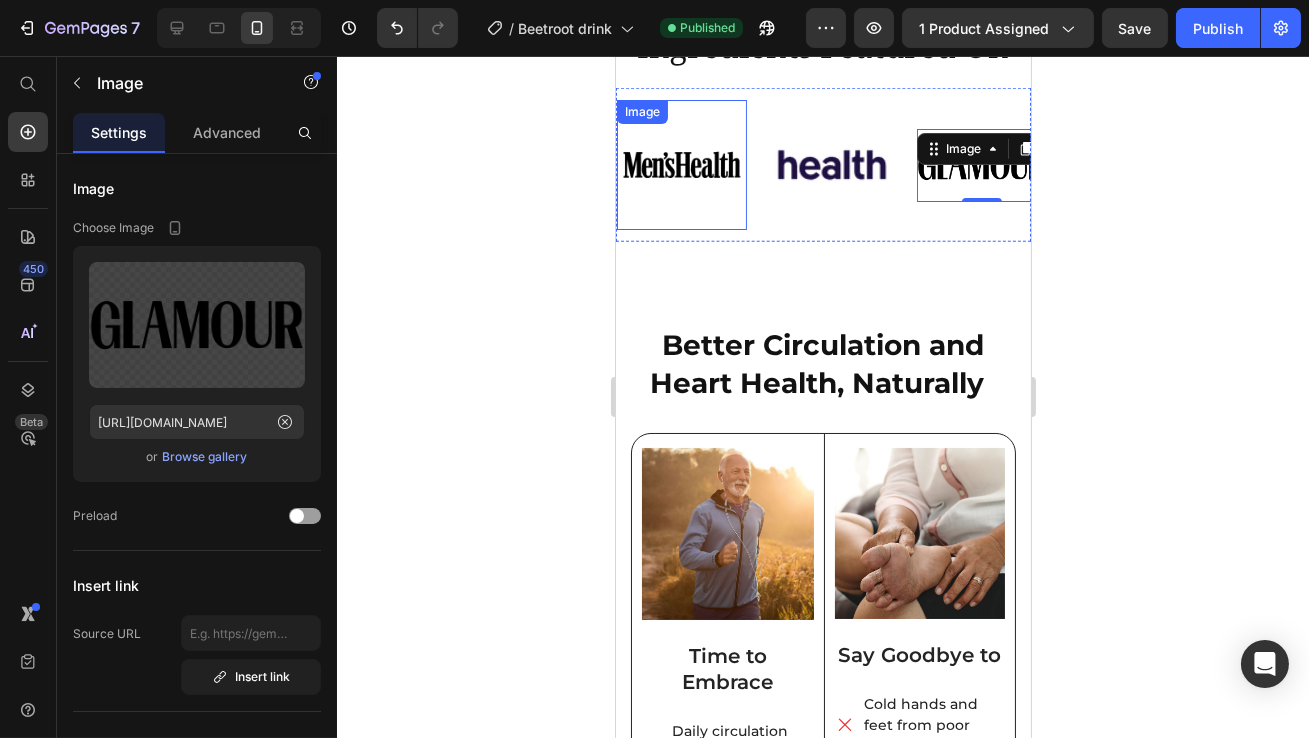 click at bounding box center (681, 165) 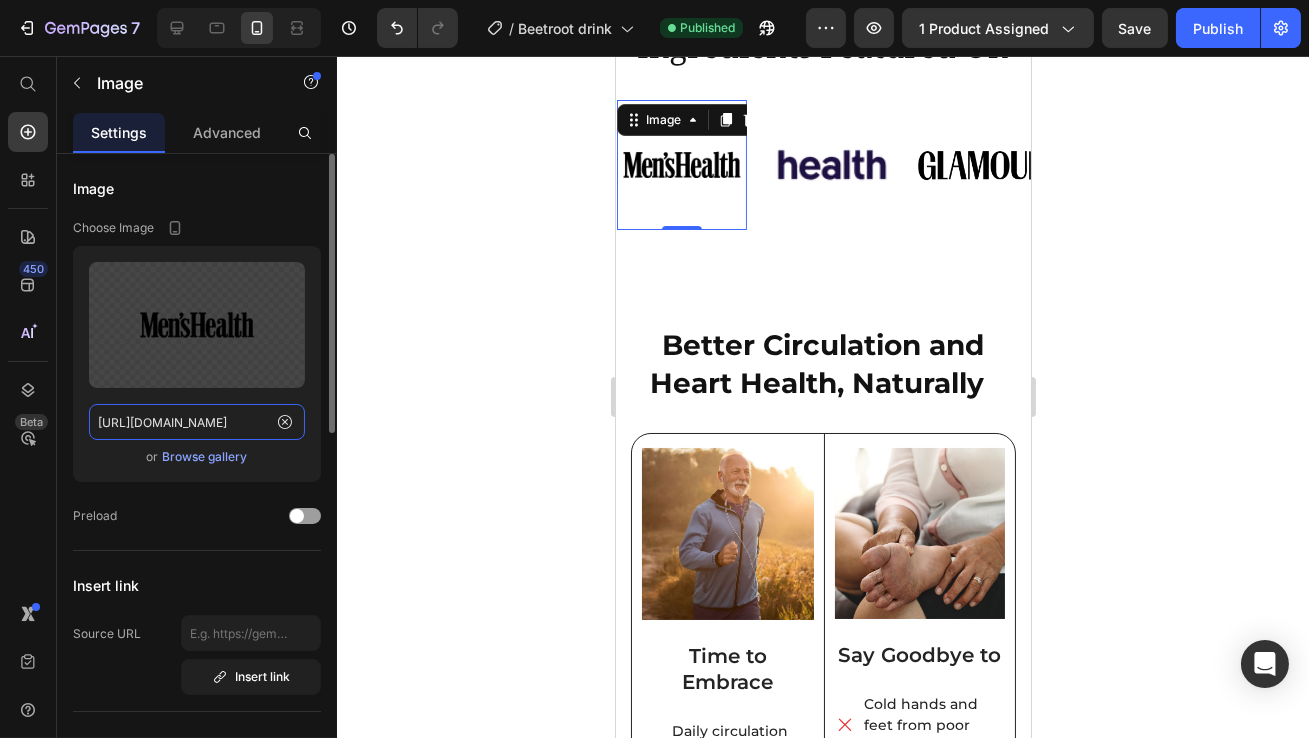 click on "[URL][DOMAIN_NAME]" 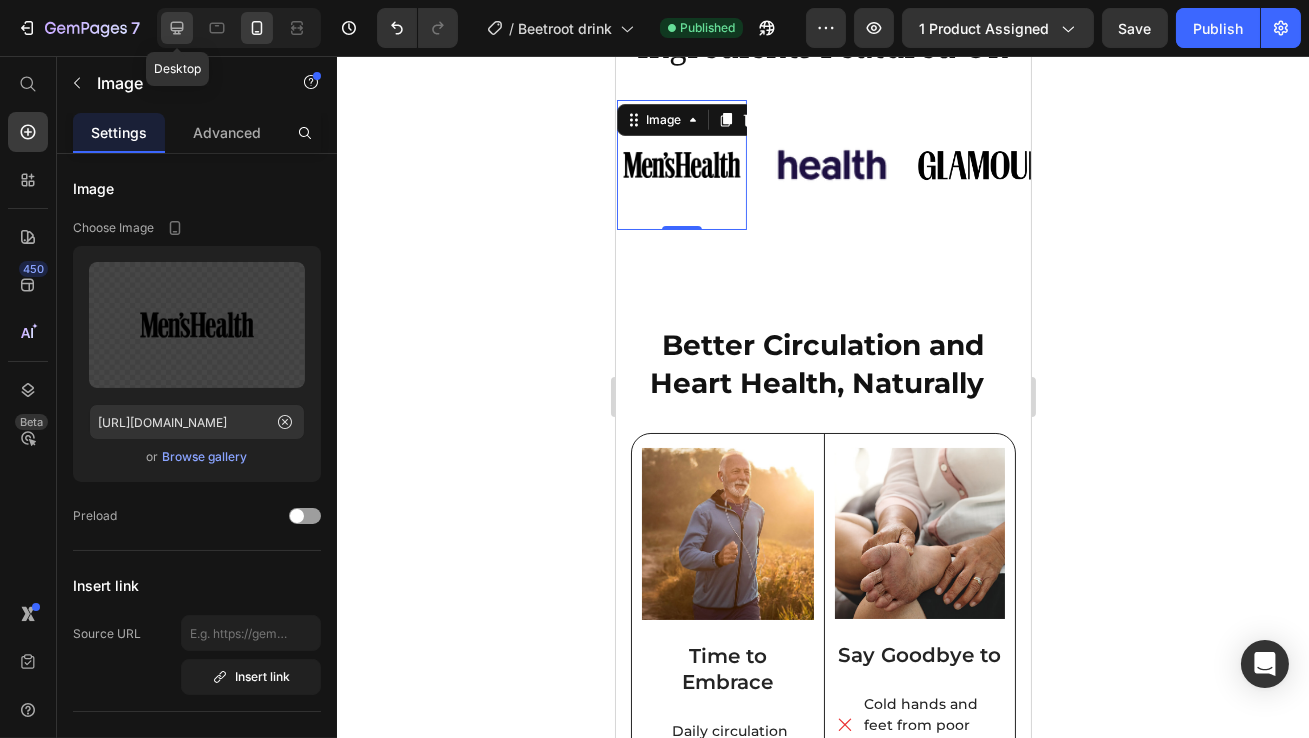 click 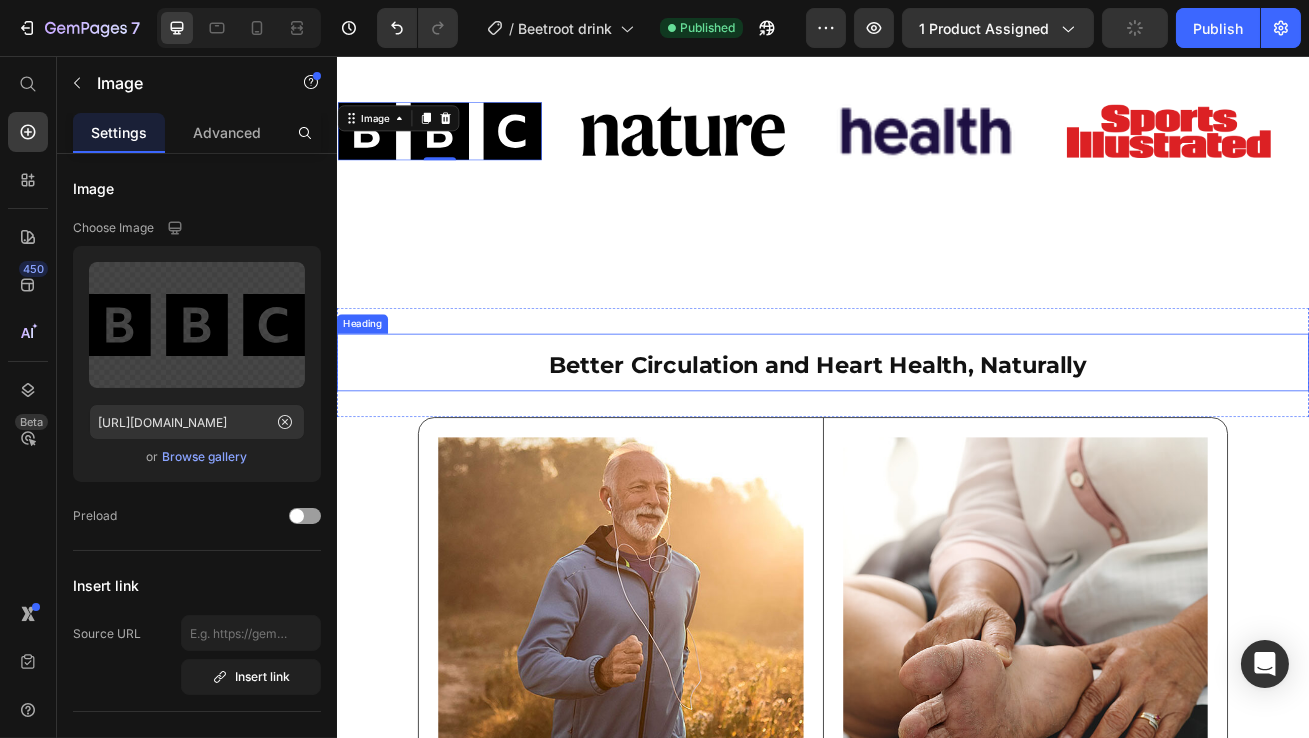 scroll, scrollTop: 3417, scrollLeft: 0, axis: vertical 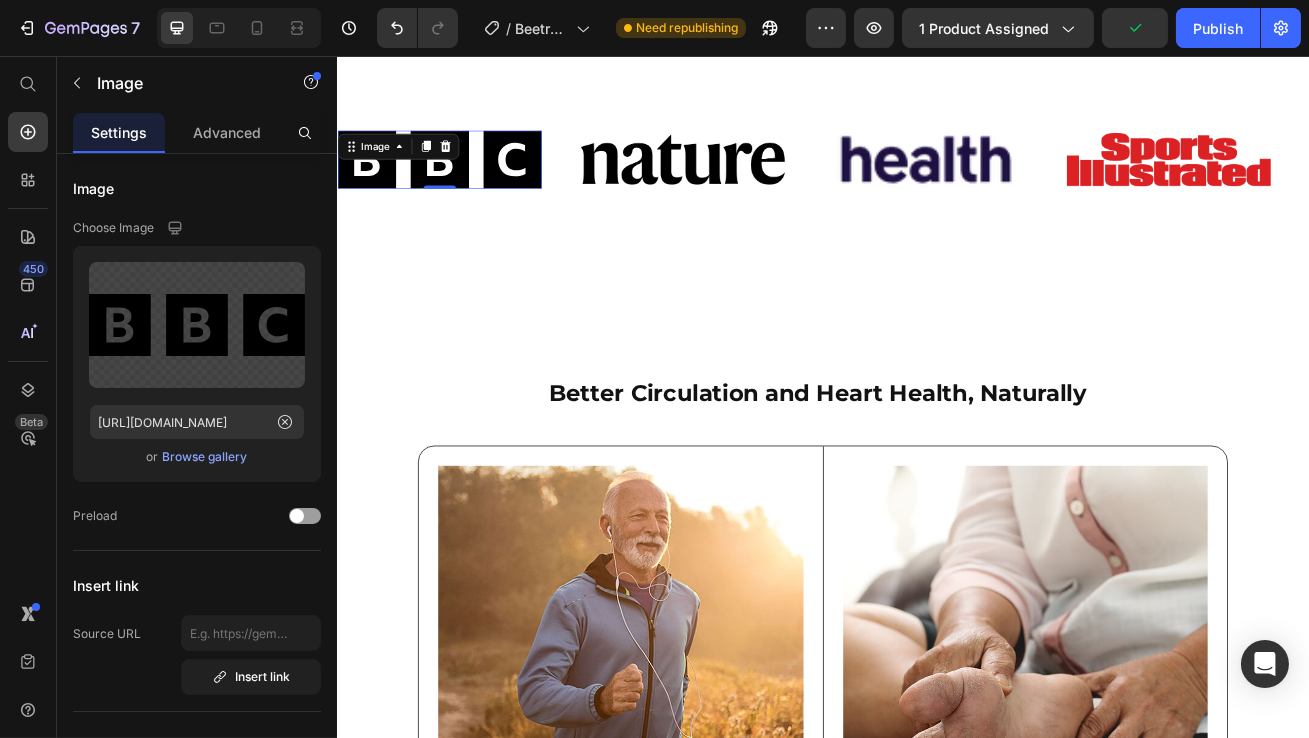 click at bounding box center [463, 184] 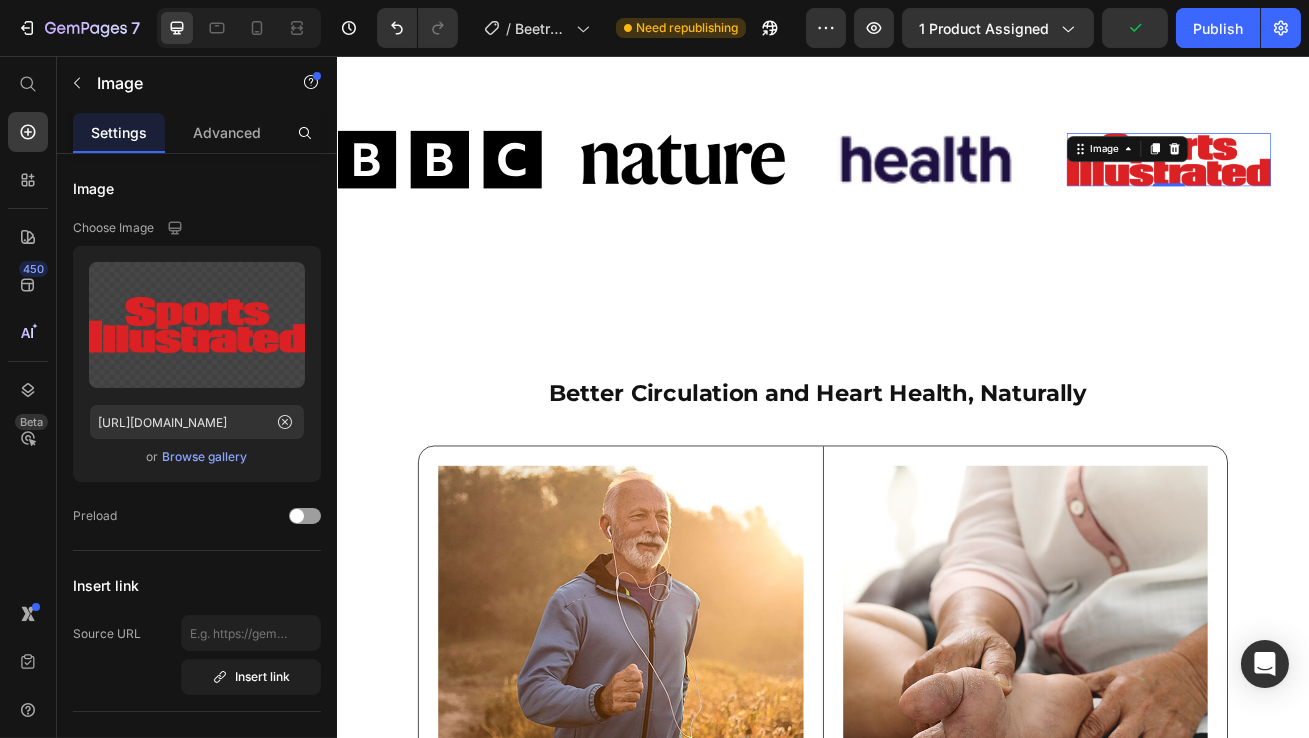 click on "Image   0" at bounding box center [1363, 184] 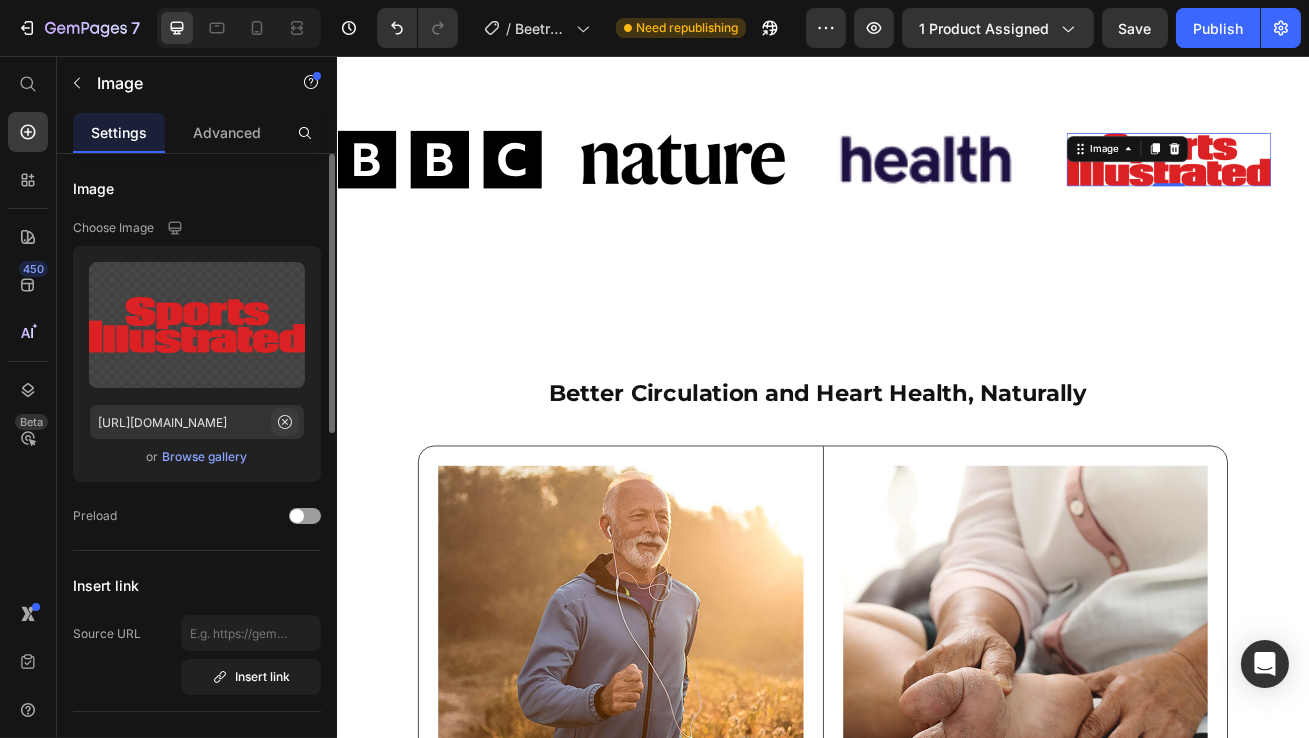 click 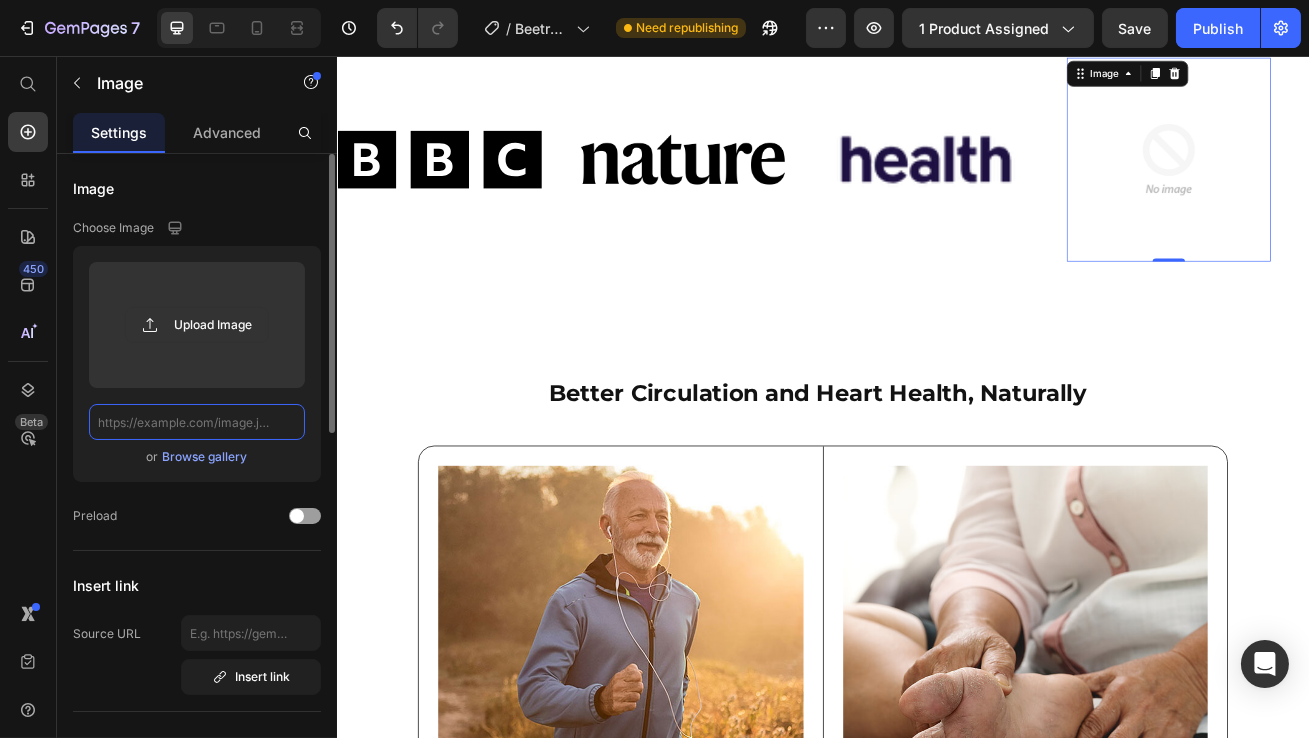 scroll, scrollTop: 0, scrollLeft: 0, axis: both 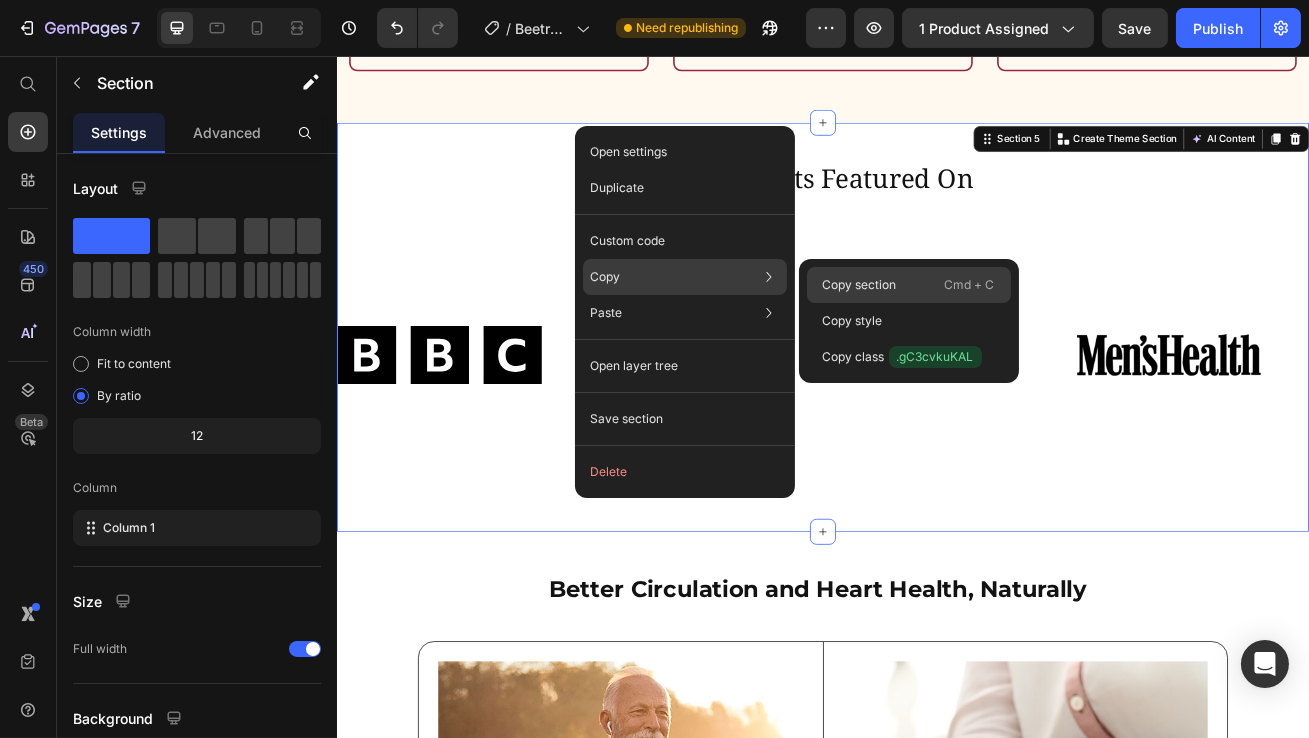 drag, startPoint x: 822, startPoint y: 280, endPoint x: 598, endPoint y: 277, distance: 224.0201 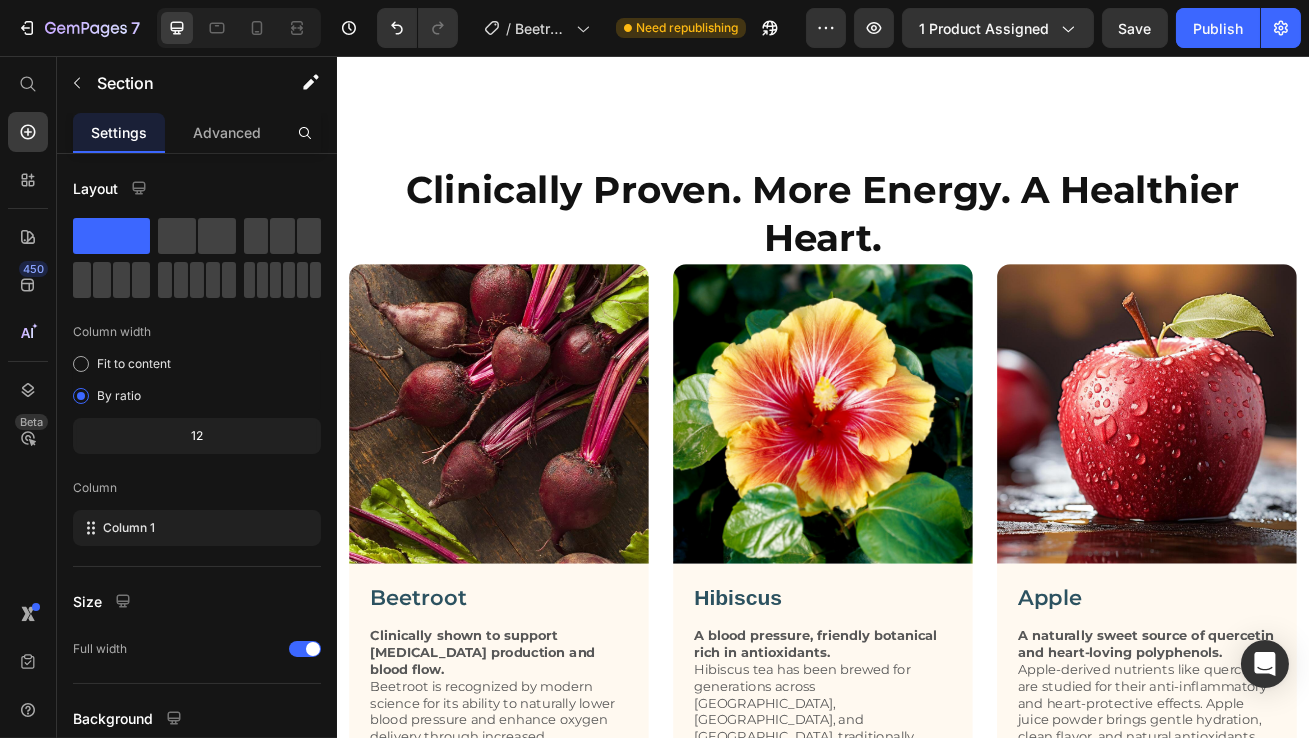 scroll, scrollTop: 4728, scrollLeft: 0, axis: vertical 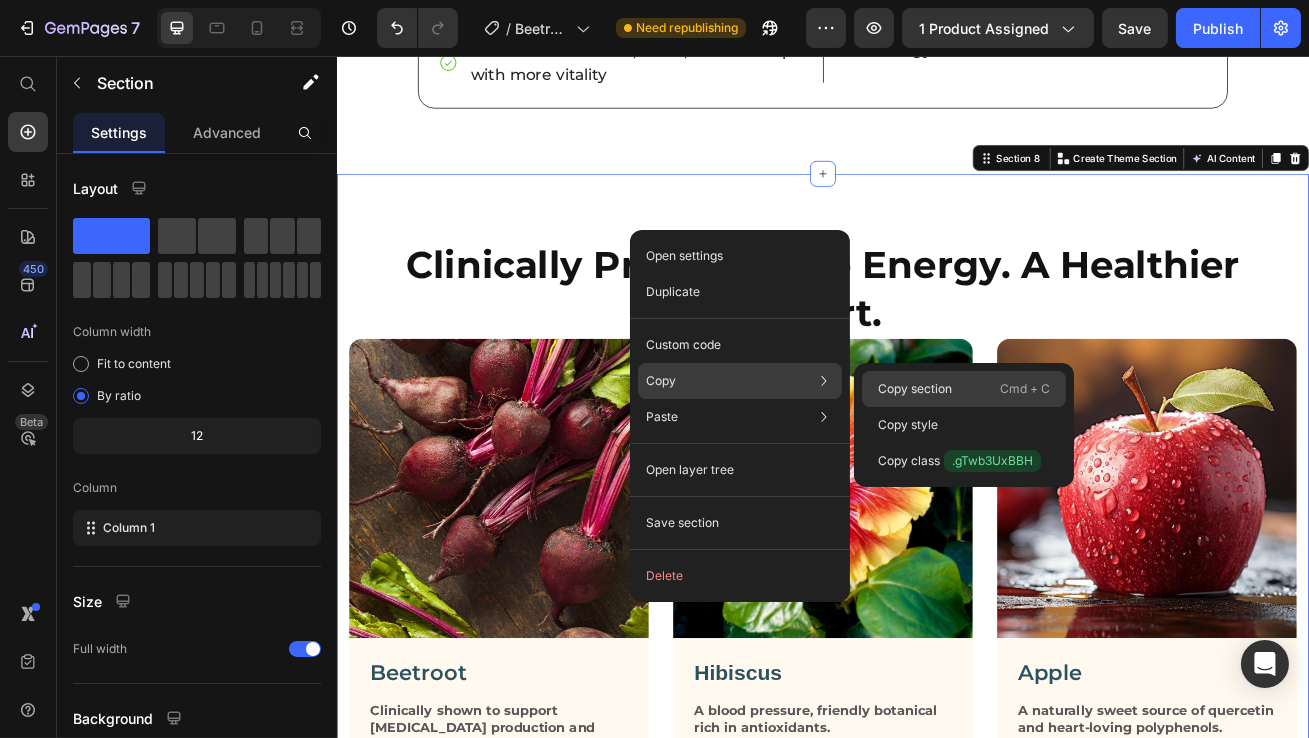 click on "Copy section" at bounding box center (915, 389) 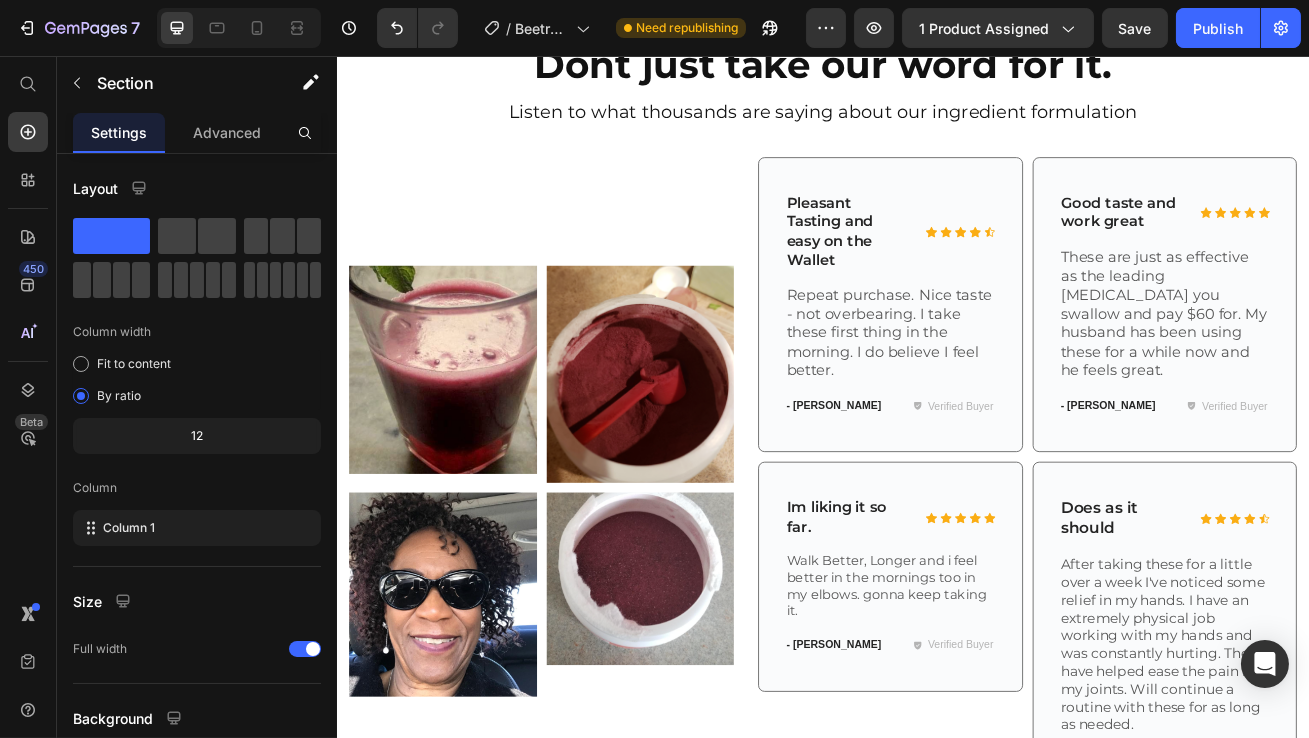 scroll, scrollTop: 5781, scrollLeft: 0, axis: vertical 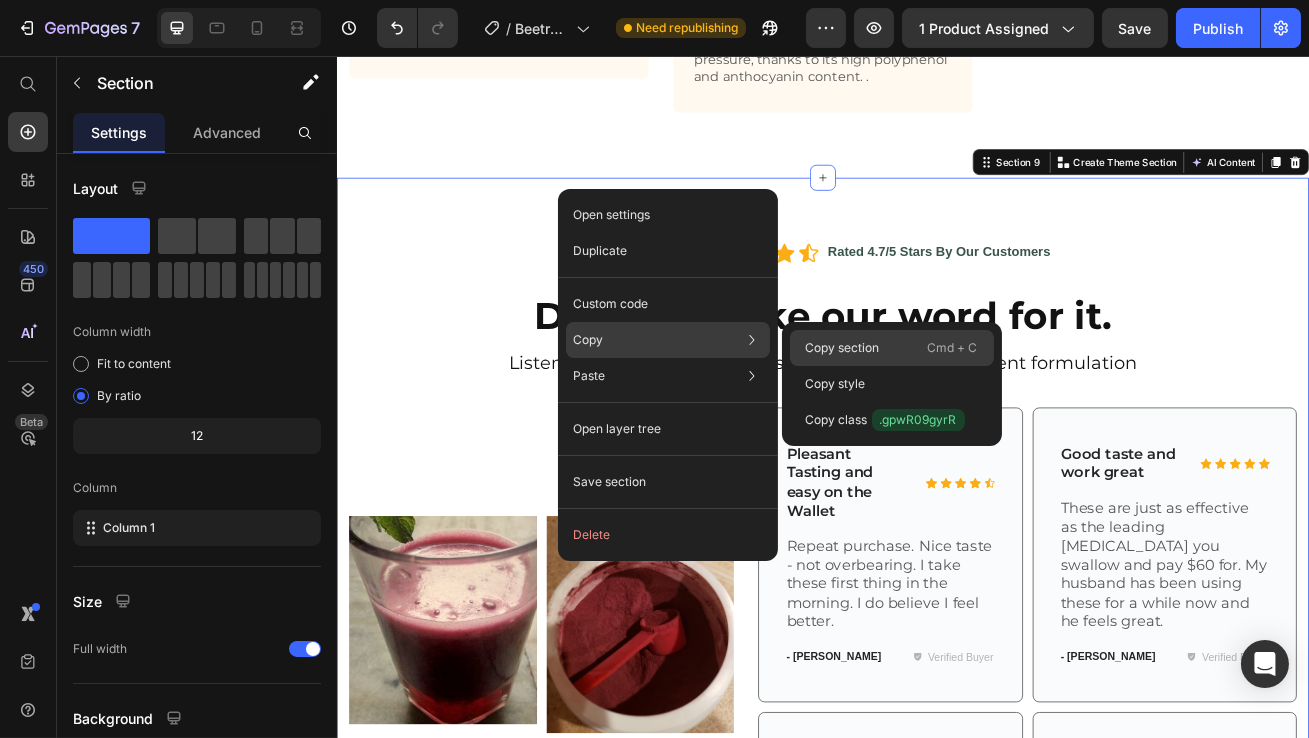 click on "Copy section" at bounding box center (843, 348) 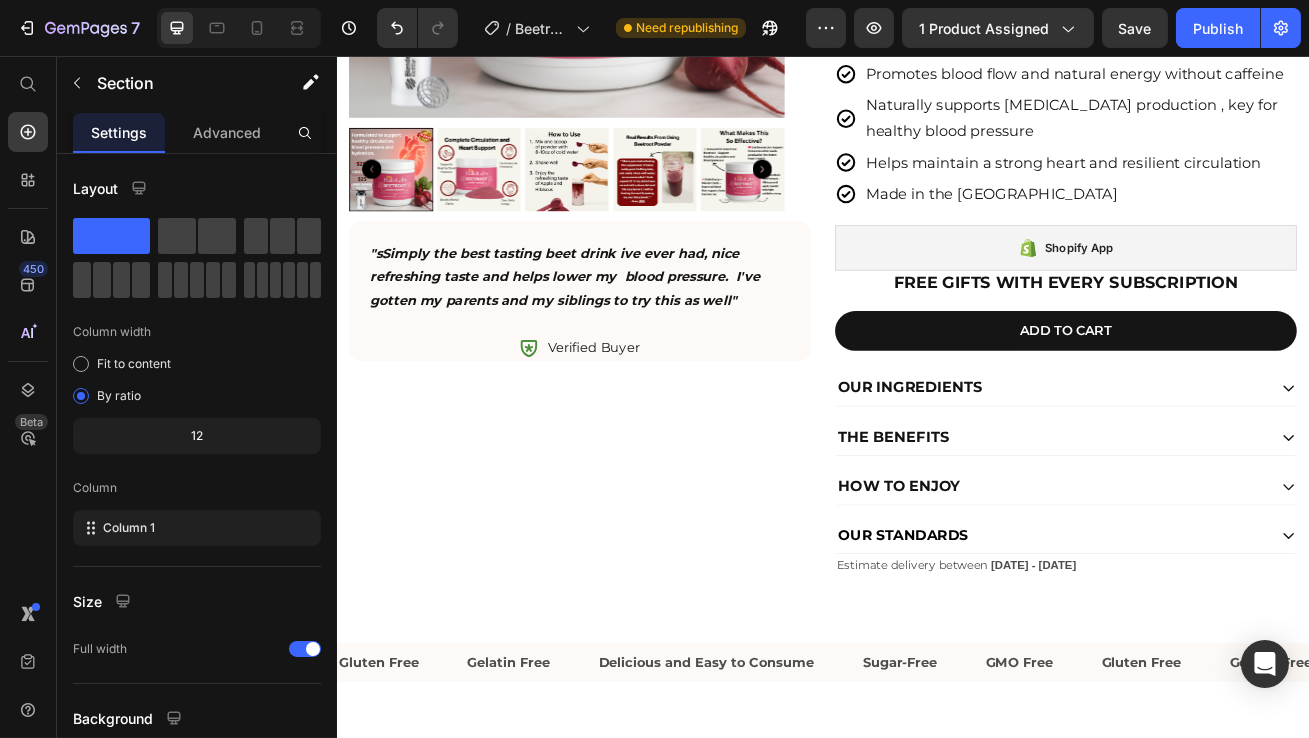 scroll, scrollTop: 0, scrollLeft: 0, axis: both 